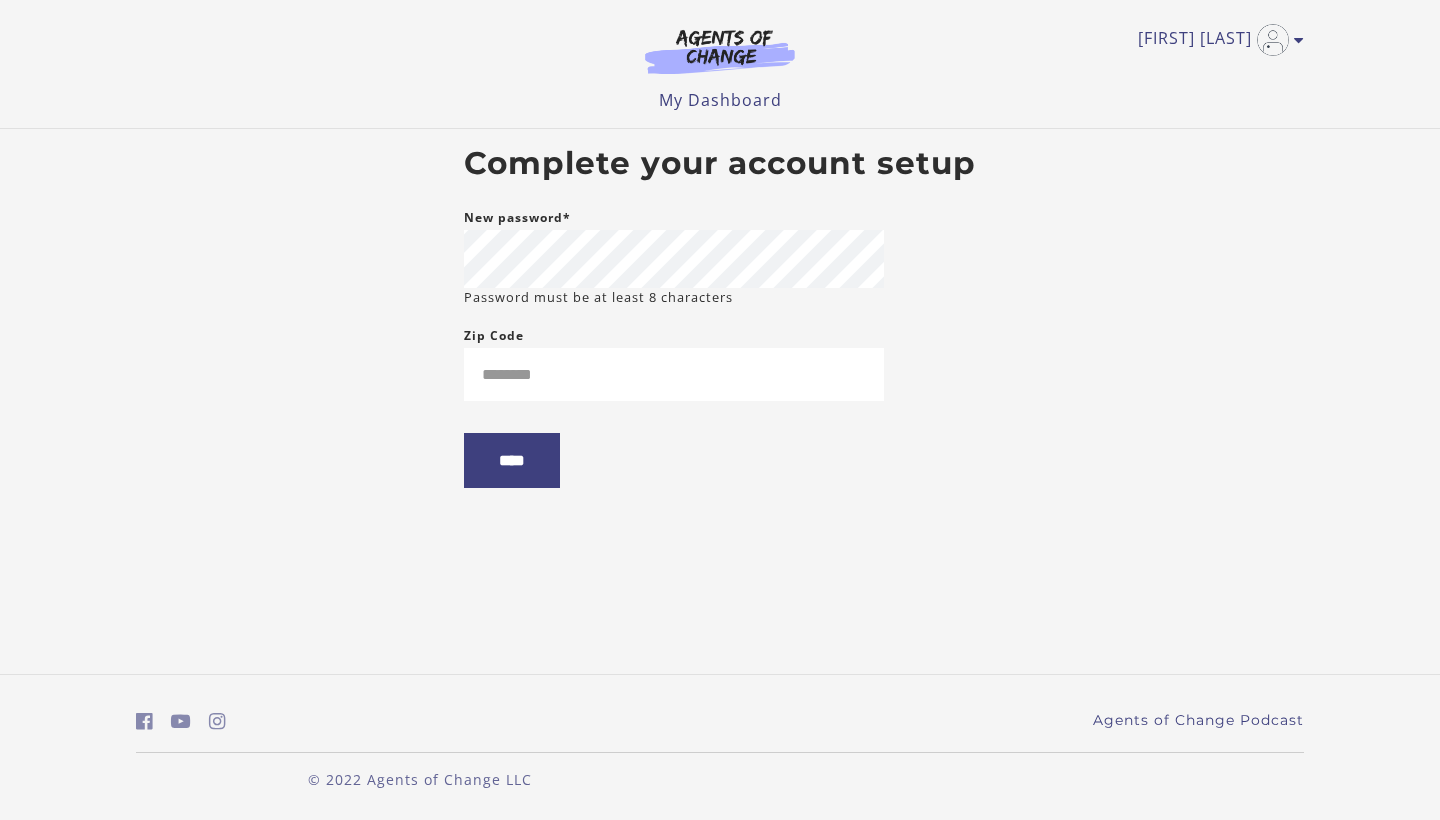 scroll, scrollTop: 0, scrollLeft: 0, axis: both 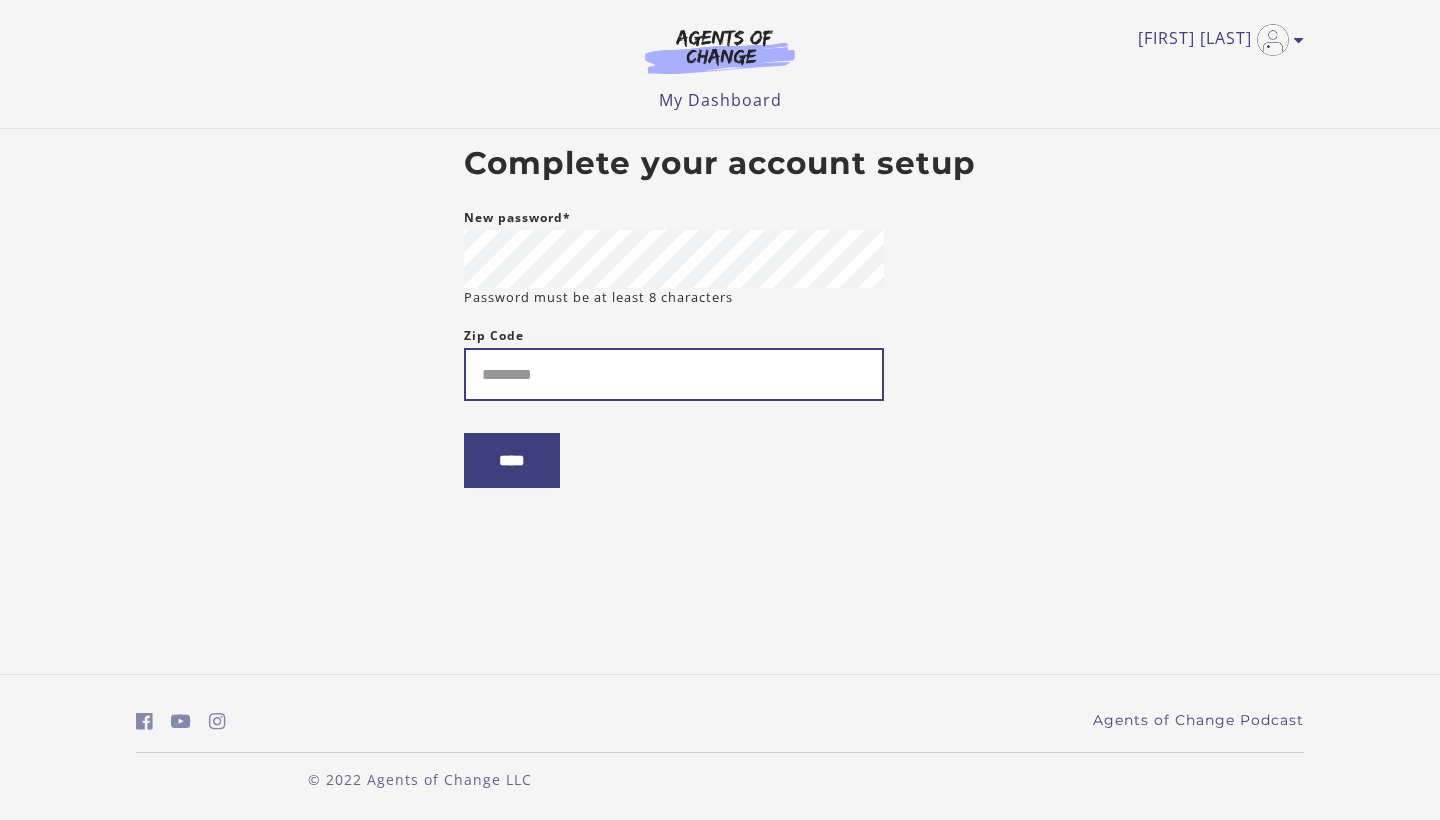 click on "Zip Code" at bounding box center [674, 374] 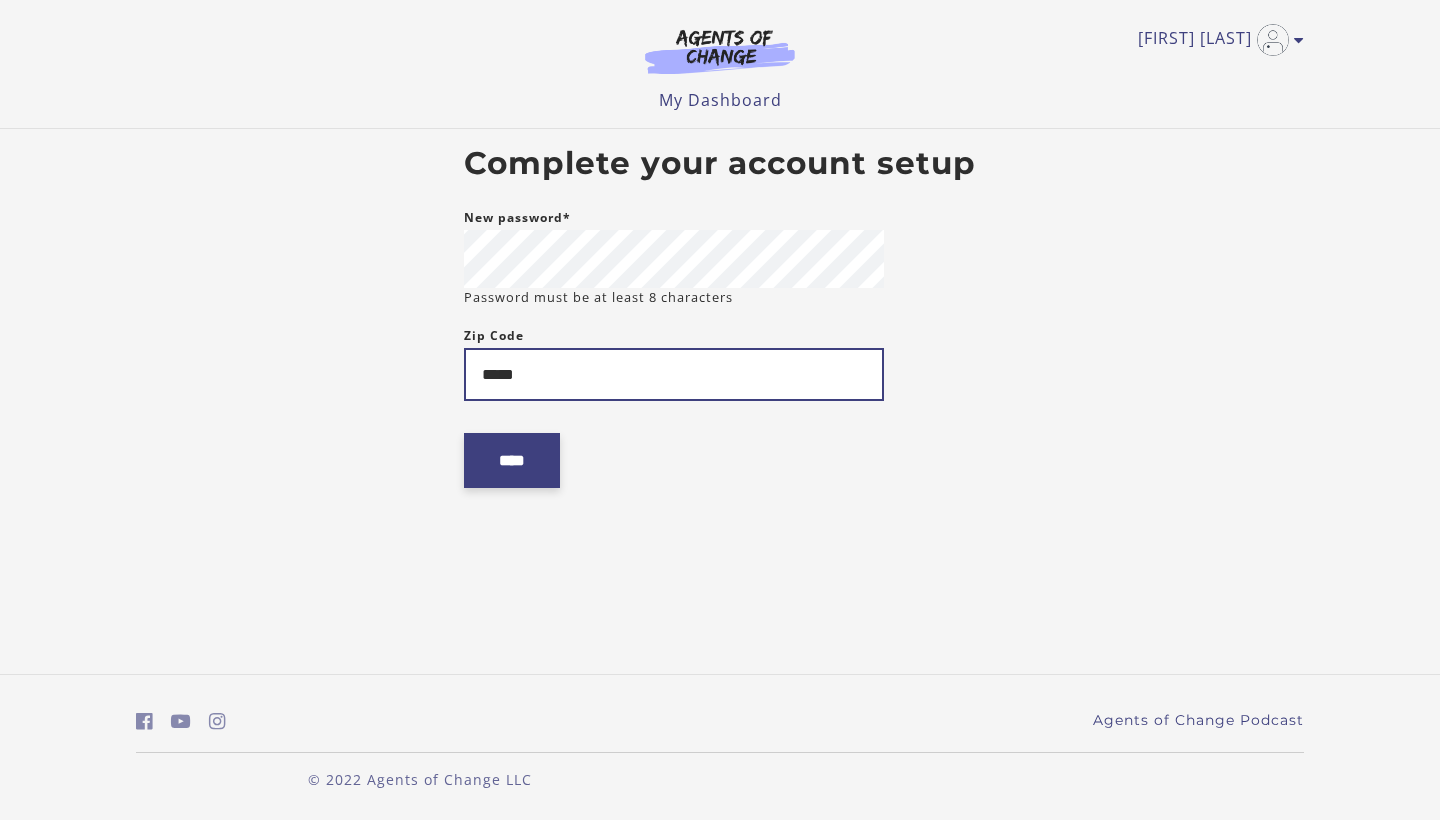 type on "*****" 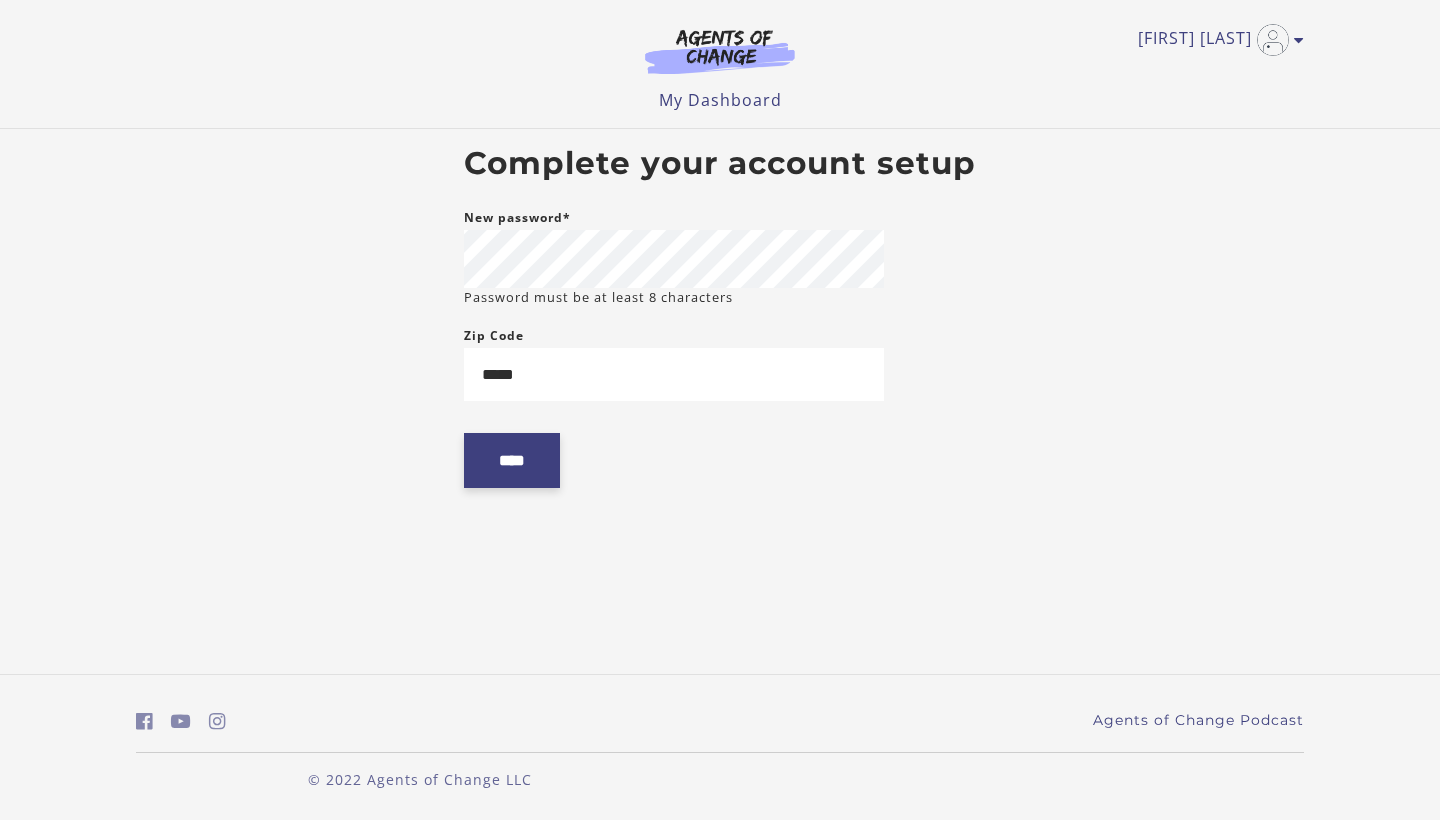 click on "****" at bounding box center [512, 460] 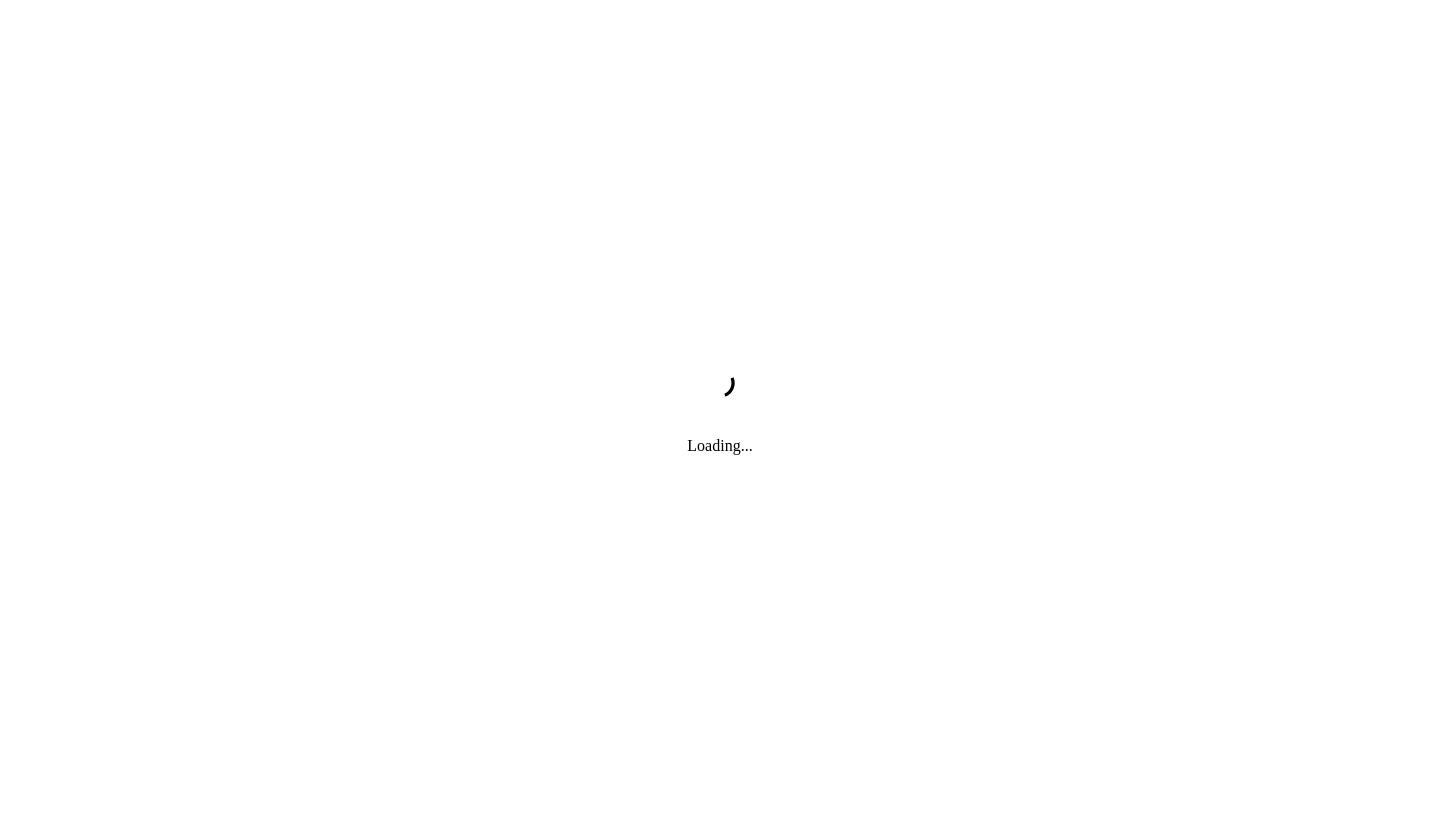 scroll, scrollTop: 0, scrollLeft: 0, axis: both 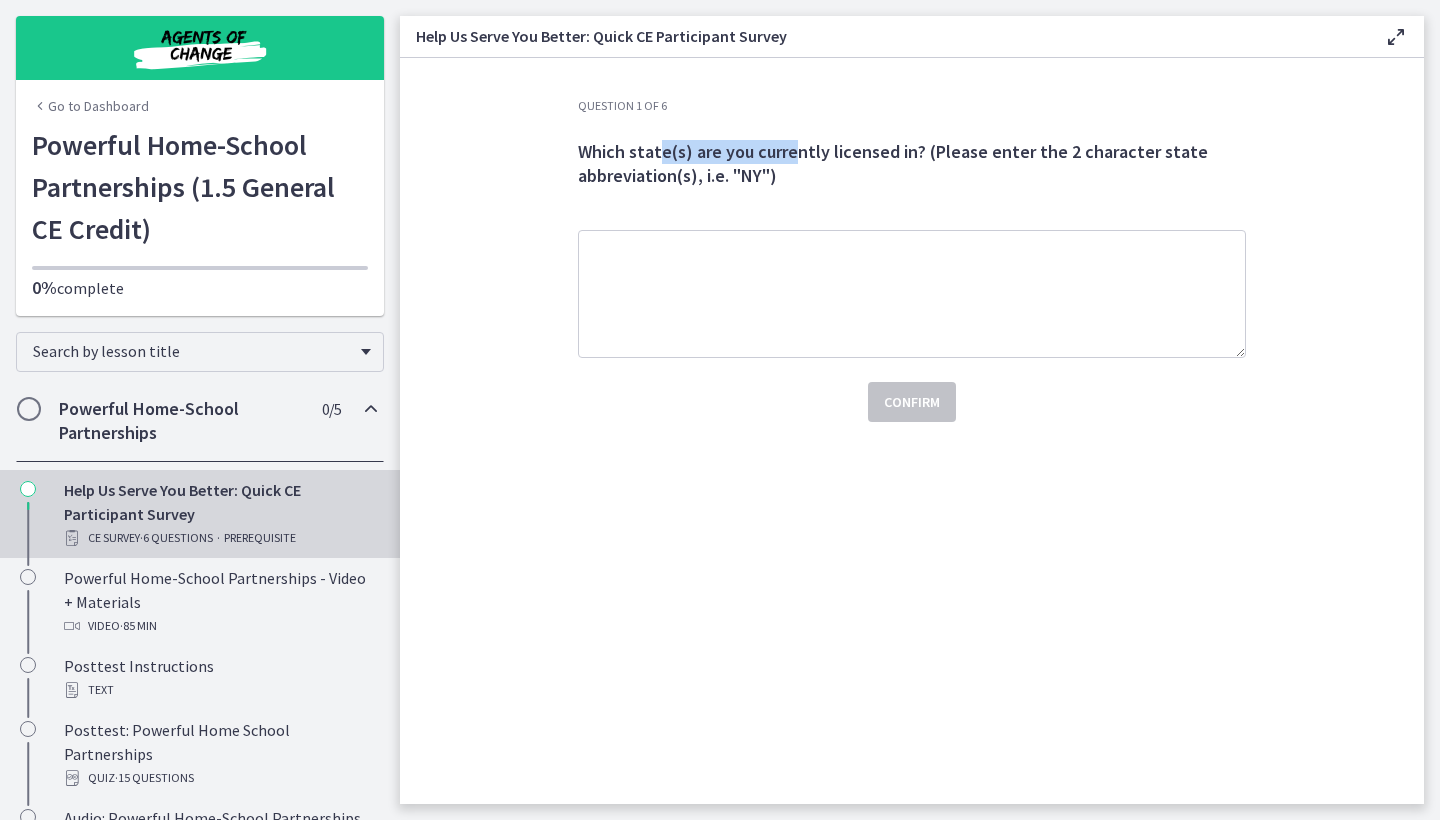 drag, startPoint x: 661, startPoint y: 159, endPoint x: 793, endPoint y: 163, distance: 132.0606 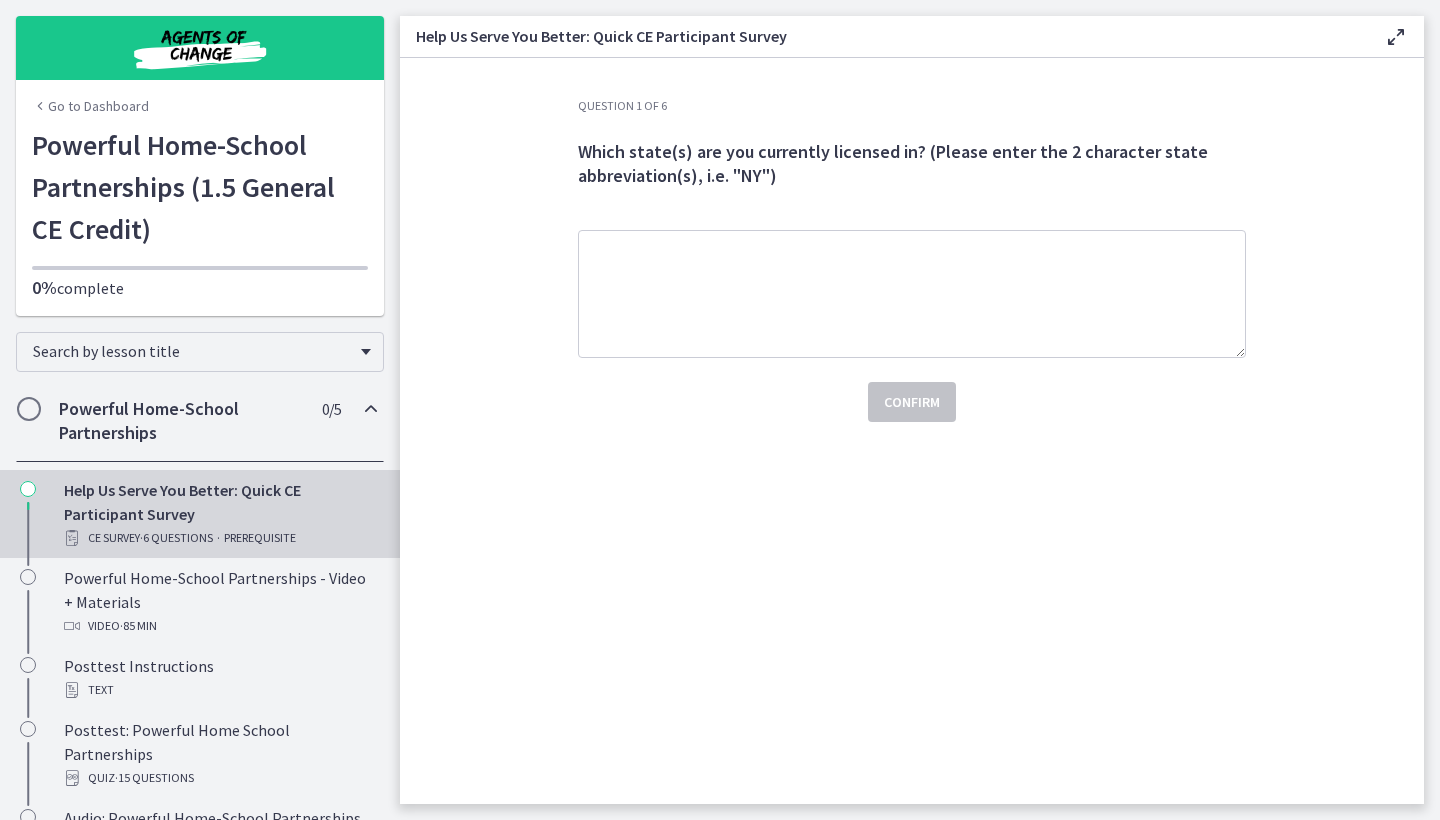 click on "Which state(s) are you currently licensed in? (Please enter the 2 character state abbreviation(s), i.e. "NY")" at bounding box center (912, 164) 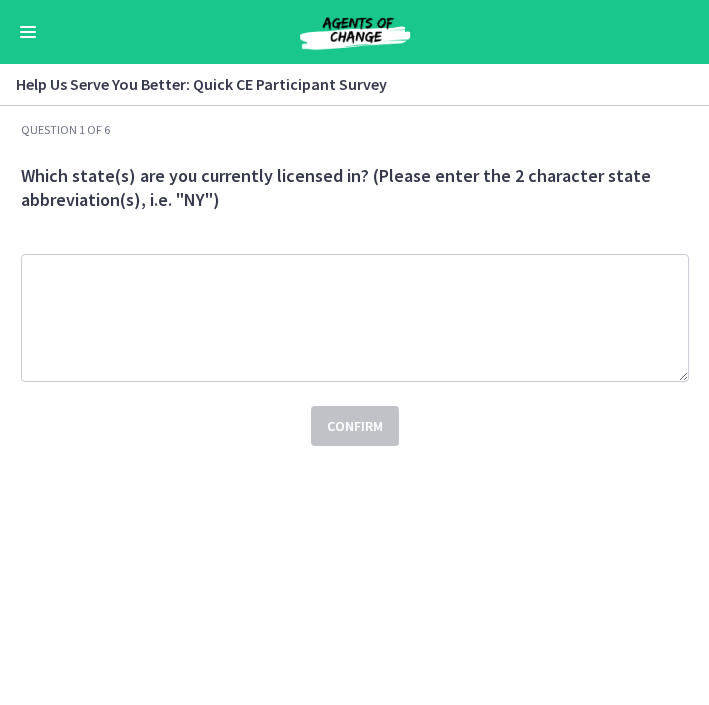 drag, startPoint x: 195, startPoint y: 184, endPoint x: 228, endPoint y: 208, distance: 40.804413 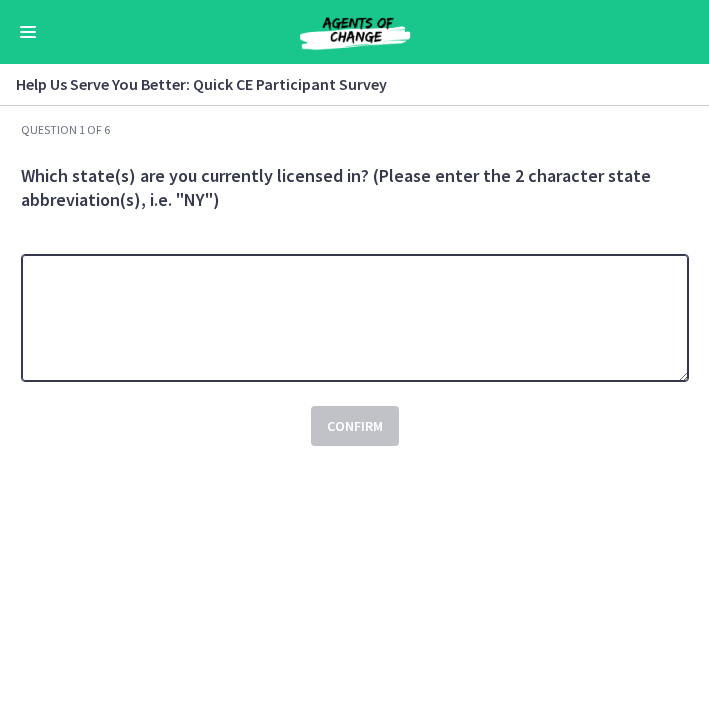 click at bounding box center (355, 318) 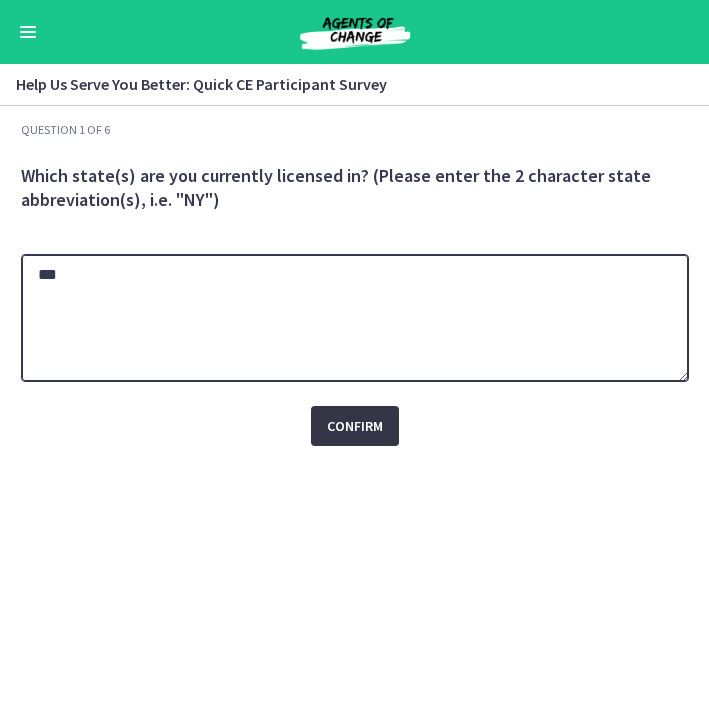 type on "**" 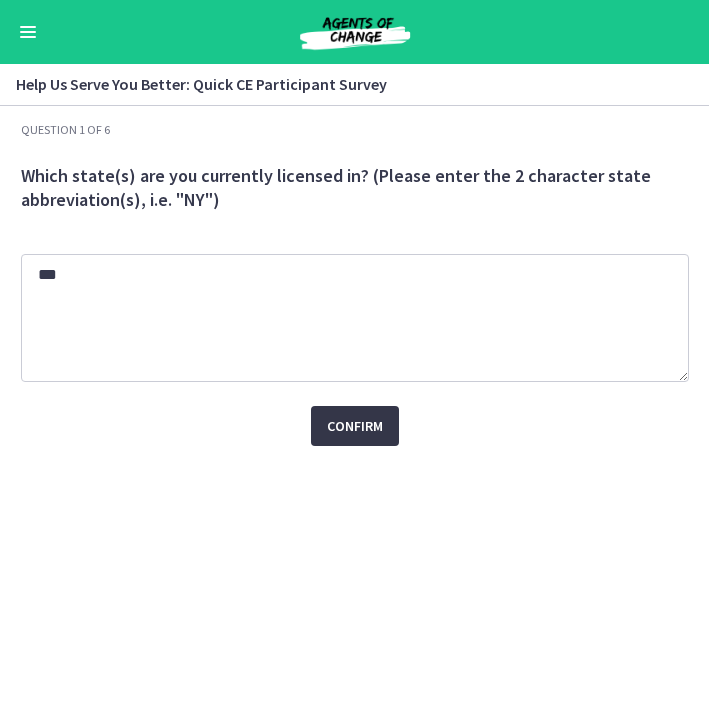 click on "Confirm" at bounding box center [355, 426] 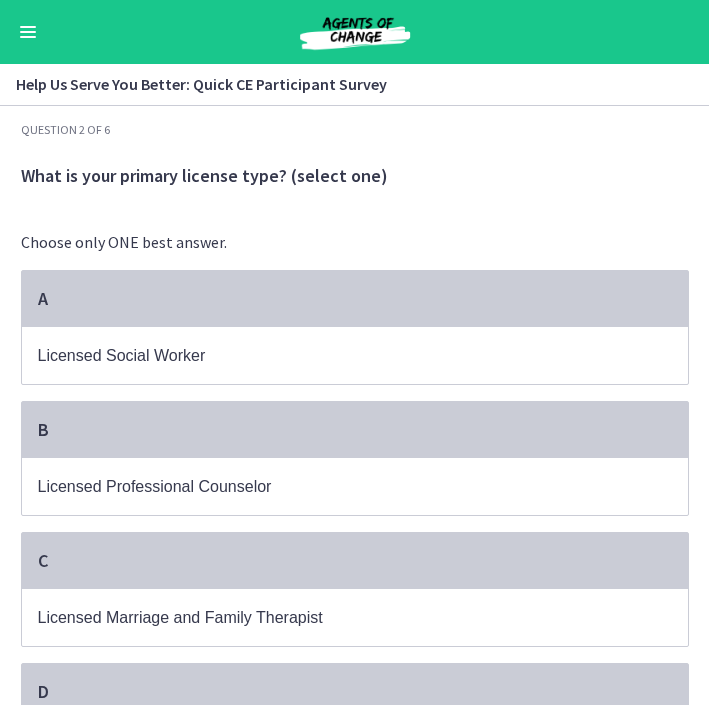 click on "What is your primary license type? (select one)" at bounding box center (355, 176) 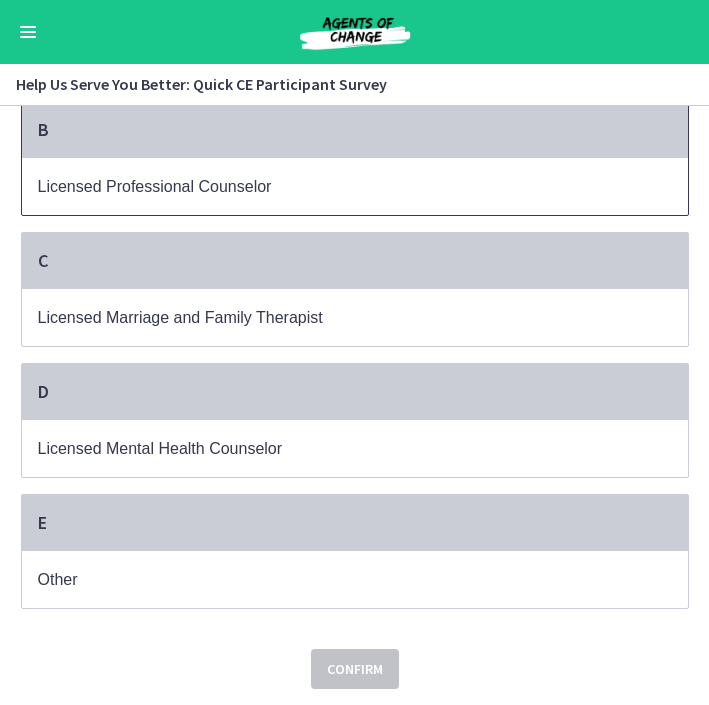 scroll, scrollTop: 300, scrollLeft: 0, axis: vertical 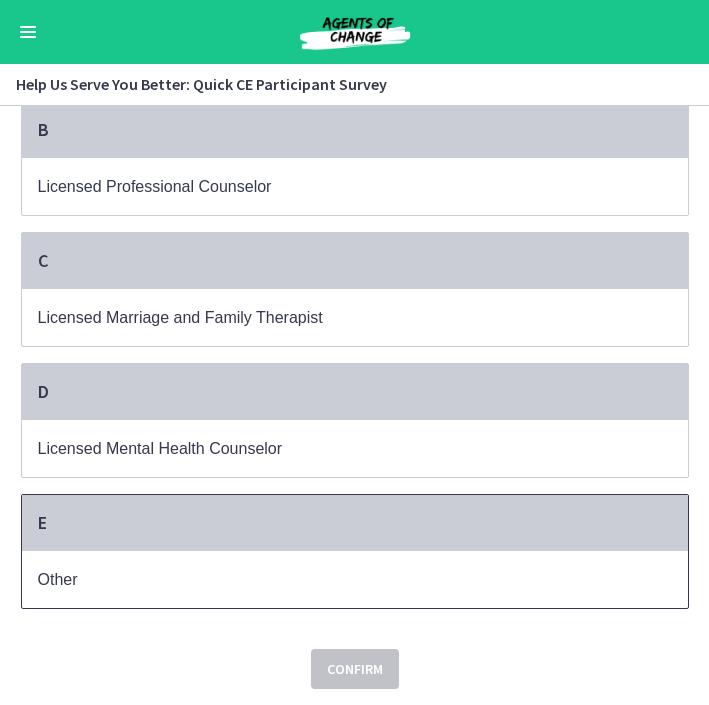 click on "Other" at bounding box center [355, 579] 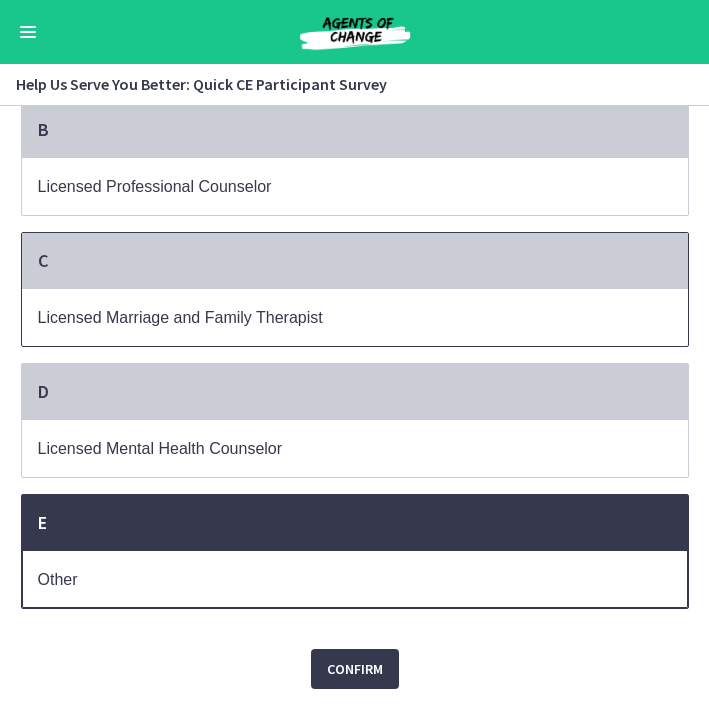 scroll, scrollTop: 0, scrollLeft: 0, axis: both 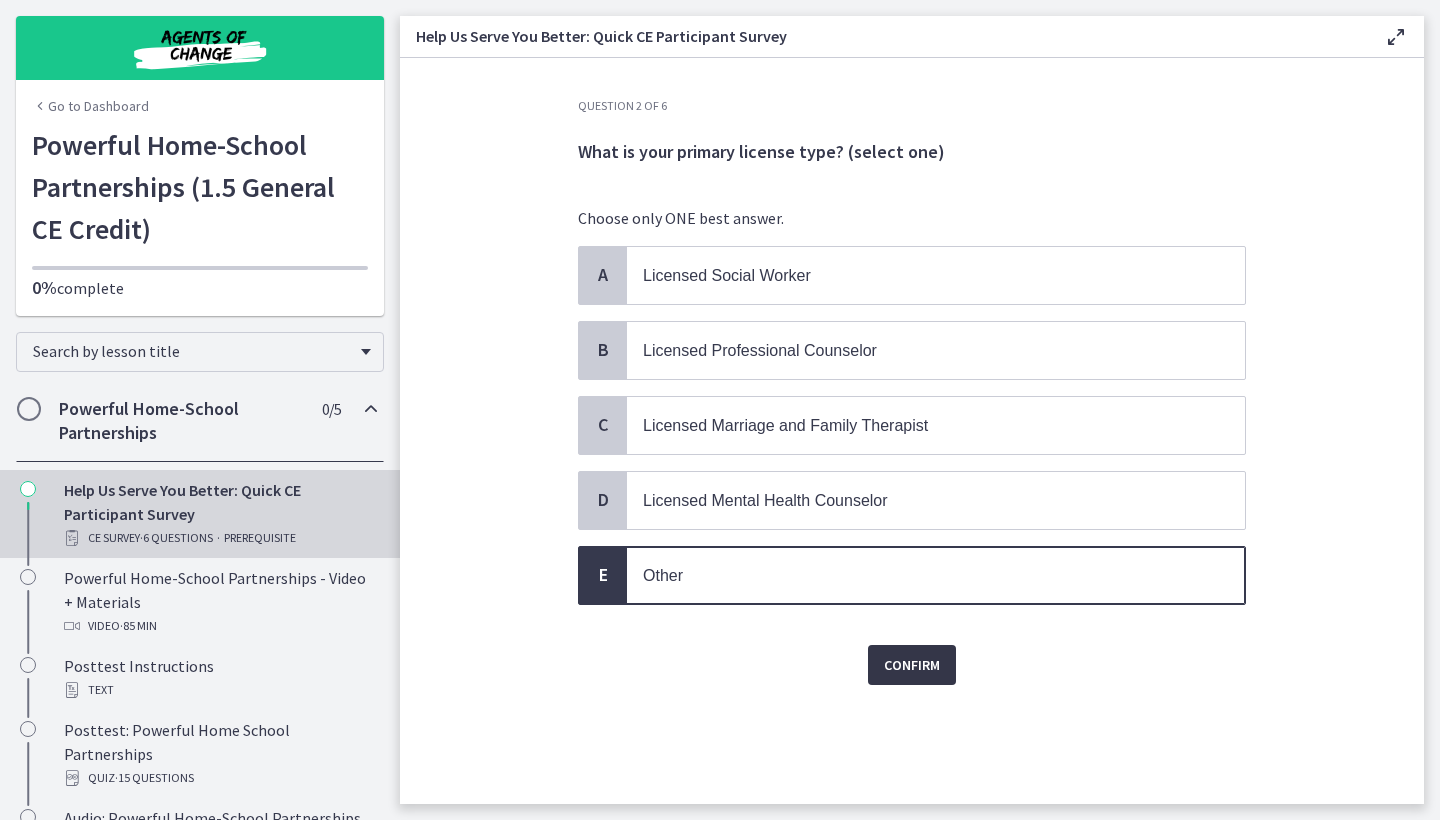 click on "Confirm" at bounding box center [912, 665] 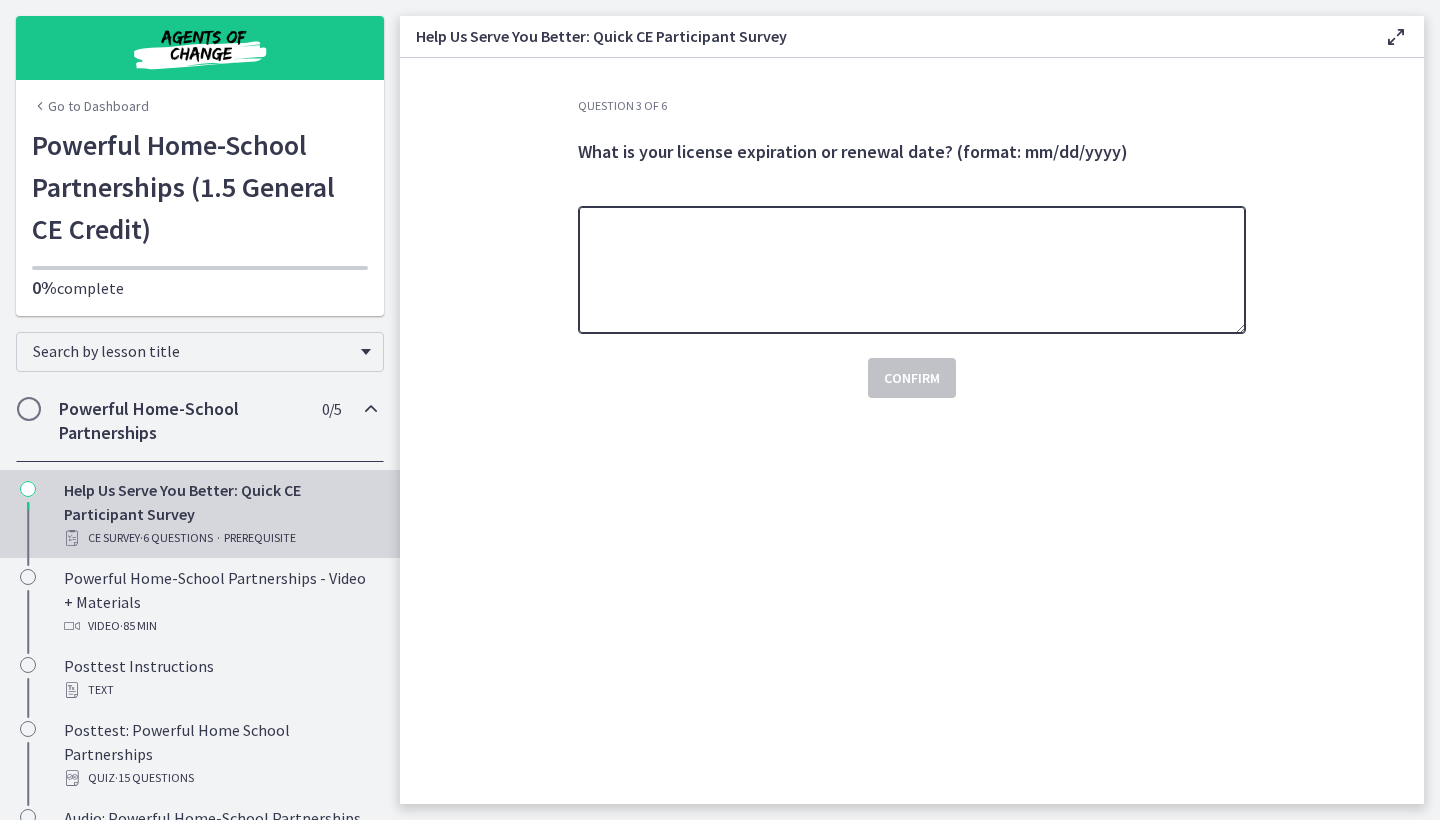 click at bounding box center (912, 270) 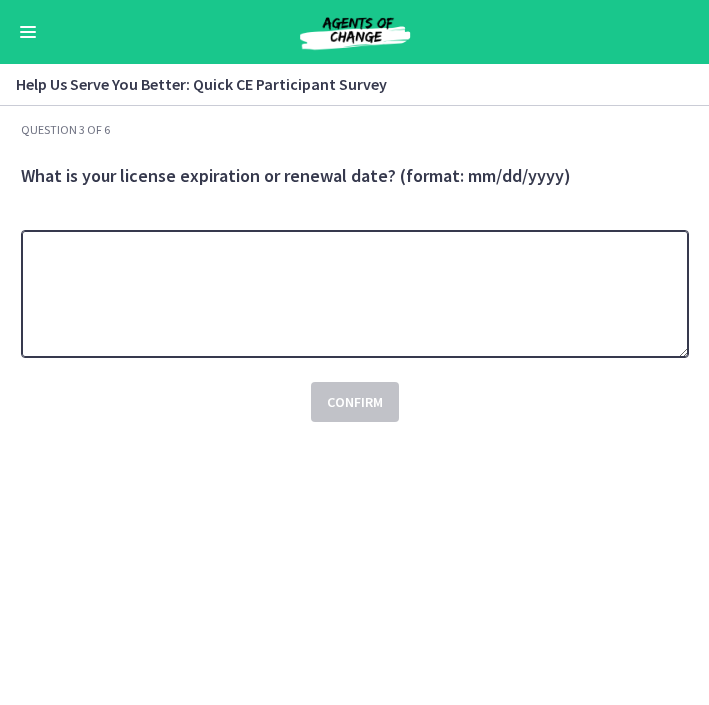 click at bounding box center [355, 294] 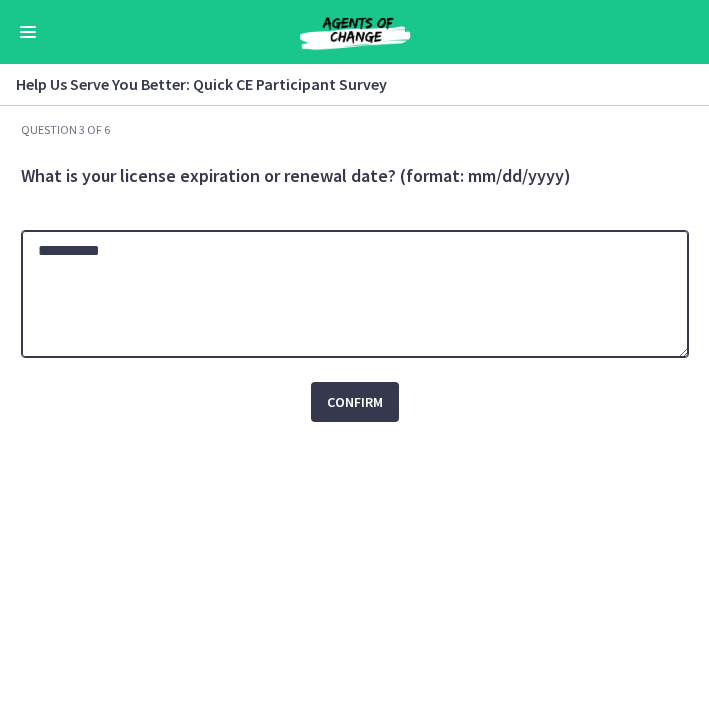 type on "**********" 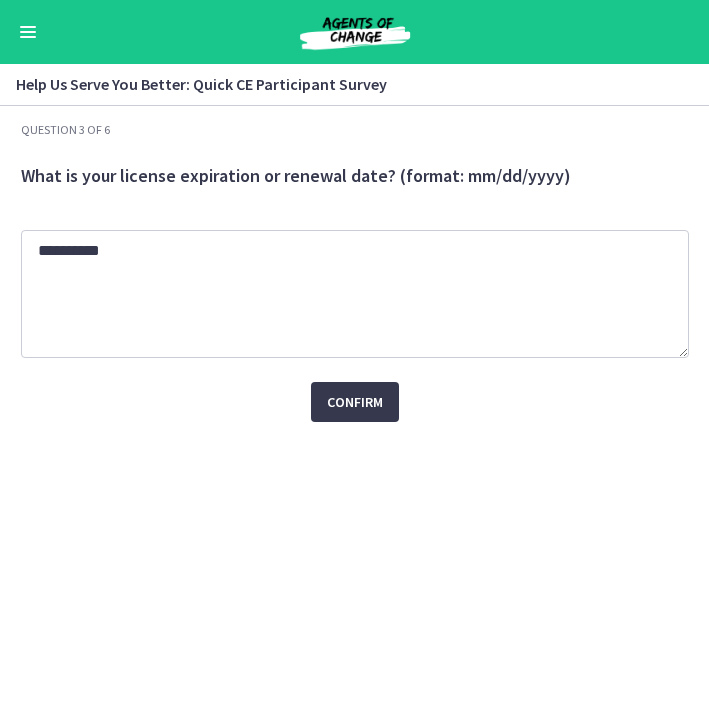 click on "**********" 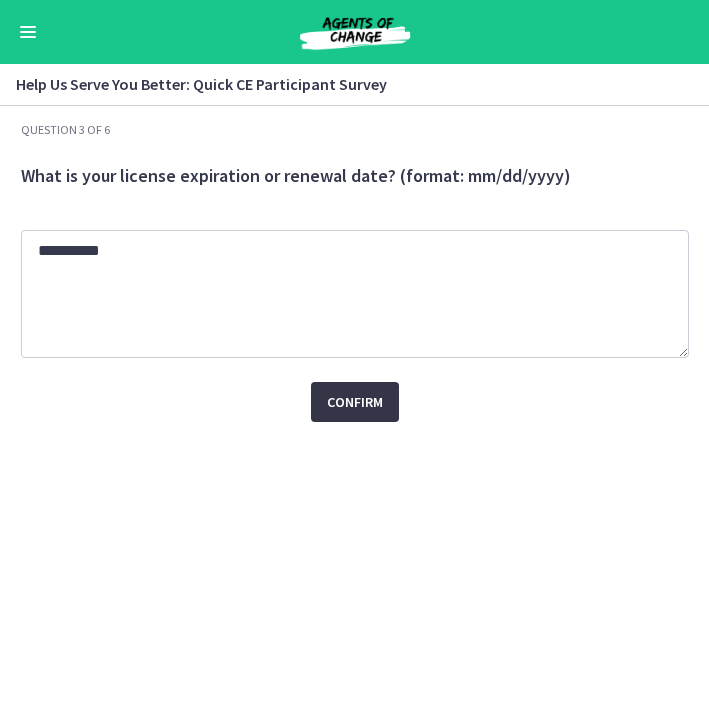 click on "Confirm" at bounding box center [355, 402] 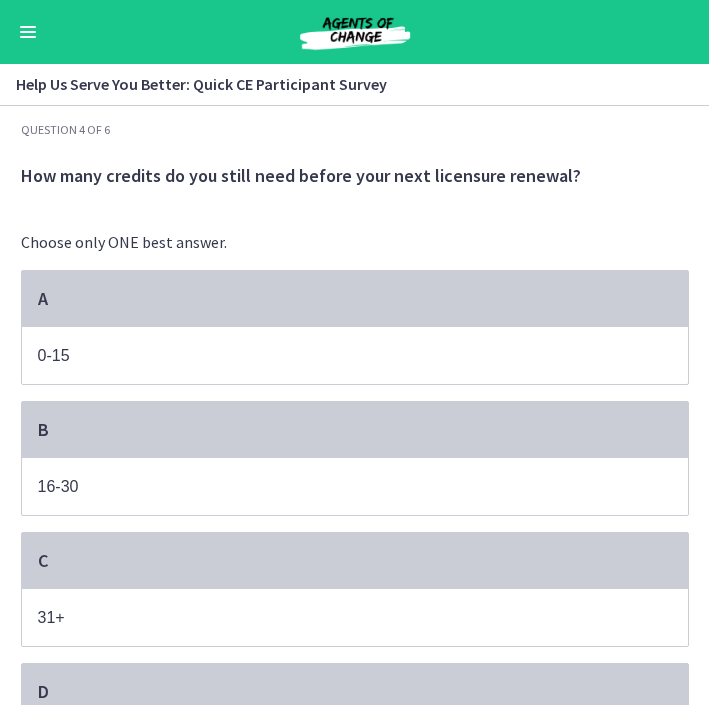 click on "Question   4   of   6
How many credits do you still need before your next licensure renewal?
Choose only ONE best answer.
A
0-15
B
16-30
C
31+
D
Not sure
Confirm" at bounding box center (355, 490) 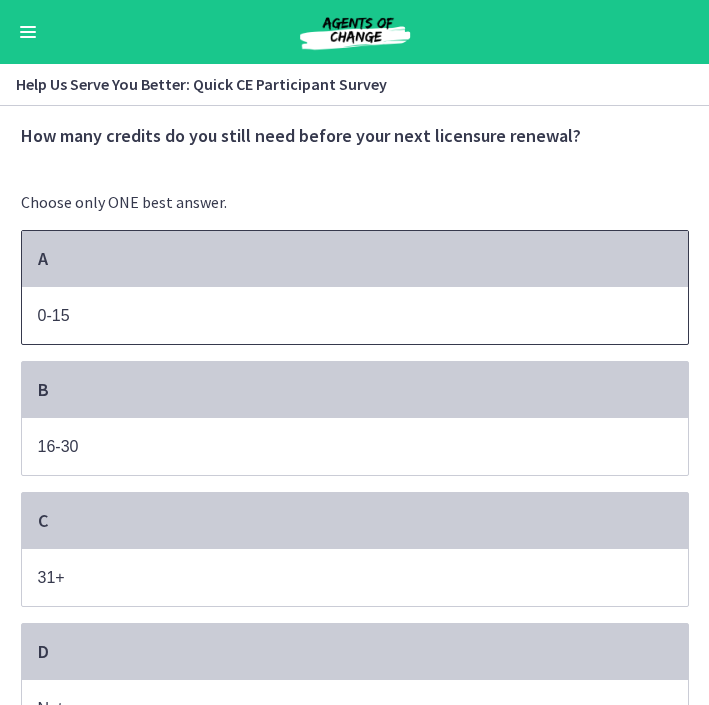 scroll, scrollTop: 4, scrollLeft: 0, axis: vertical 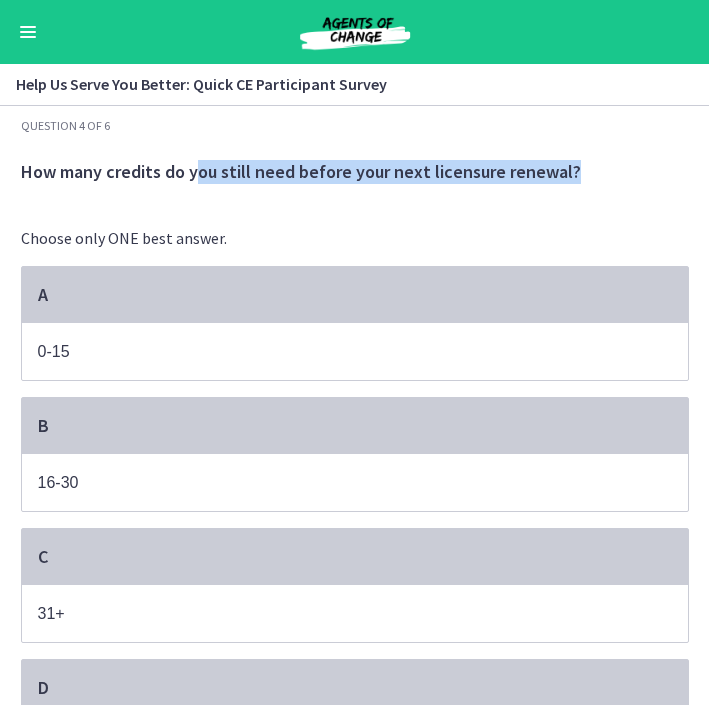 drag, startPoint x: 195, startPoint y: 160, endPoint x: 322, endPoint y: 184, distance: 129.24782 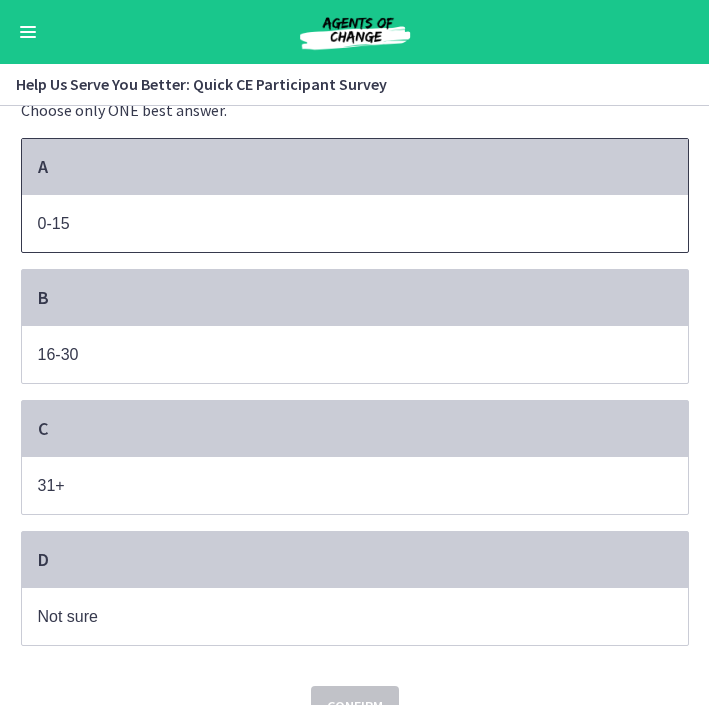 scroll, scrollTop: 129, scrollLeft: 0, axis: vertical 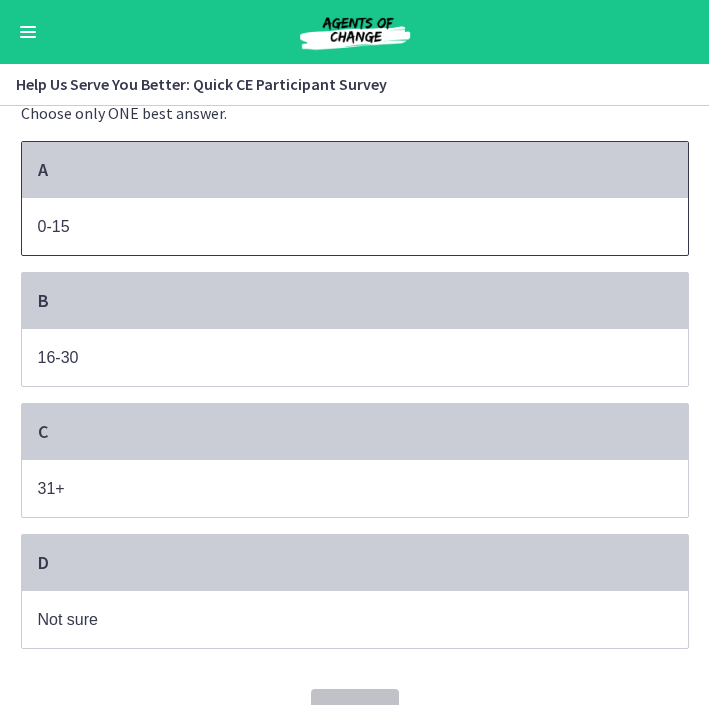 click on "0-15" at bounding box center [335, 226] 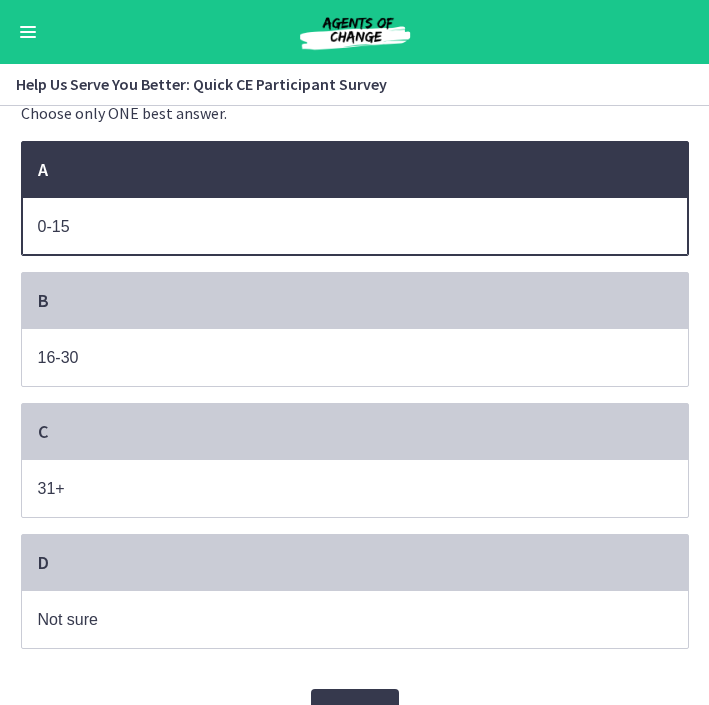 click on "Choose only ONE best answer." at bounding box center (355, 113) 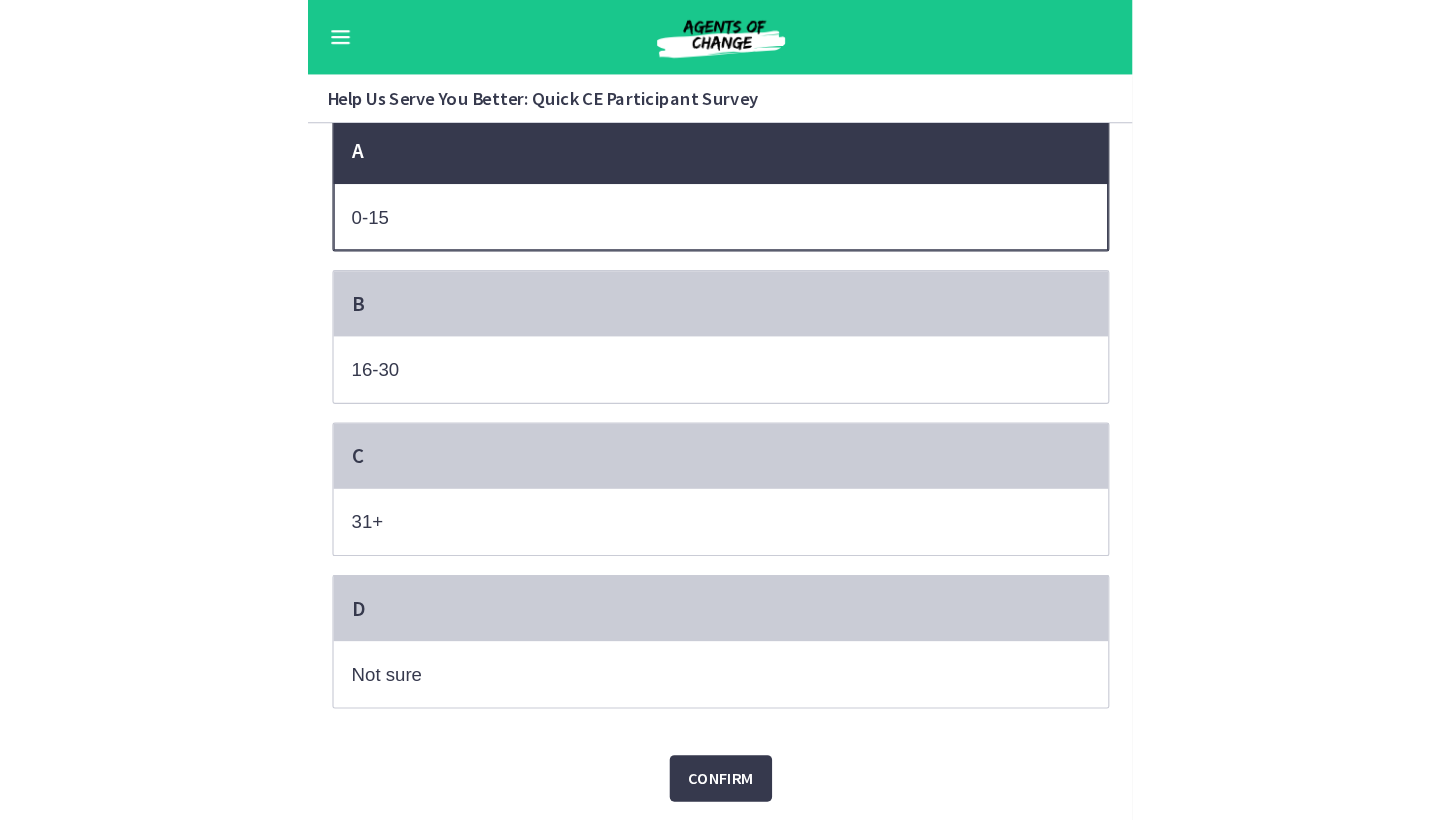 scroll, scrollTop: 0, scrollLeft: 0, axis: both 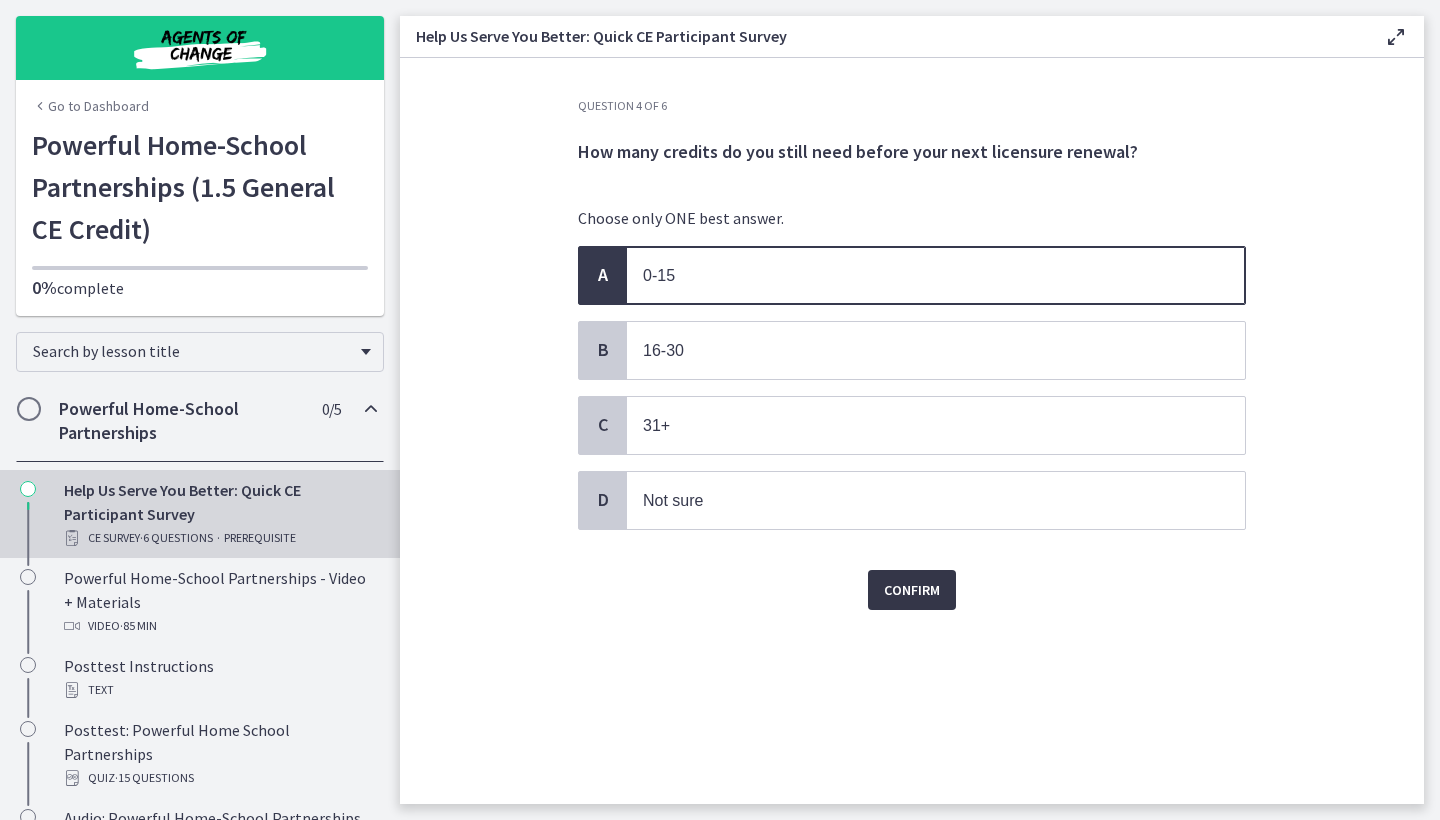 click on "Confirm" at bounding box center (912, 590) 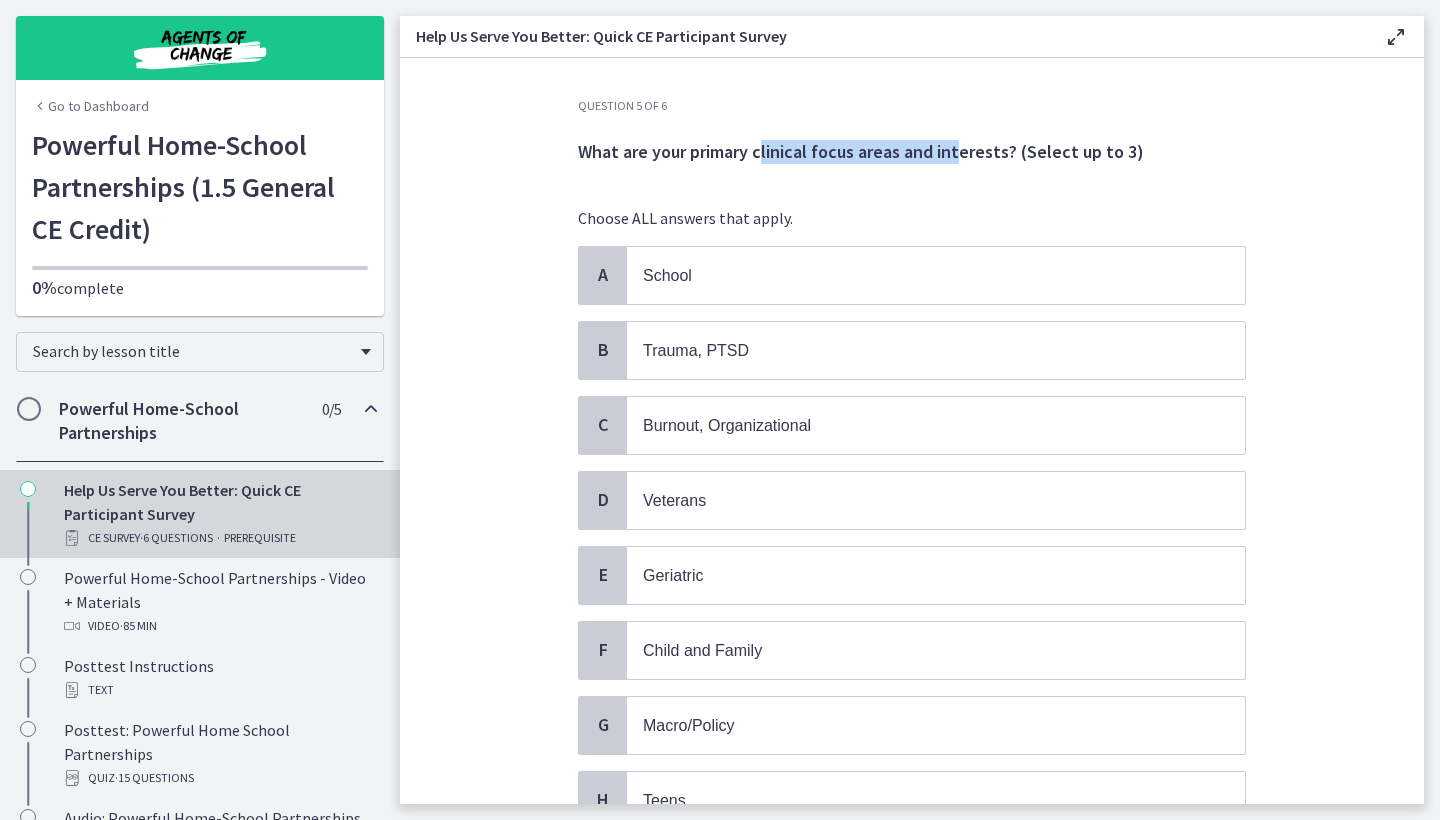 drag, startPoint x: 760, startPoint y: 157, endPoint x: 961, endPoint y: 156, distance: 201.00249 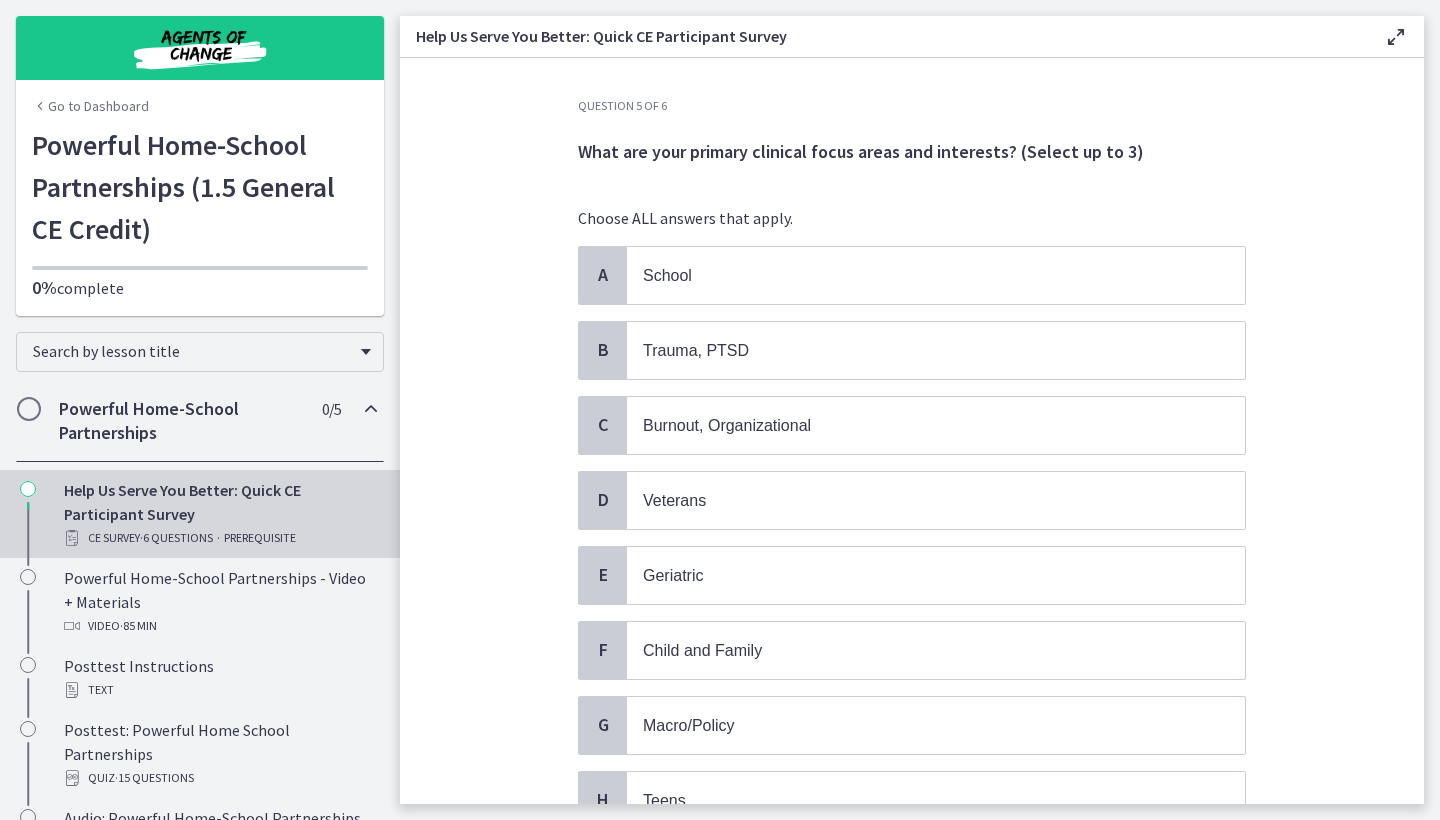 click on "What are your primary clinical focus areas and interests? (Select up to 3)" at bounding box center [912, 152] 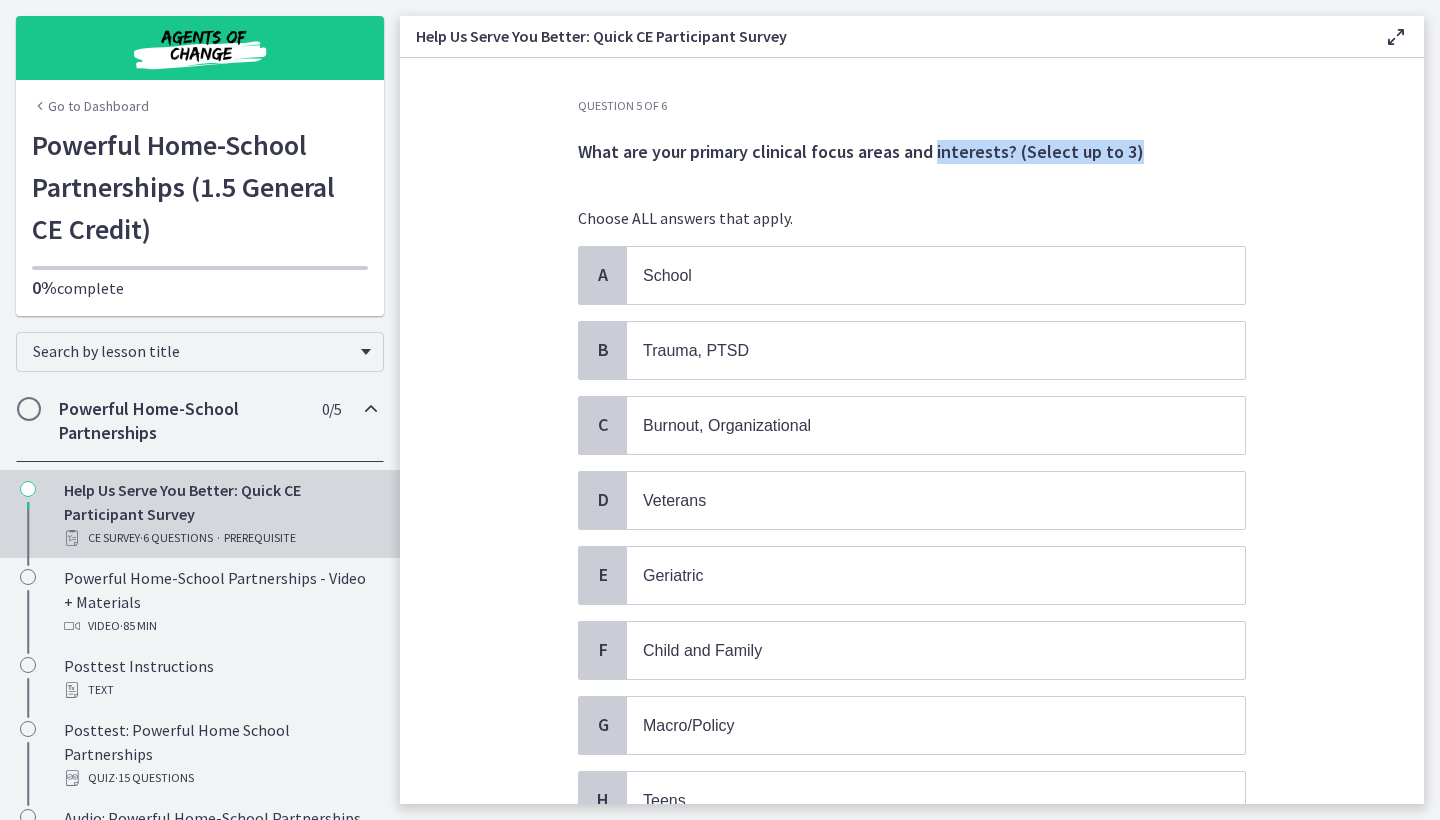 drag, startPoint x: 963, startPoint y: 156, endPoint x: 1030, endPoint y: 181, distance: 71.51224 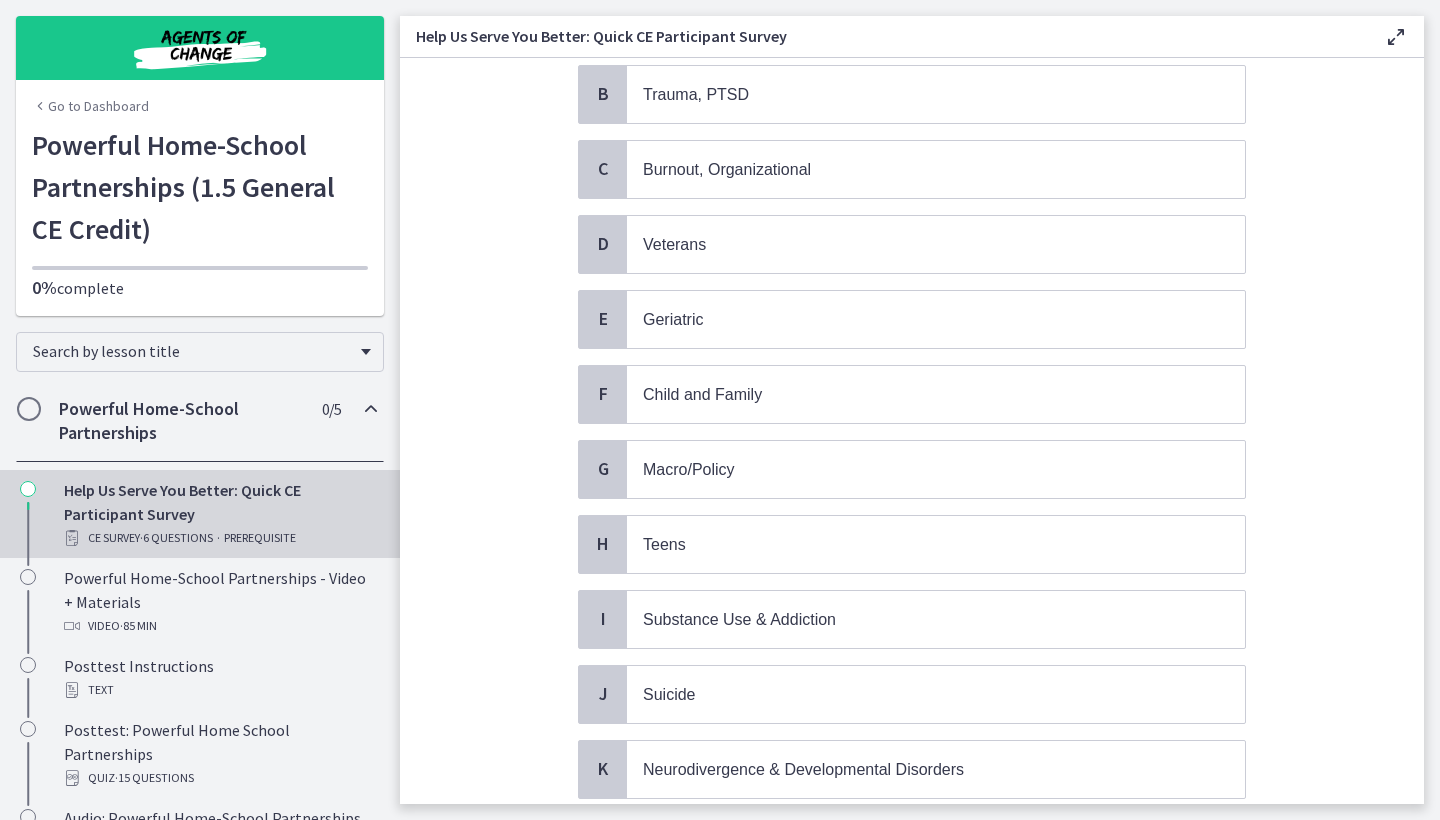 scroll, scrollTop: 173, scrollLeft: 0, axis: vertical 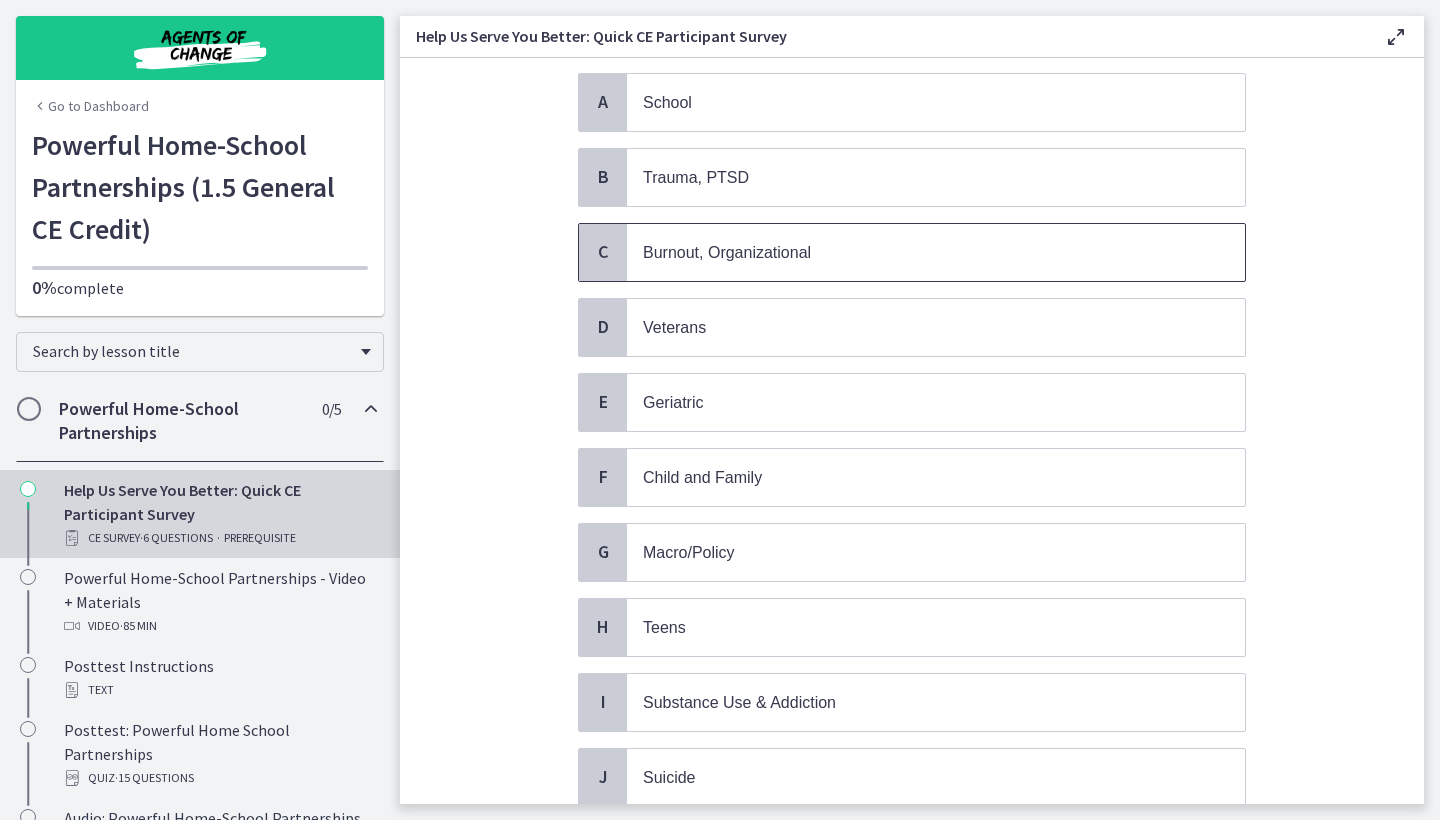 click on "Burnout, Organizational" at bounding box center (916, 252) 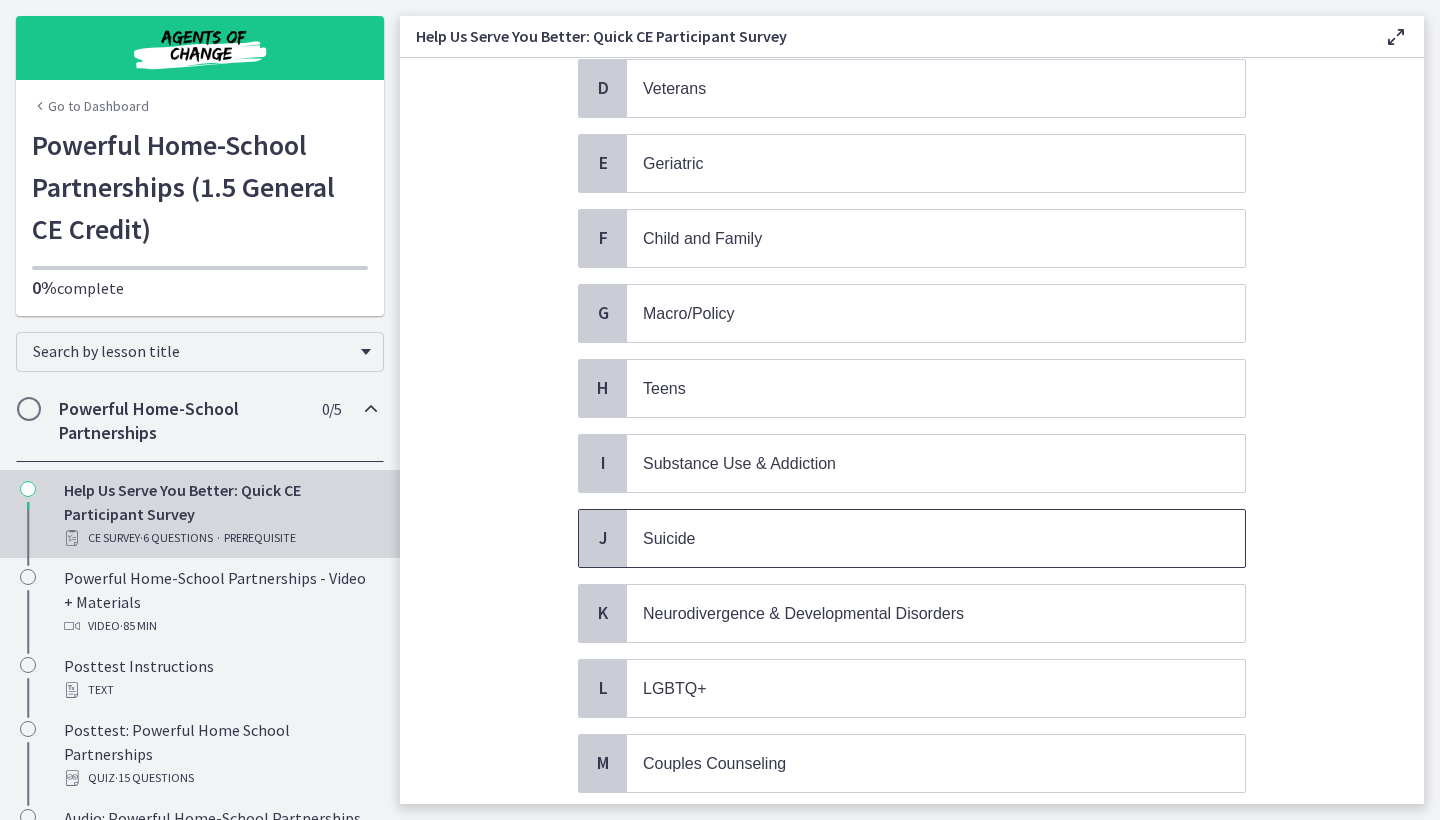scroll, scrollTop: 416, scrollLeft: 0, axis: vertical 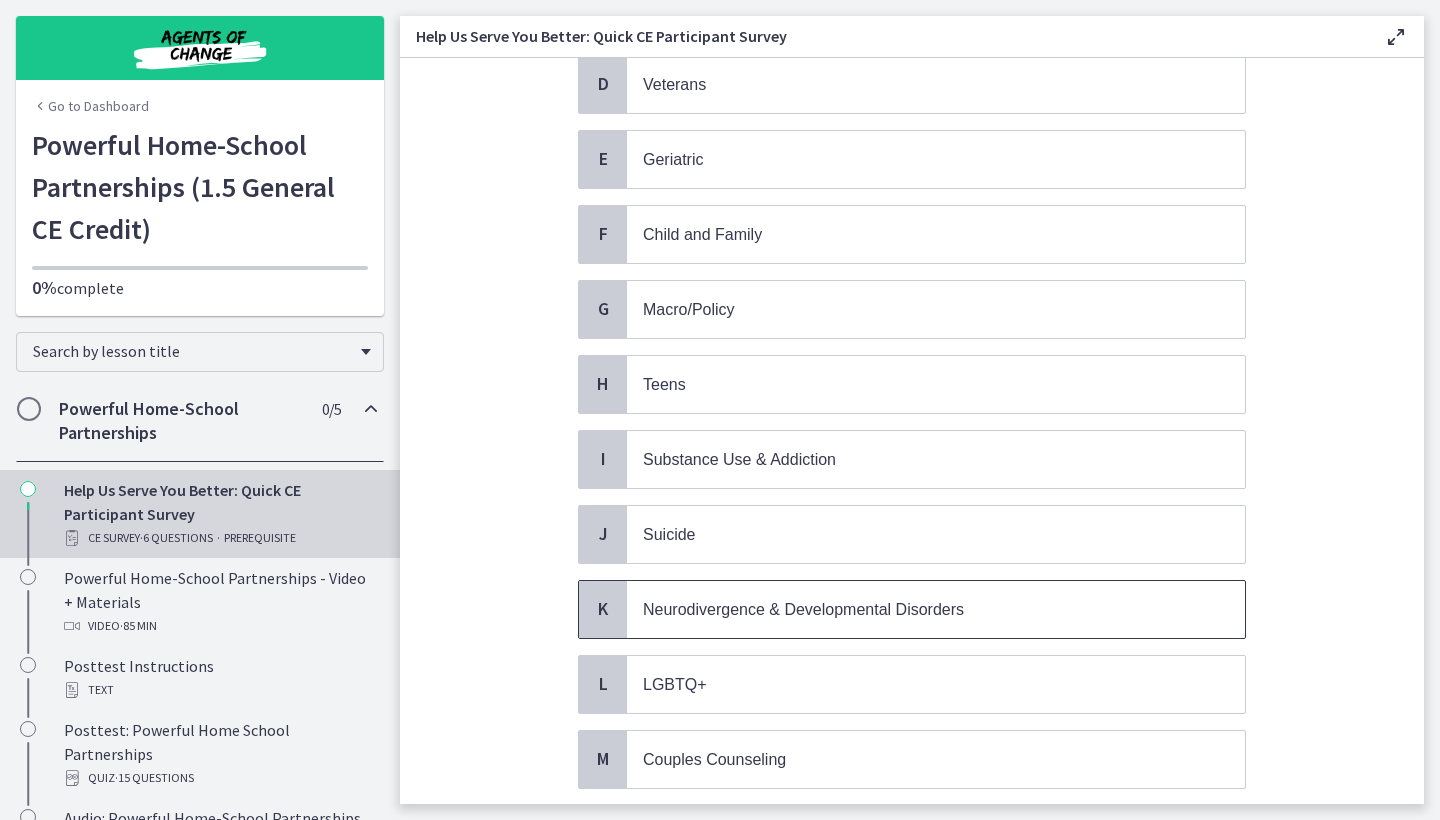 click on "Neurodivergence & Developmental Disorders" at bounding box center [916, 609] 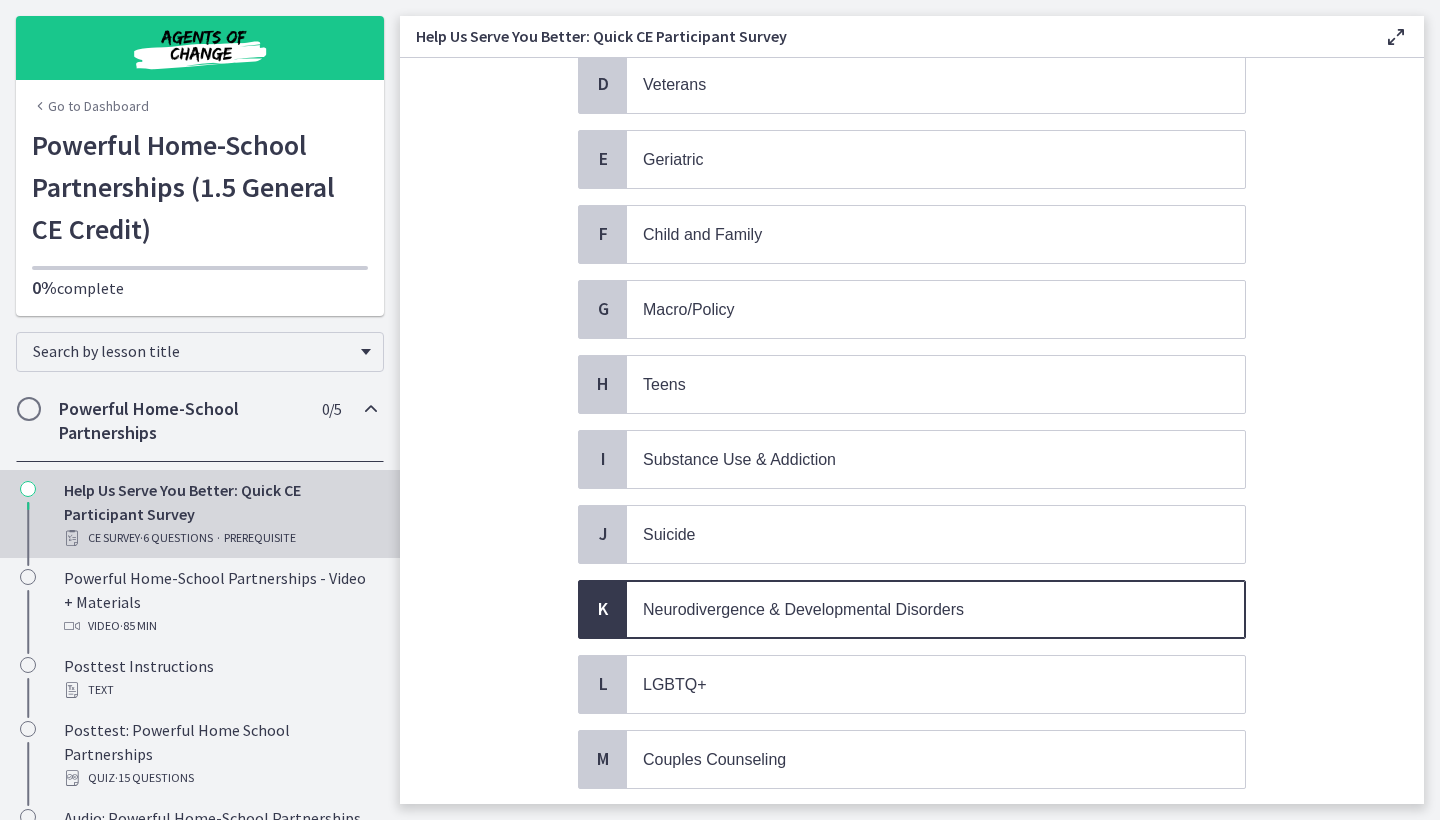 click on "Question   5   of   6
What are your primary clinical focus areas and interests? (Select up to 3)
Choose ALL answers that apply.
A
School
B
Trauma, PTSD
C
Burnout, Organizational
D
Veterans
E
Geriatric
F
Child and Family
G
Macro/Policy
H
Teens
I
Substance Use & Addiction
J
Suicide" at bounding box center (912, 431) 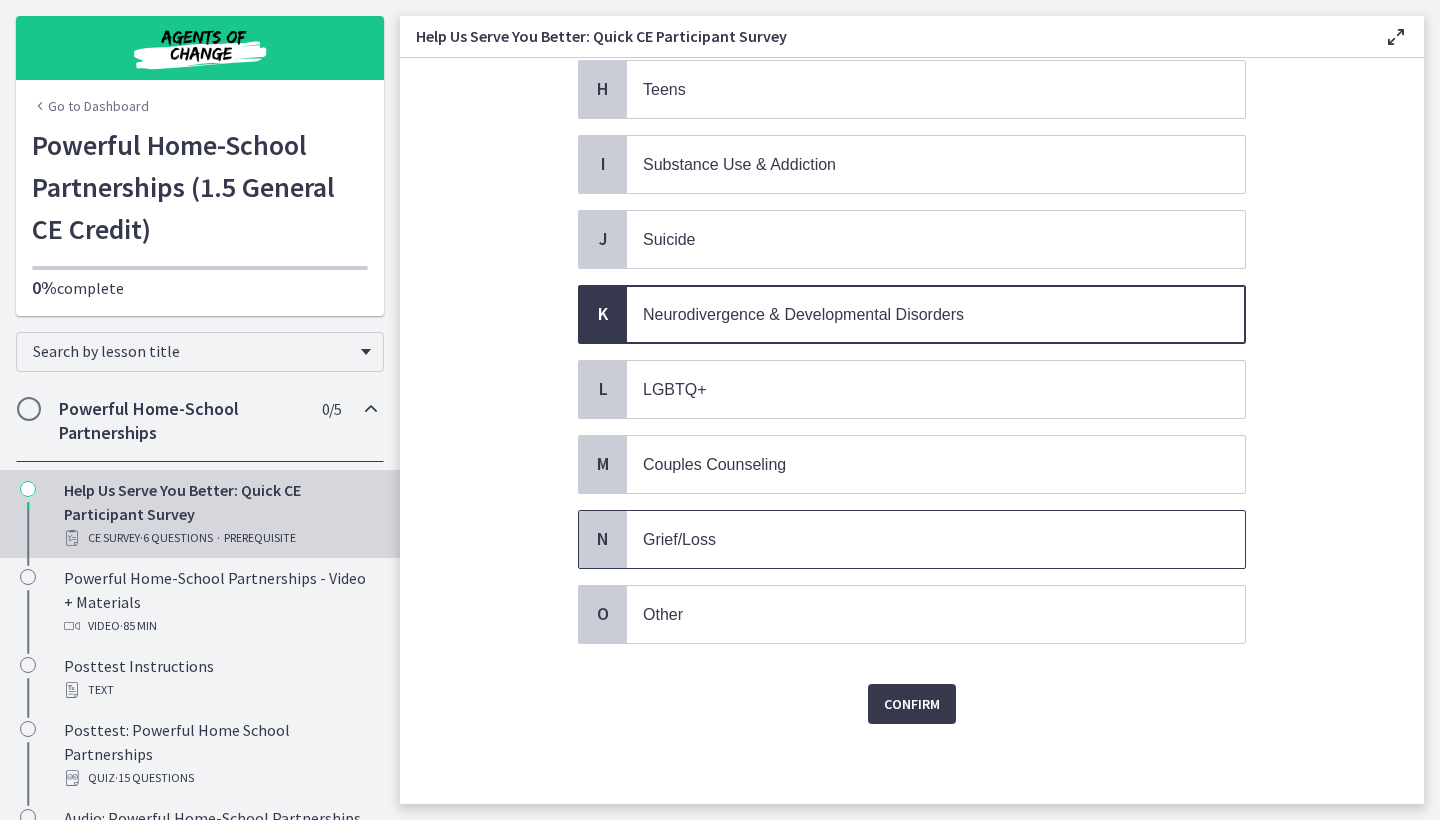 click on "Grief/Loss" at bounding box center [916, 539] 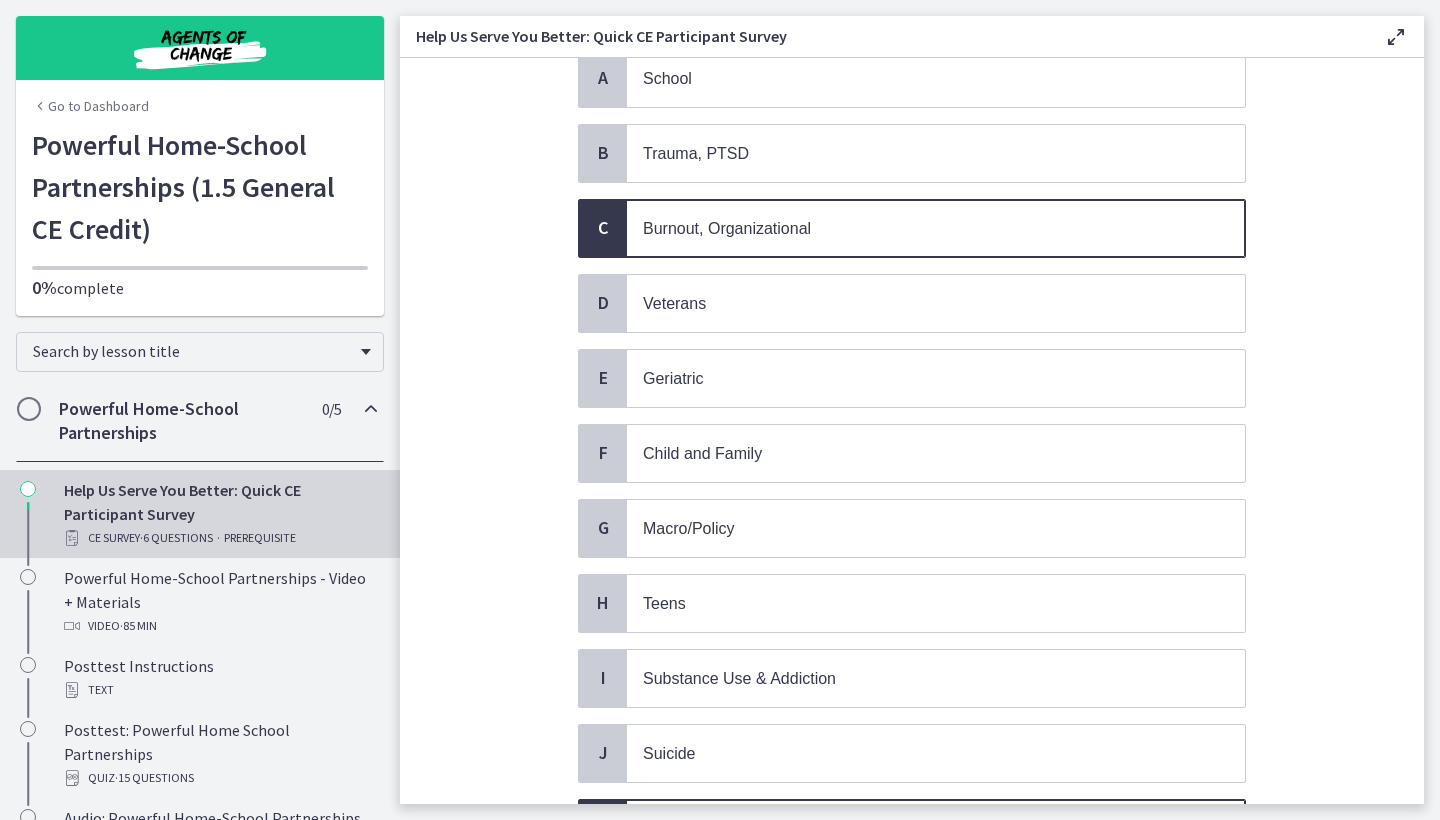 scroll, scrollTop: 176, scrollLeft: 0, axis: vertical 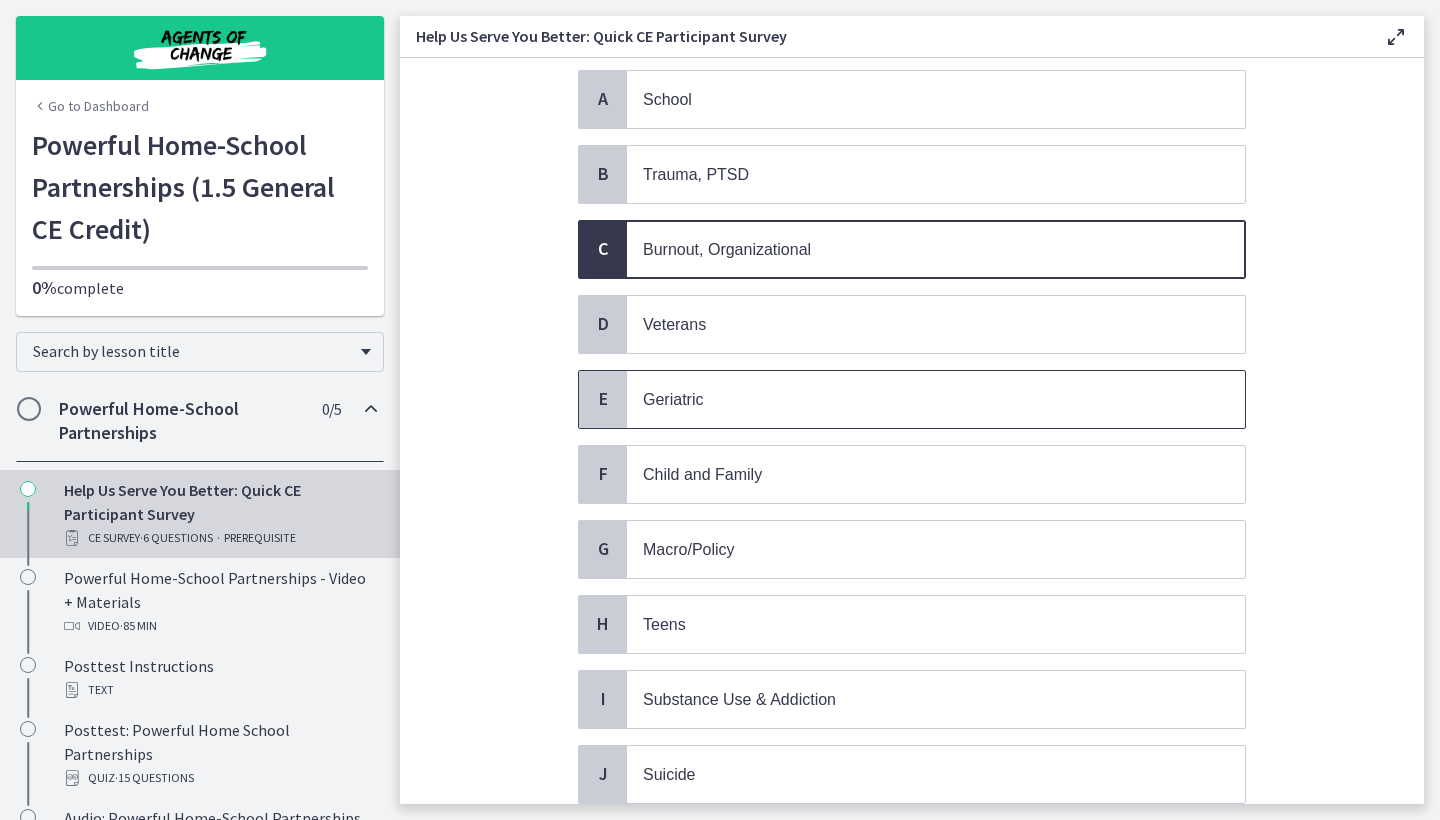 click on "Geriatric" at bounding box center [916, 399] 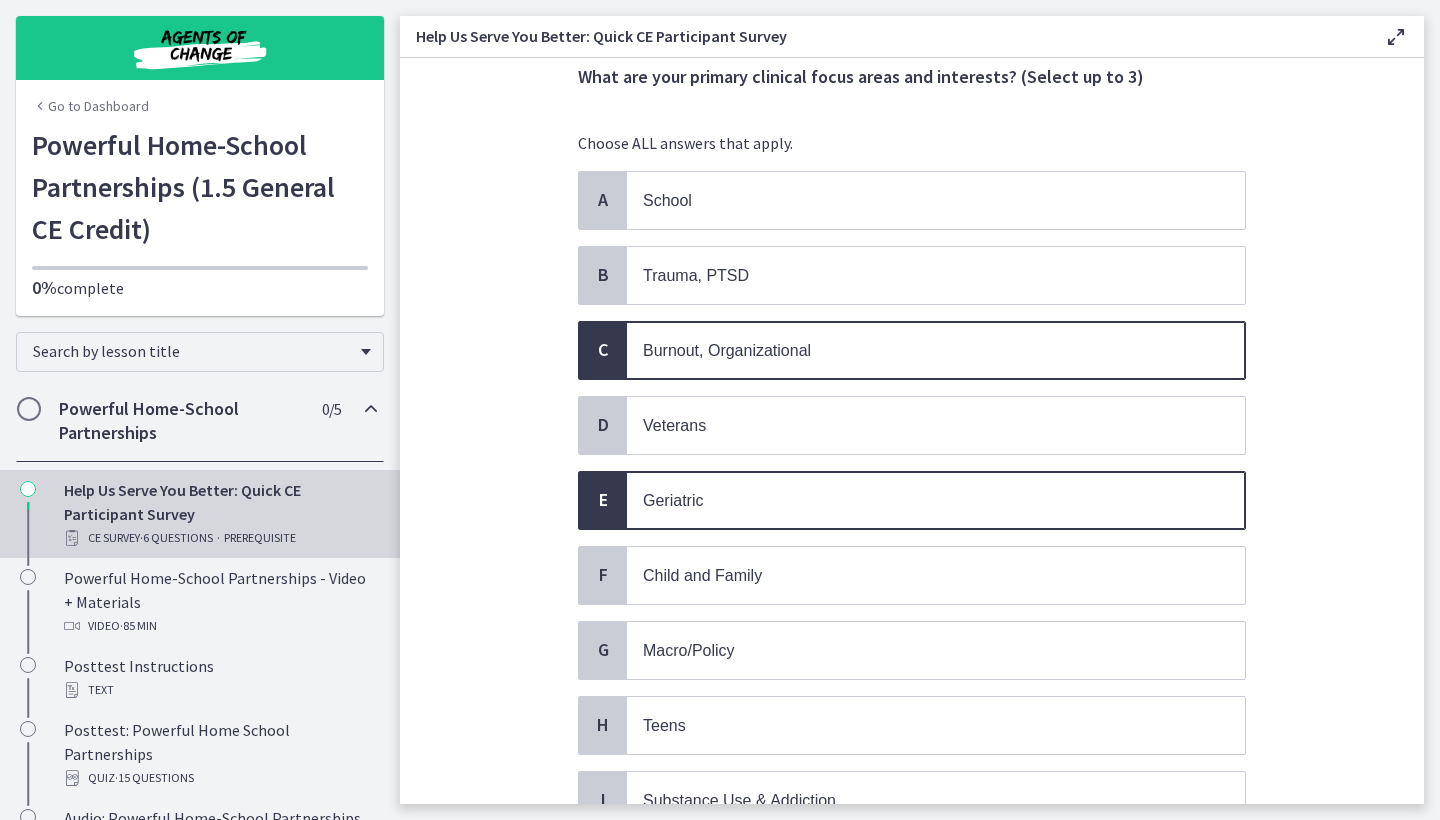 scroll, scrollTop: 45, scrollLeft: 0, axis: vertical 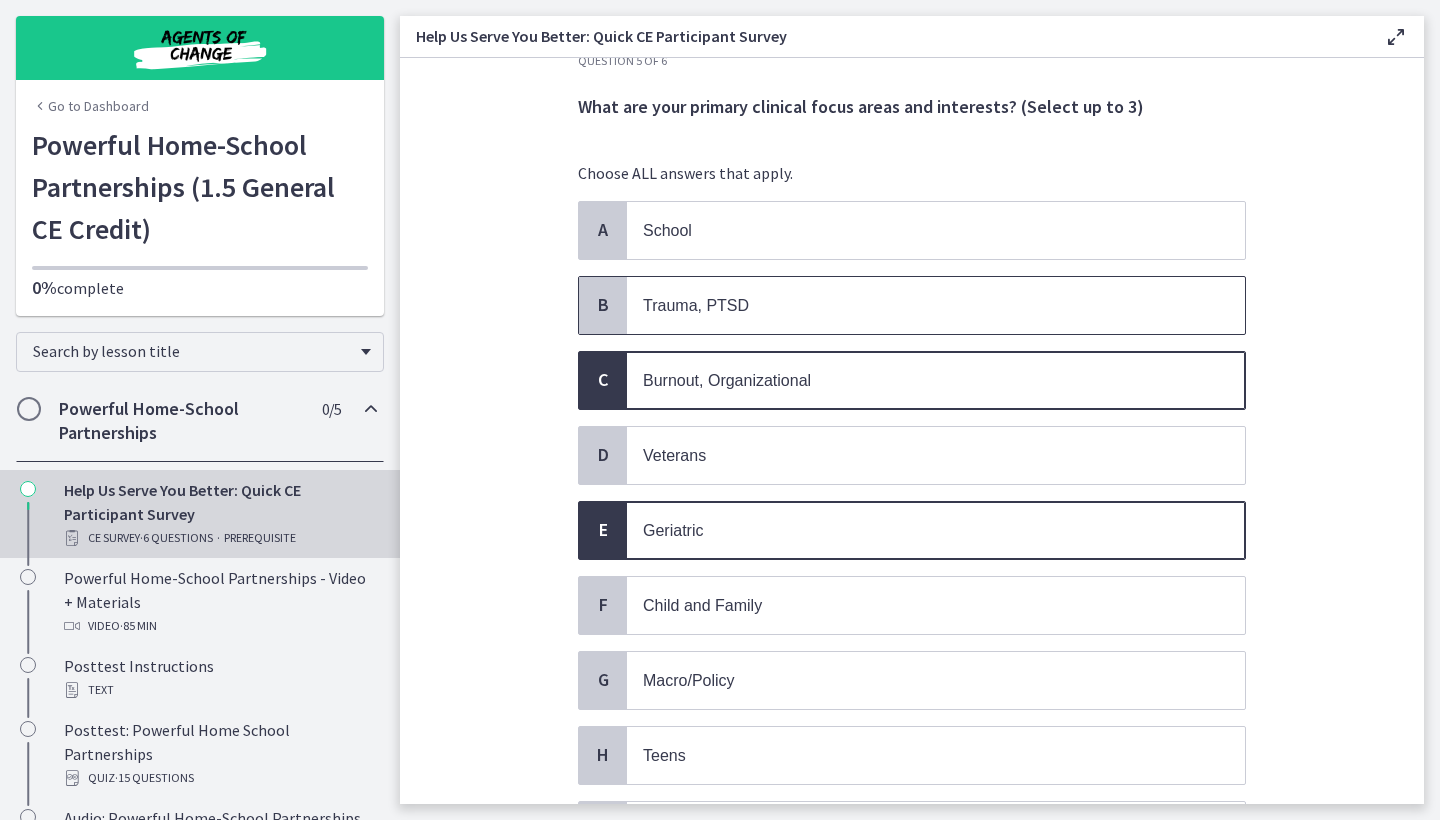 click on "Trauma, PTSD" at bounding box center (696, 305) 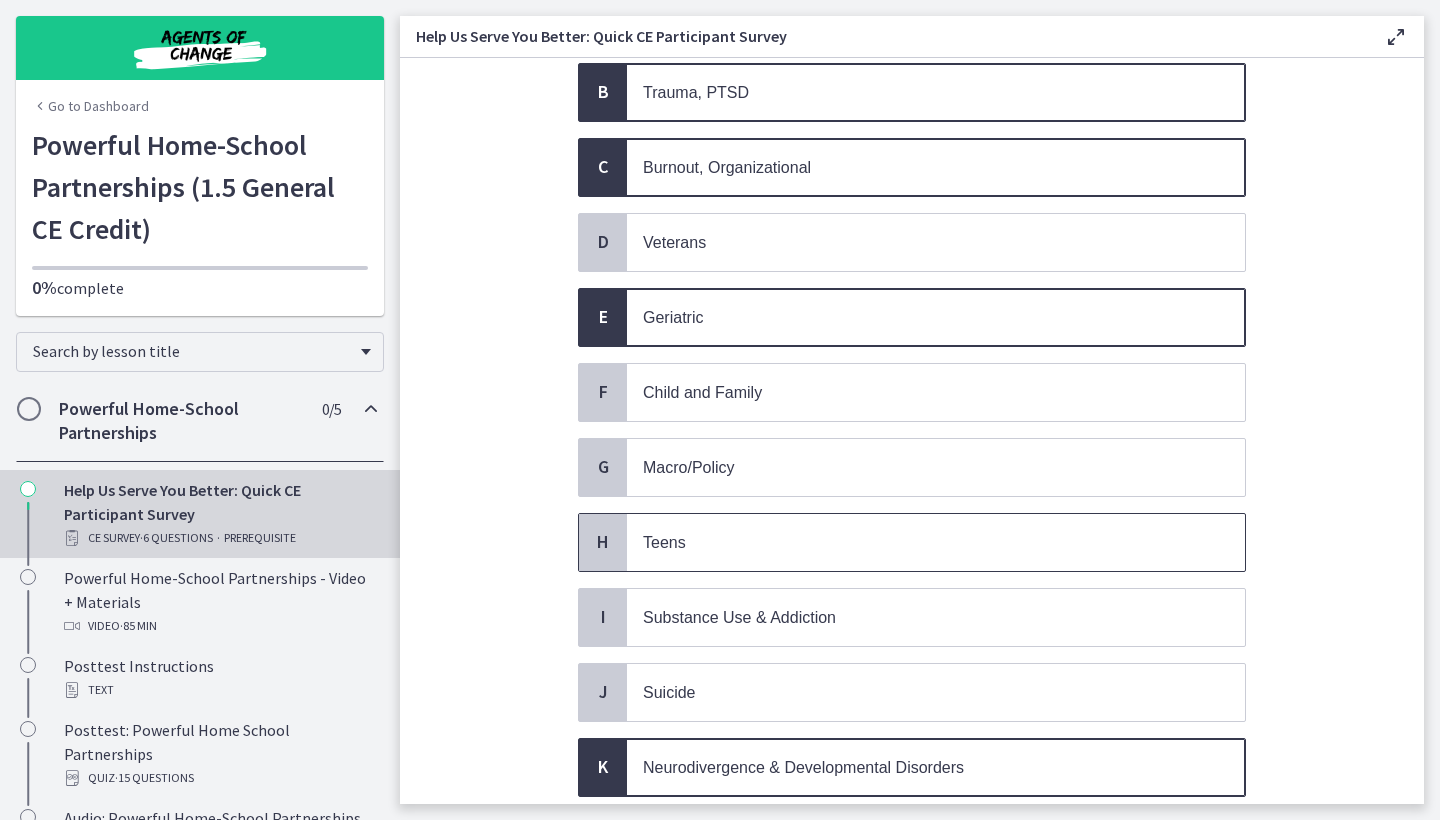 scroll, scrollTop: 261, scrollLeft: 0, axis: vertical 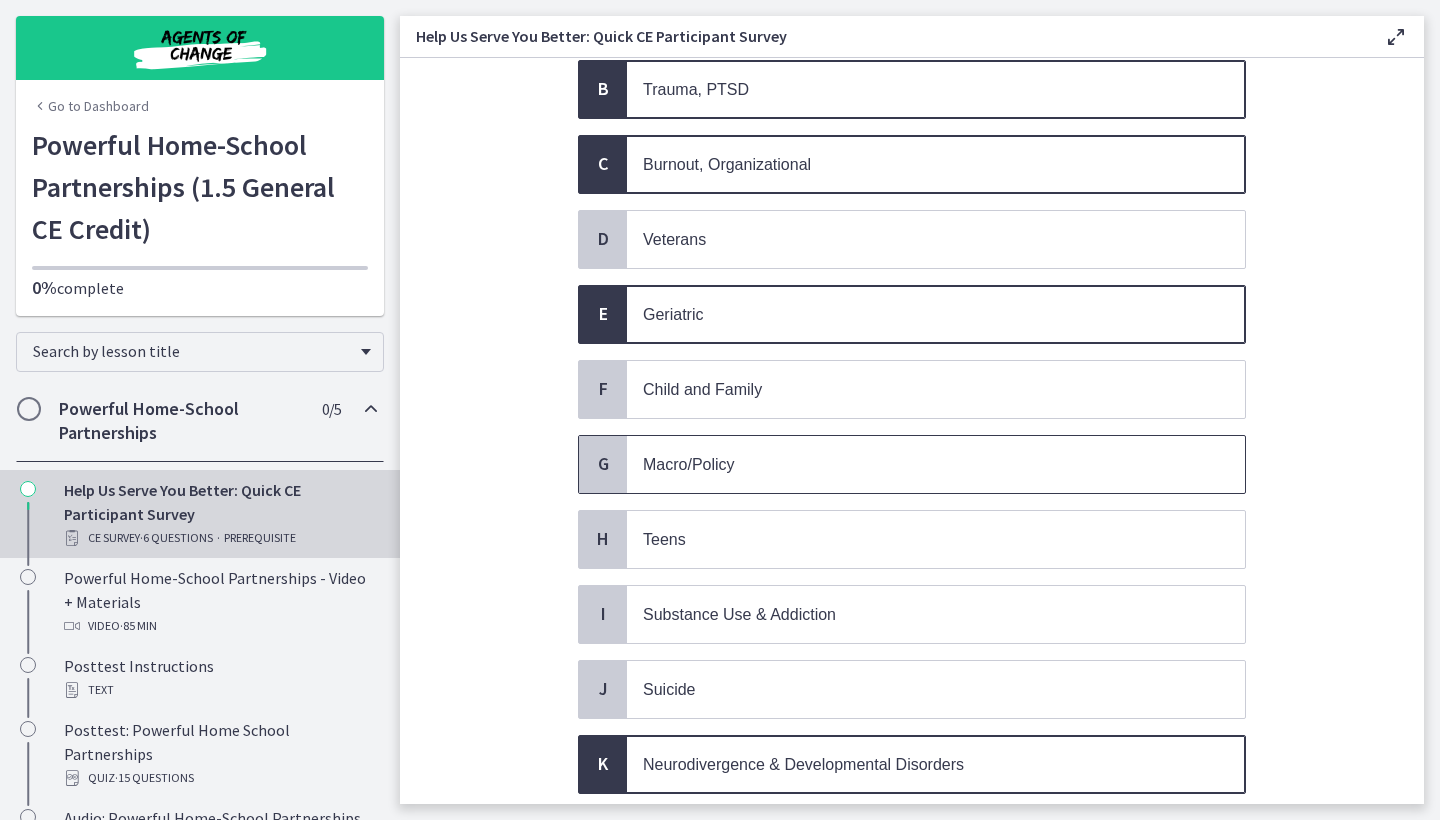 click on "Macro/Policy" at bounding box center [916, 464] 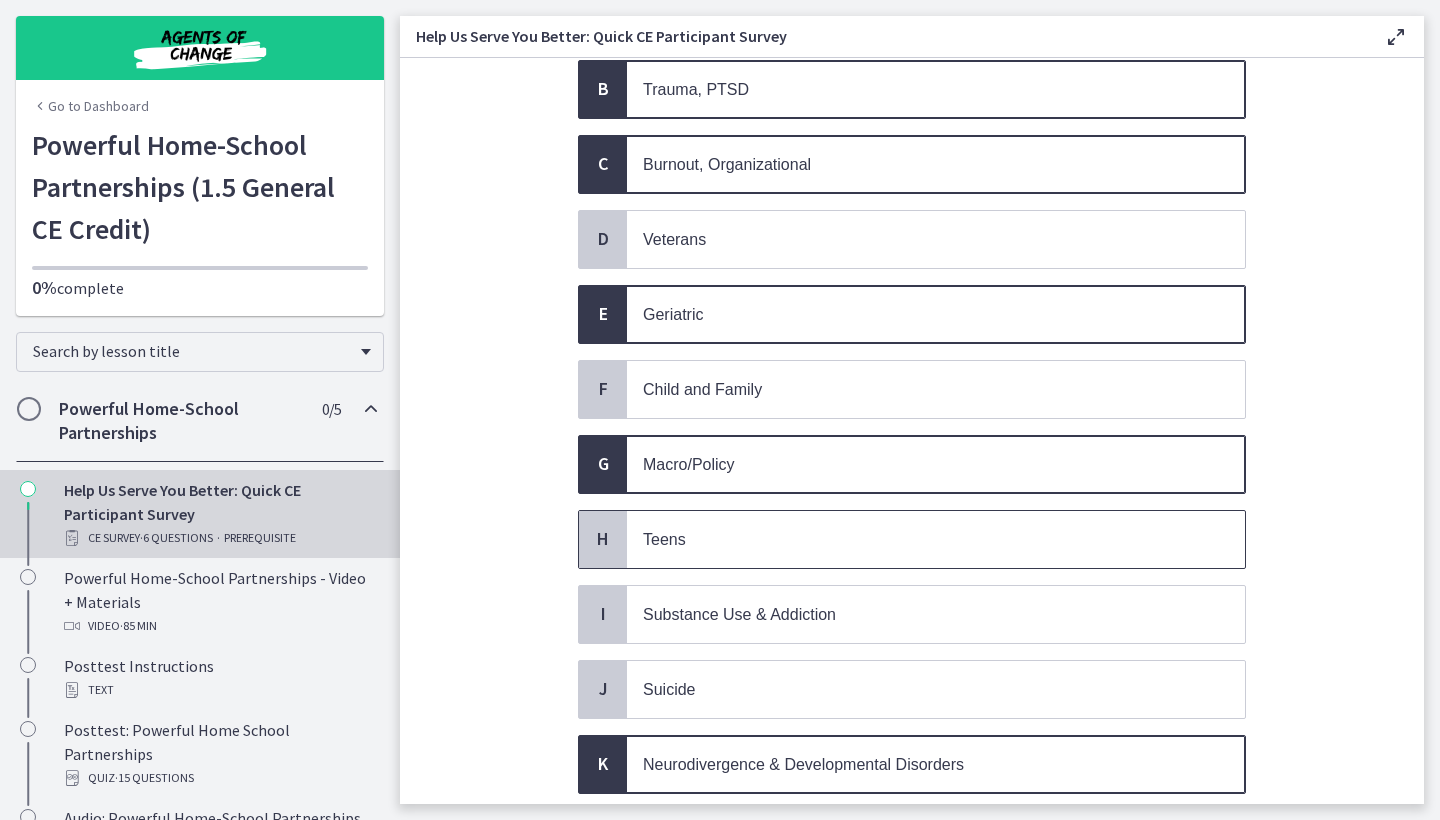 click on "Teens" at bounding box center [936, 539] 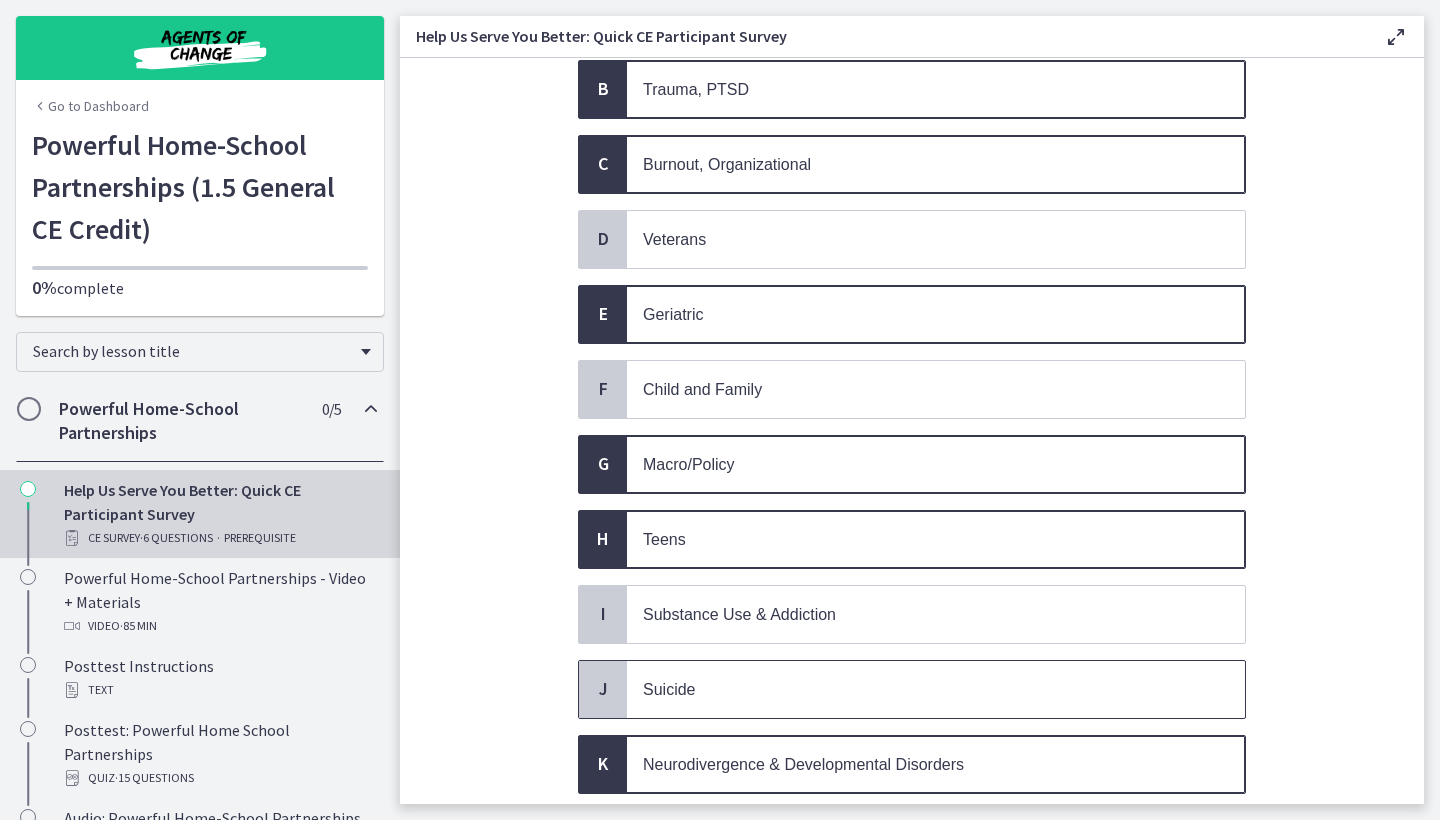 click on "Suicide" at bounding box center (916, 689) 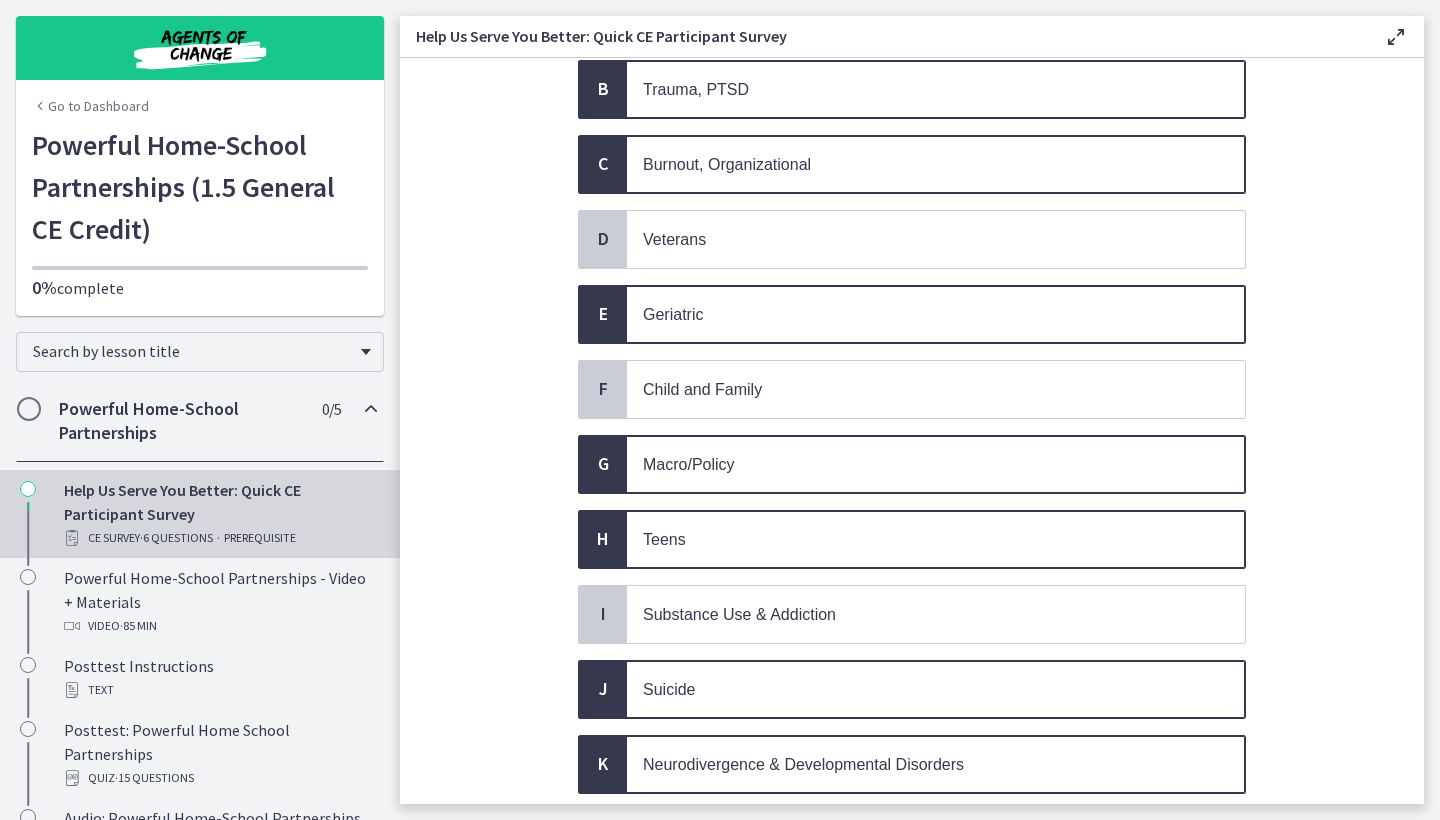 scroll, scrollTop: 711, scrollLeft: 0, axis: vertical 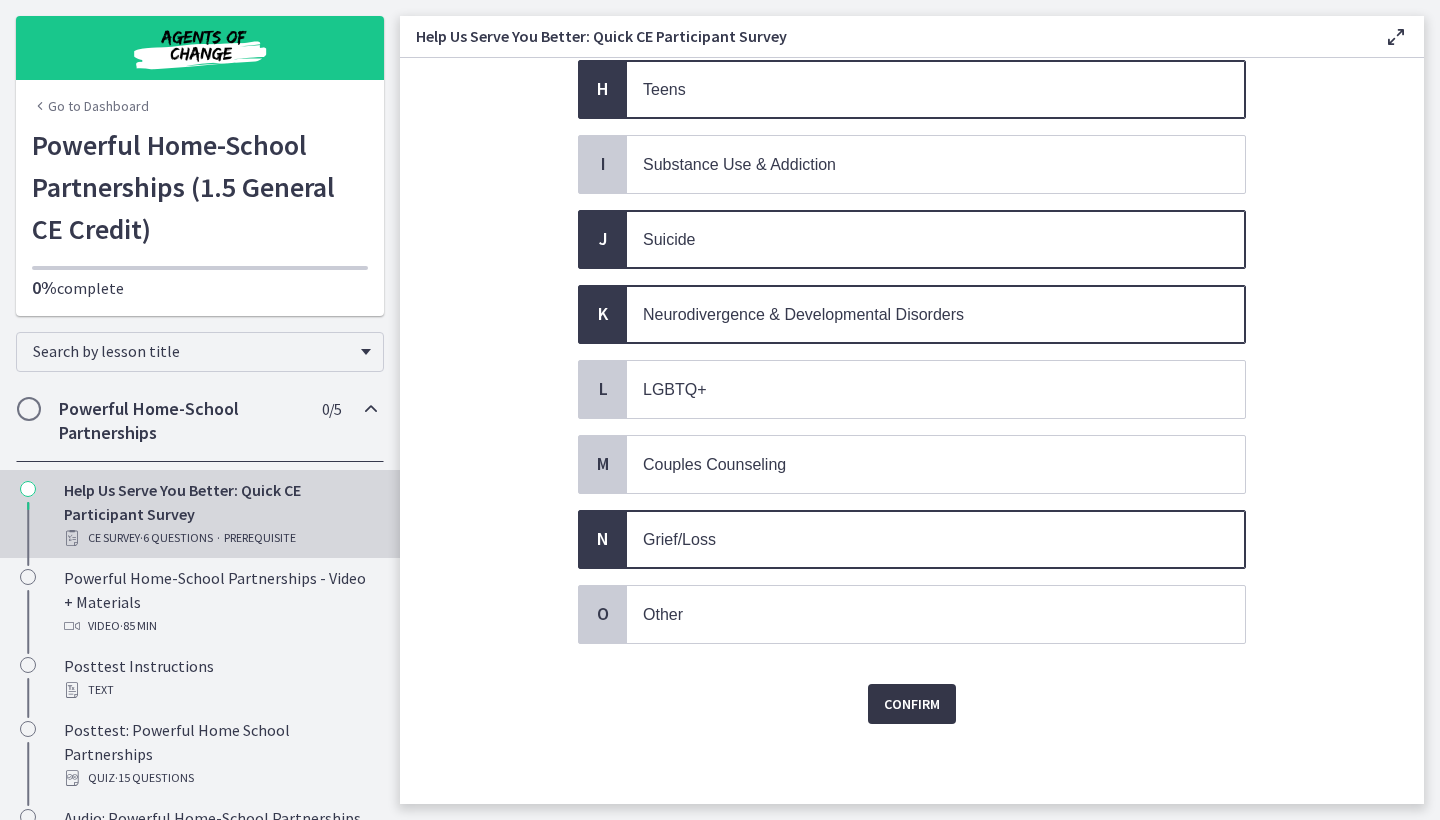 click on "Confirm" at bounding box center [912, 704] 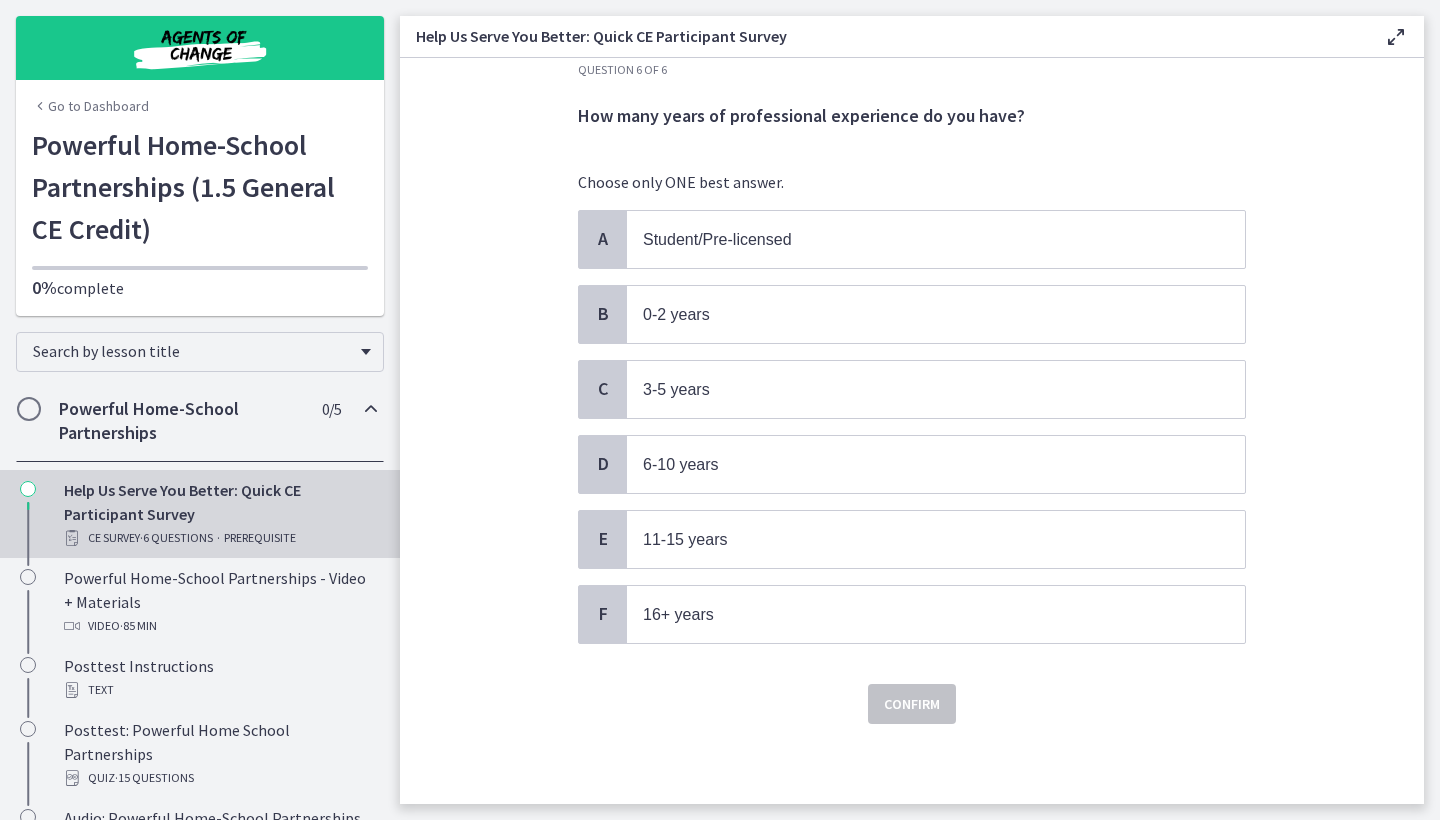 scroll, scrollTop: 0, scrollLeft: 0, axis: both 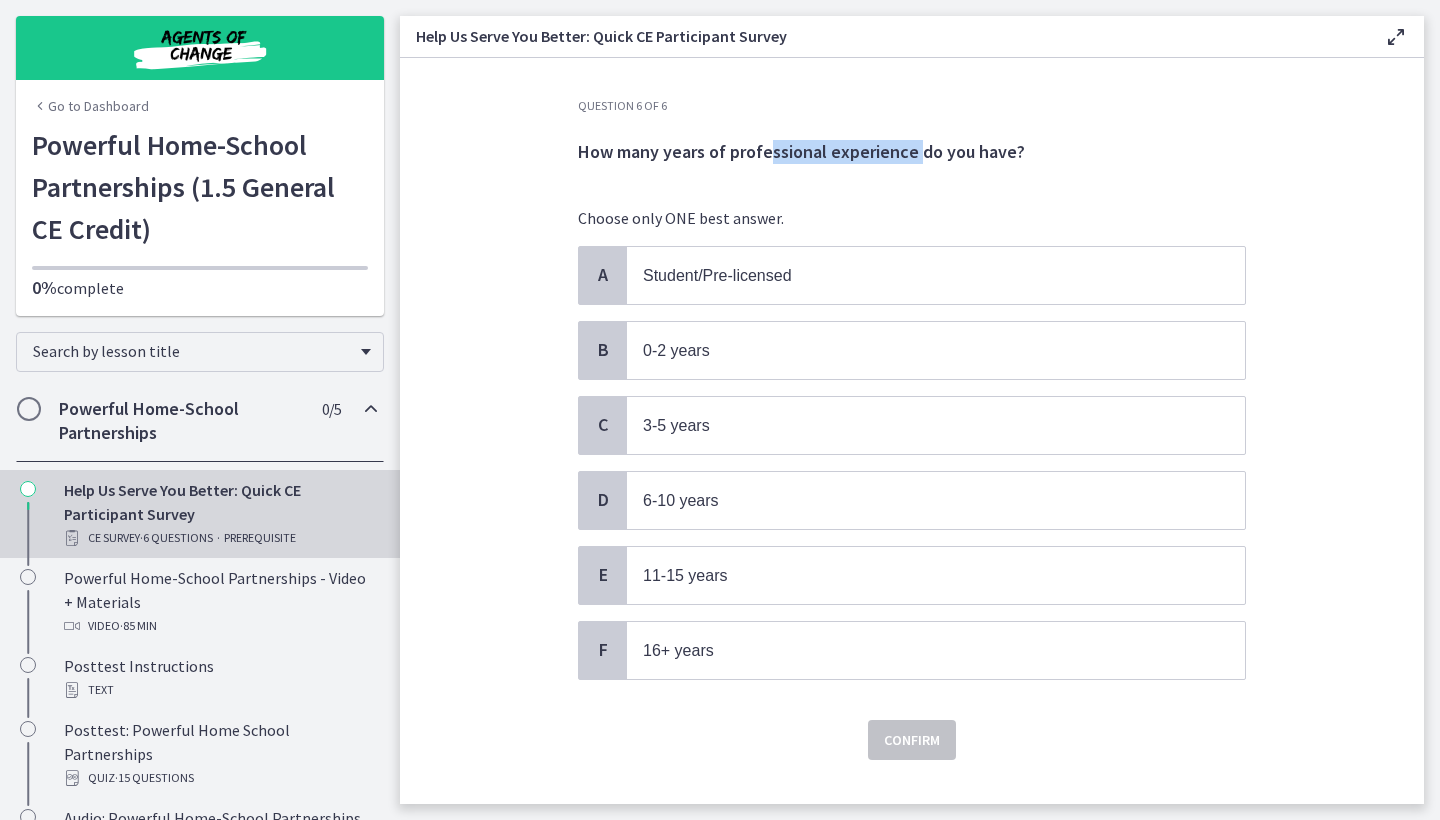 drag, startPoint x: 772, startPoint y: 150, endPoint x: 916, endPoint y: 152, distance: 144.01389 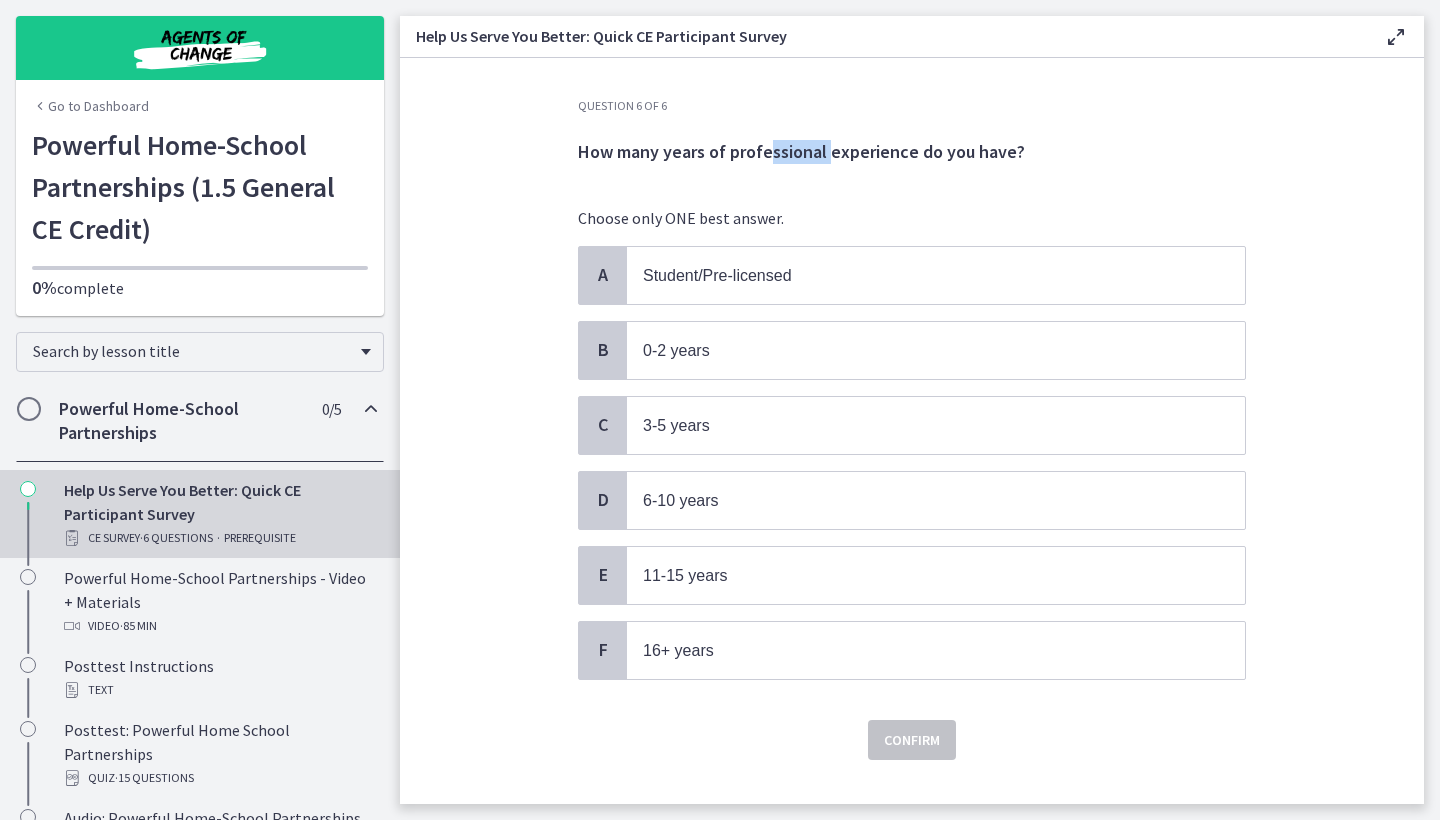 drag, startPoint x: 768, startPoint y: 152, endPoint x: 859, endPoint y: 152, distance: 91 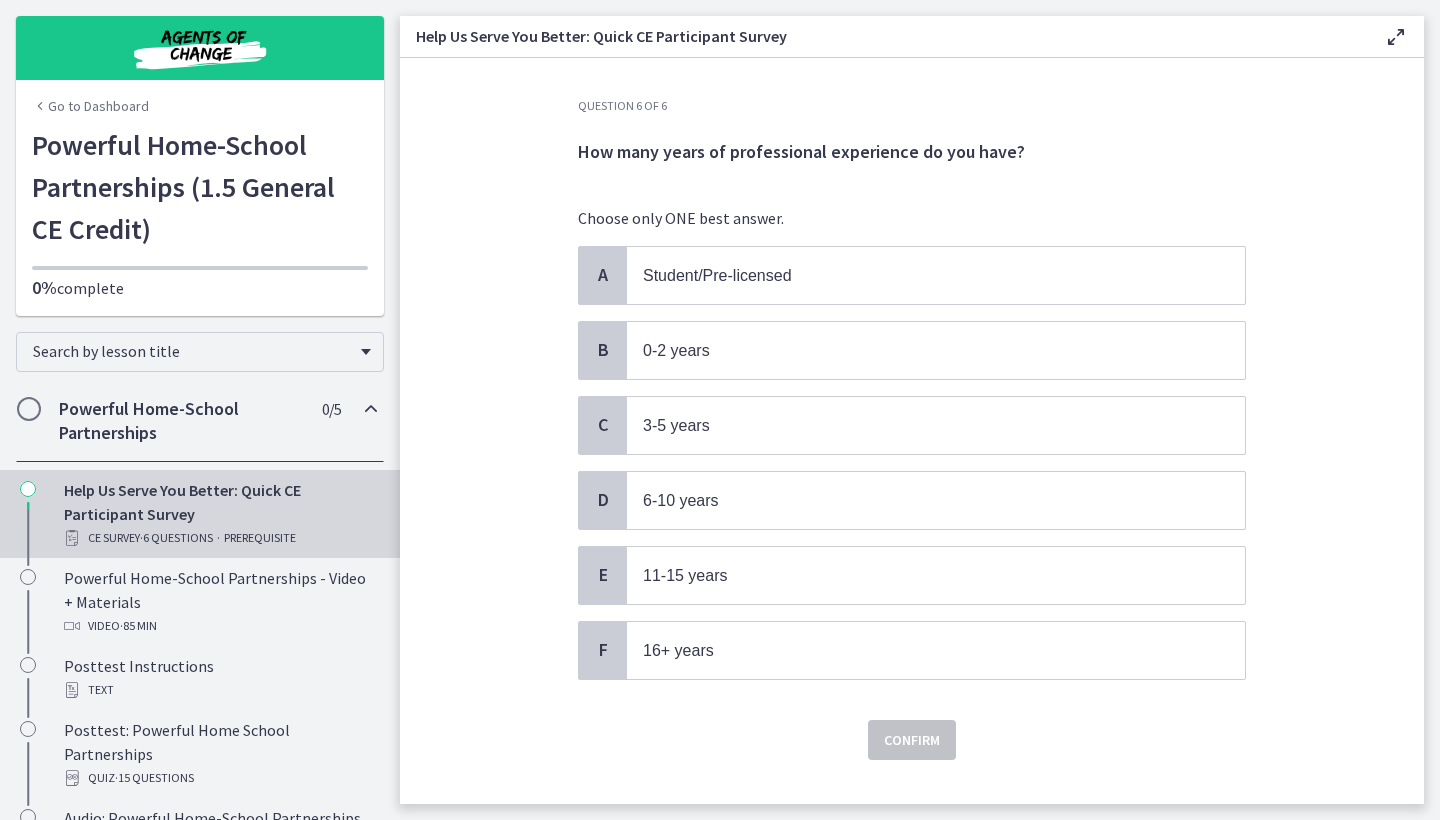 click on "How many years of professional experience do you have?" at bounding box center (912, 152) 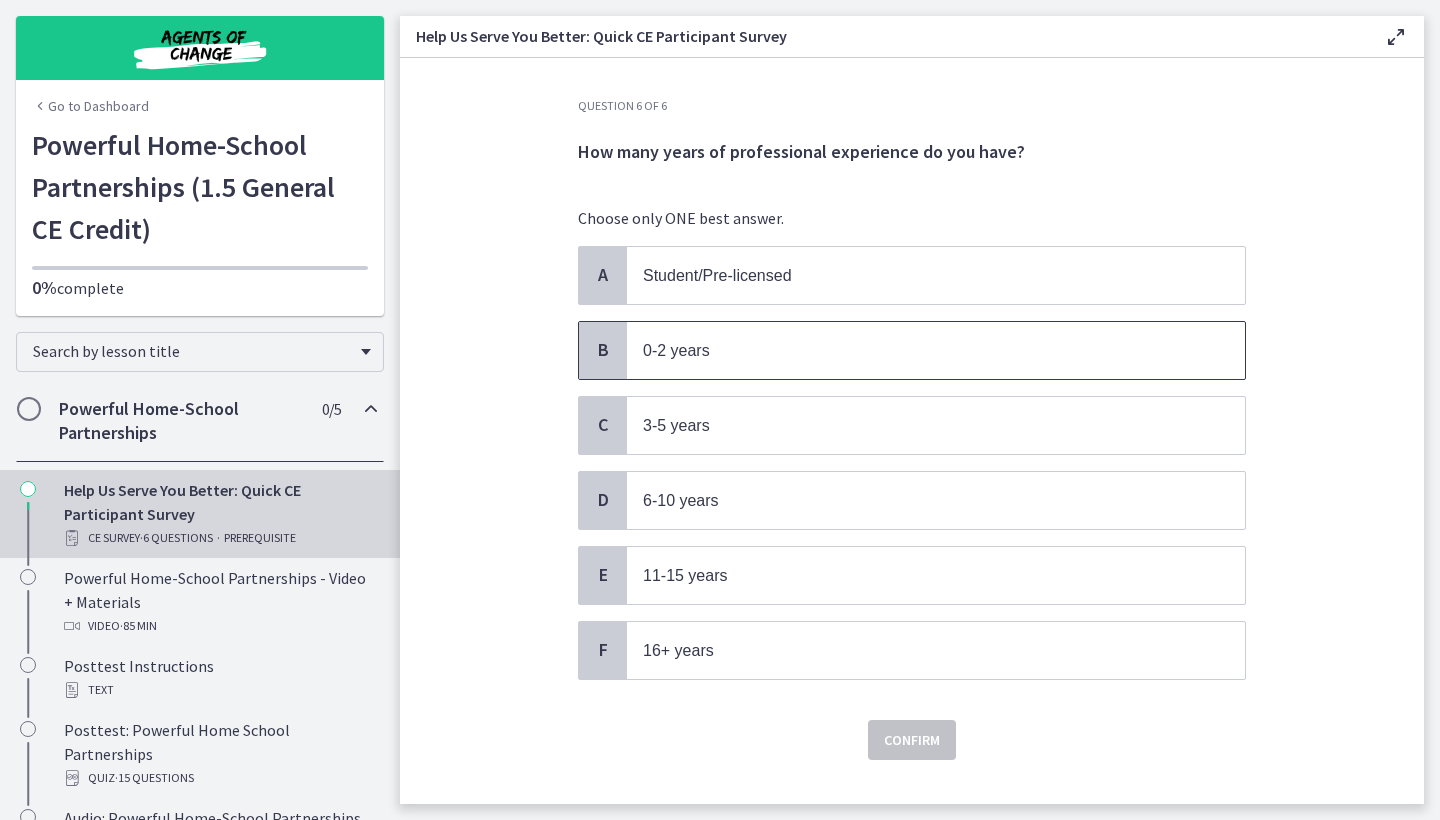 click on "0-2 years" at bounding box center [916, 350] 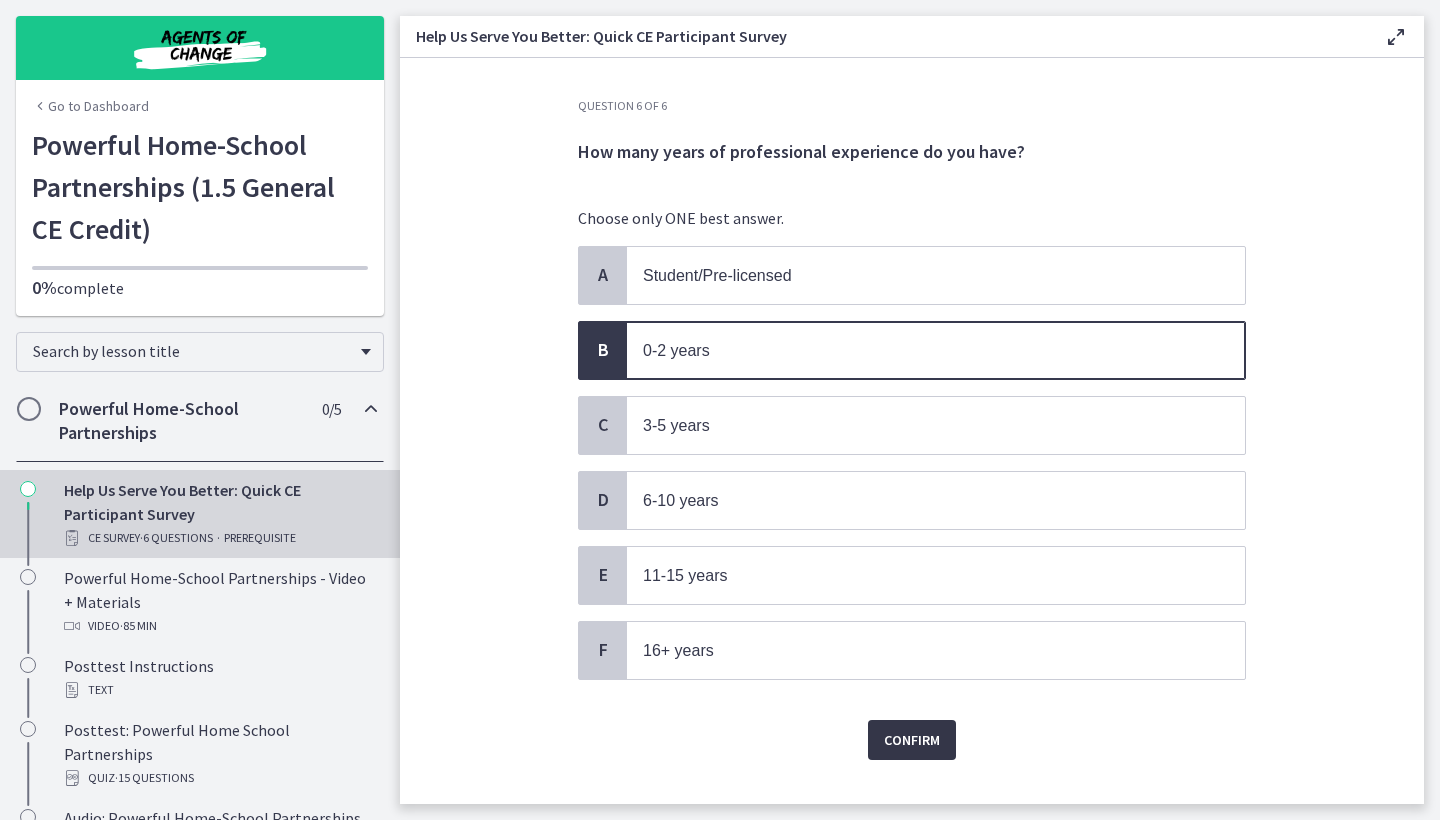 click on "Confirm" at bounding box center (912, 740) 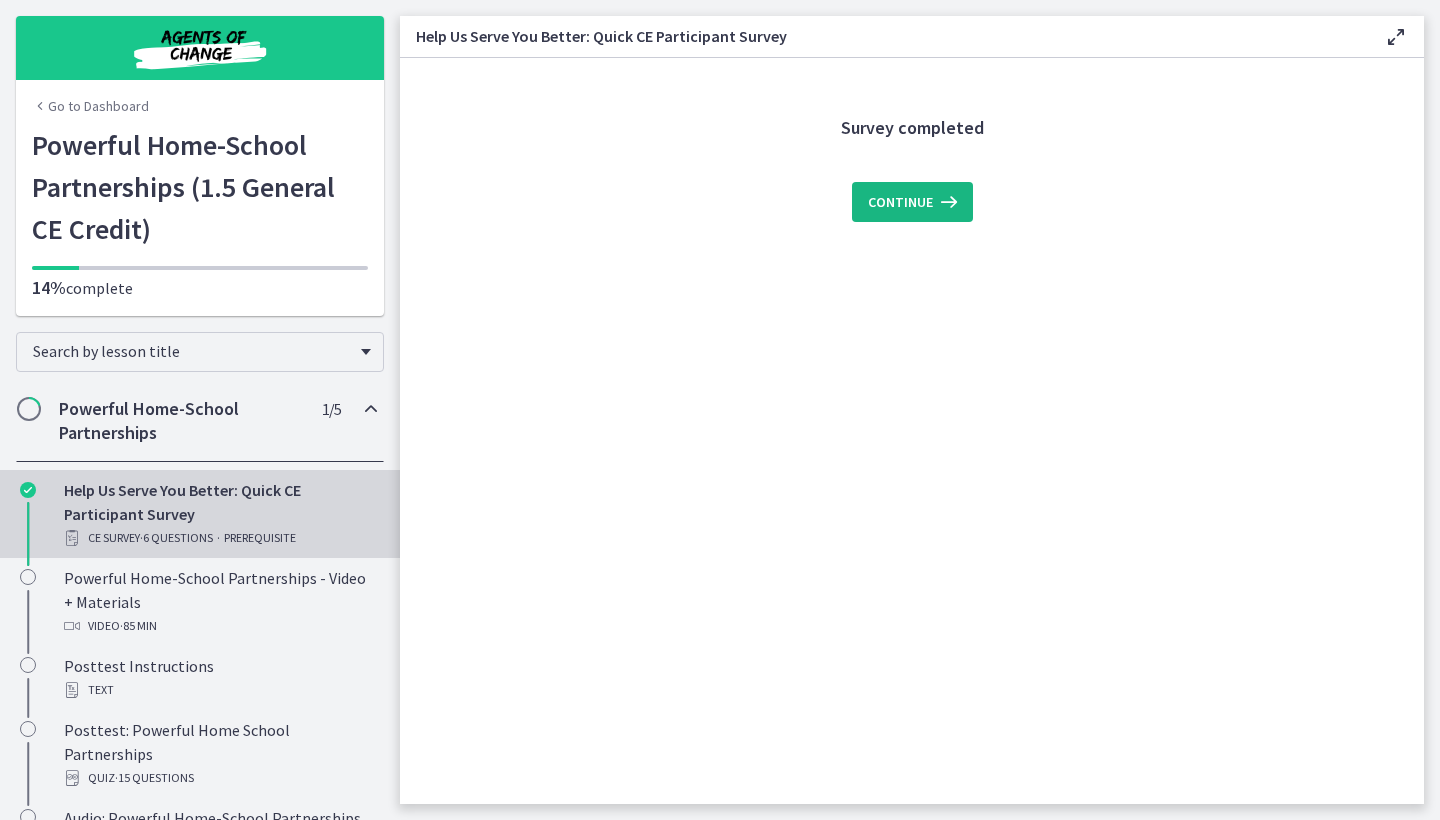 click on "Continue" at bounding box center [900, 202] 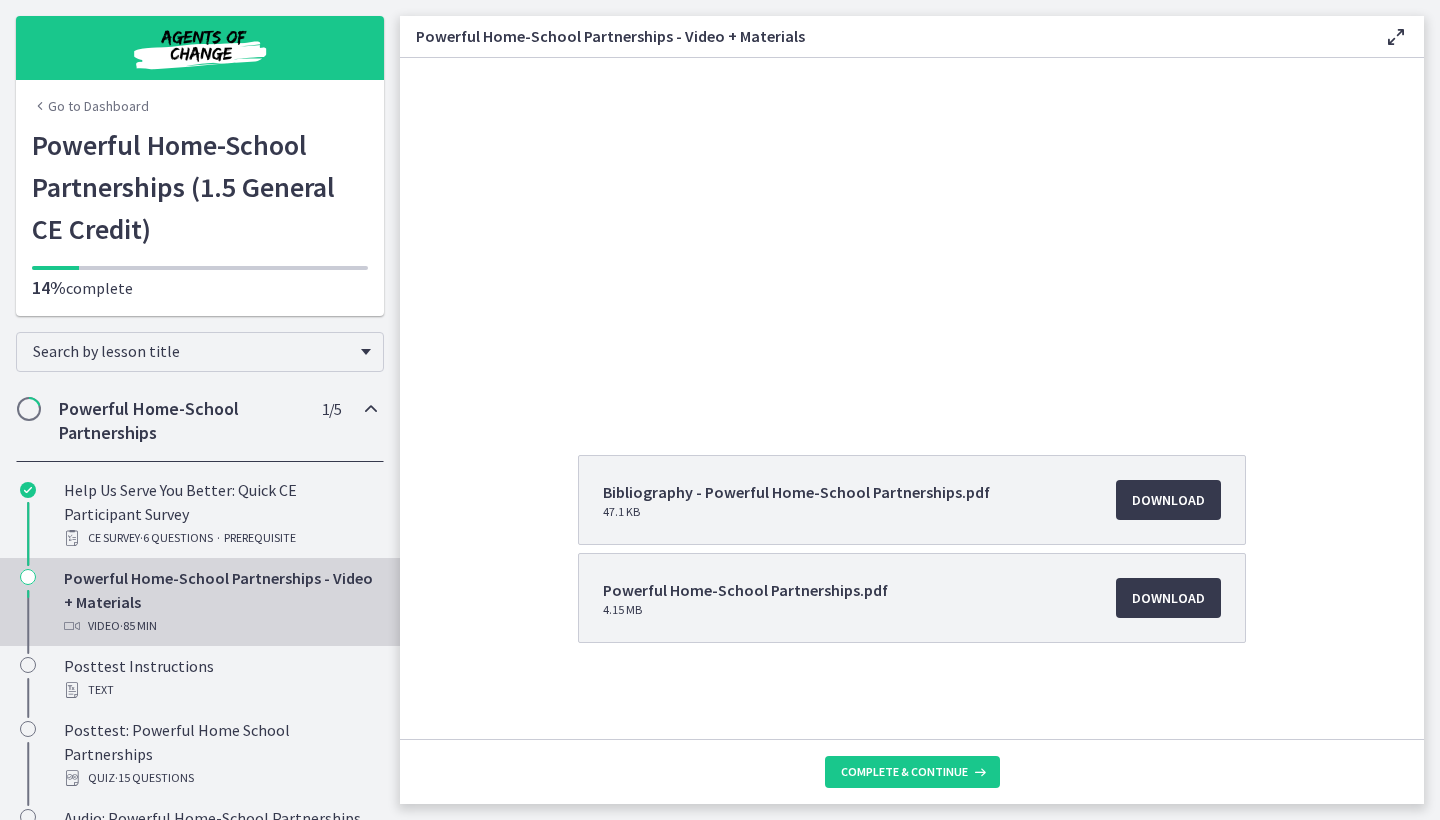 scroll, scrollTop: 189, scrollLeft: 0, axis: vertical 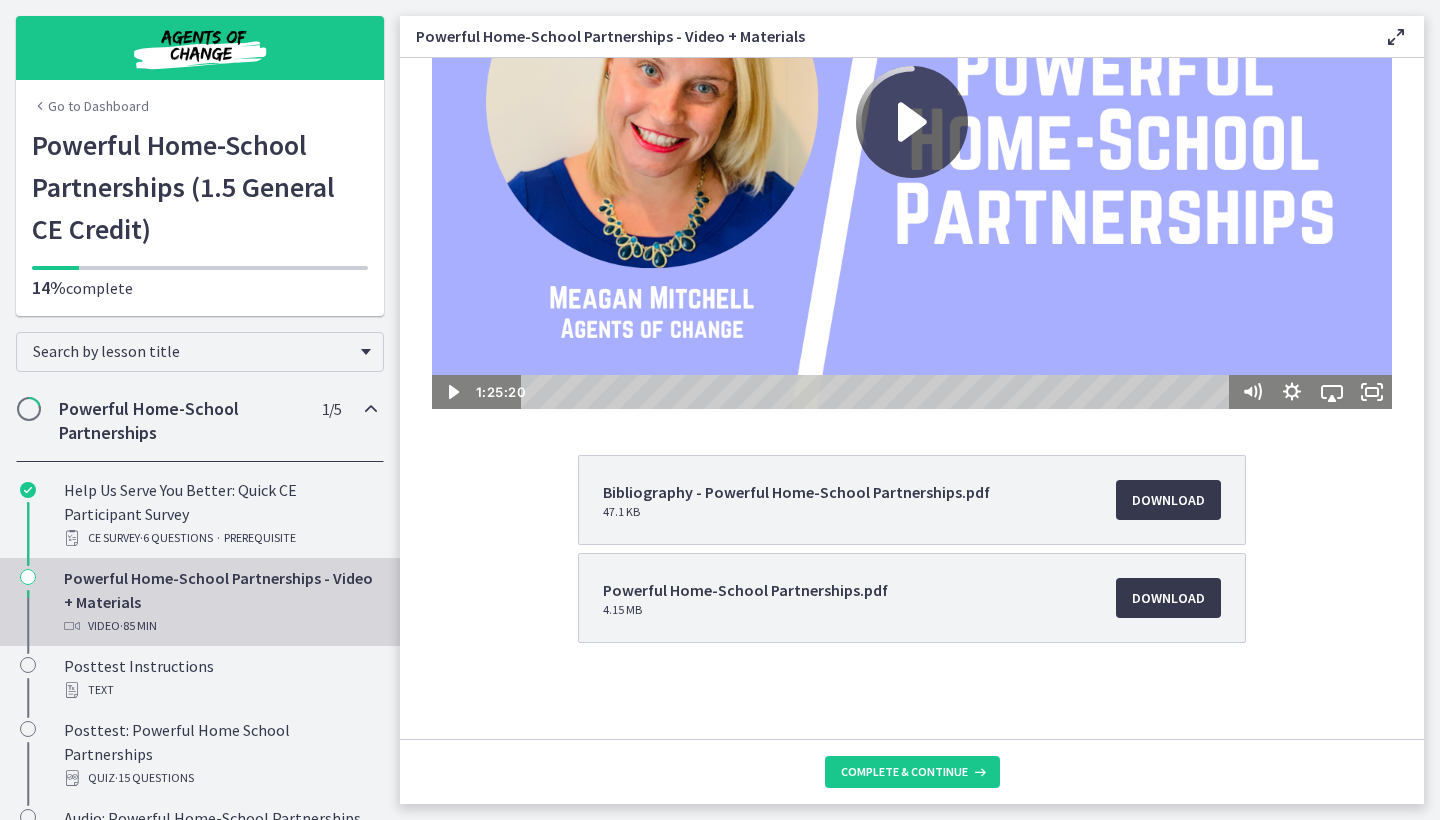 click on "Bibliography - Powerful Home-School Partnerships.pdf
47.1 KB
Download
Opens in a new window
Powerful Home-School Partnerships.pdf
4.15 MB
Download
Opens in a new window" at bounding box center (912, 597) 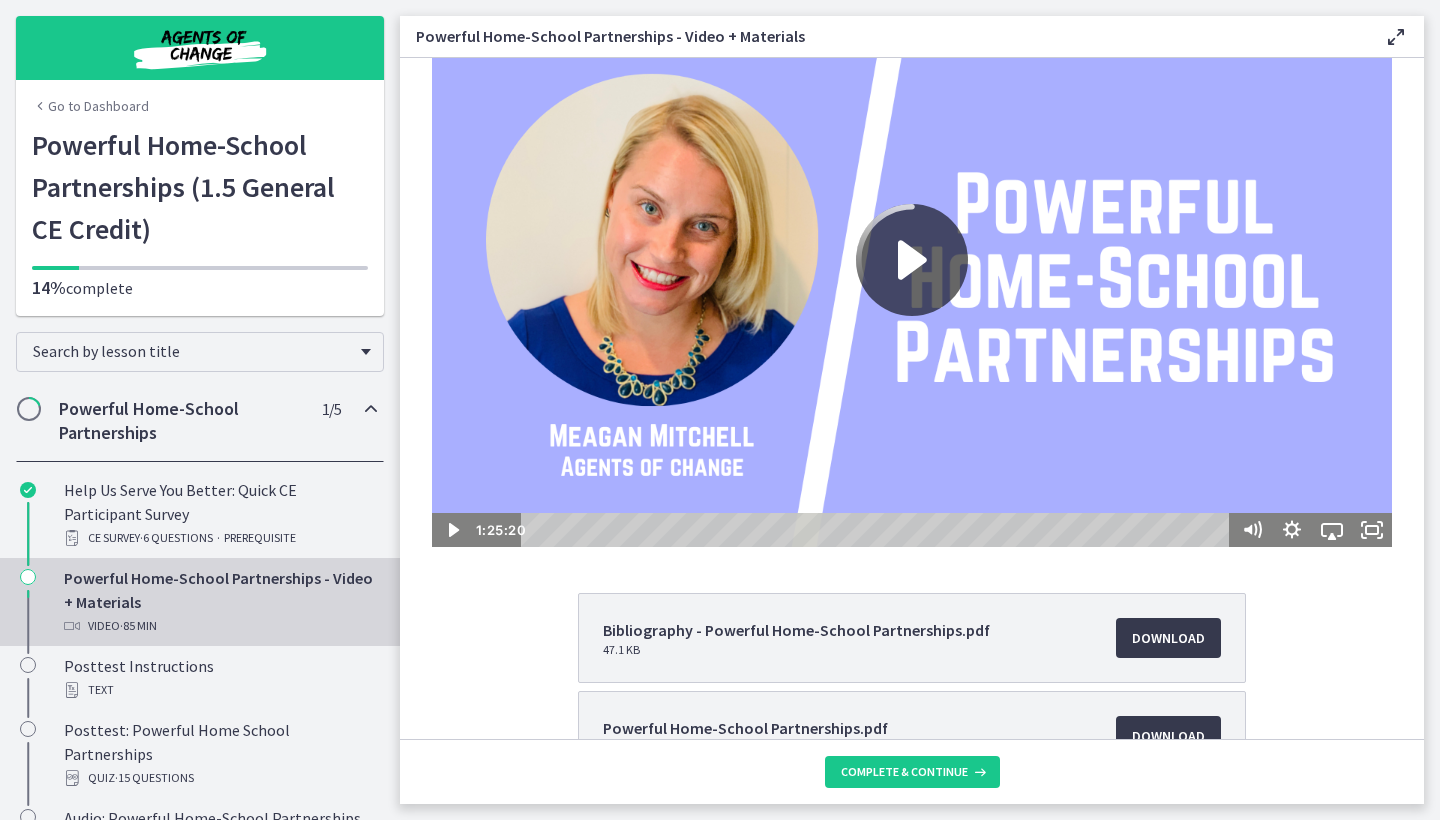 scroll, scrollTop: -2, scrollLeft: 0, axis: vertical 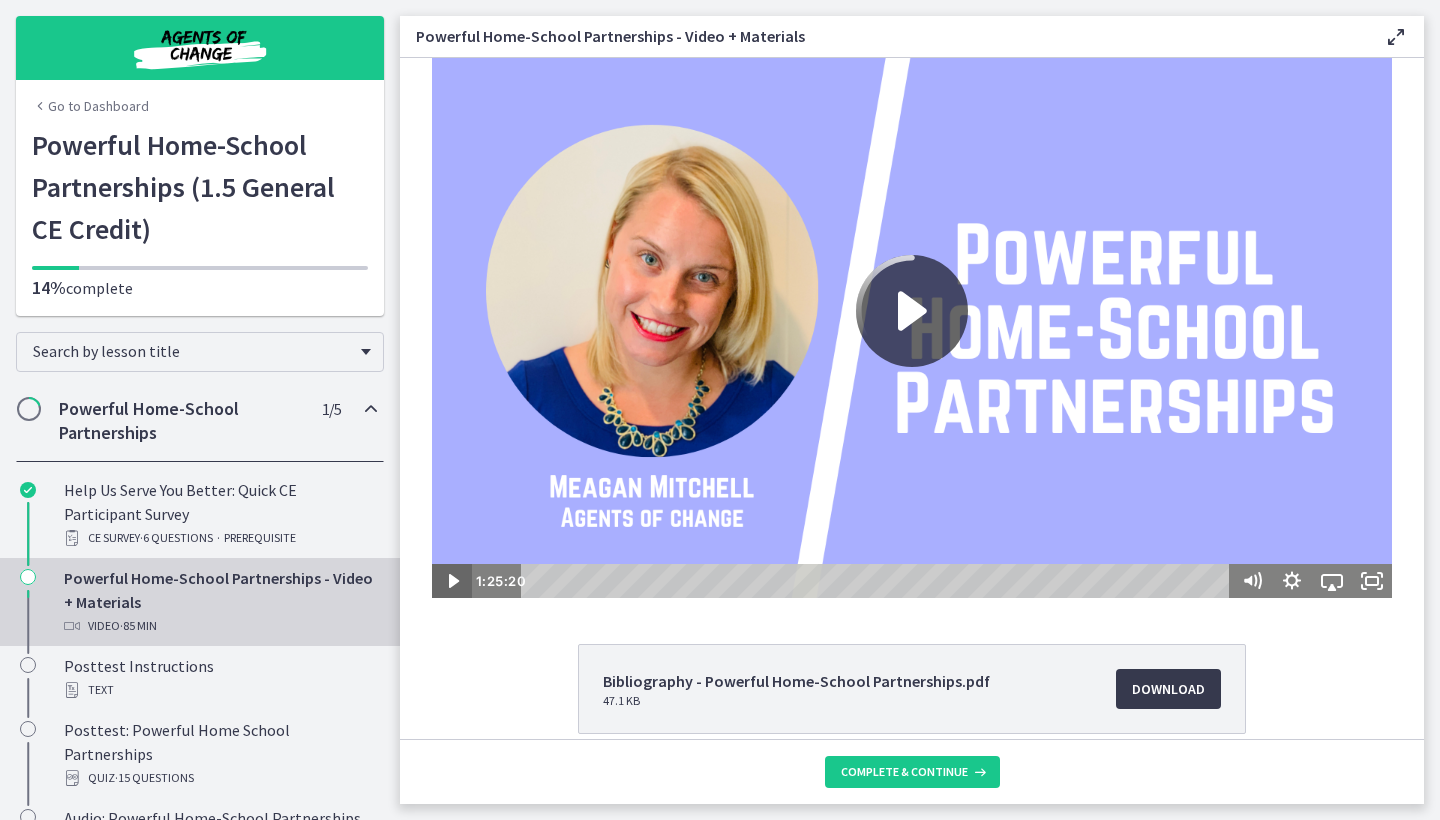 click 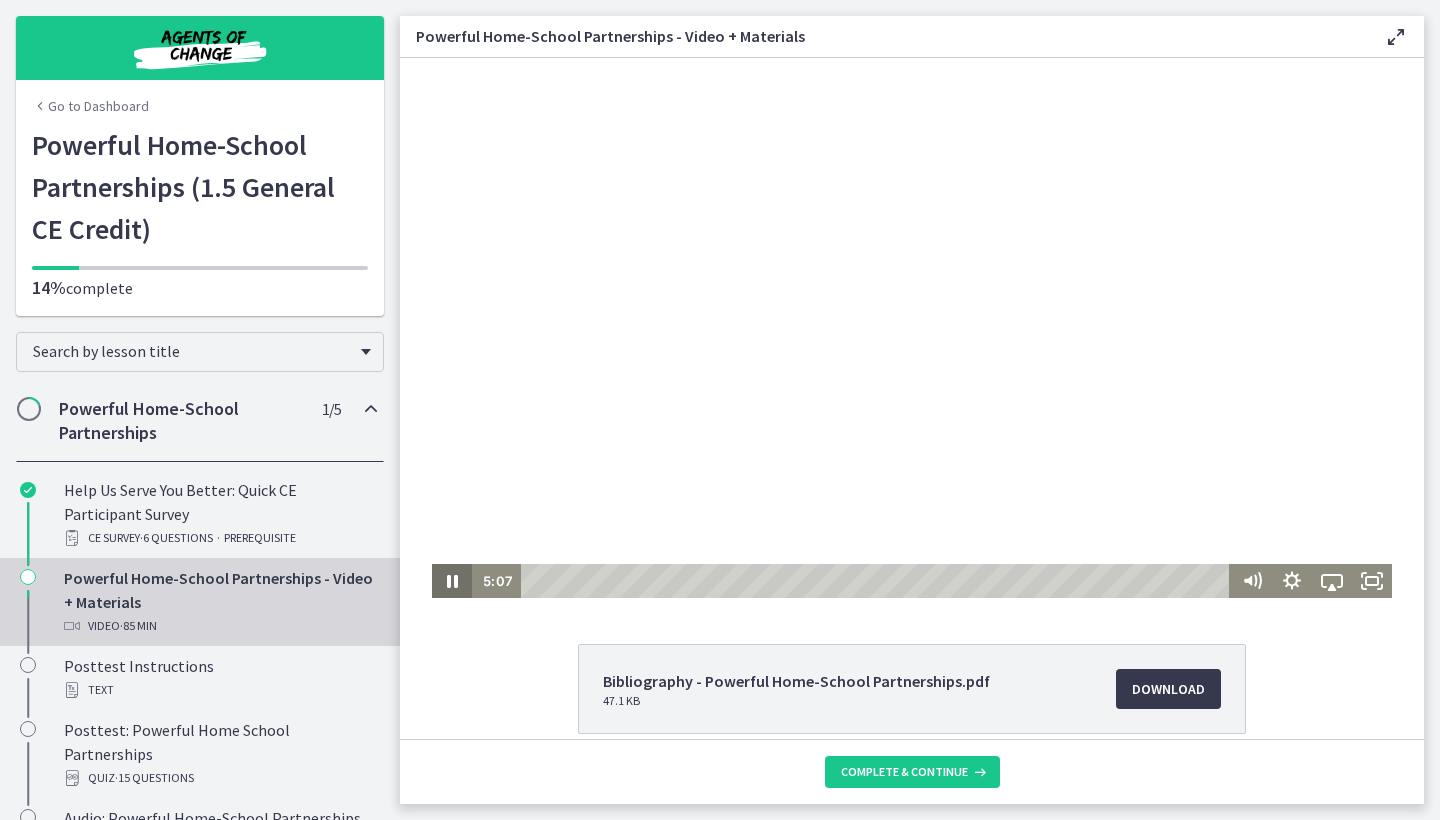click 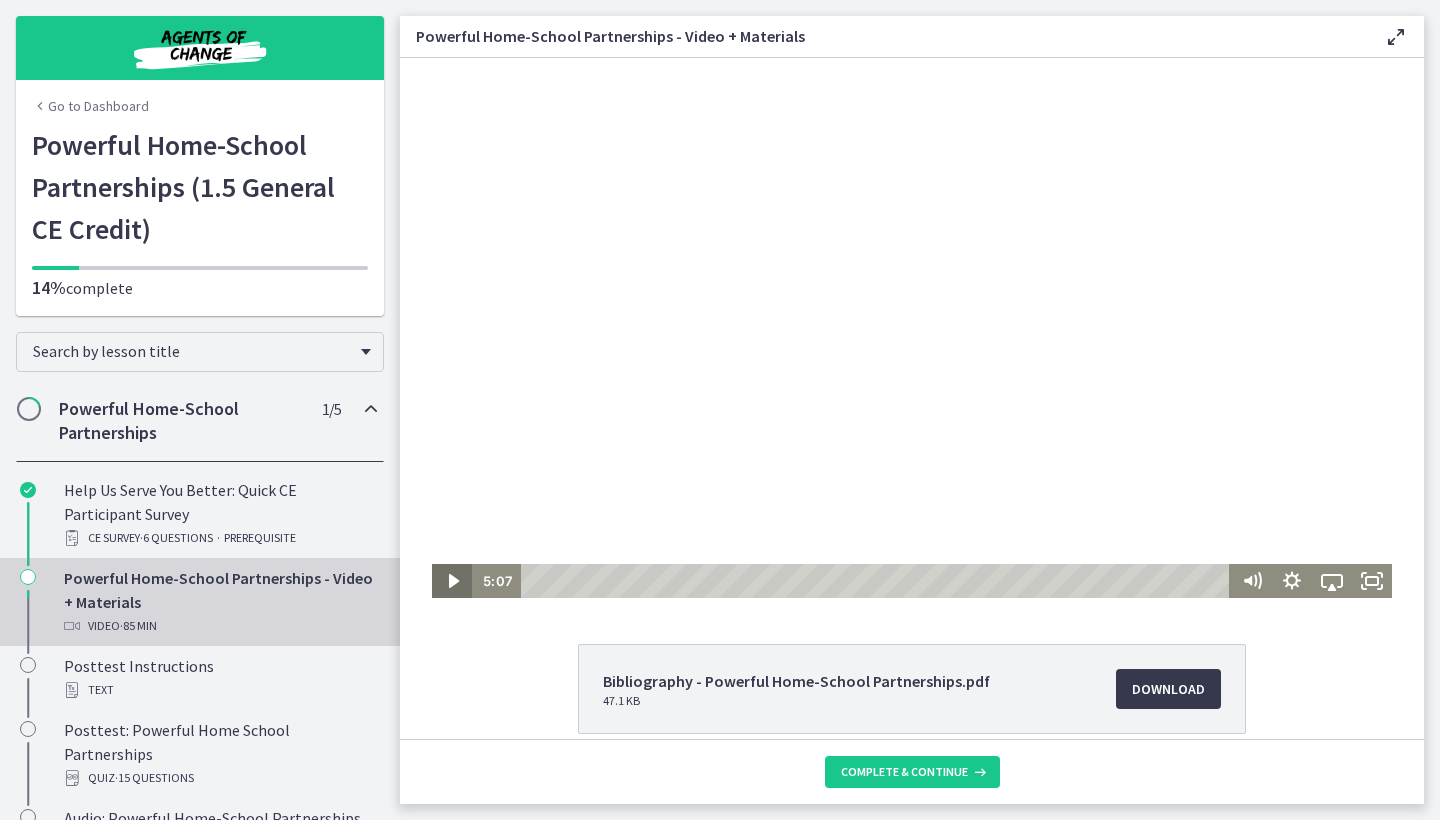 click 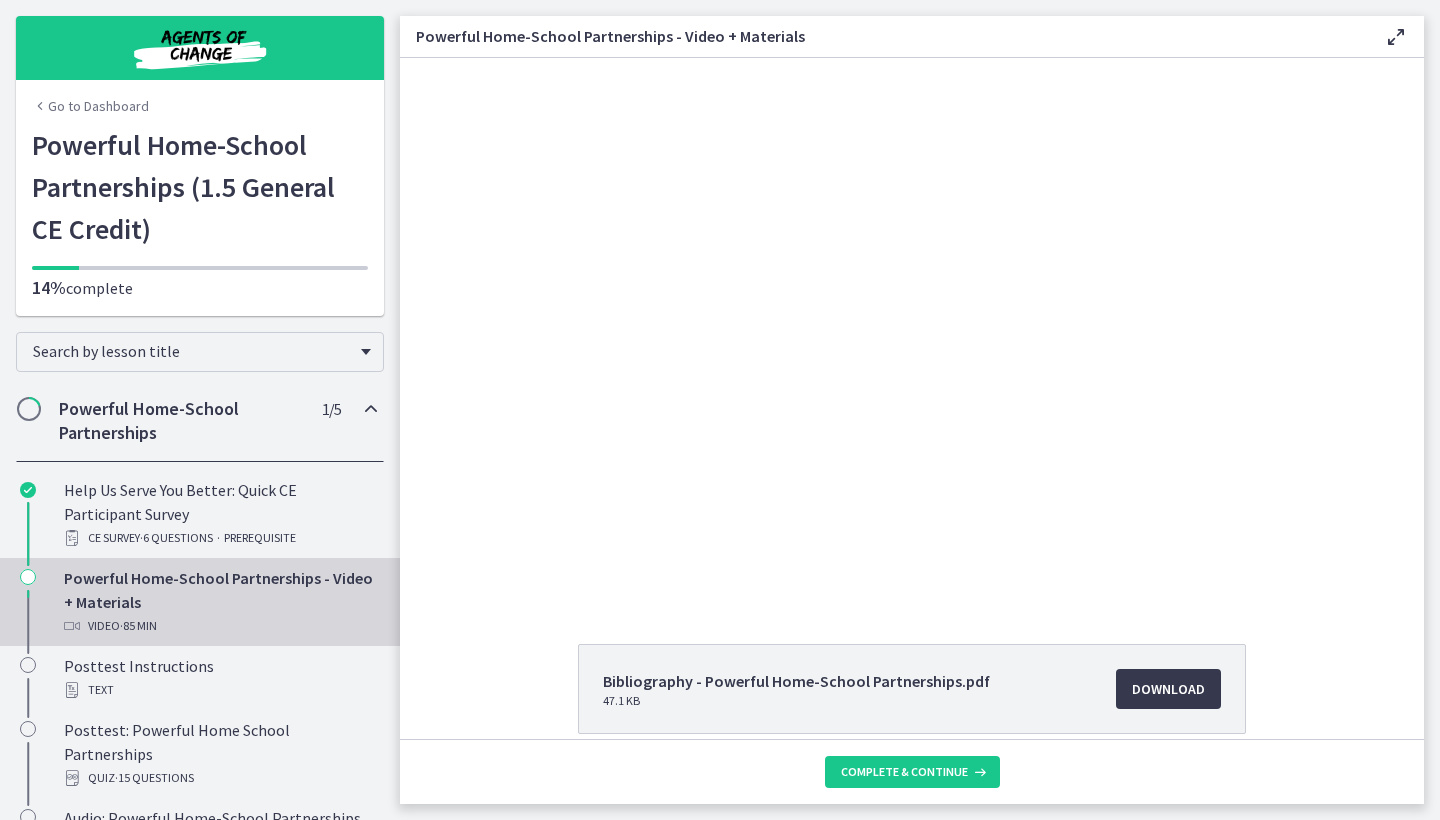 click at bounding box center (912, 328) 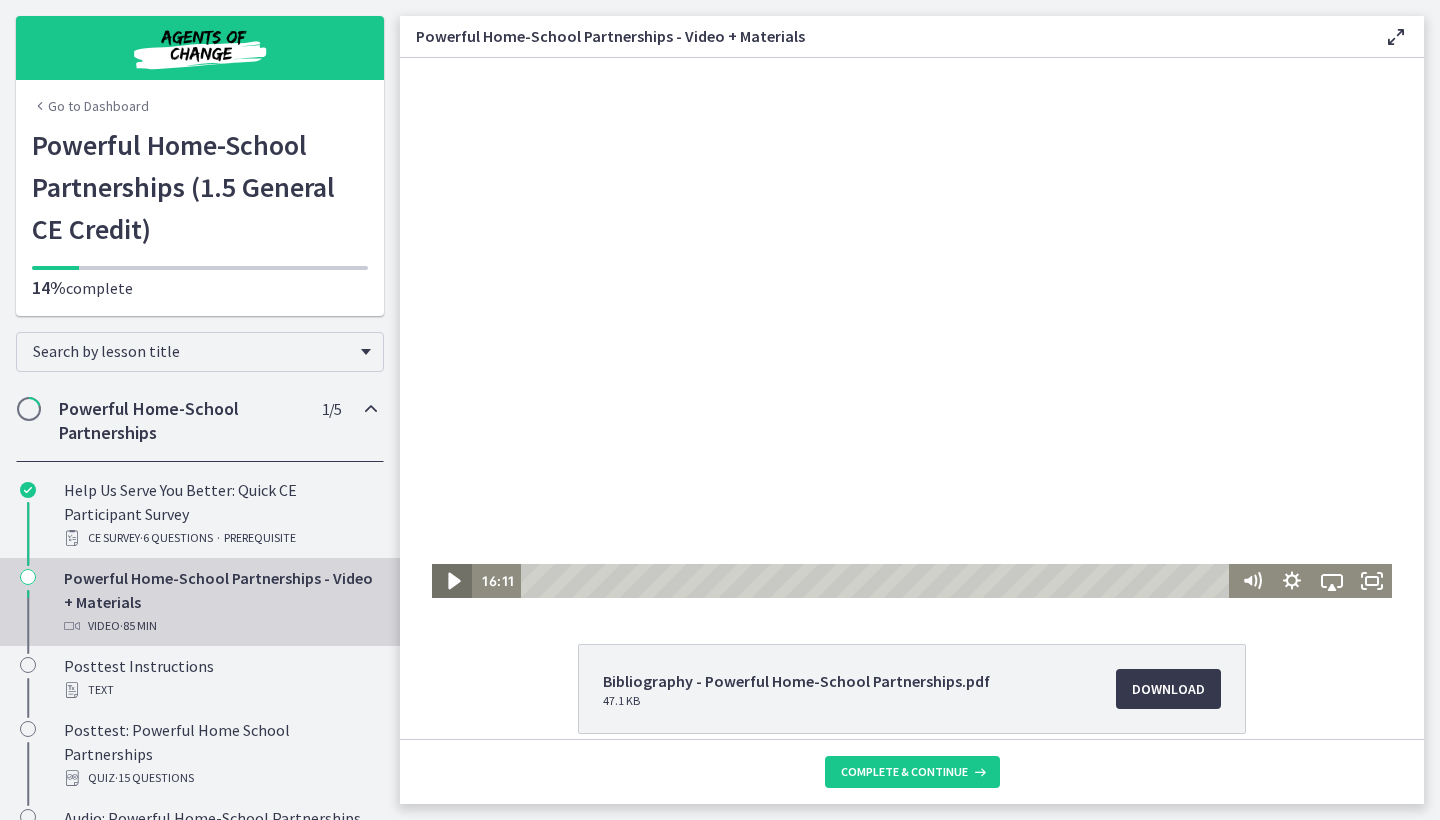 click 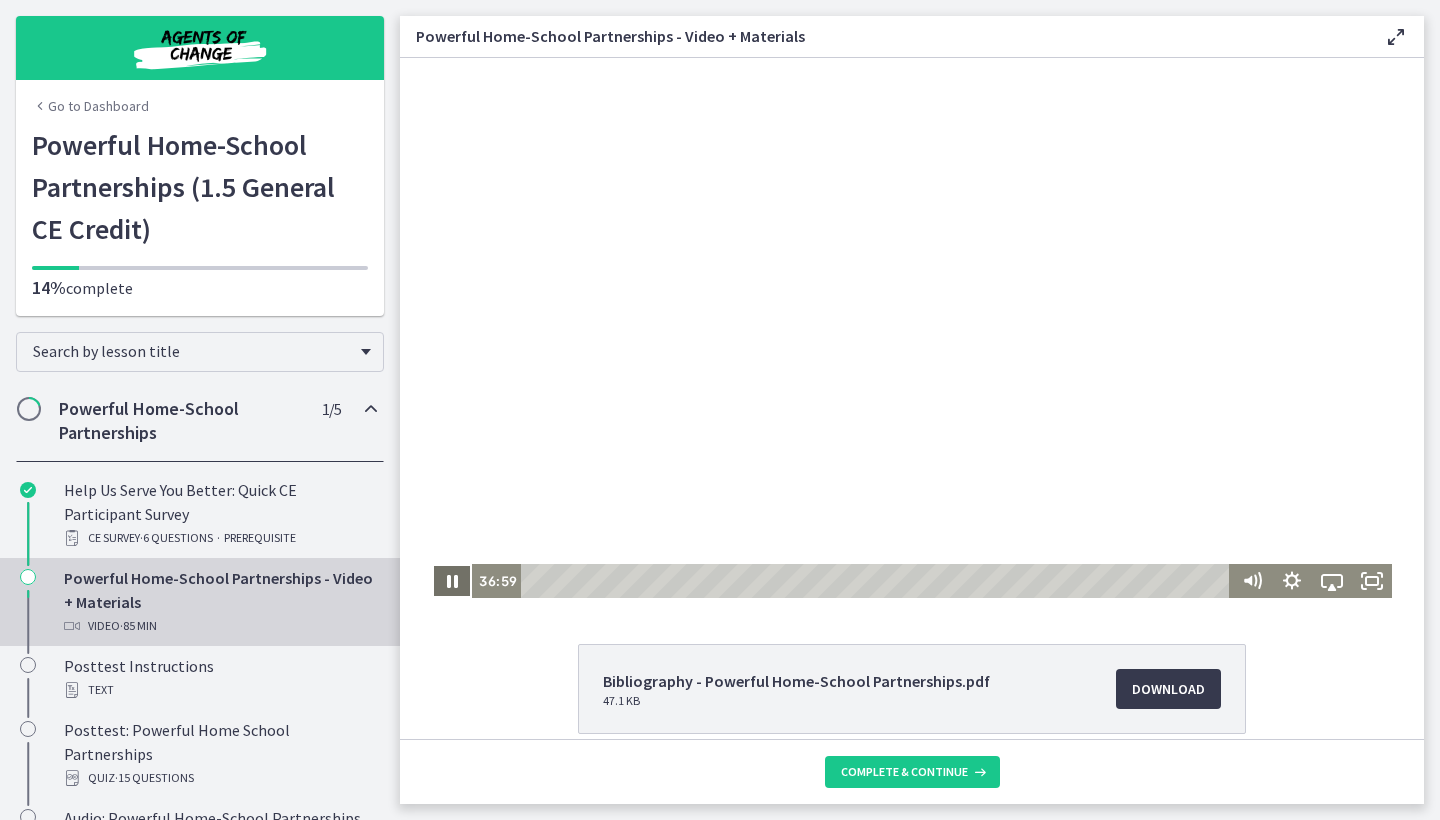 click 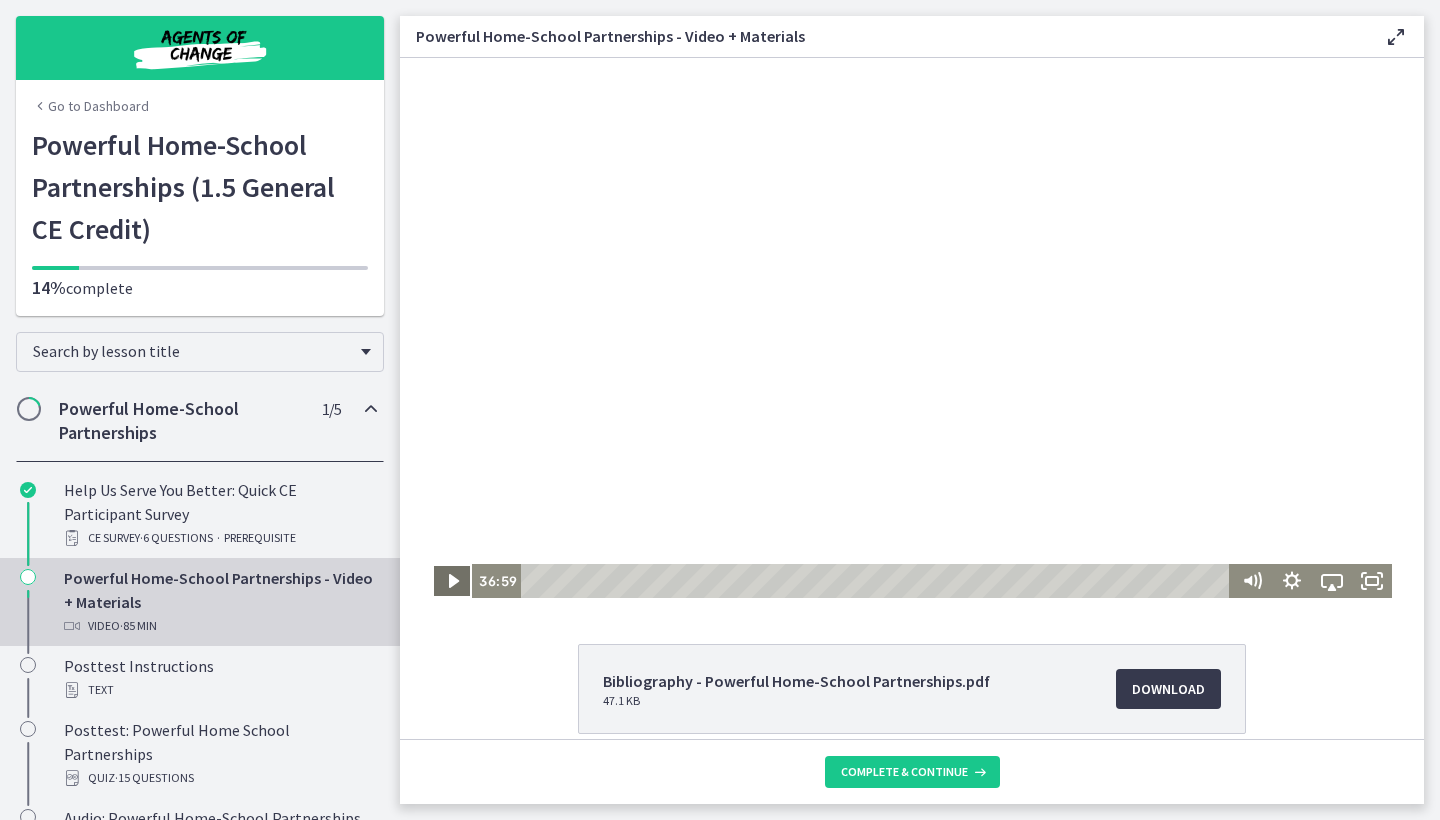 click 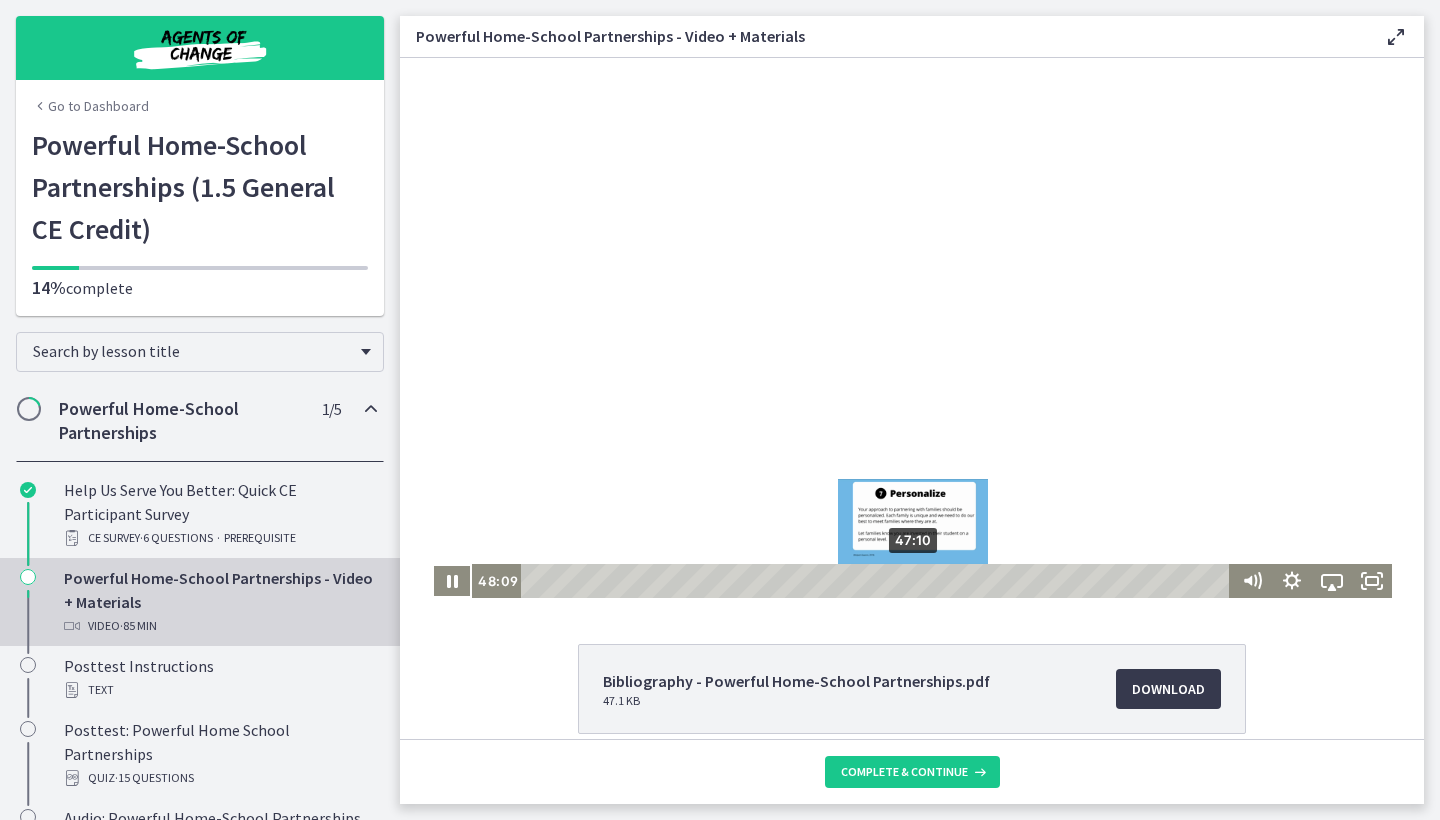 click at bounding box center (921, 580) 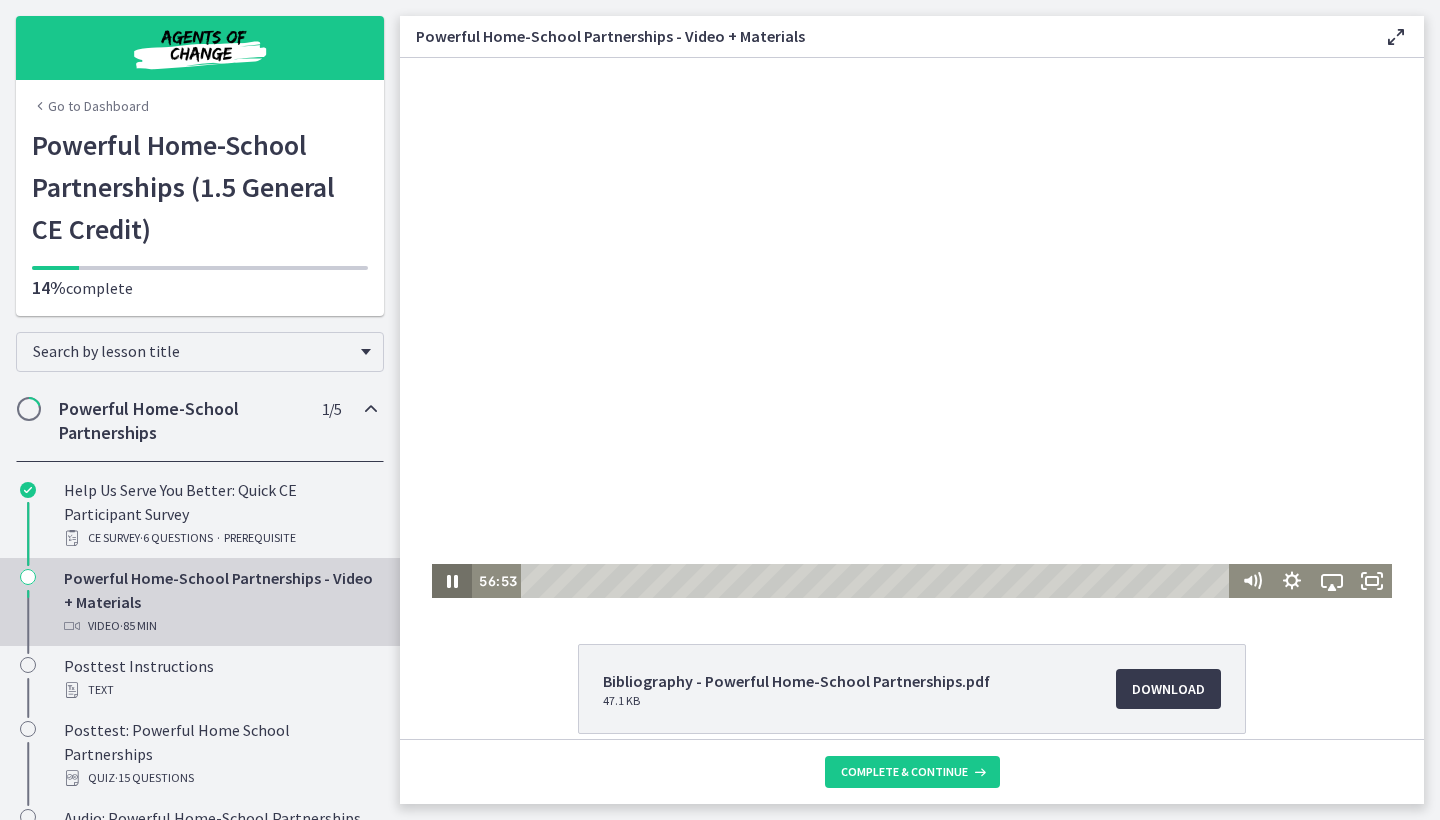 click 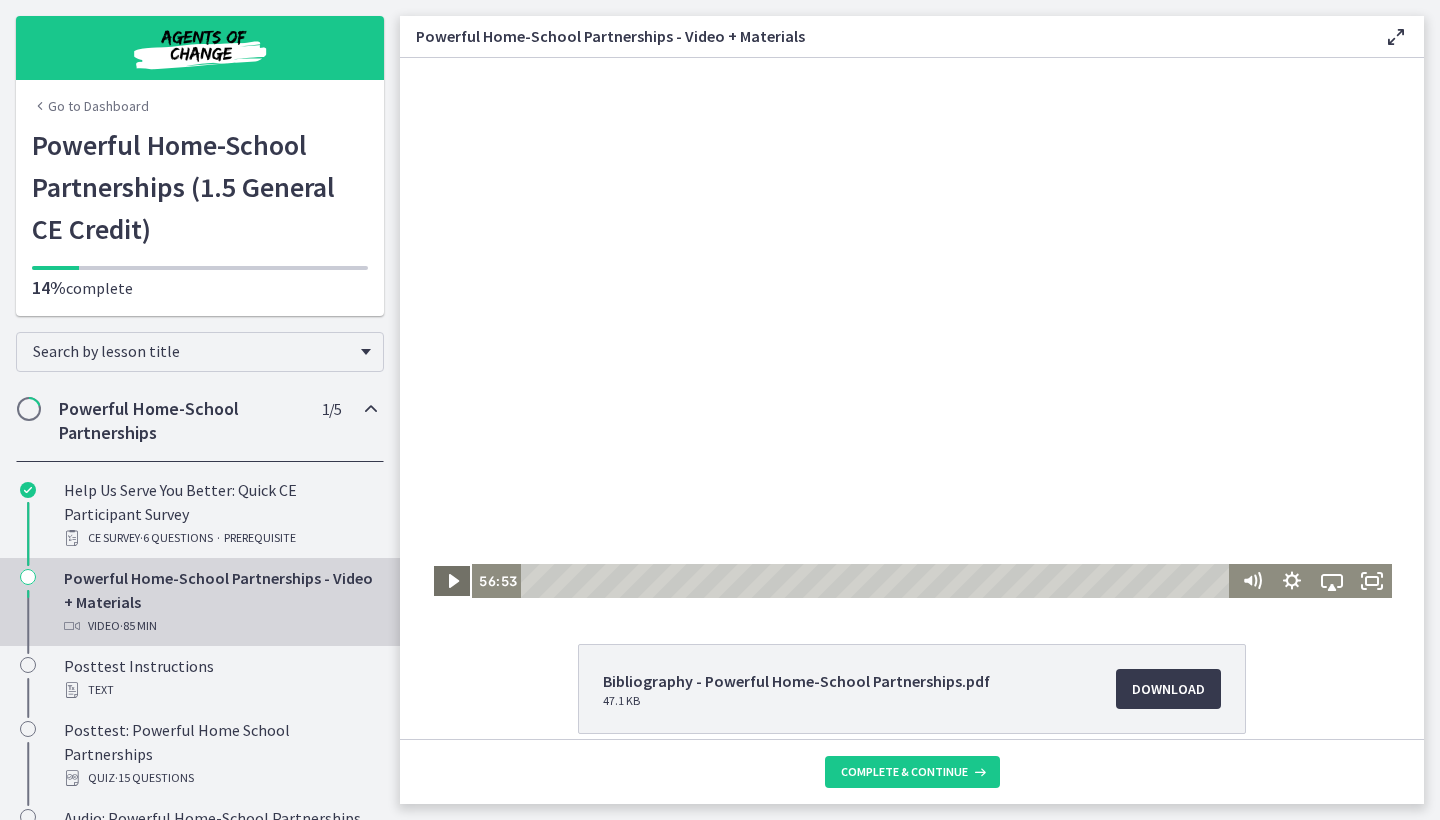 click 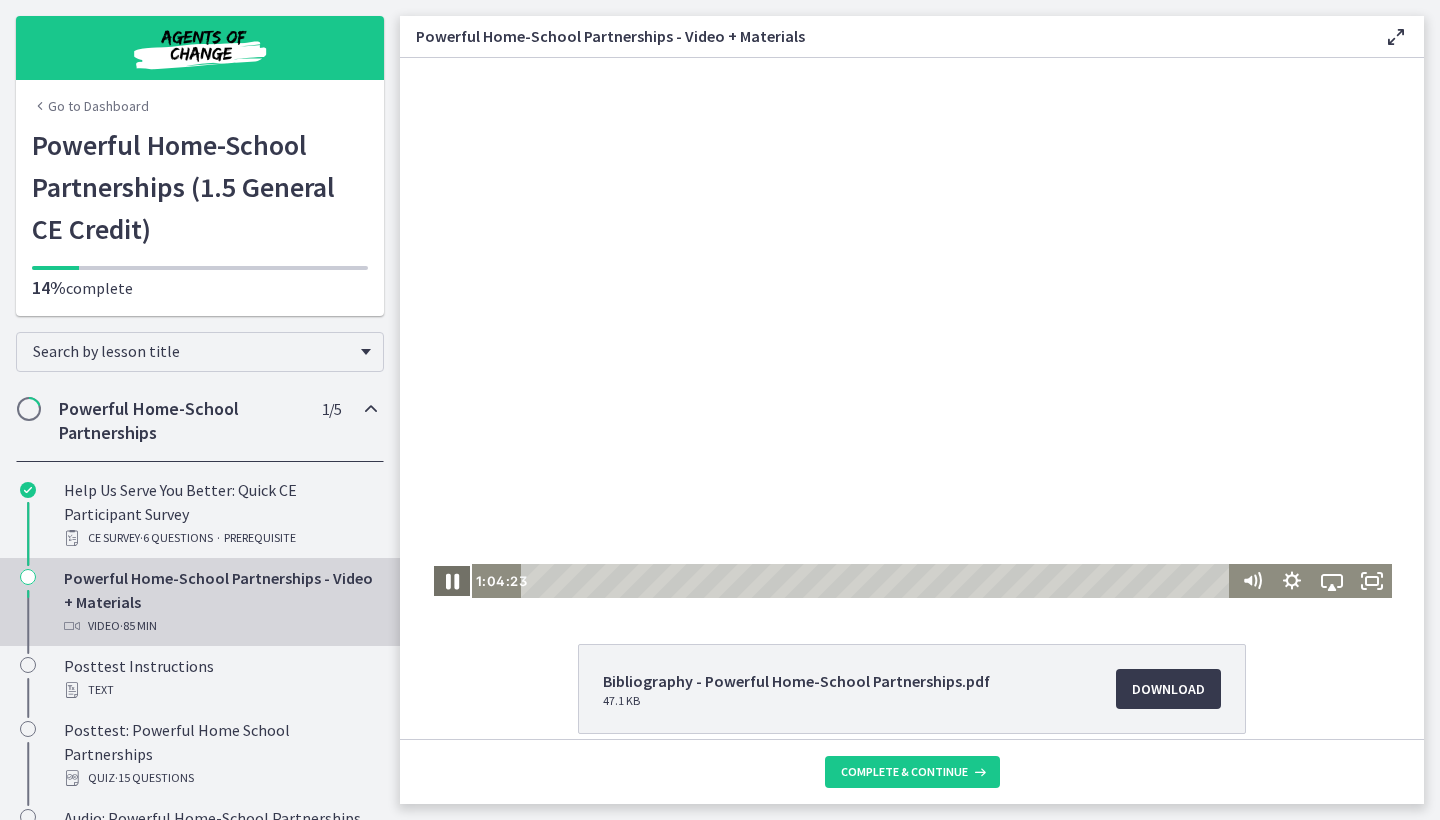 click 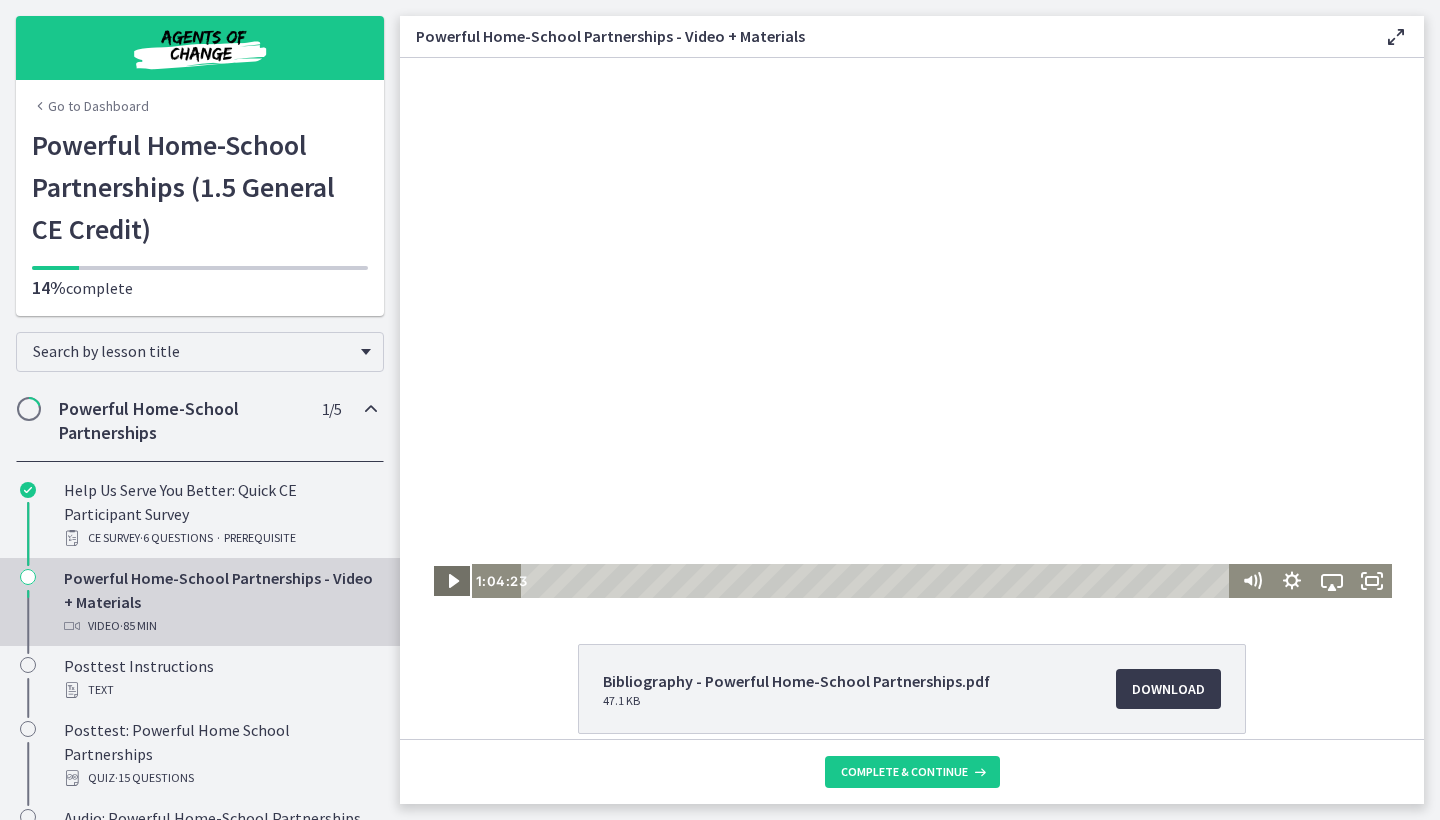 click 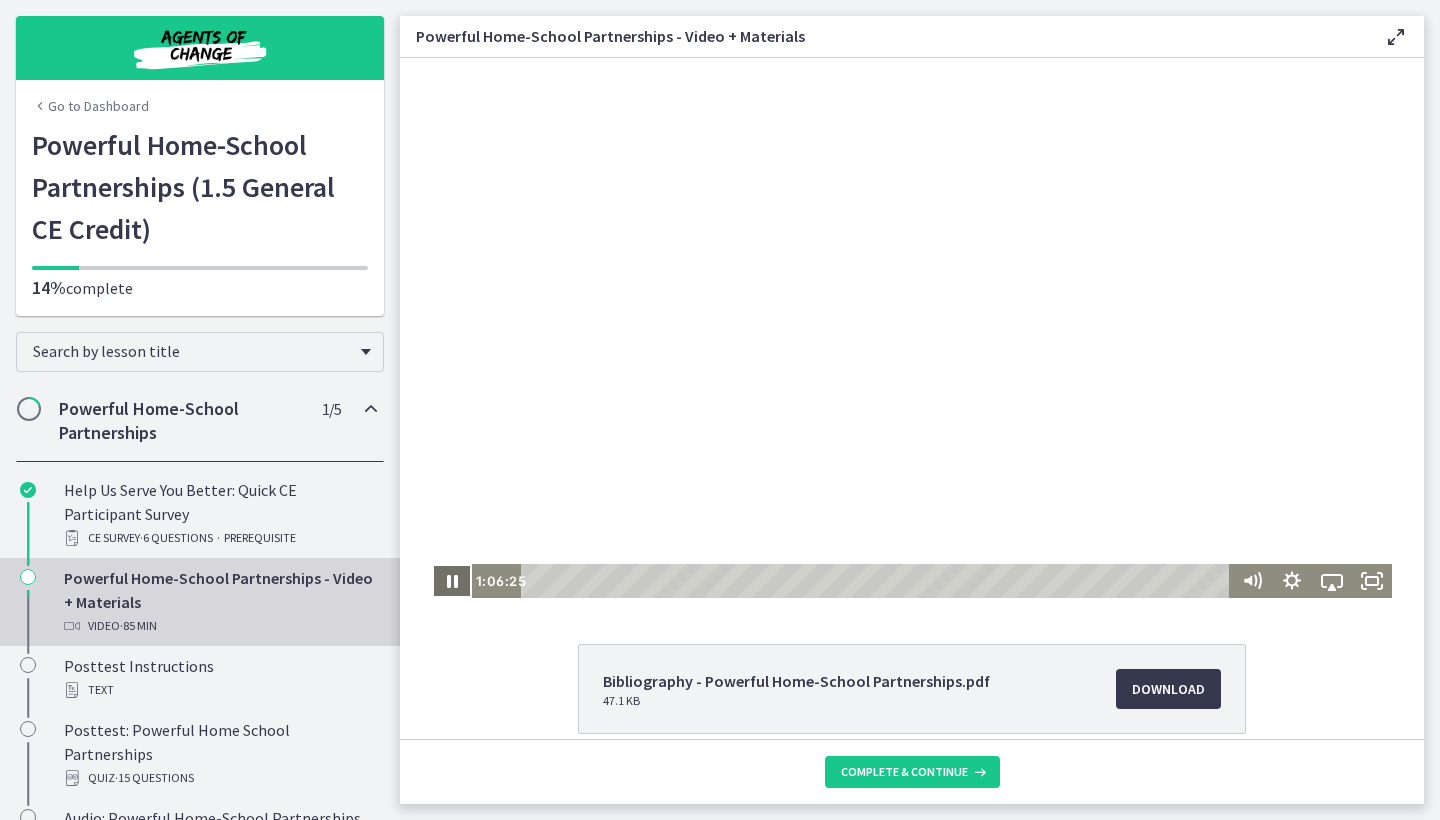 click 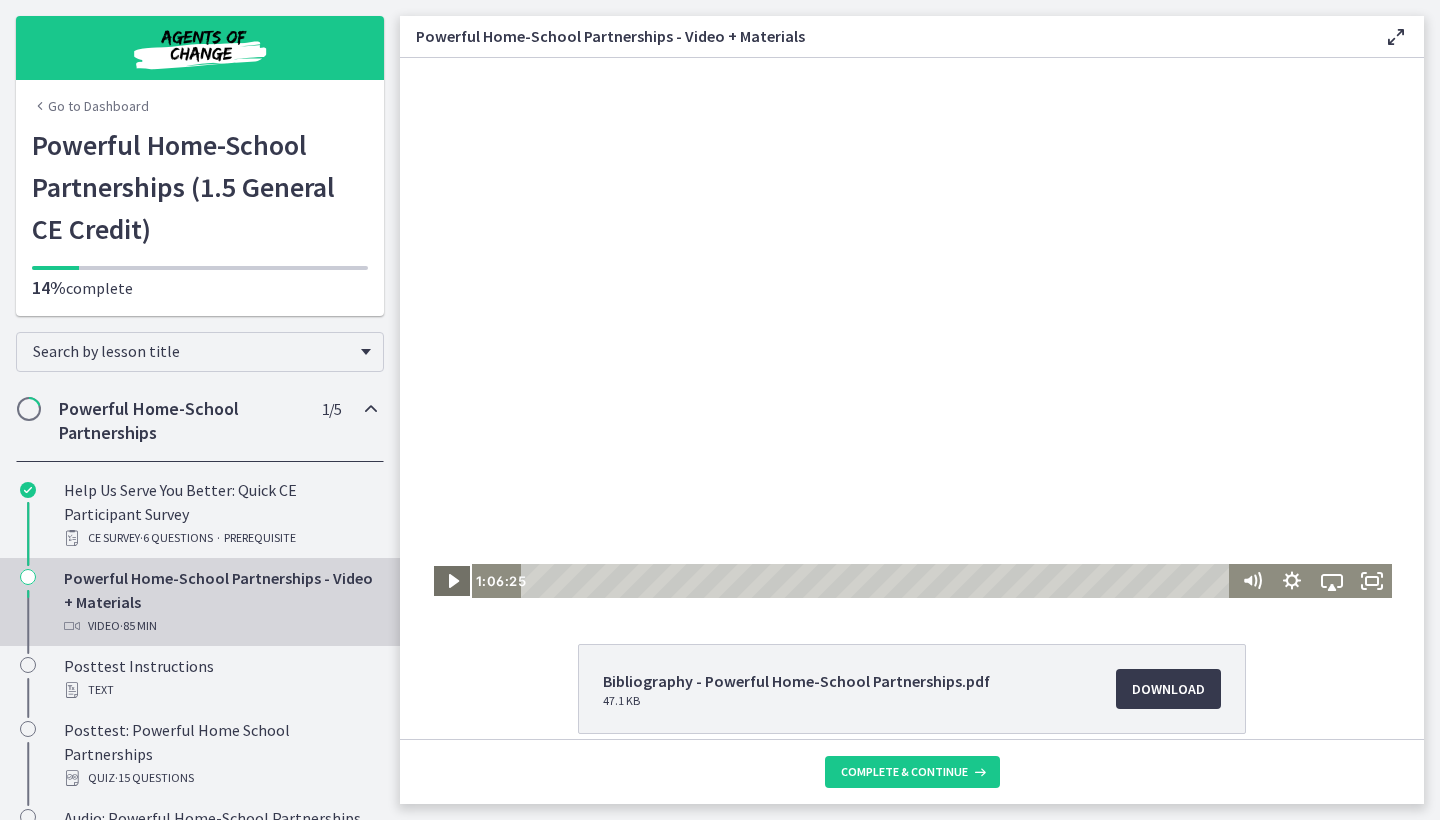 click 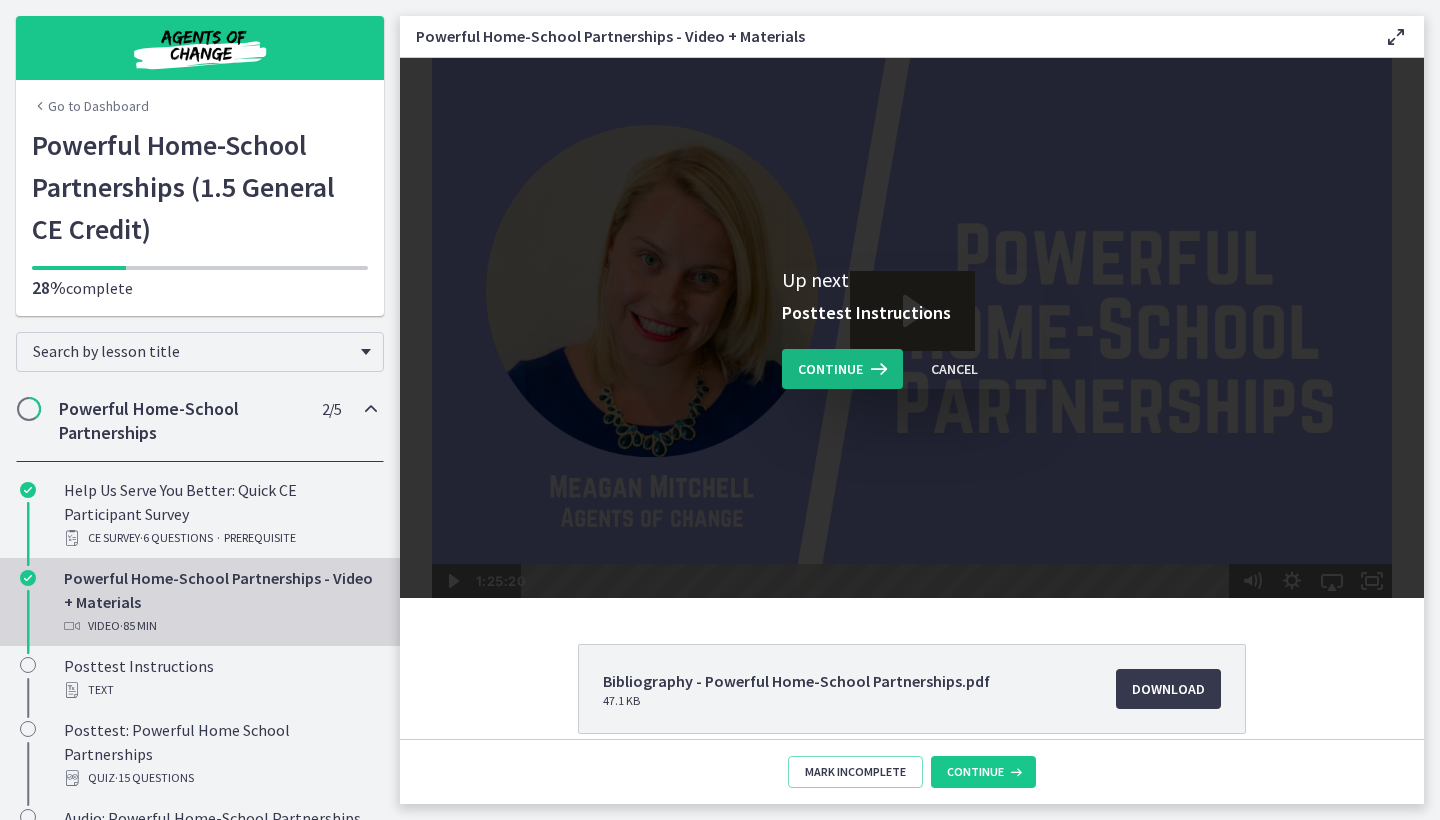 scroll, scrollTop: 0, scrollLeft: 0, axis: both 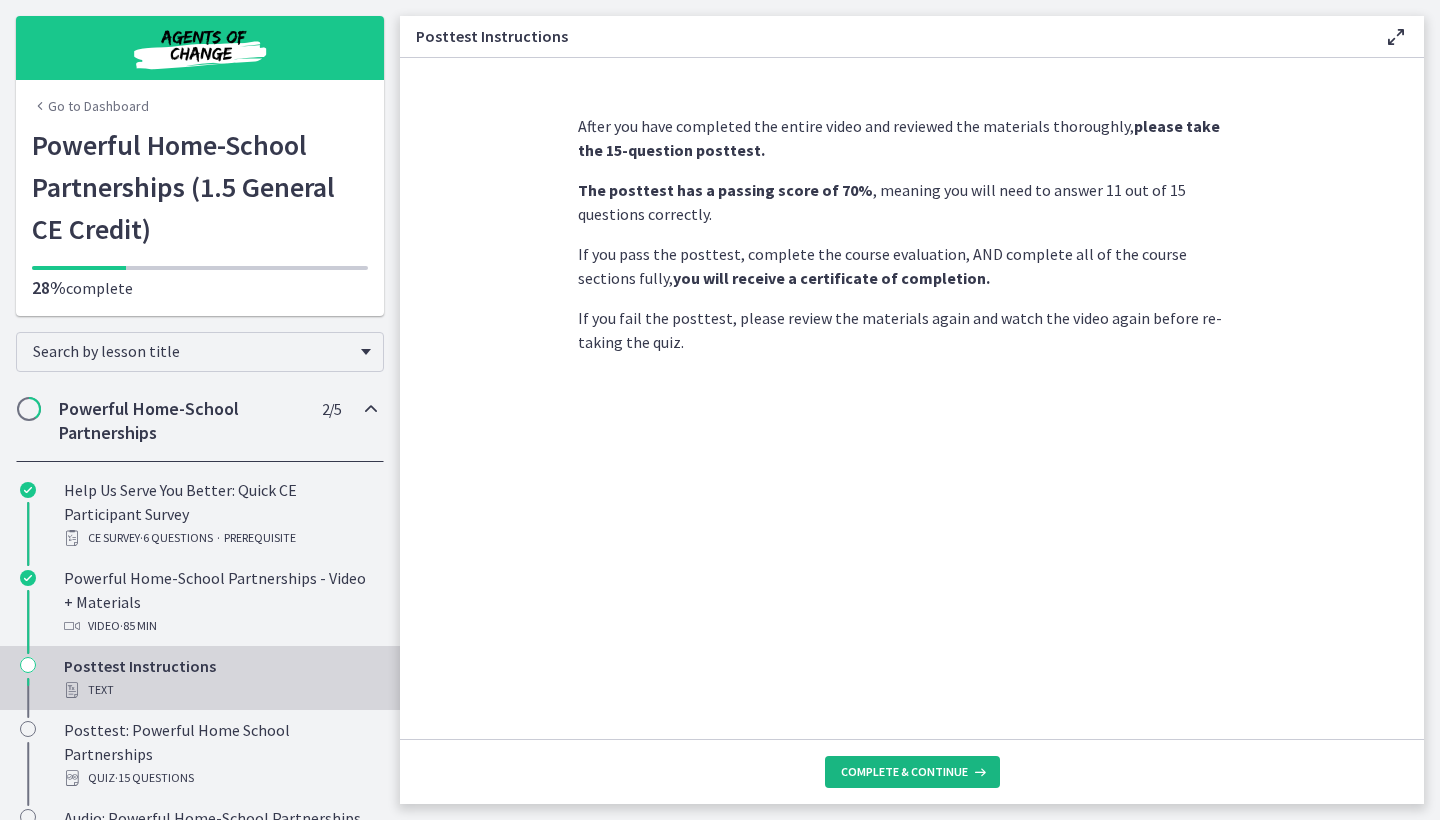 click on "Complete & continue" at bounding box center [912, 772] 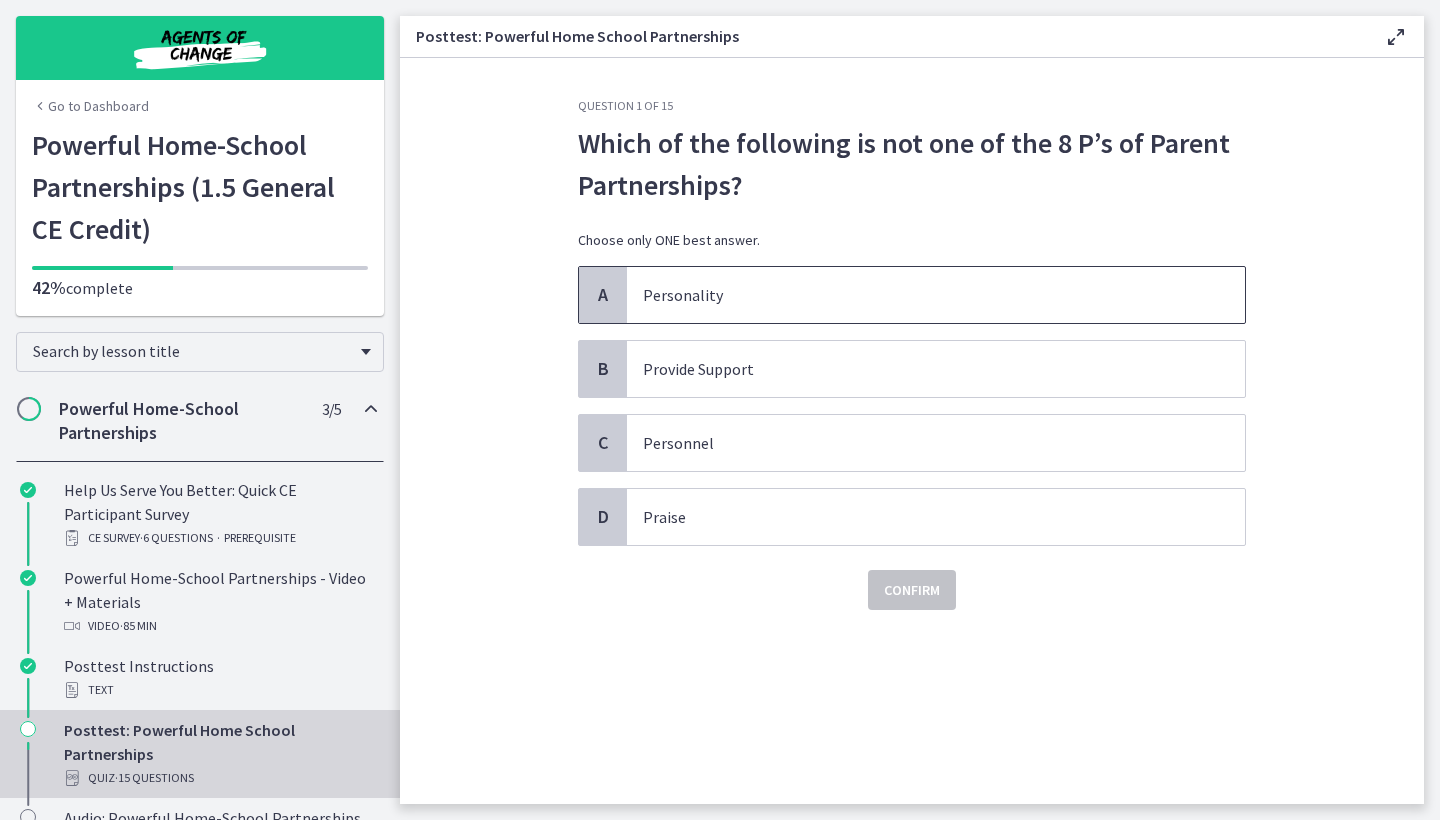 click on "Personality" at bounding box center (916, 295) 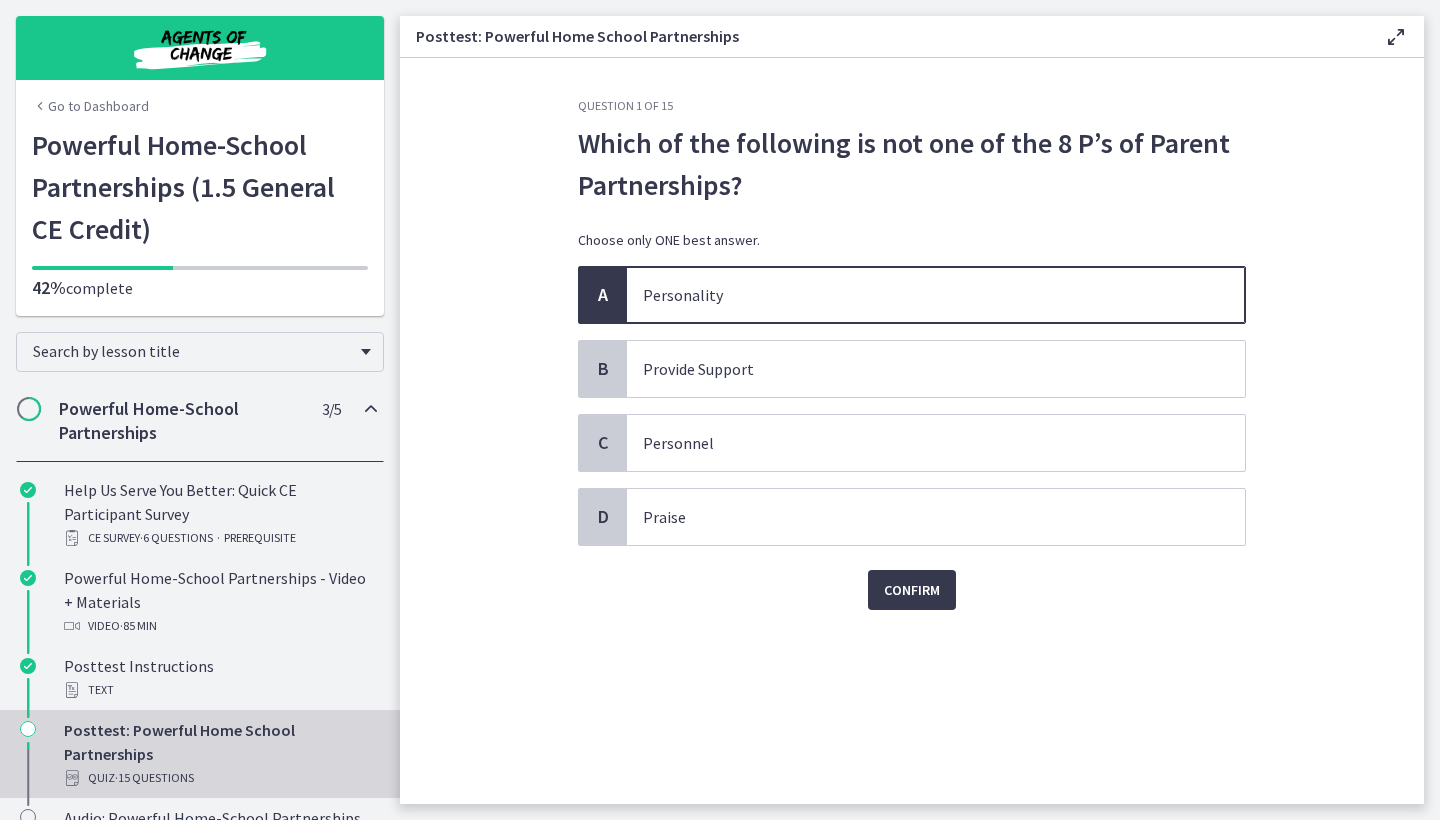 click on "Question   1   of   15
Which of the following is not one of the 8 P’s of Parent Partnerships?
Choose only ONE best answer.
A
Personality
B
Provide Support
C
Personnel
D
Praise
Confirm" 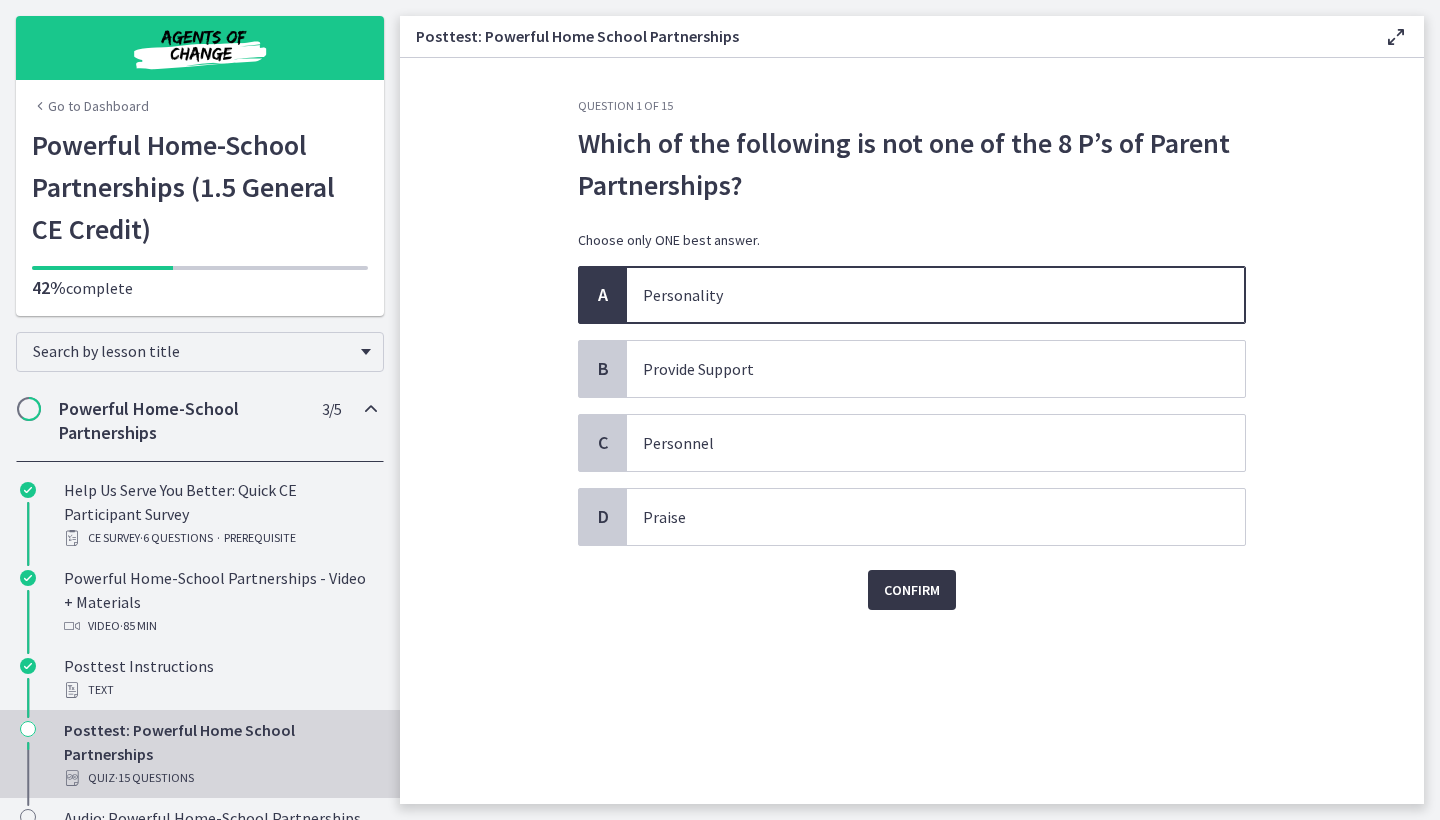 click on "Confirm" at bounding box center [912, 590] 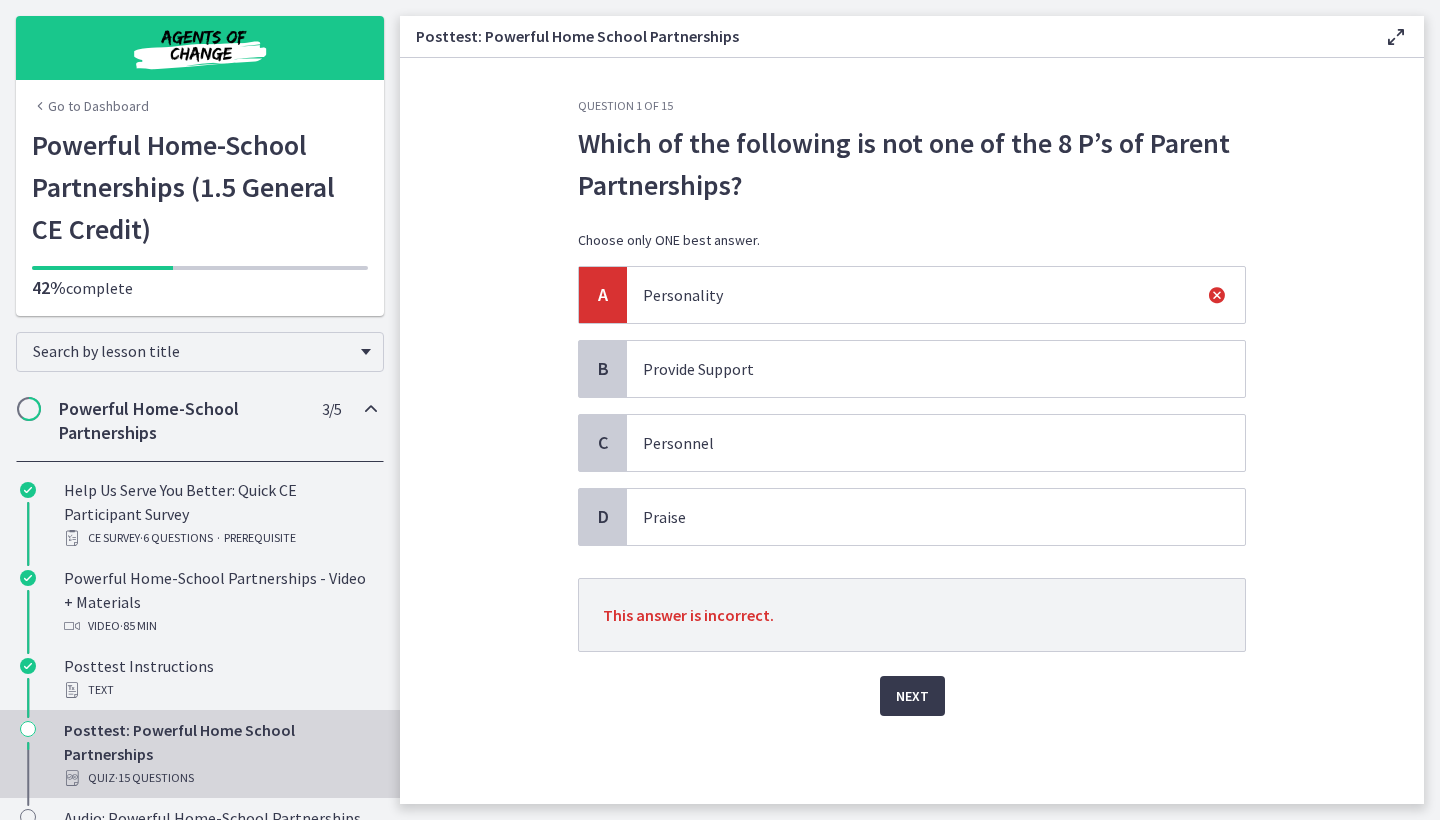 click on "Provide Support" at bounding box center (916, 369) 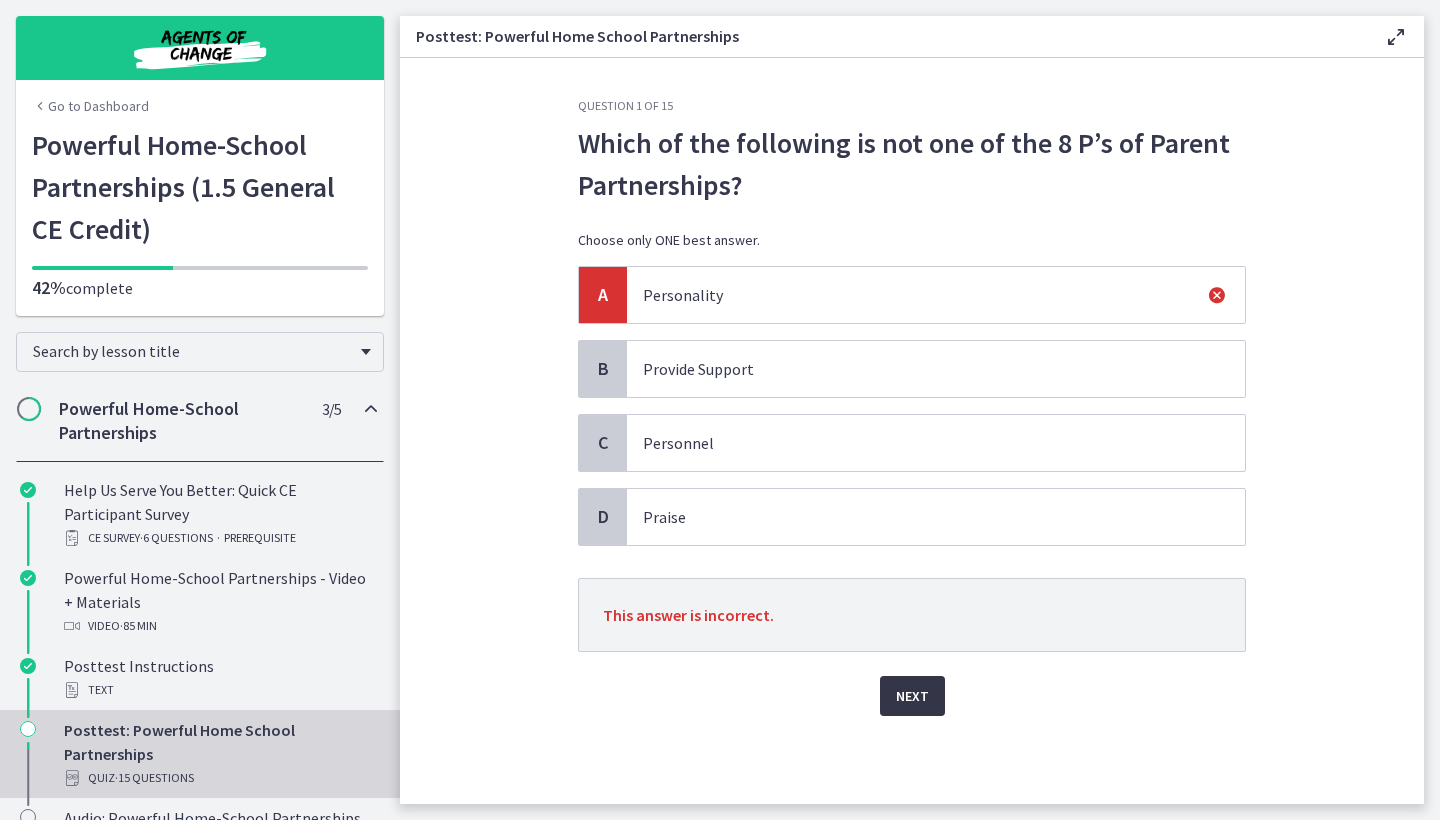 click on "Next" at bounding box center (912, 696) 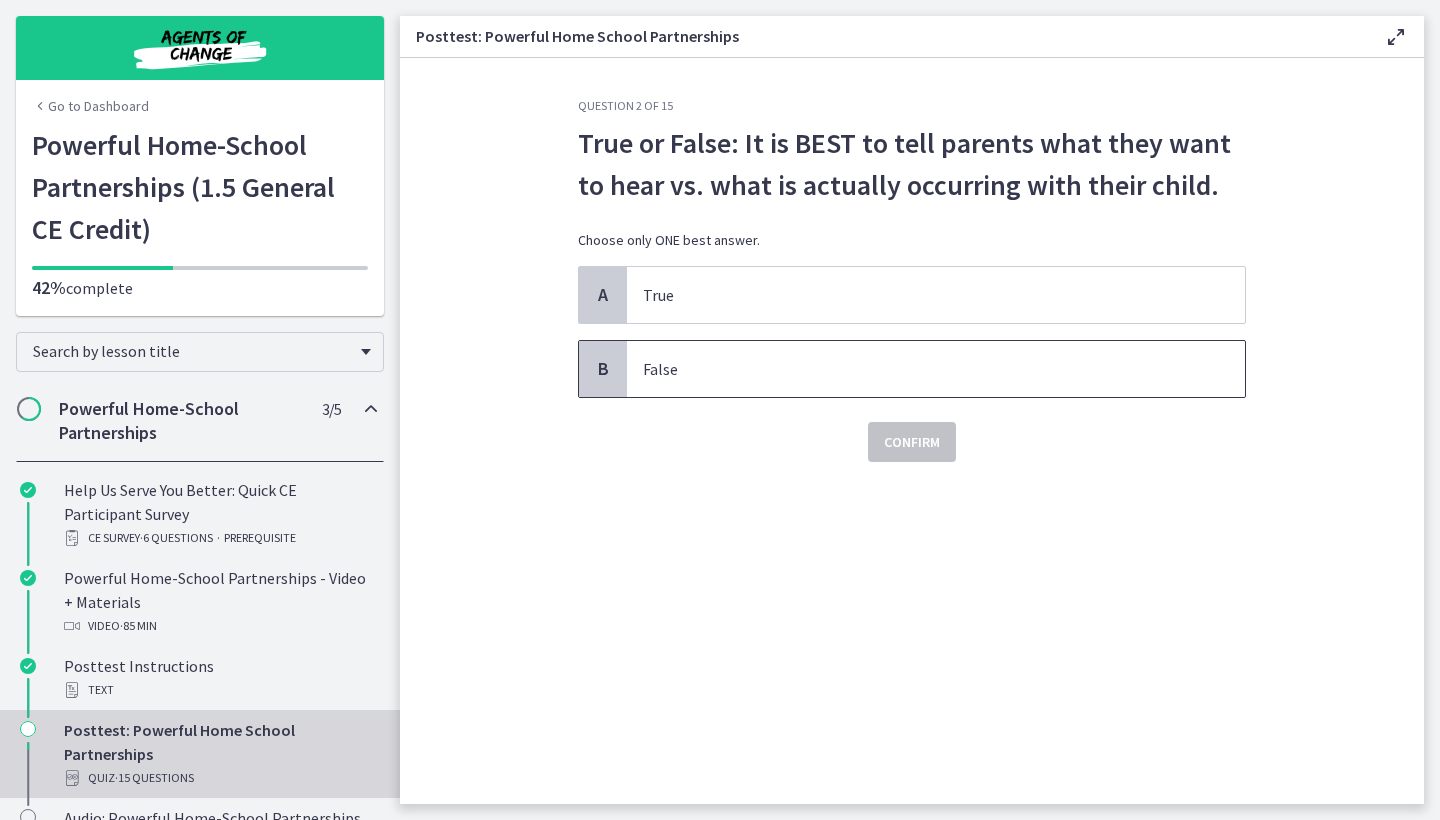 click on "False" at bounding box center (916, 369) 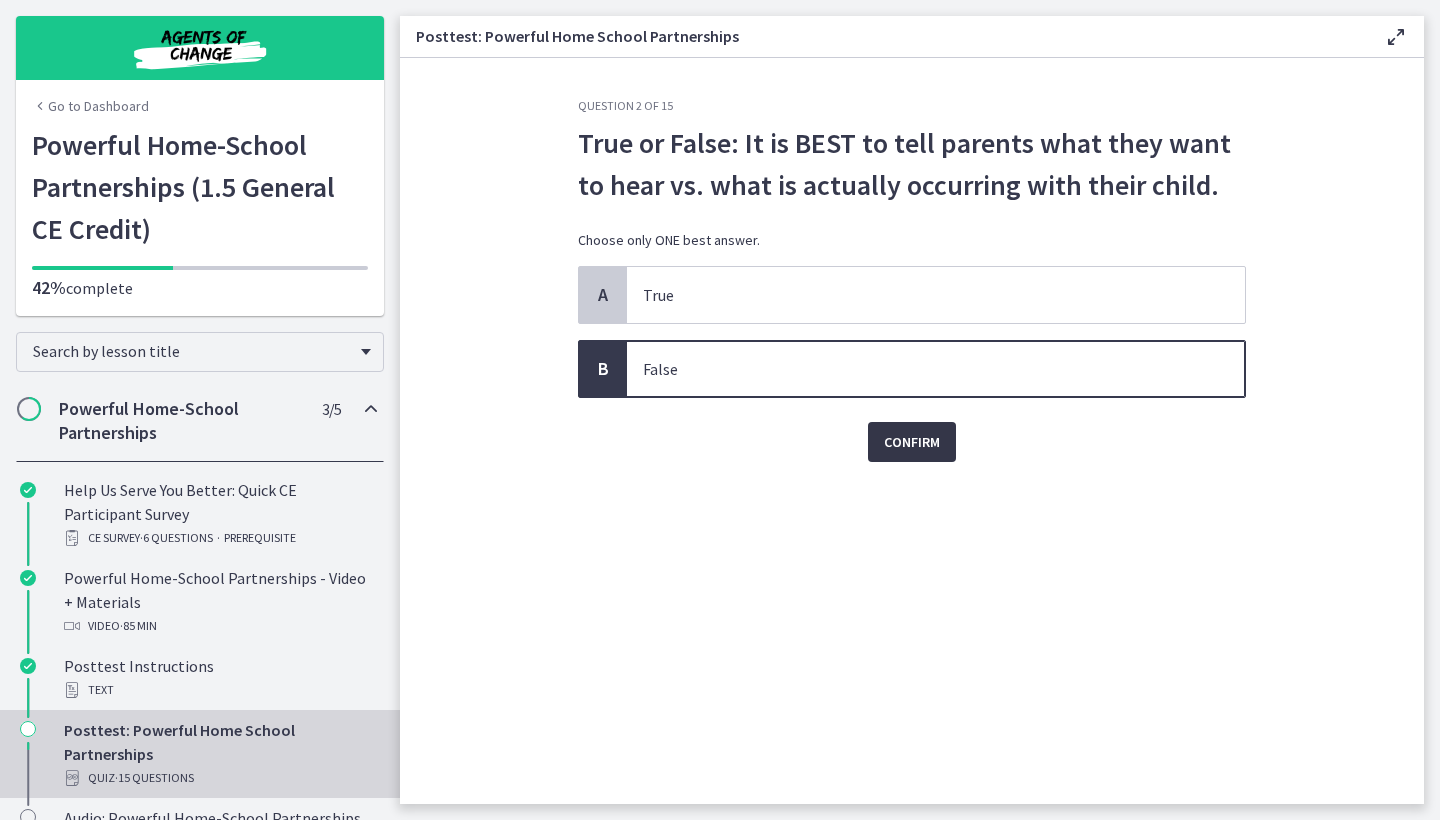 click on "Confirm" at bounding box center [912, 442] 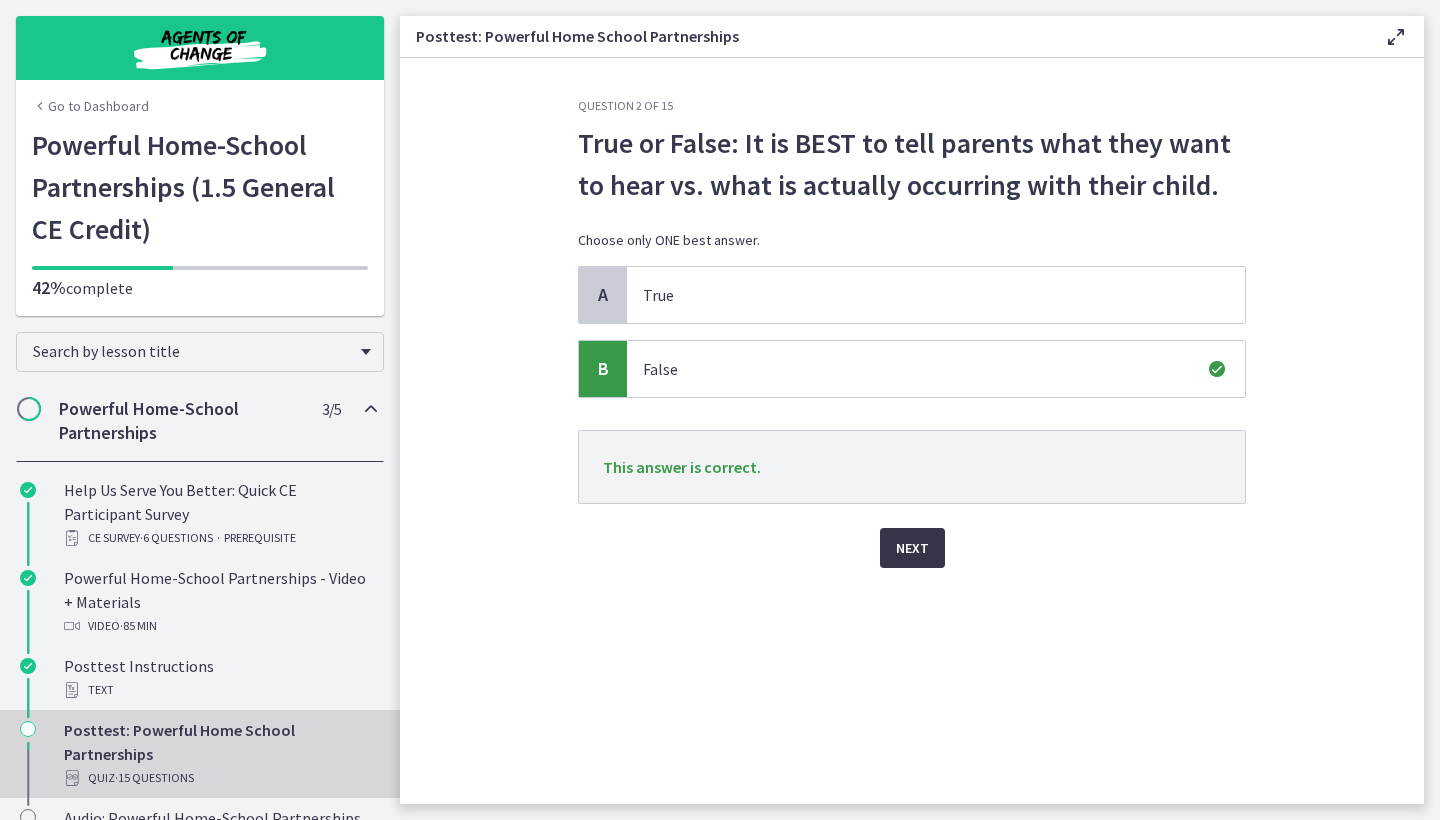 click on "Next" at bounding box center [912, 548] 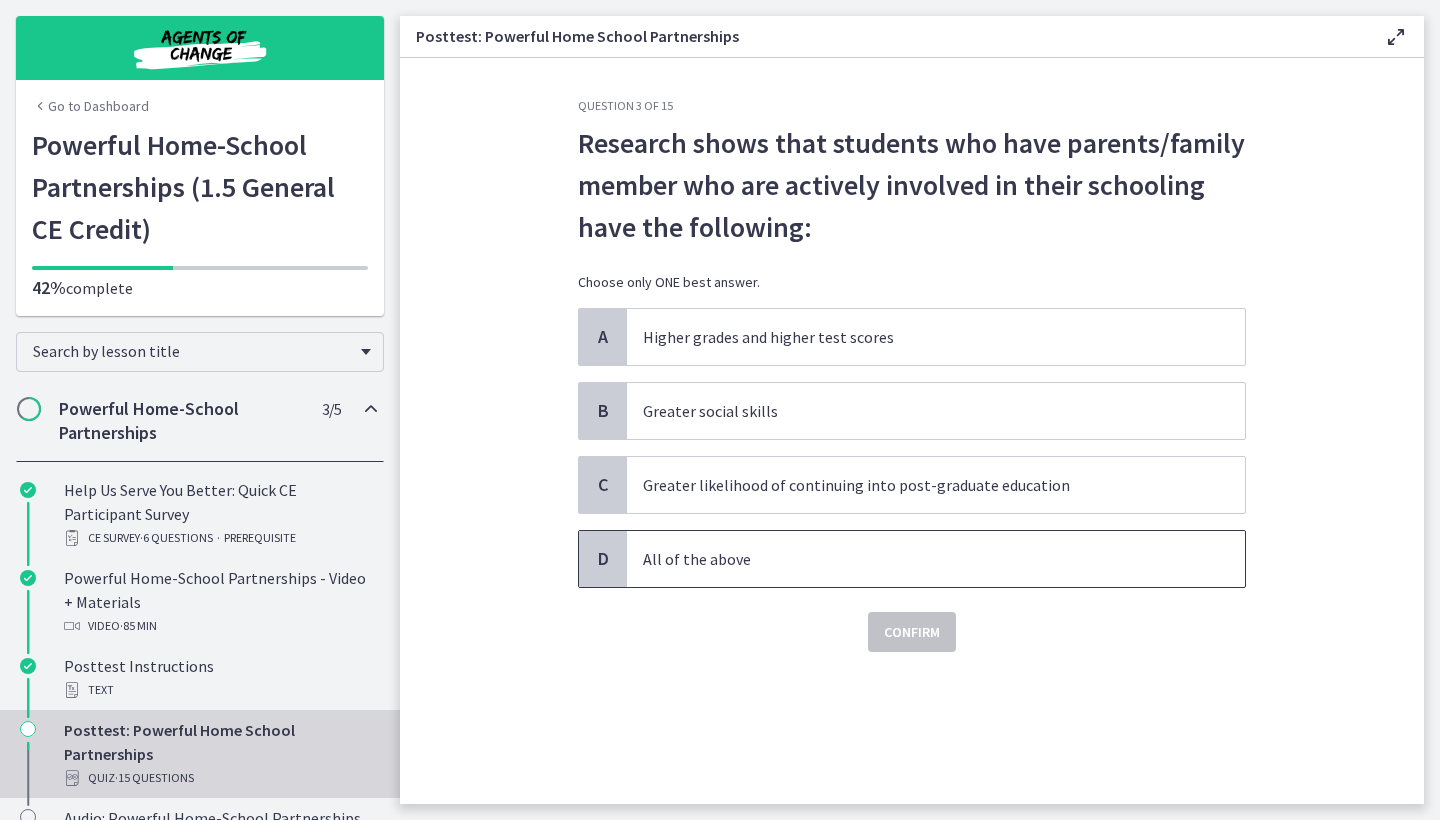 click on "All of the above" at bounding box center (916, 559) 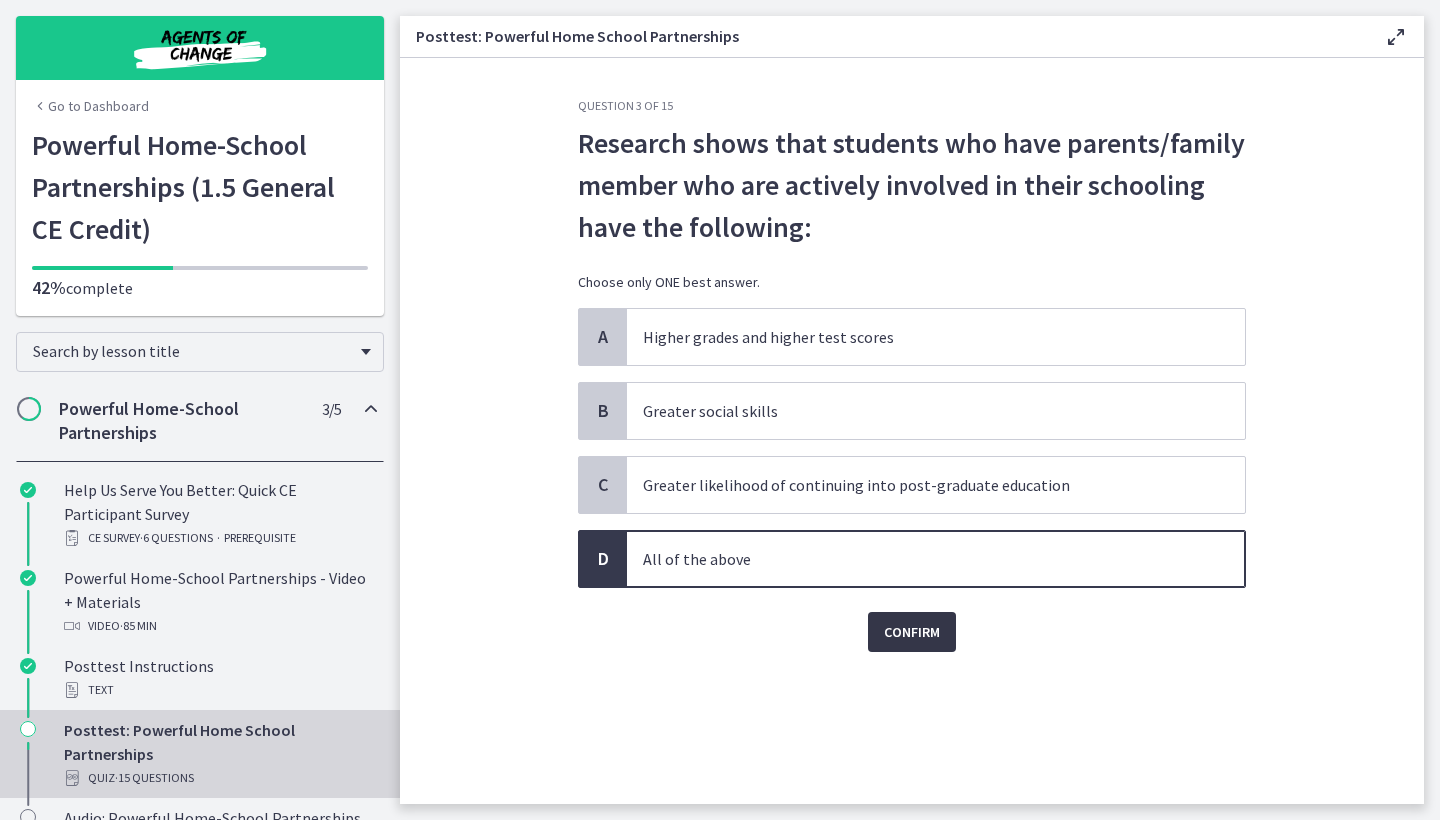 click on "Confirm" at bounding box center [912, 632] 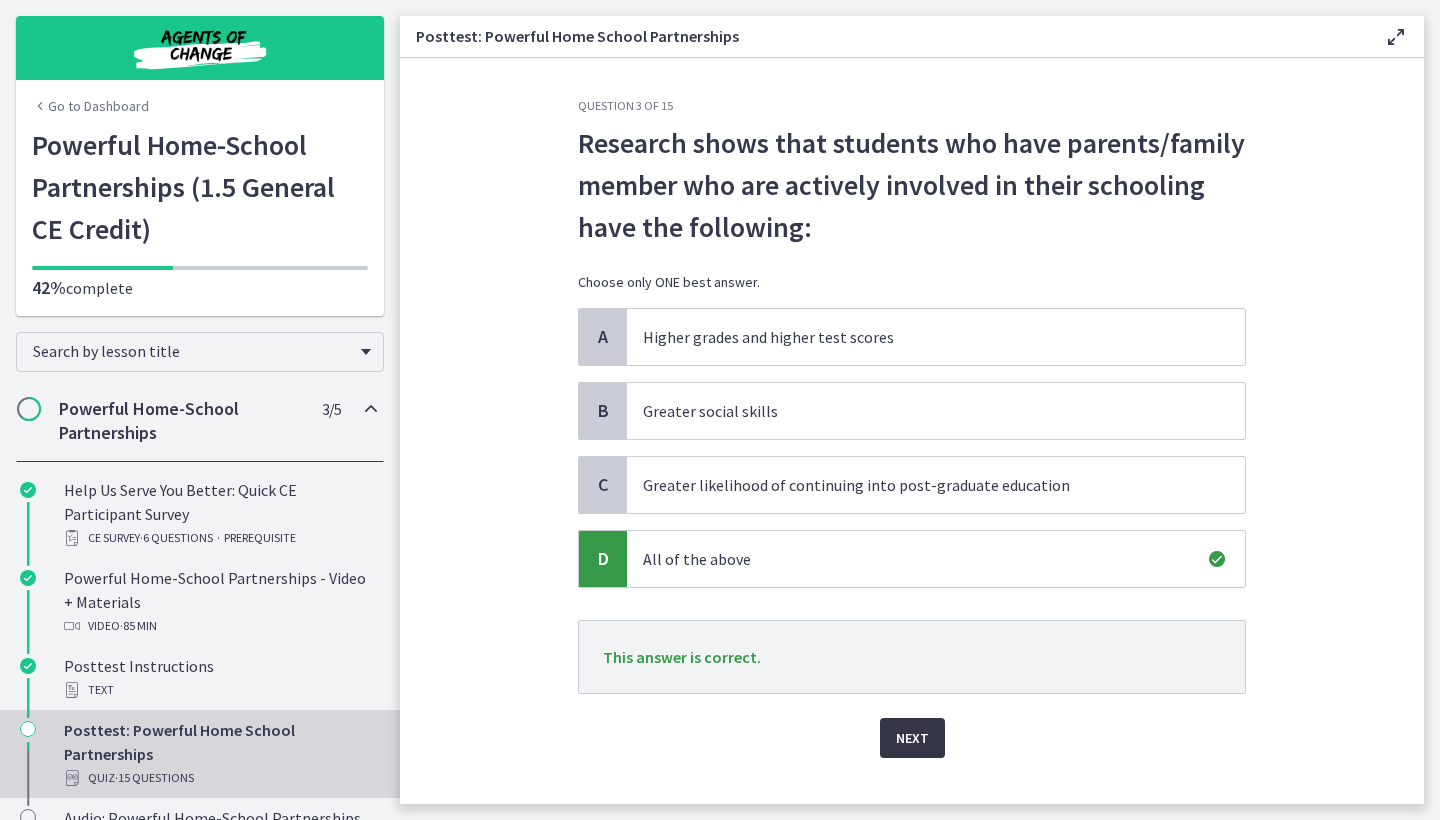 click on "Next" at bounding box center (912, 738) 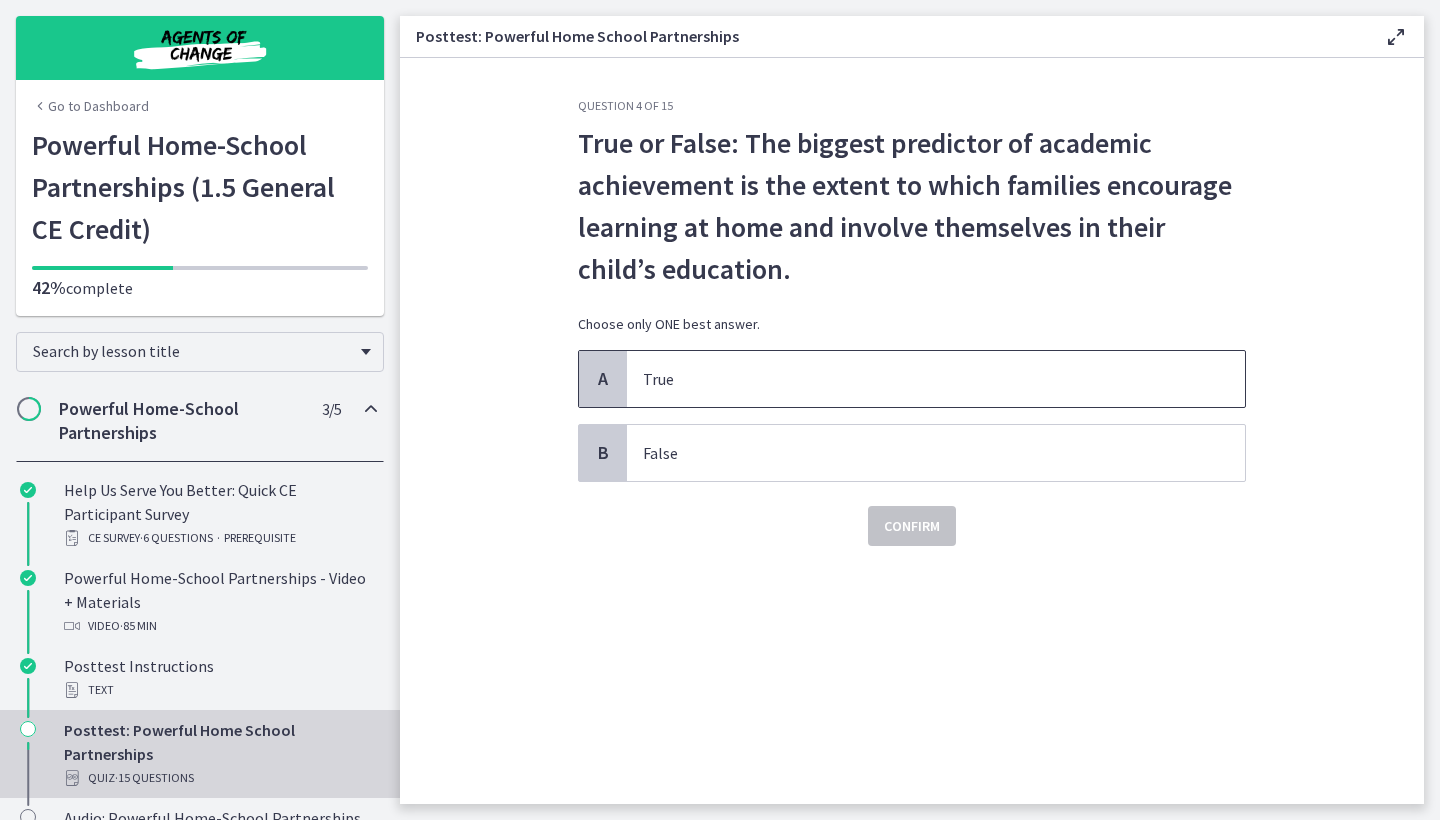 click on "True" at bounding box center (936, 379) 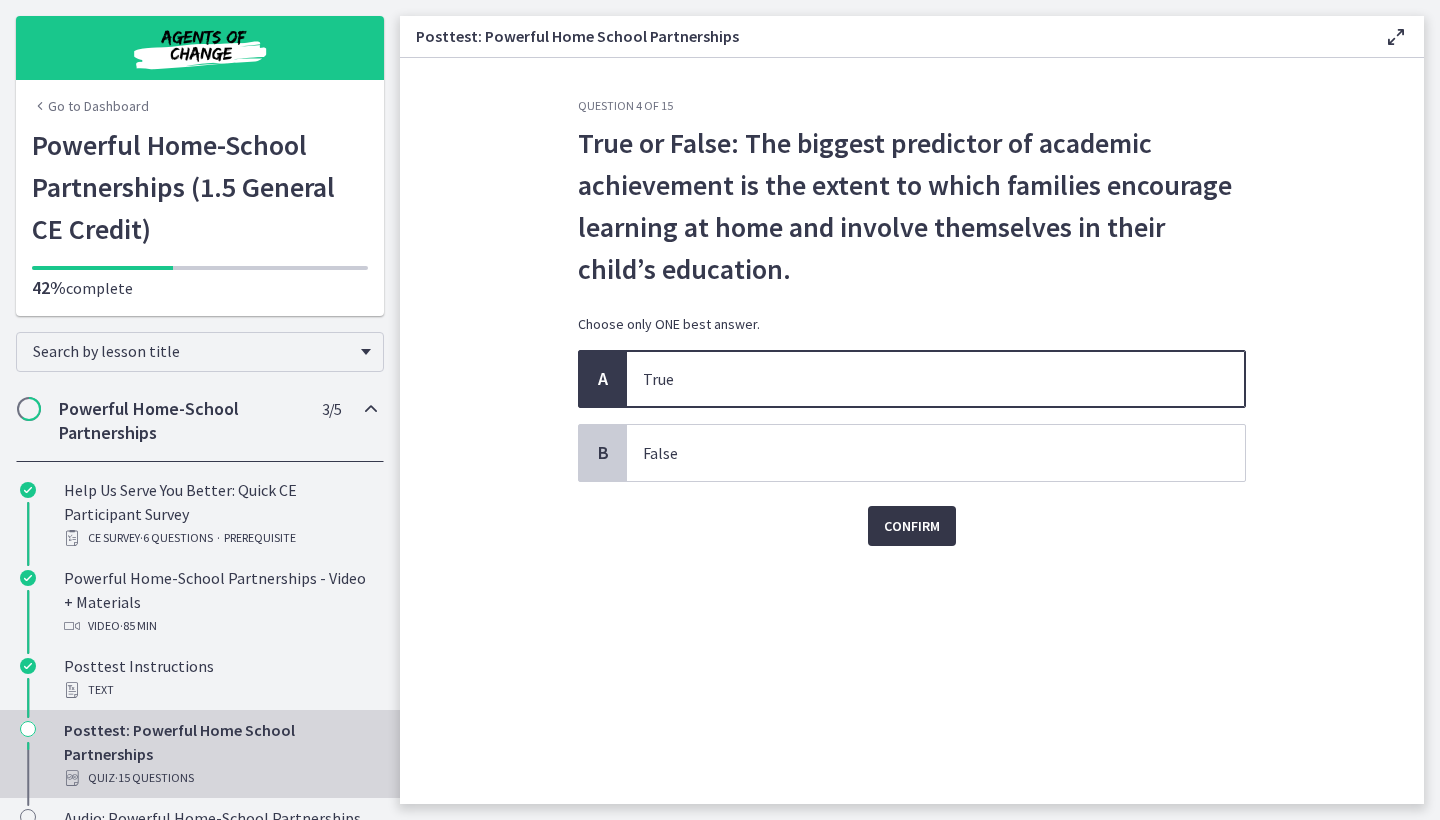 click on "Confirm" at bounding box center (912, 526) 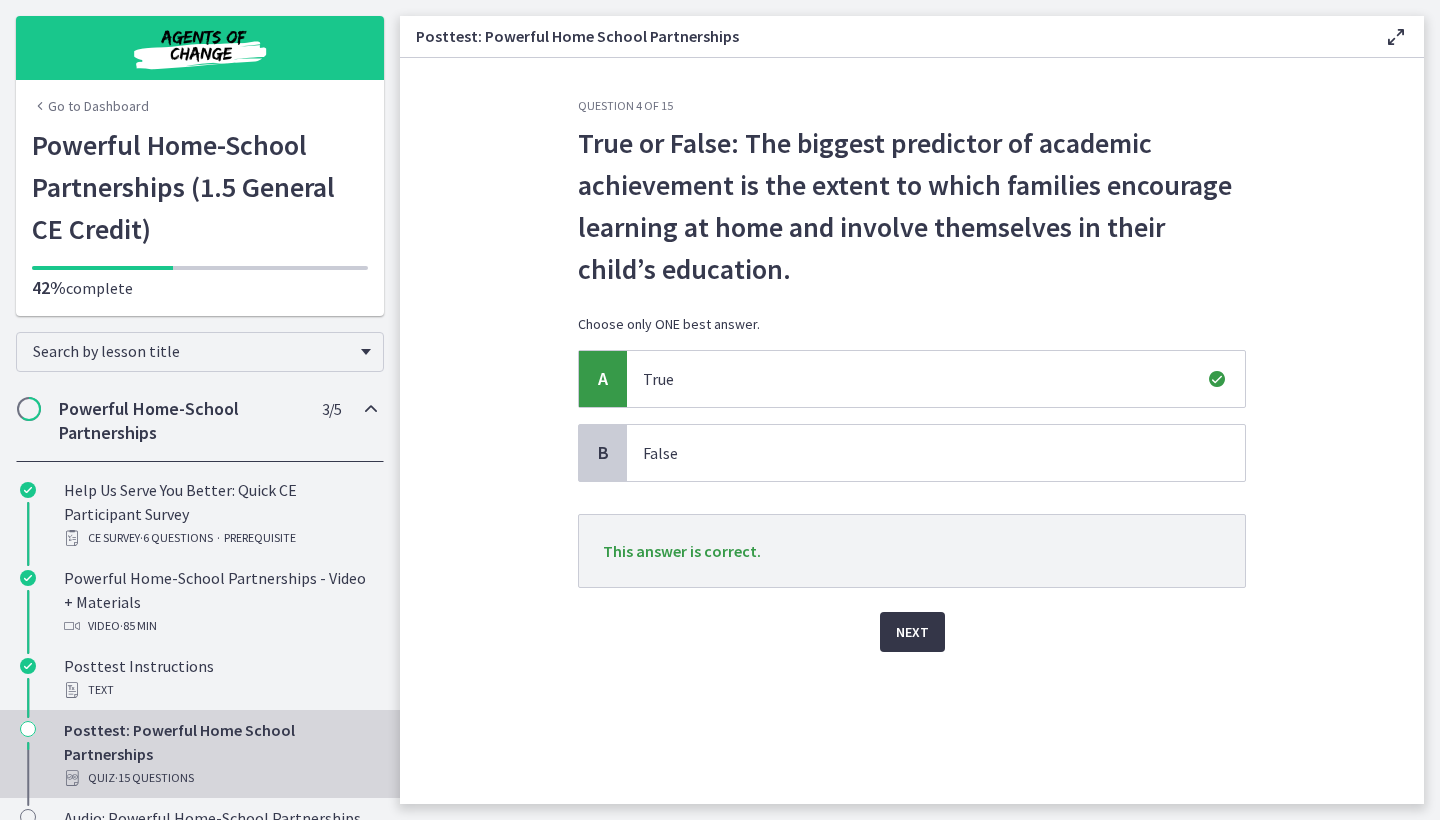 click on "Next" at bounding box center (912, 632) 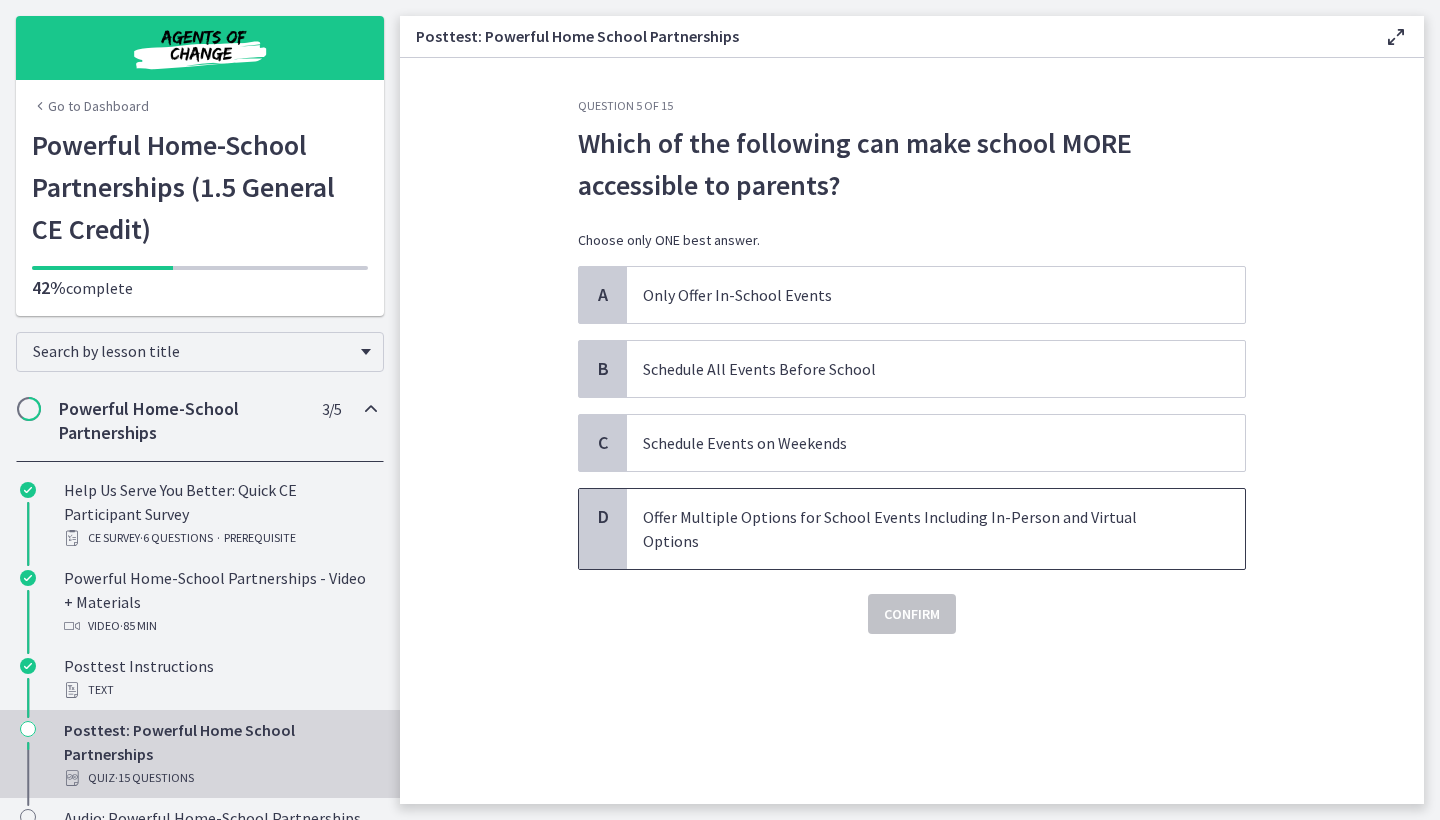click on "Offer Multiple Options for School Events Including In-Person and Virtual Options" at bounding box center [936, 529] 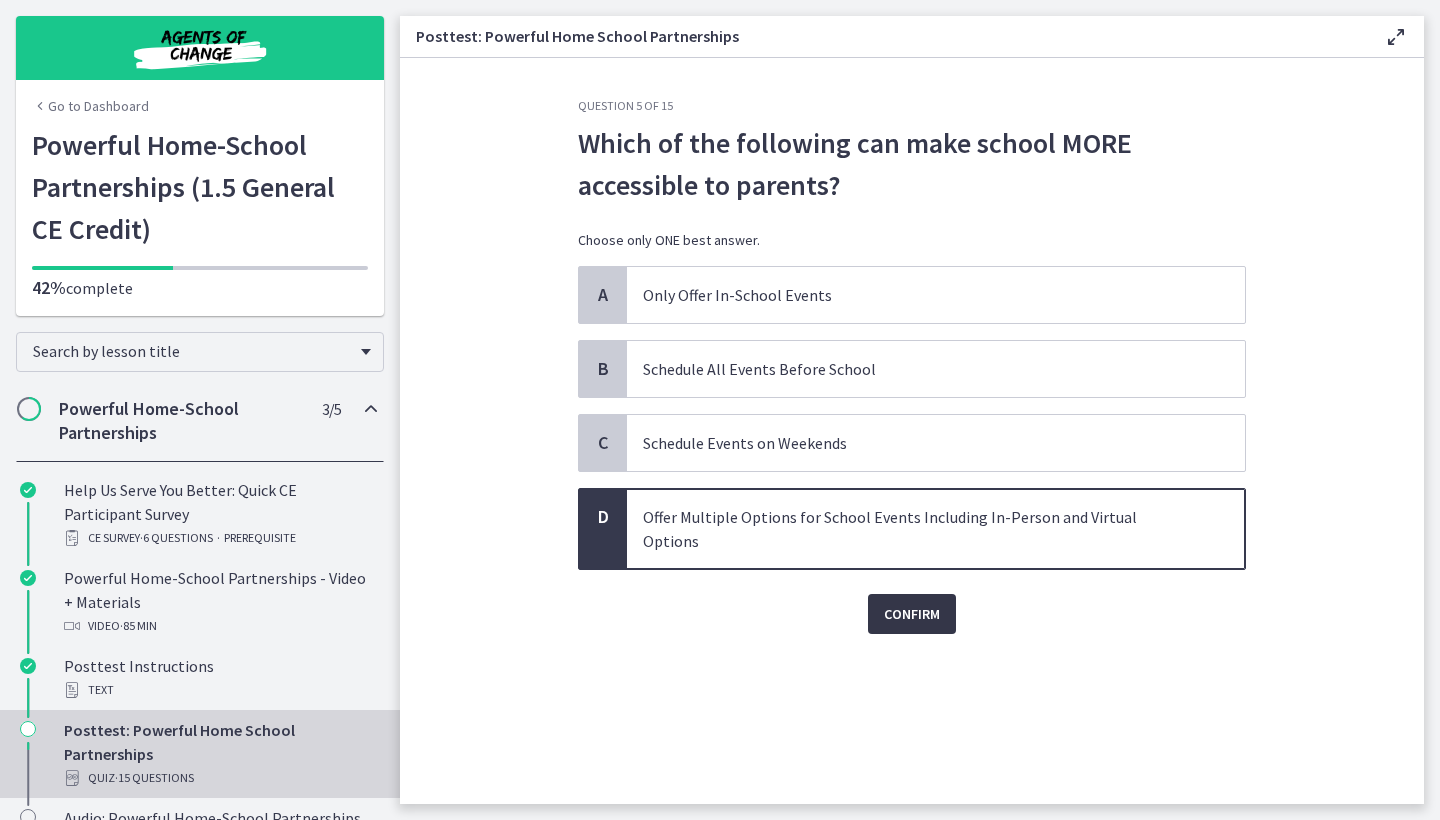 click on "Confirm" at bounding box center (912, 614) 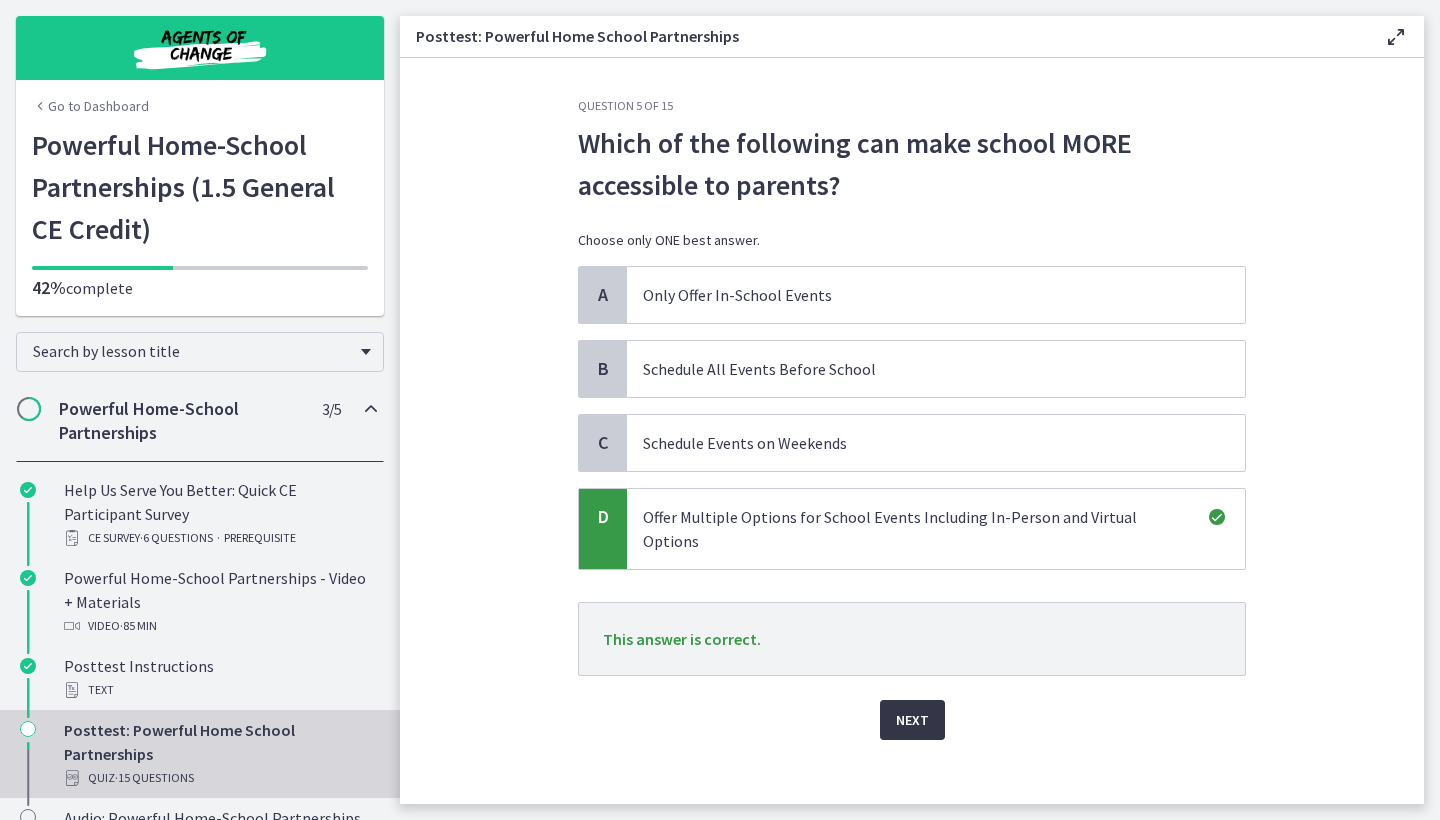 click on "Next" at bounding box center (912, 720) 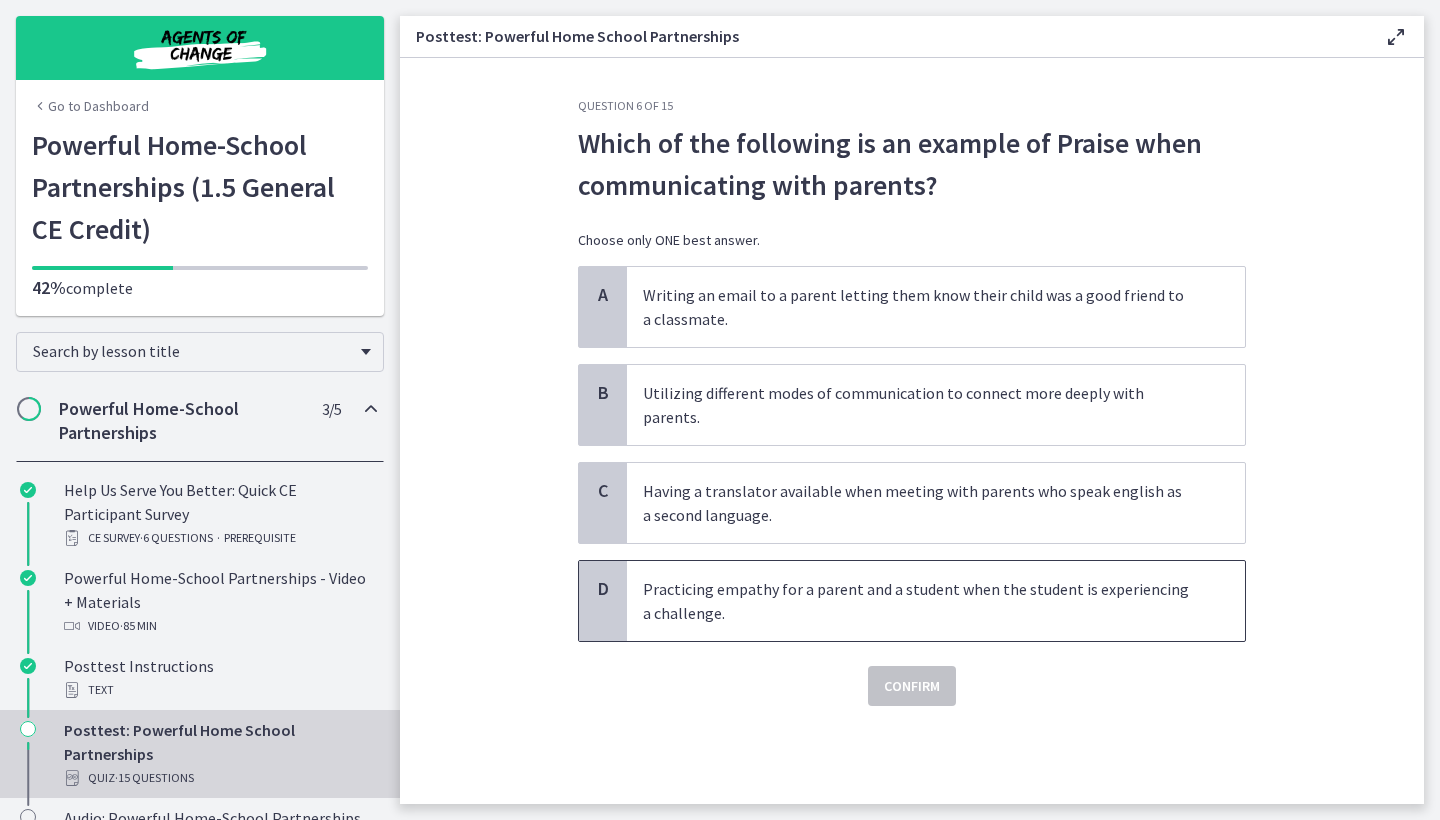 click on "Practicing empathy for a parent and a student when the student is experiencing a challenge." at bounding box center [916, 601] 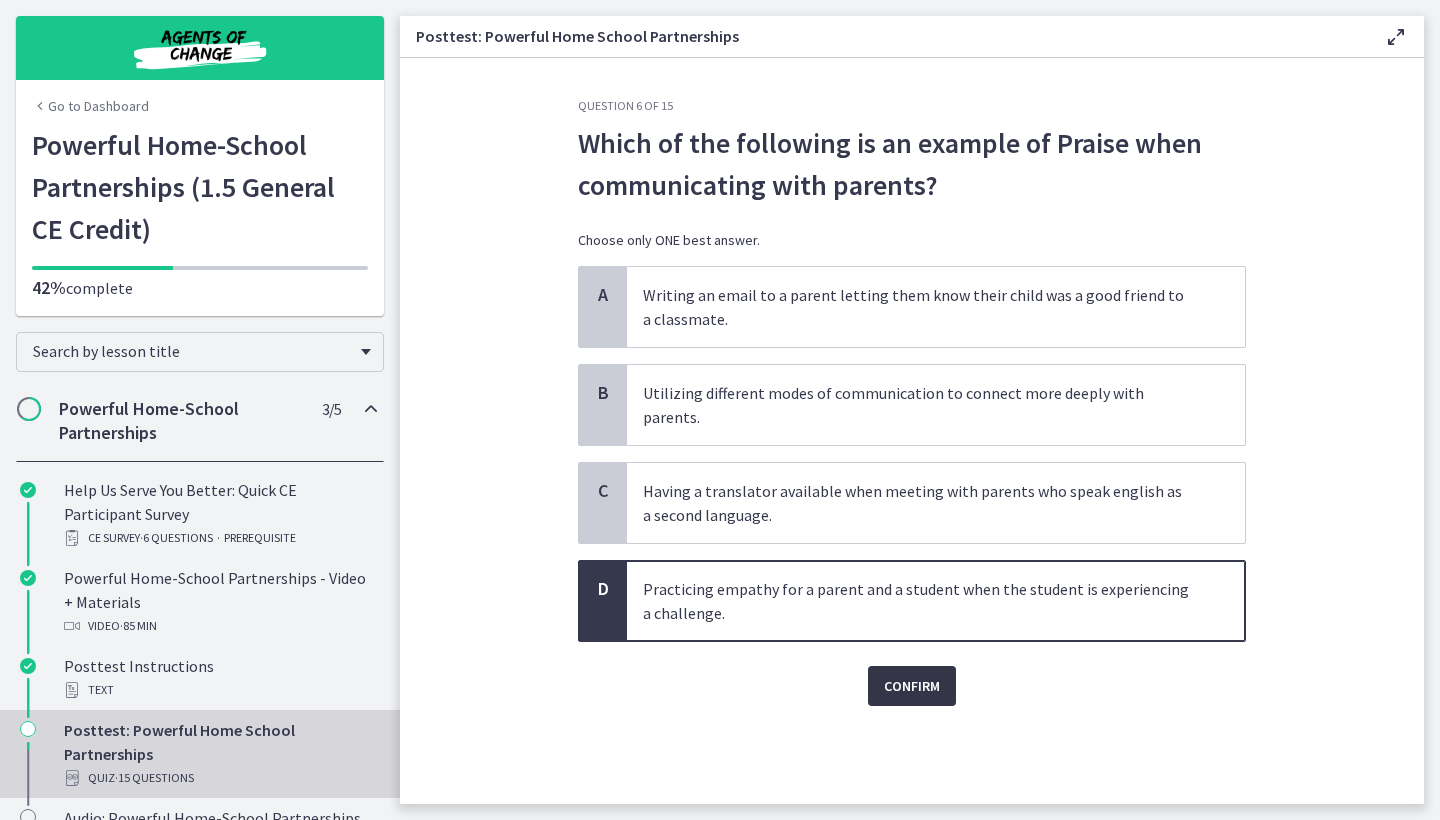 click on "Confirm" at bounding box center [912, 686] 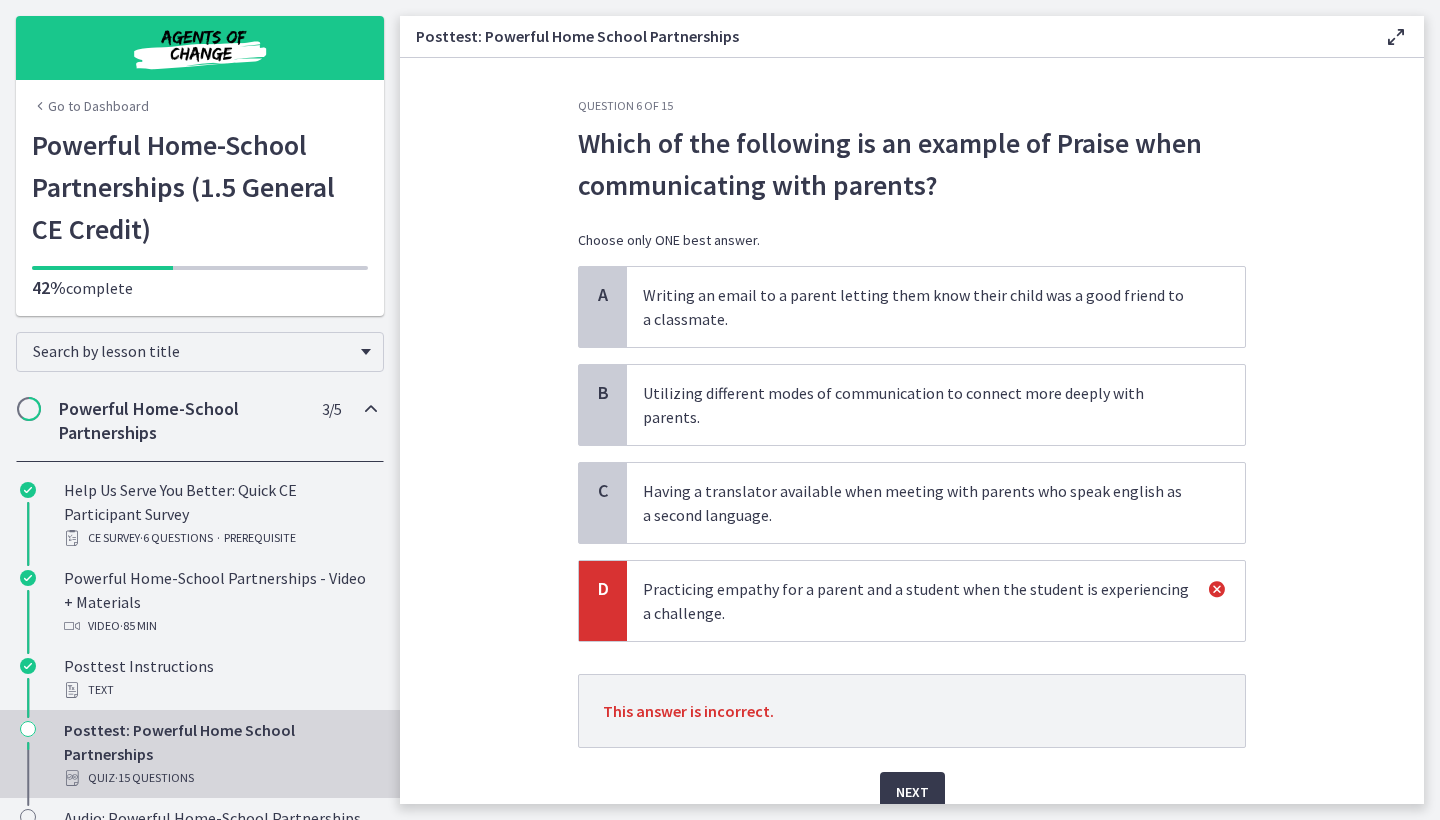 click on "Writing an email to a parent letting them know their child was a good friend to a classmate." at bounding box center [916, 307] 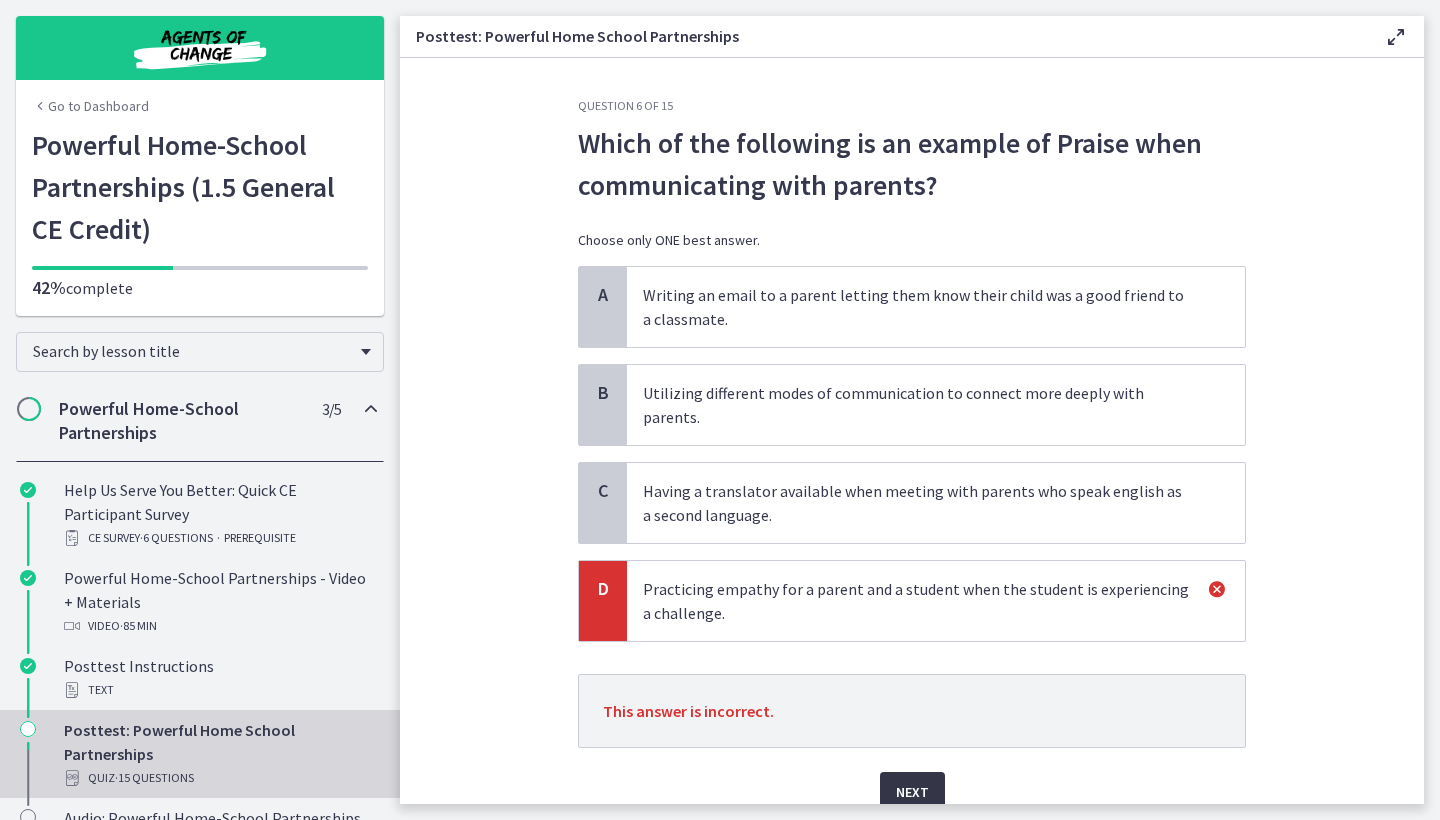 click on "Next" at bounding box center [912, 792] 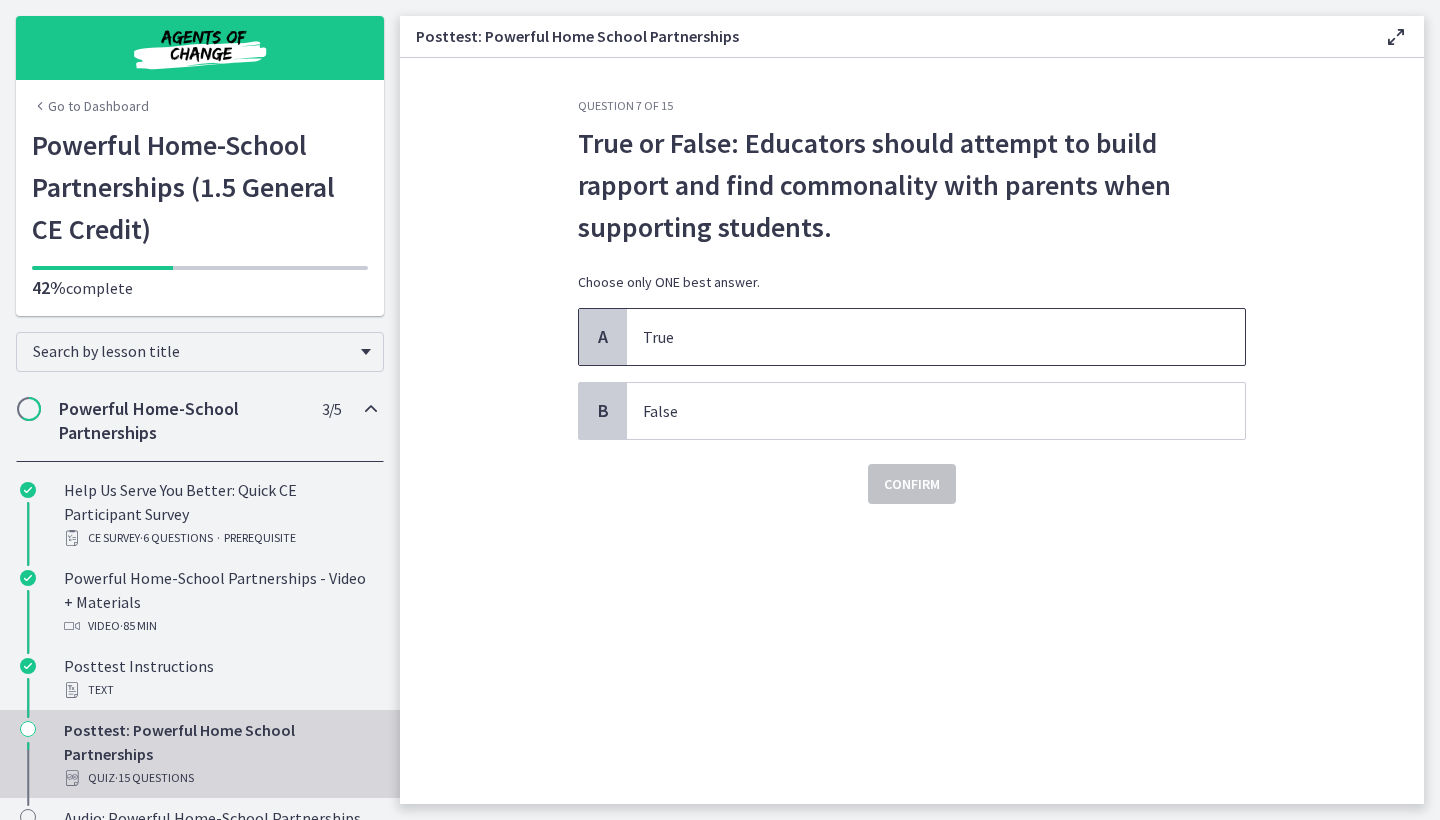 click on "True" at bounding box center (916, 337) 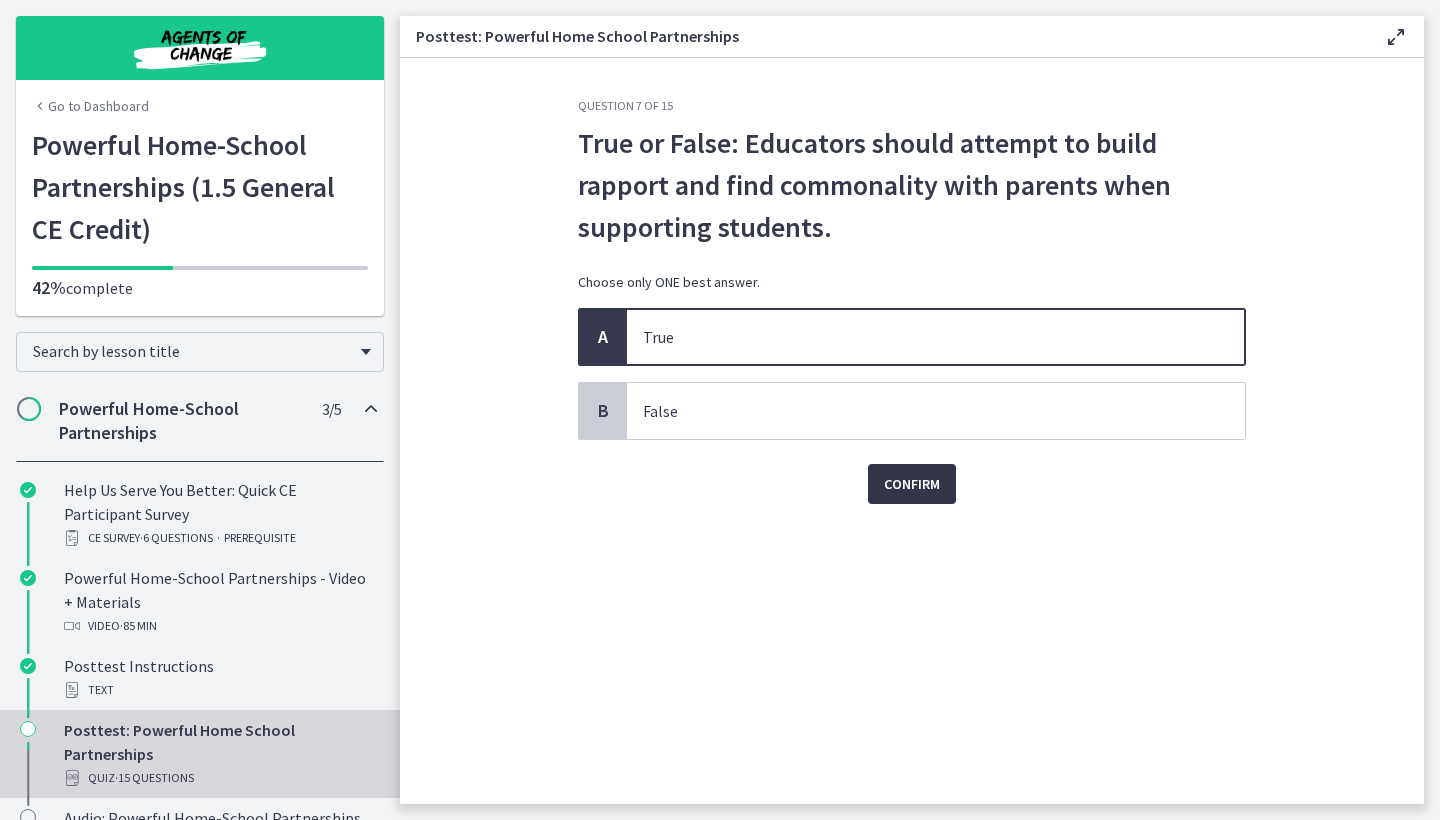click on "Confirm" at bounding box center (912, 484) 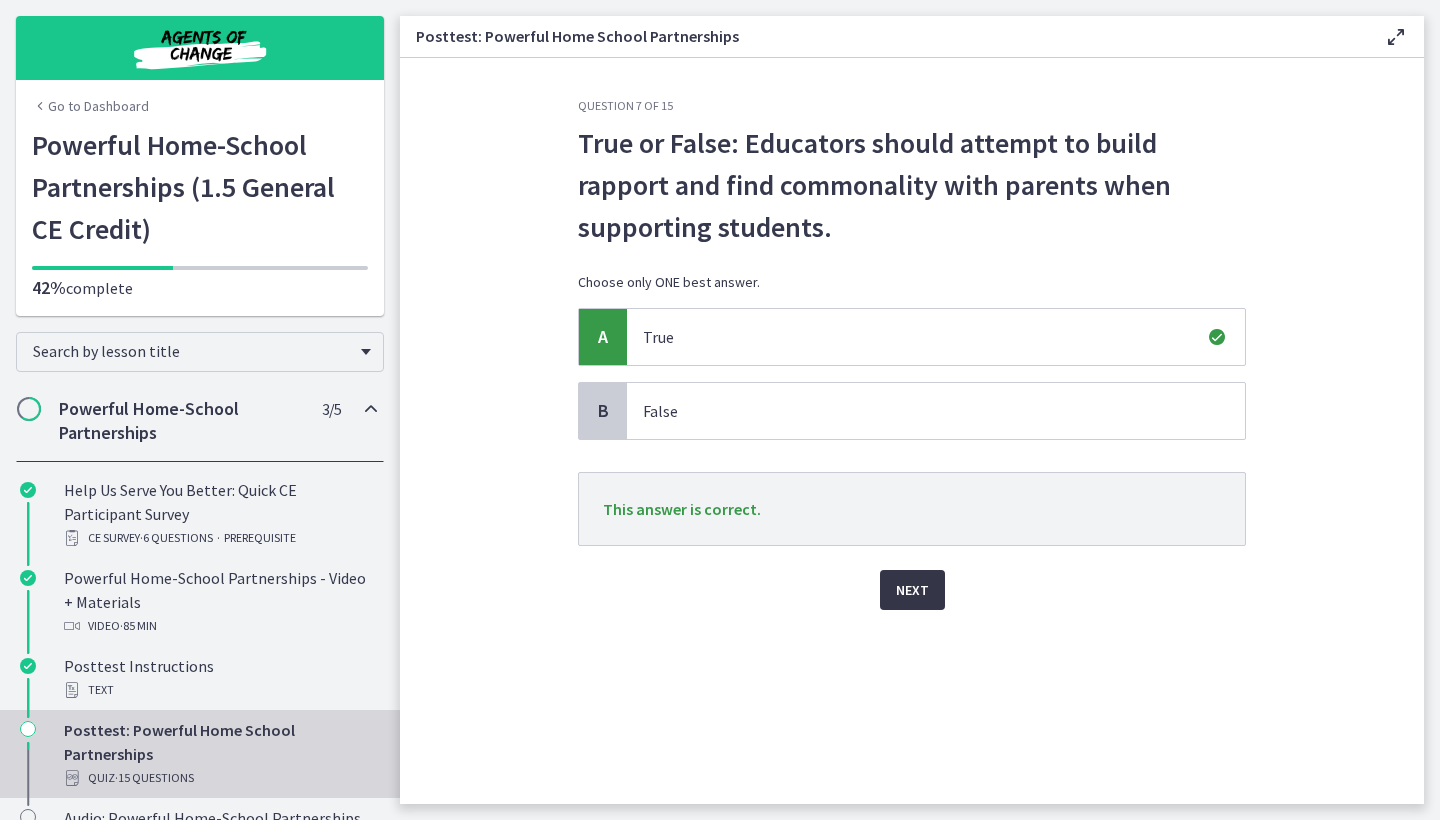 click on "Next" at bounding box center (912, 590) 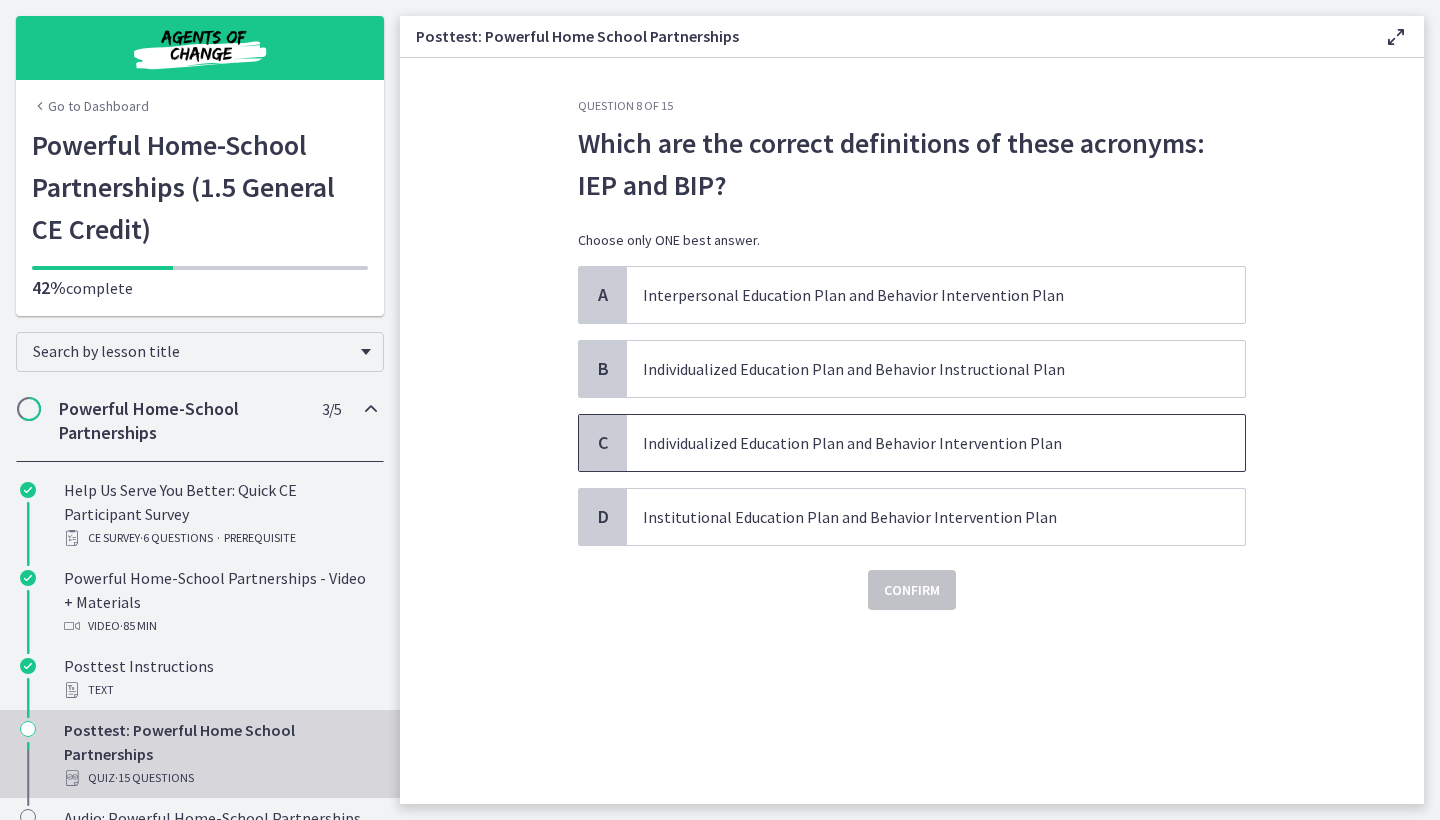 click on "Individualized Education Plan and Behavior Intervention Plan" at bounding box center [916, 443] 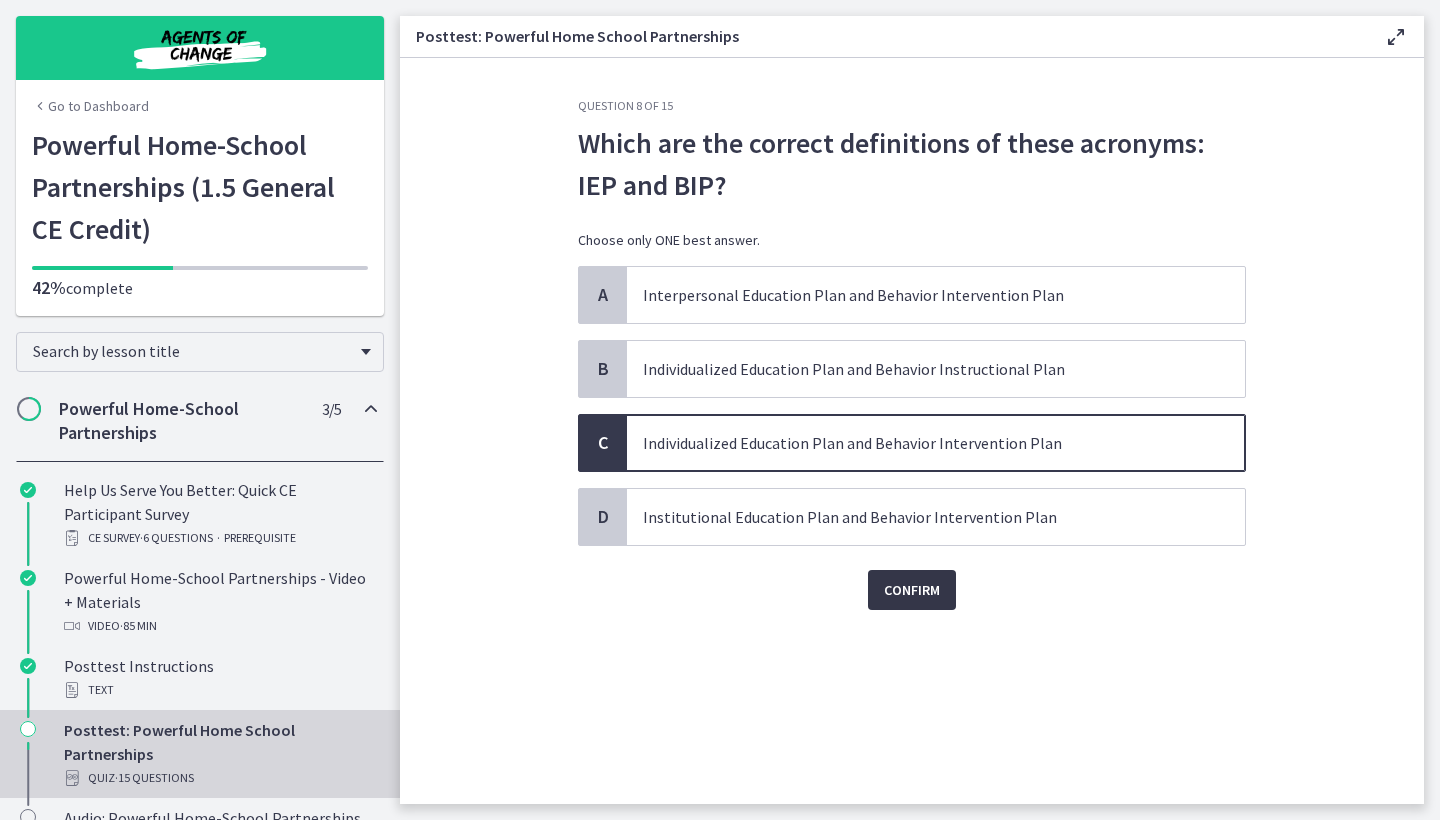 click on "Confirm" at bounding box center (912, 590) 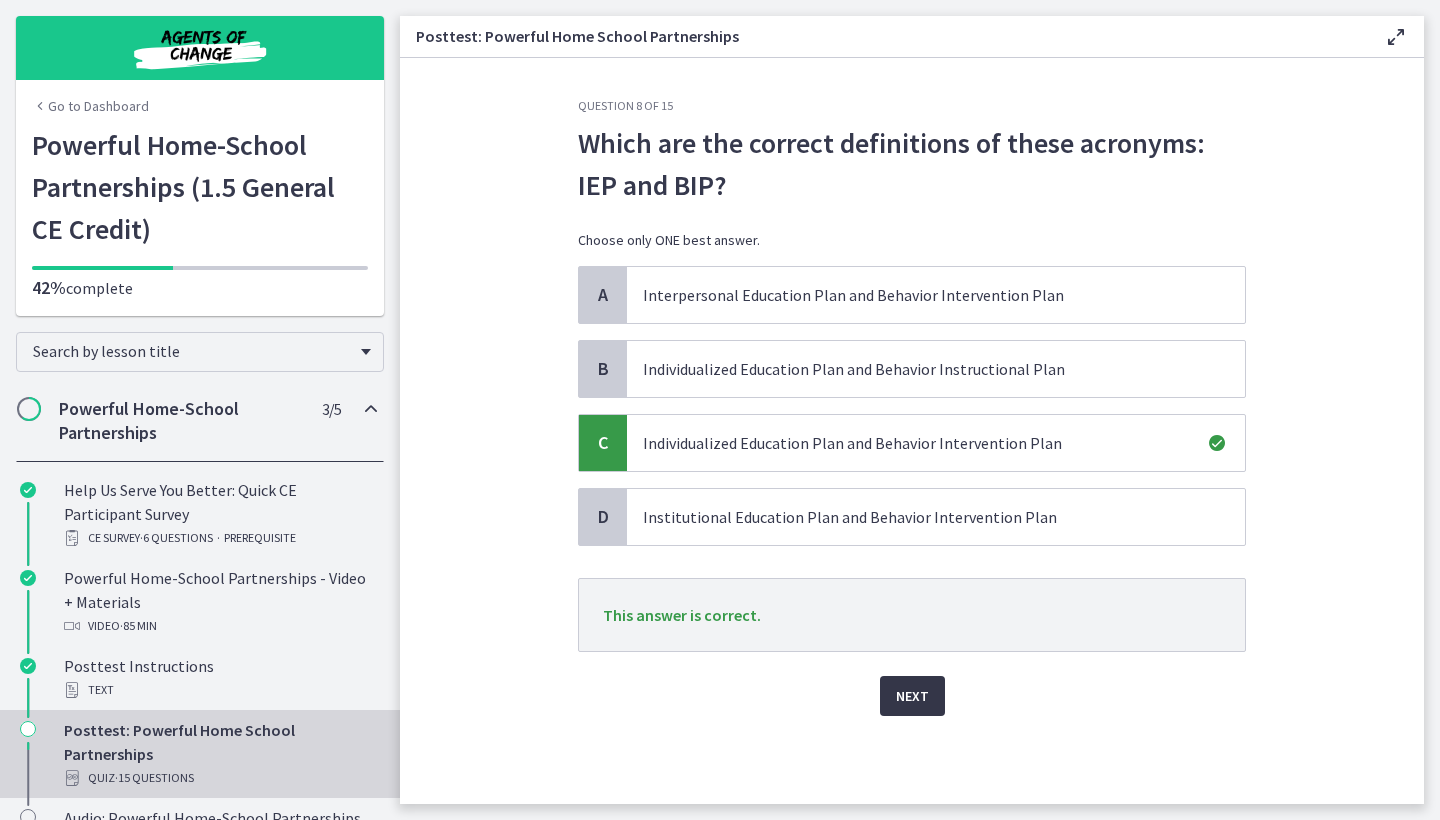 click on "Next" at bounding box center [912, 696] 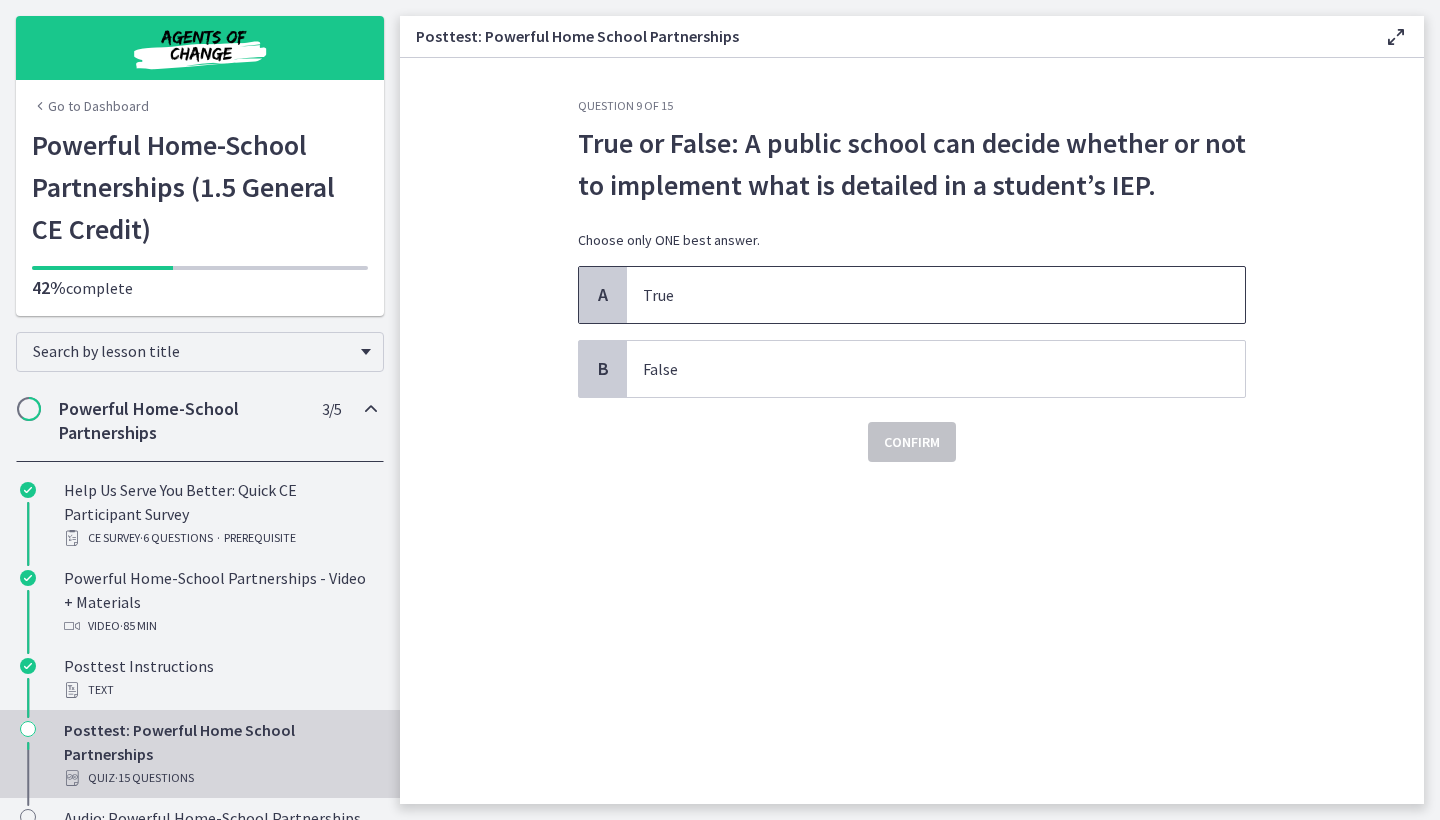 click on "True" at bounding box center [916, 295] 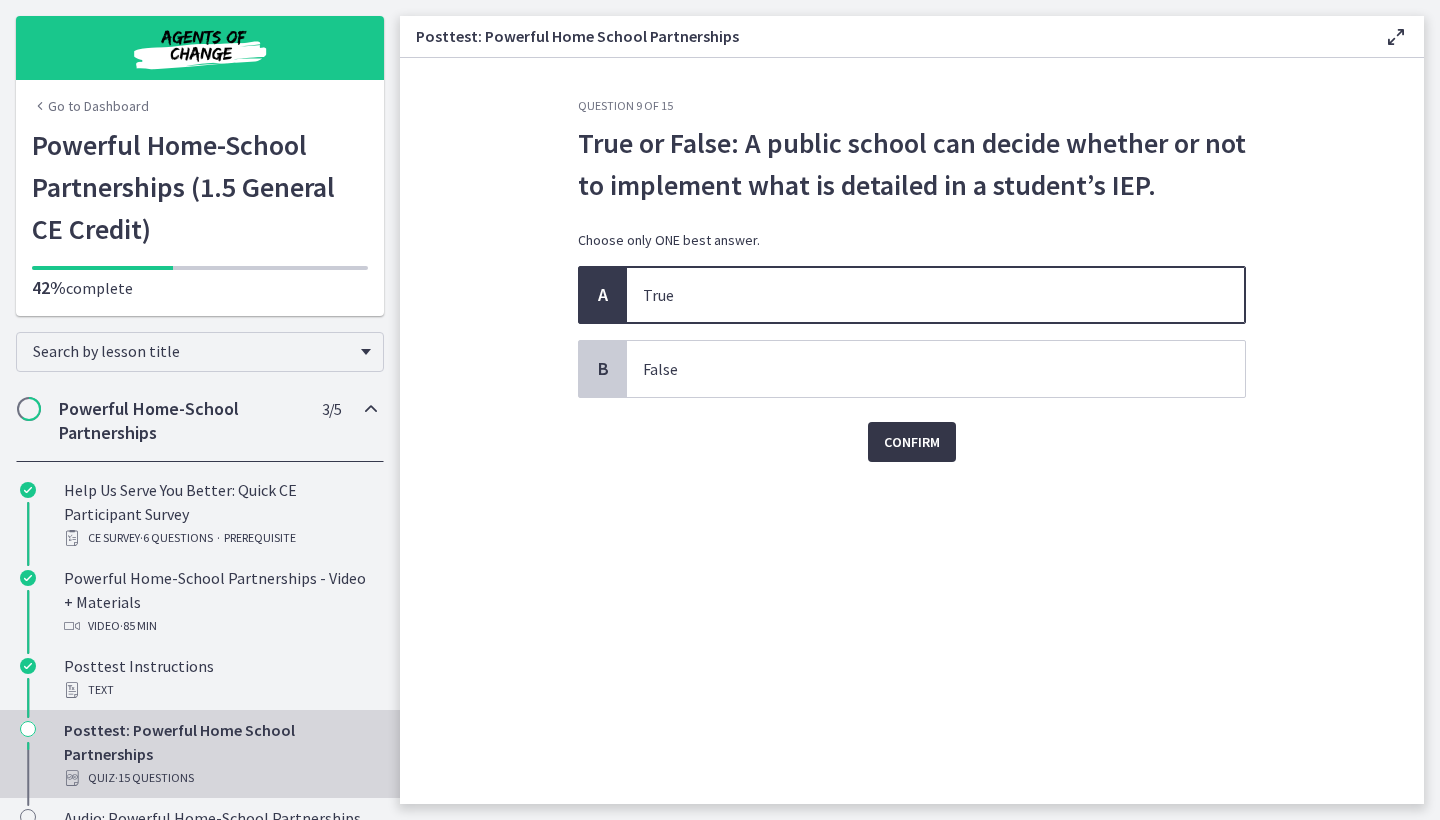 click on "Confirm" at bounding box center [912, 442] 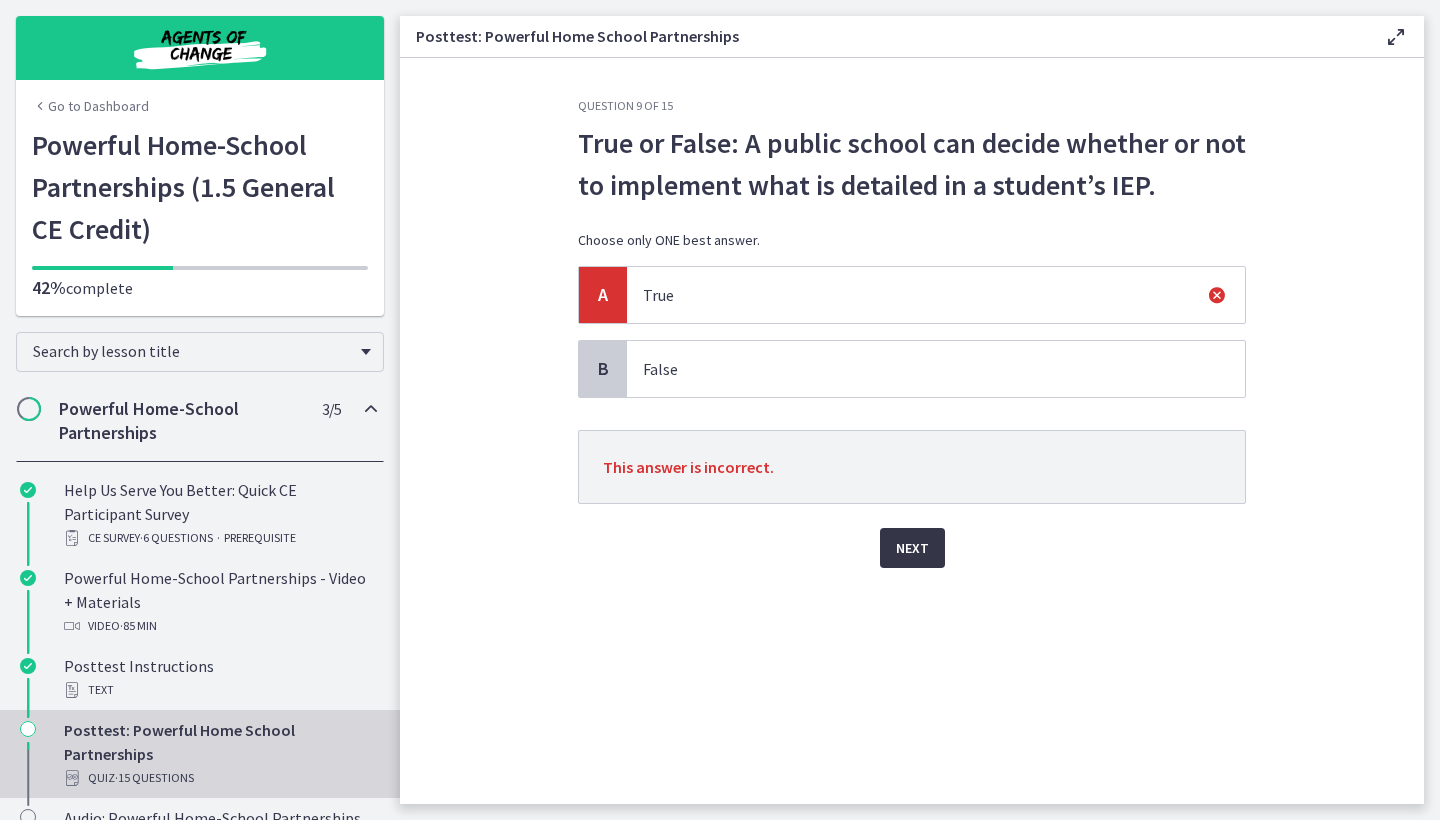 click on "Next" at bounding box center [912, 548] 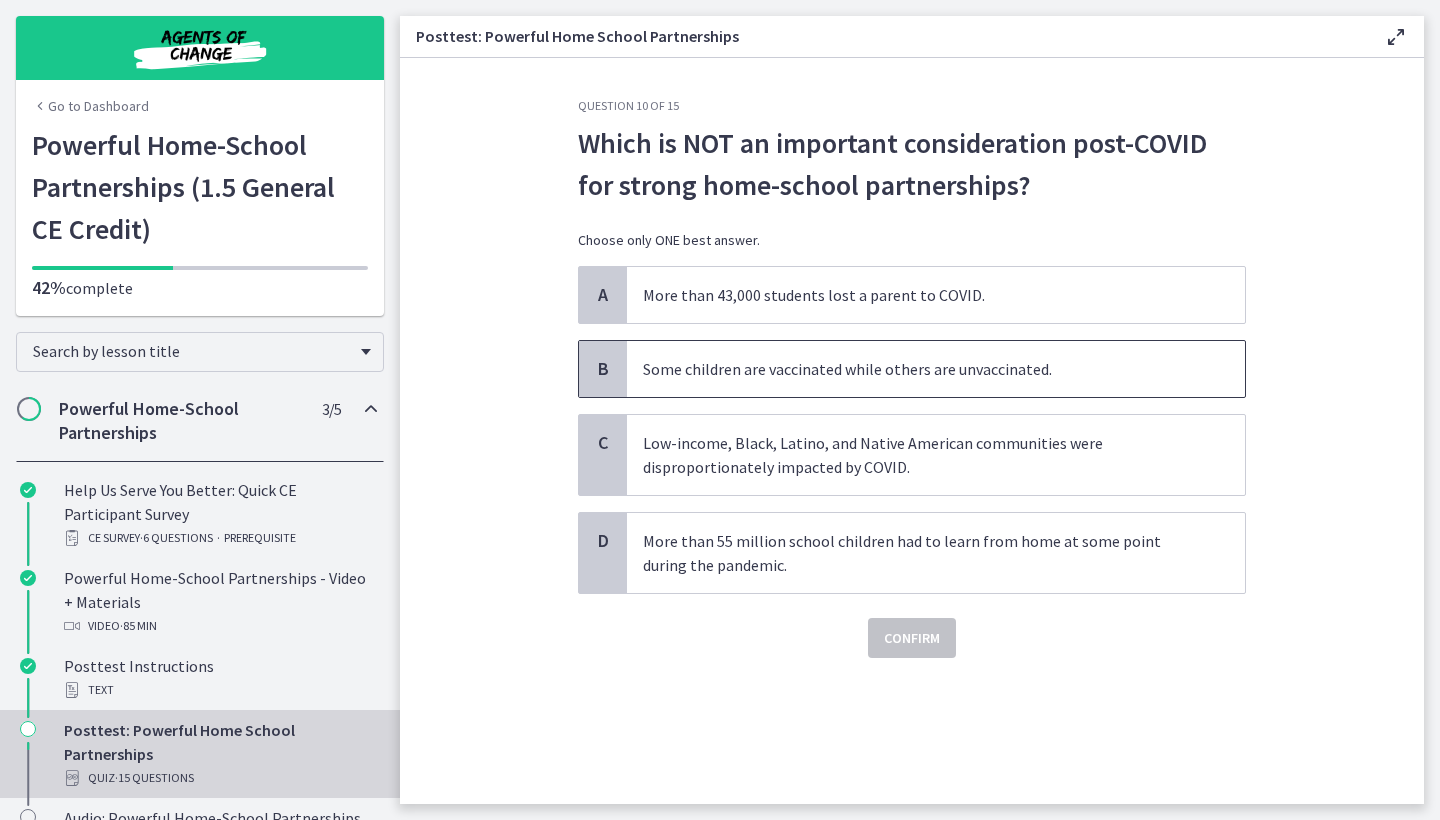 click on "Some children are vaccinated while others are unvaccinated." at bounding box center [916, 369] 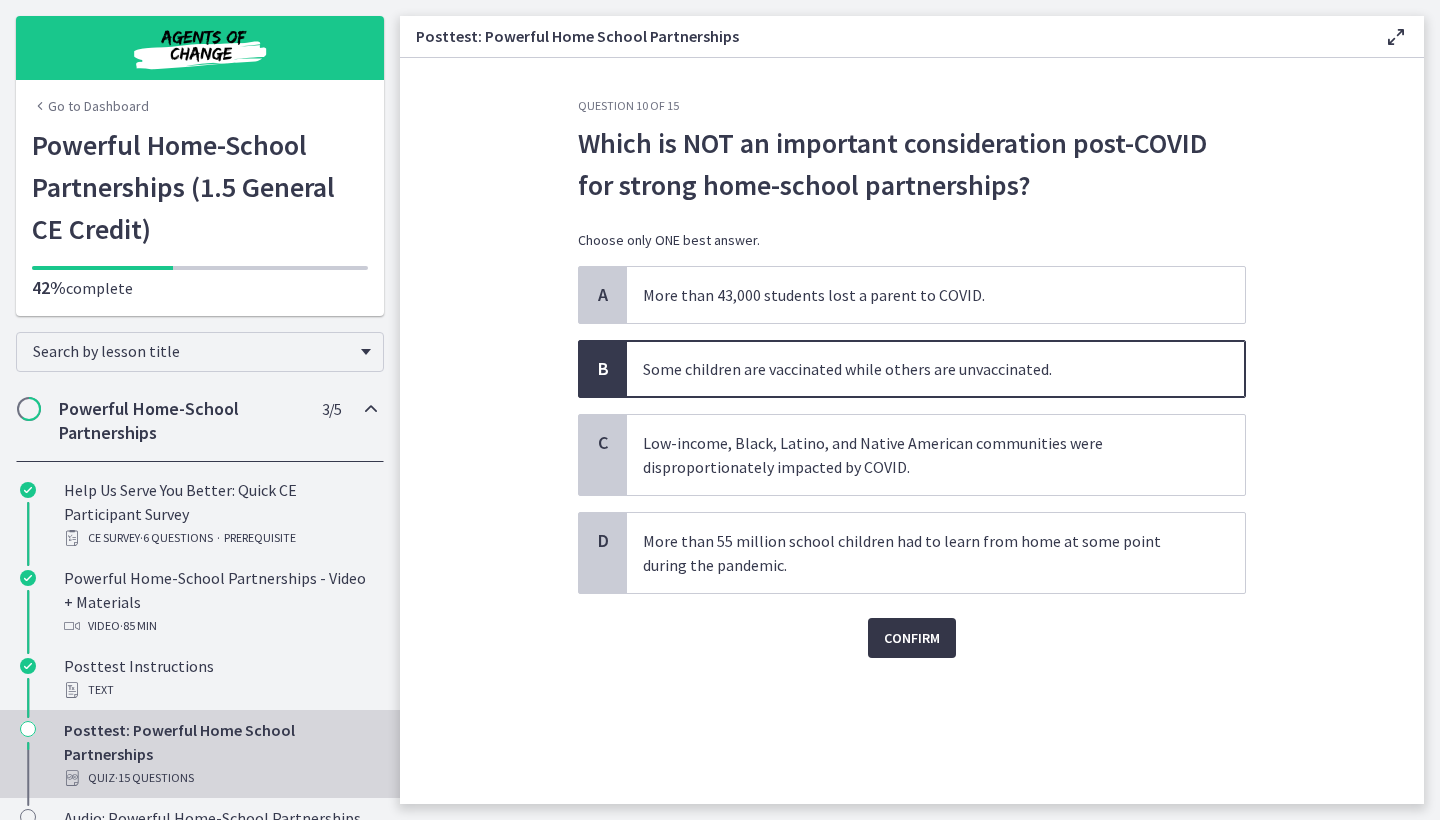 click on "Confirm" at bounding box center (912, 638) 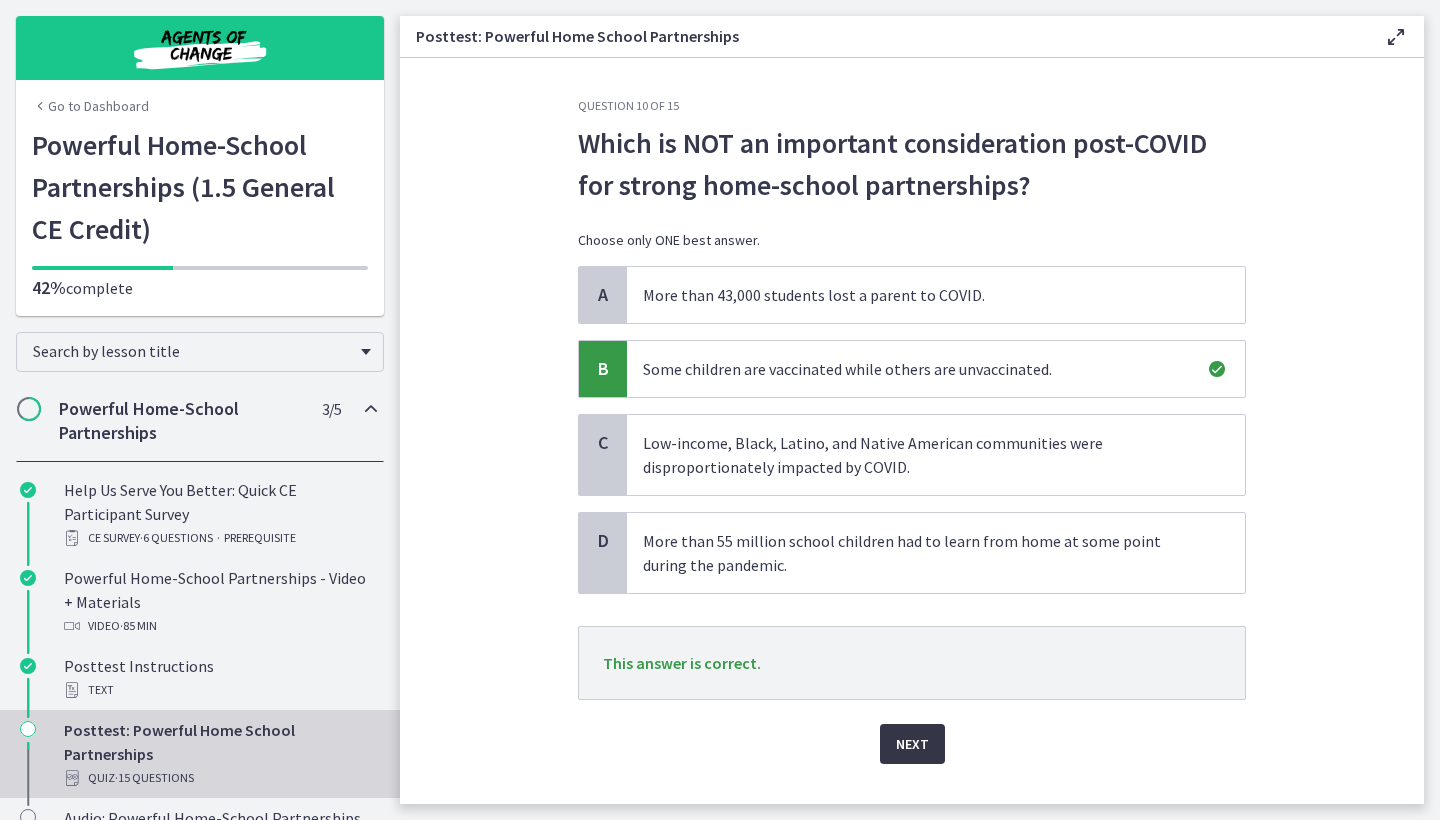 click on "Next" at bounding box center [912, 744] 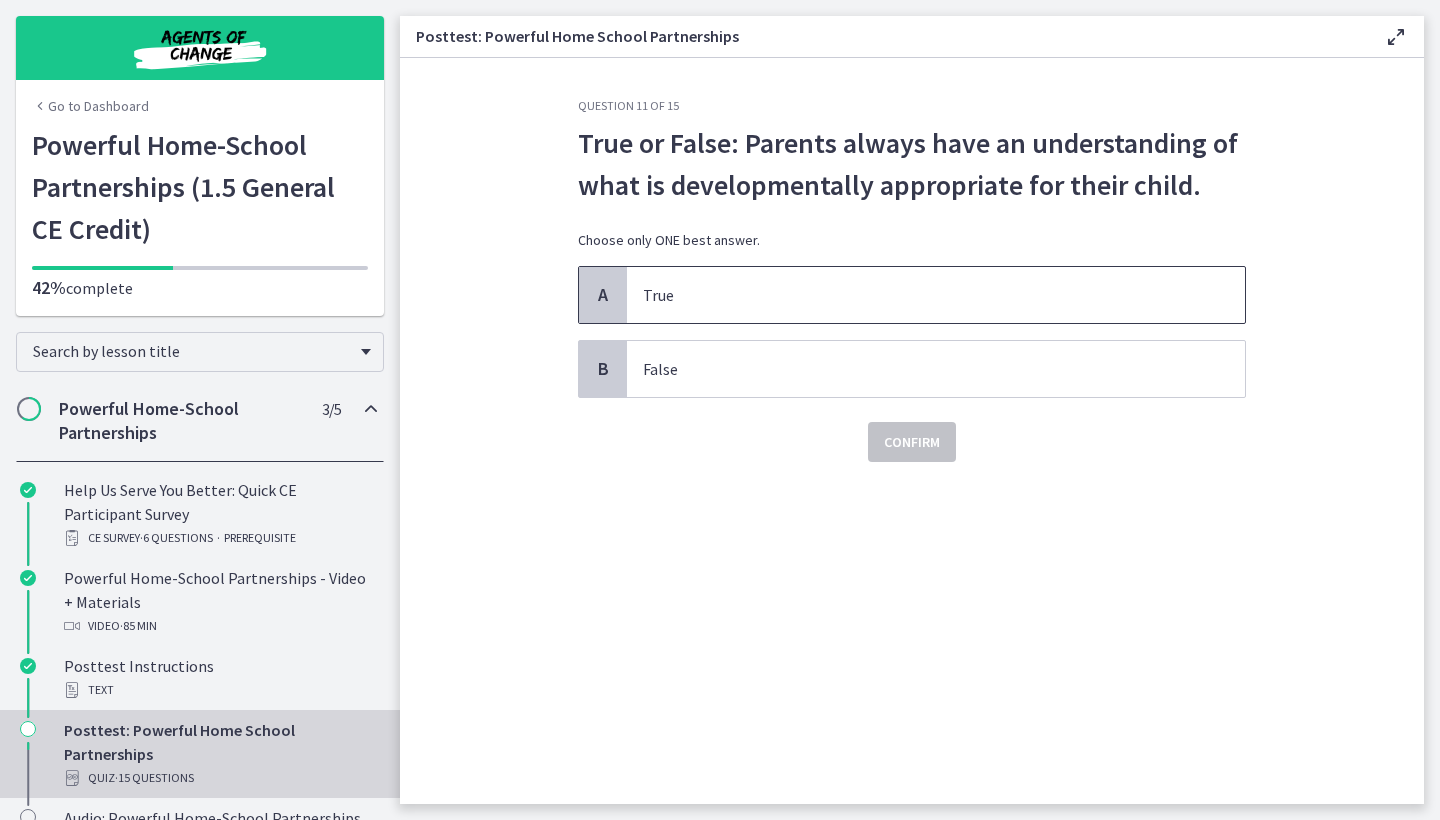 click on "True" at bounding box center [916, 295] 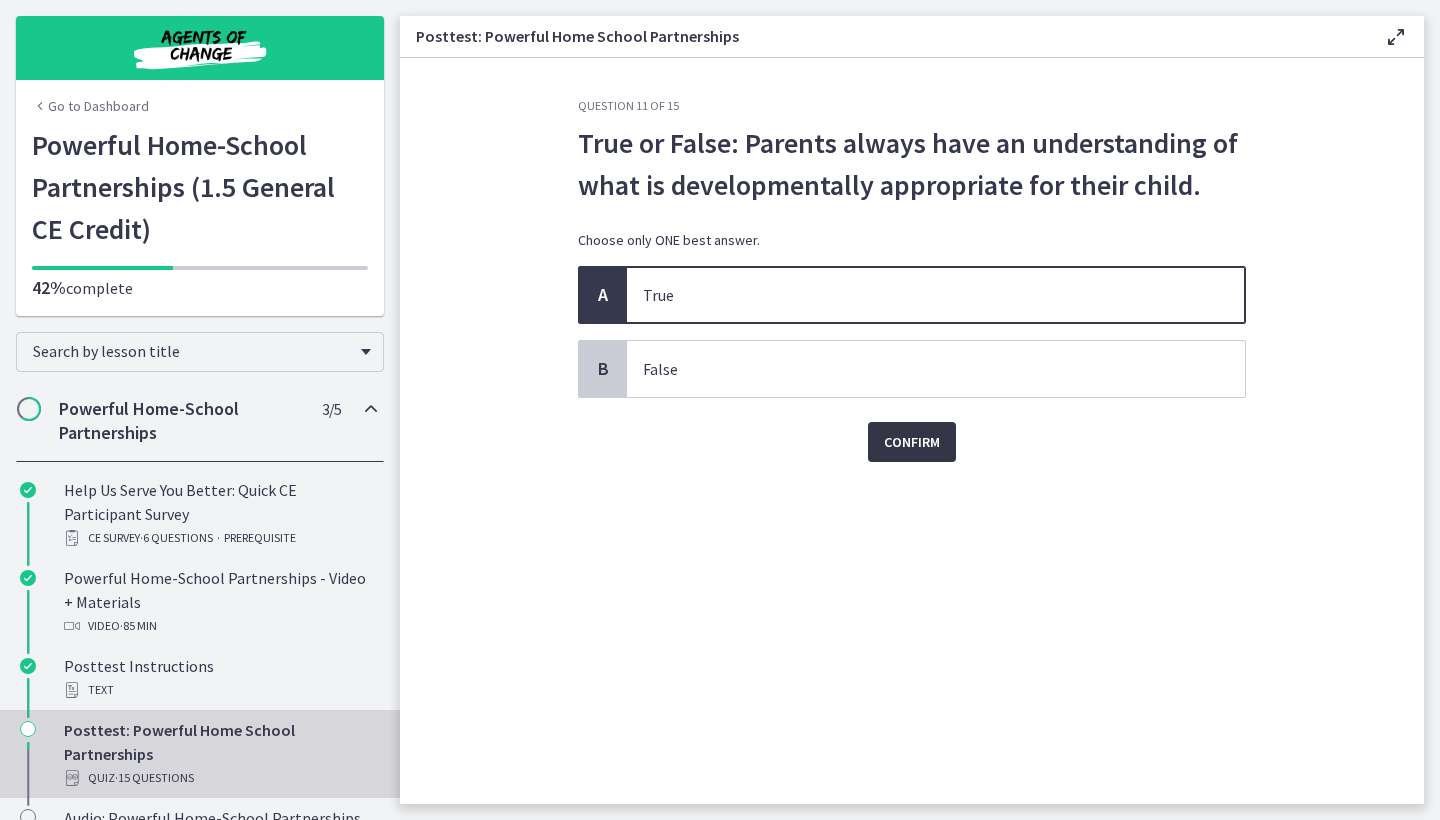 click on "Confirm" at bounding box center [912, 442] 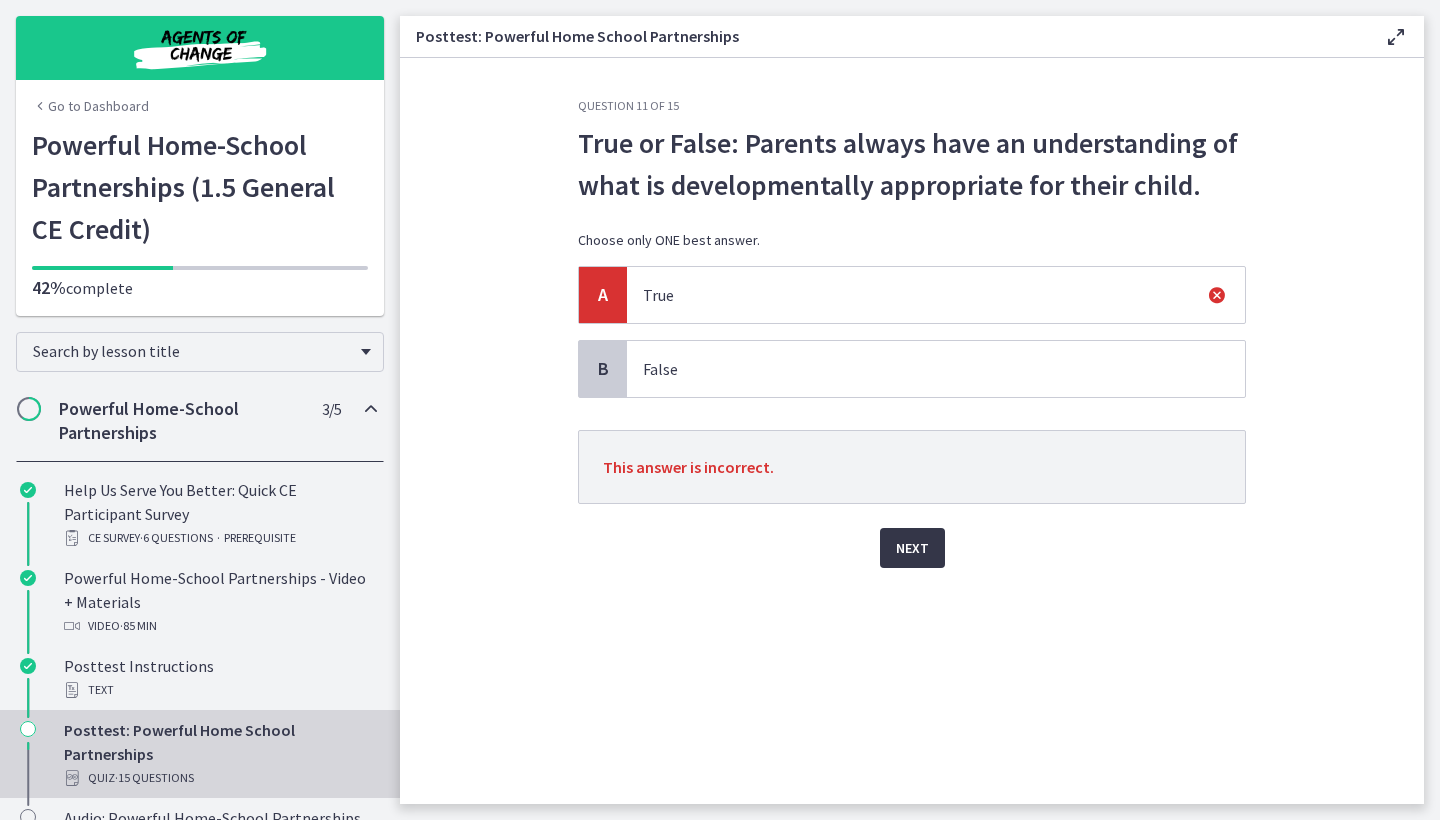 click on "Next" at bounding box center (912, 548) 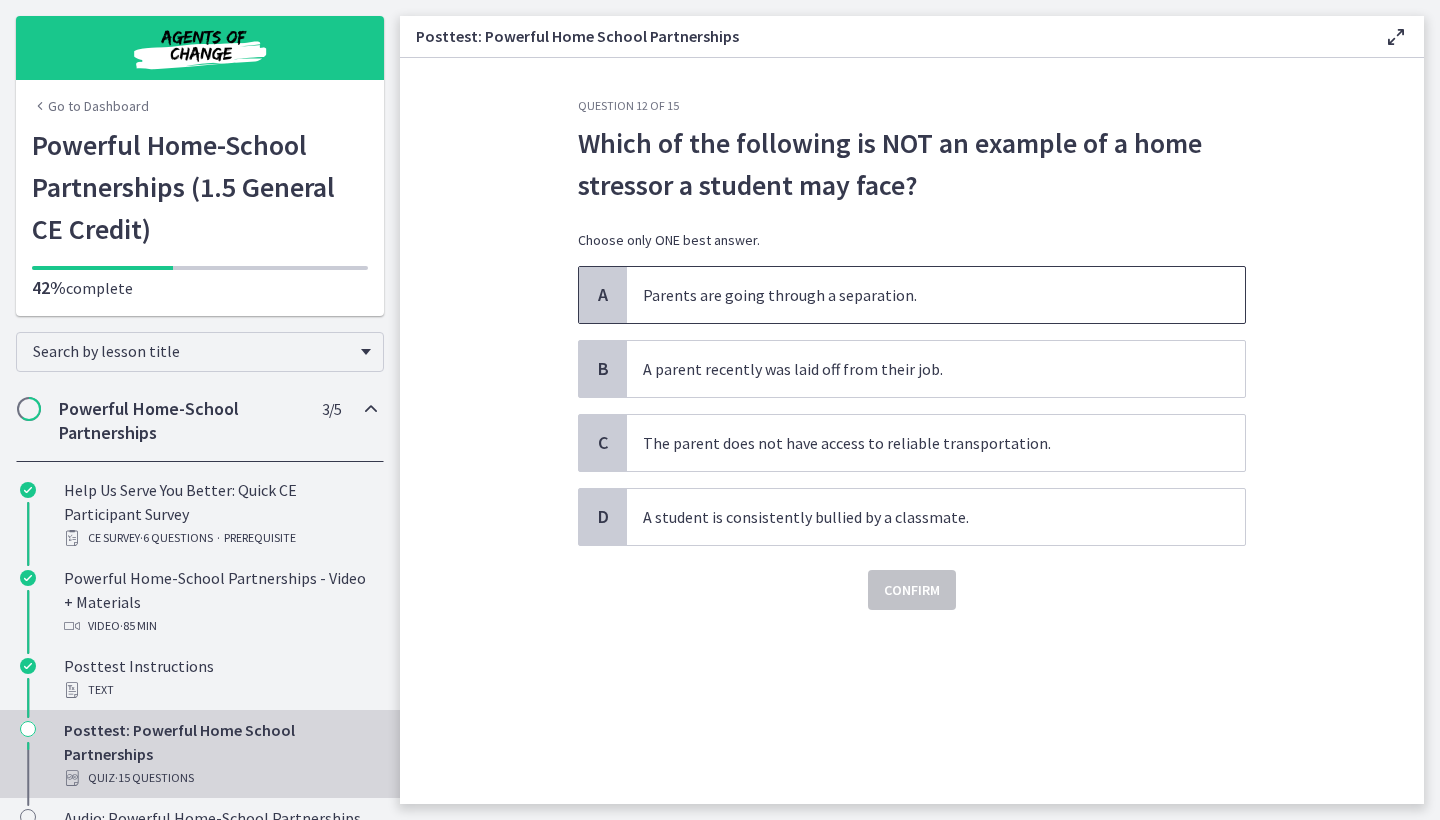 click on "Parents are going through a separation." at bounding box center (916, 295) 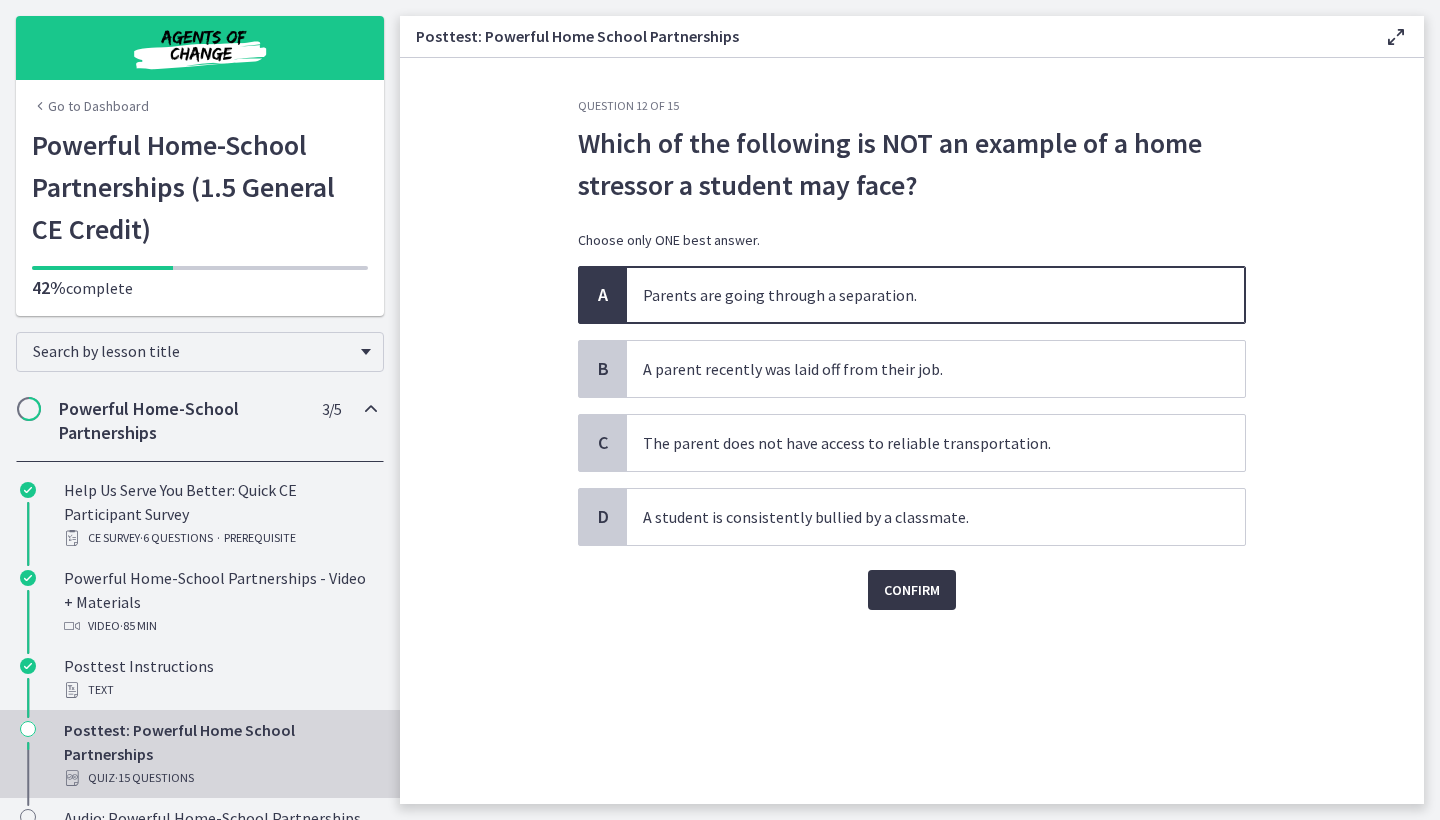 click on "Confirm" at bounding box center [912, 590] 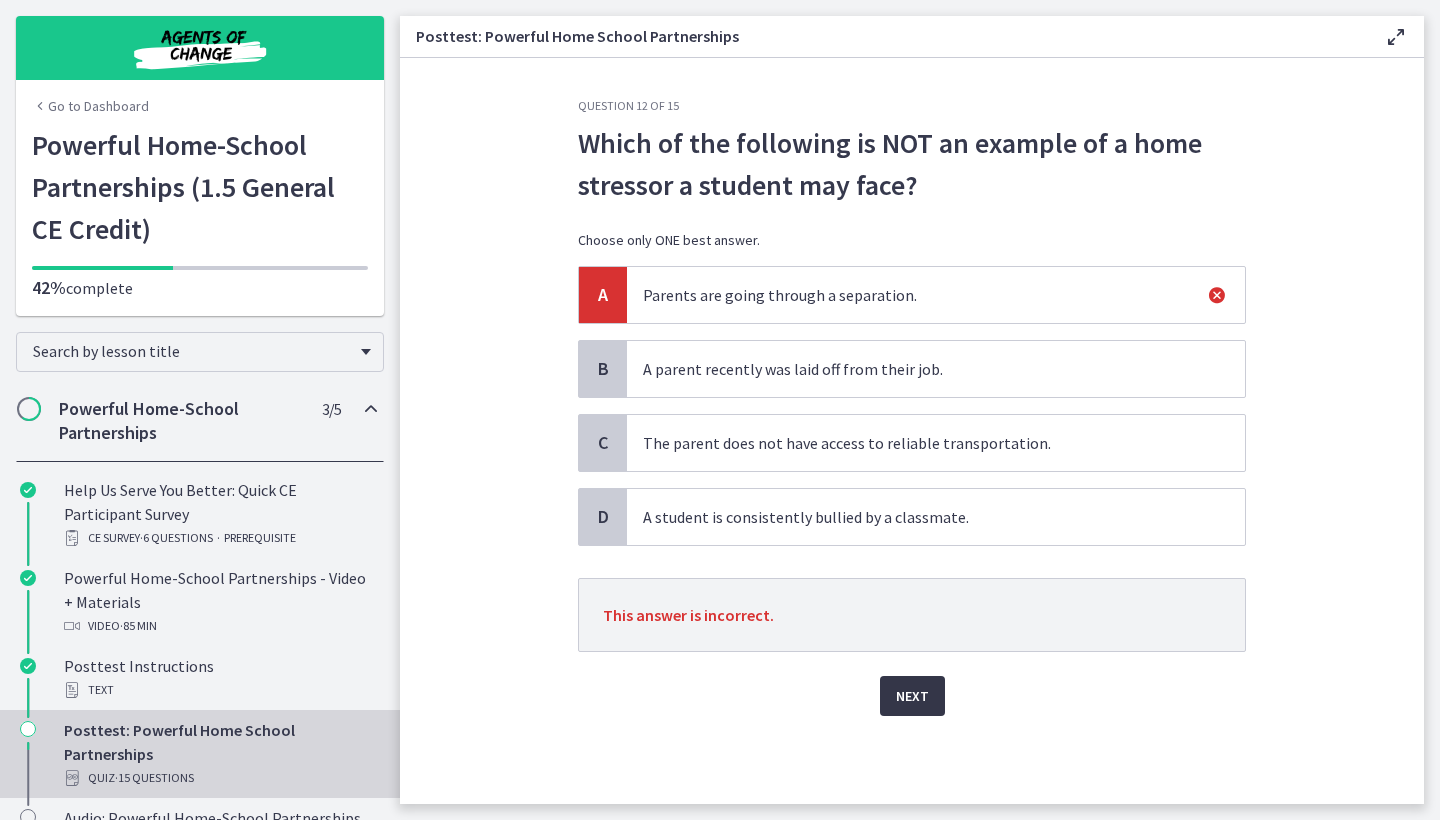 click on "Next" at bounding box center (912, 696) 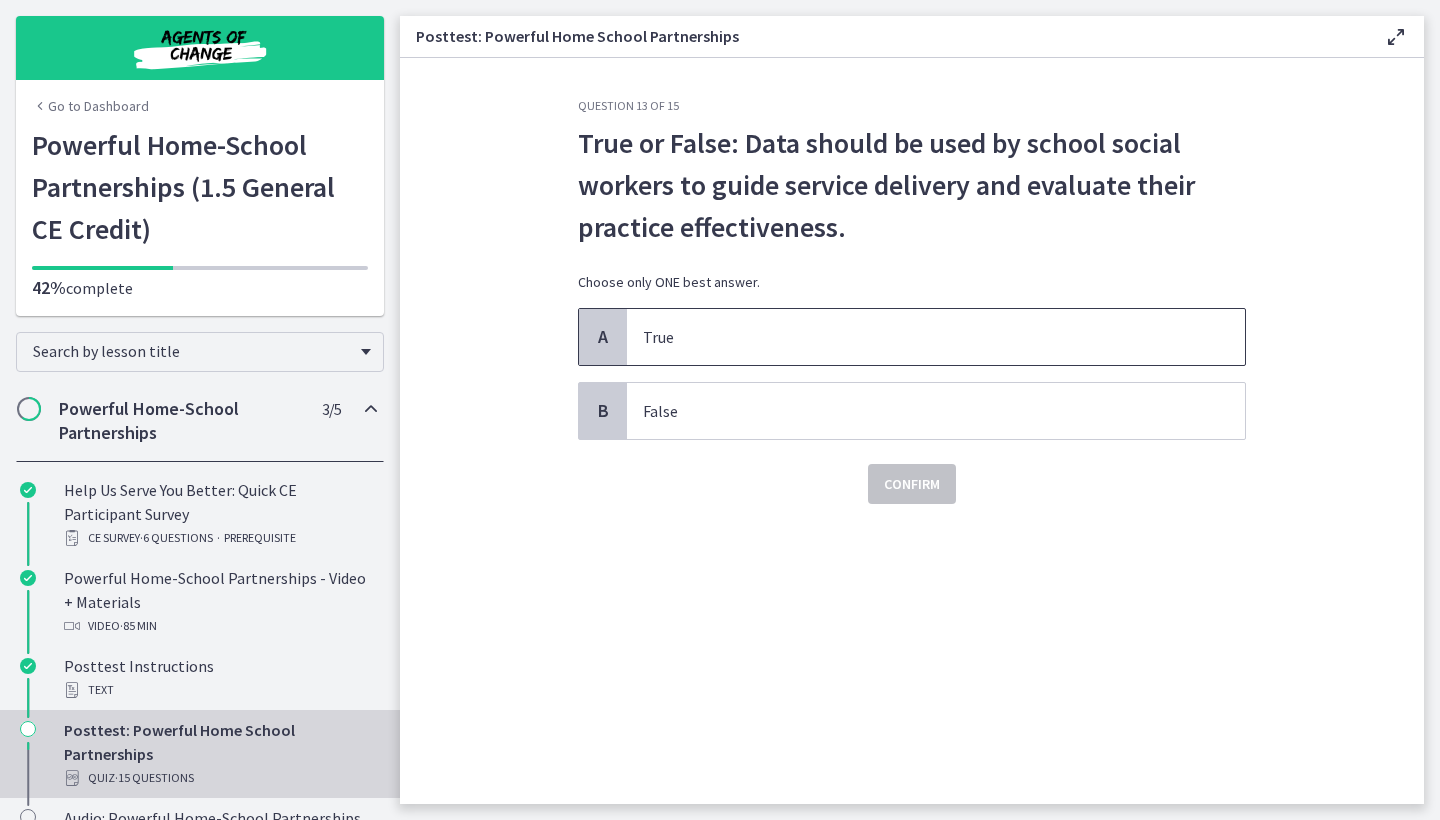 click on "True" at bounding box center [916, 337] 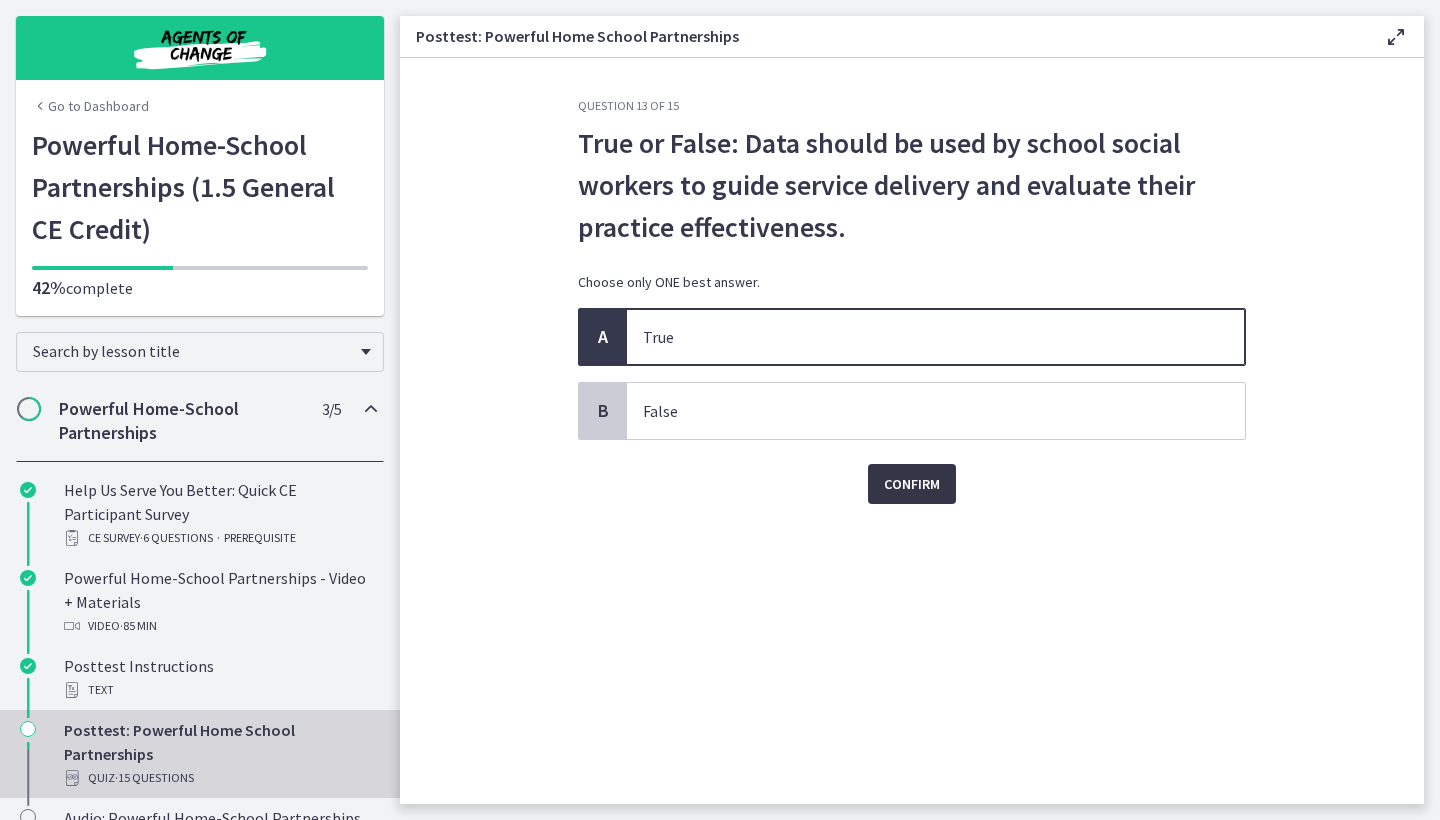 click on "Confirm" at bounding box center (912, 484) 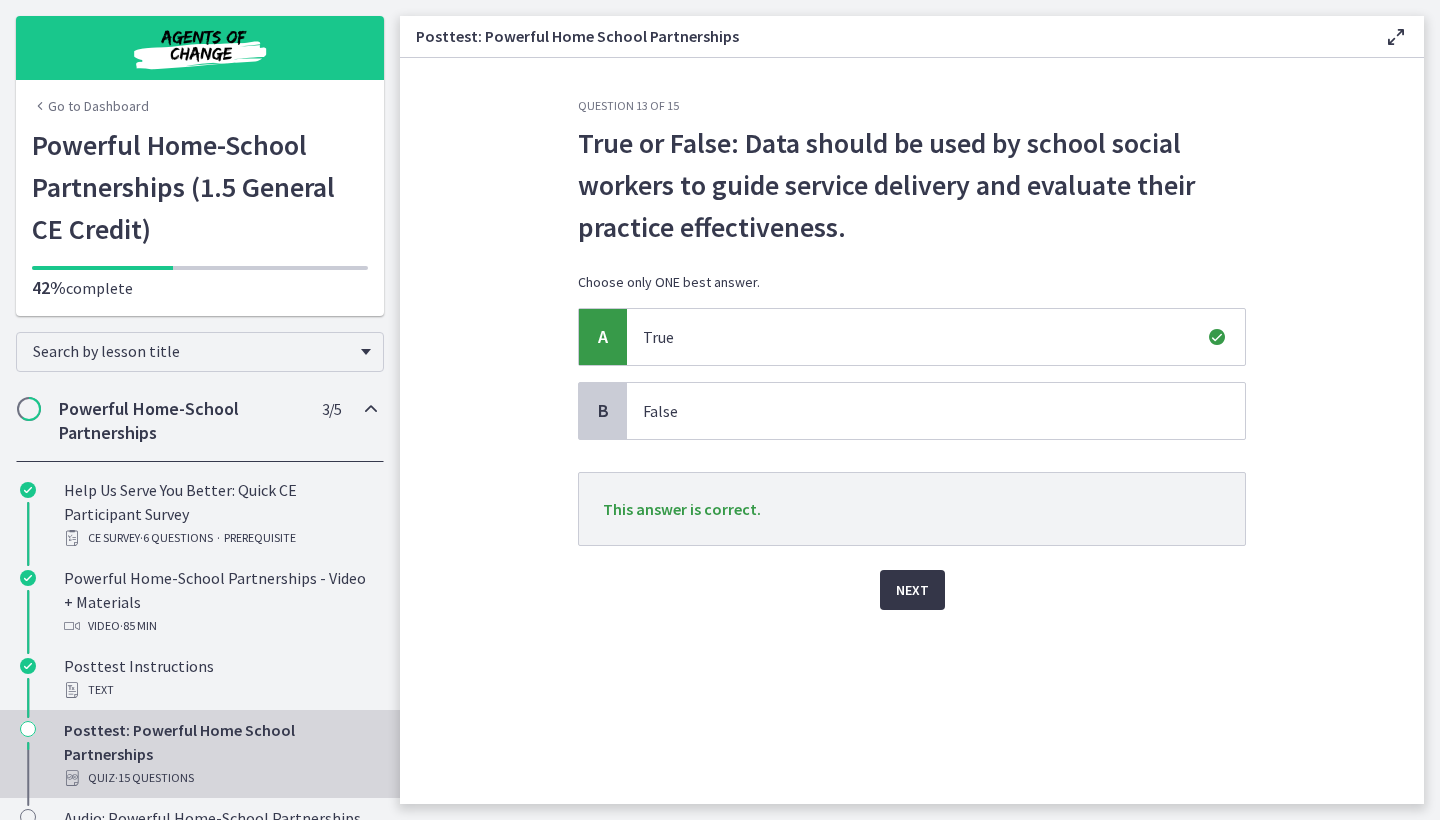 click on "Next" at bounding box center (912, 590) 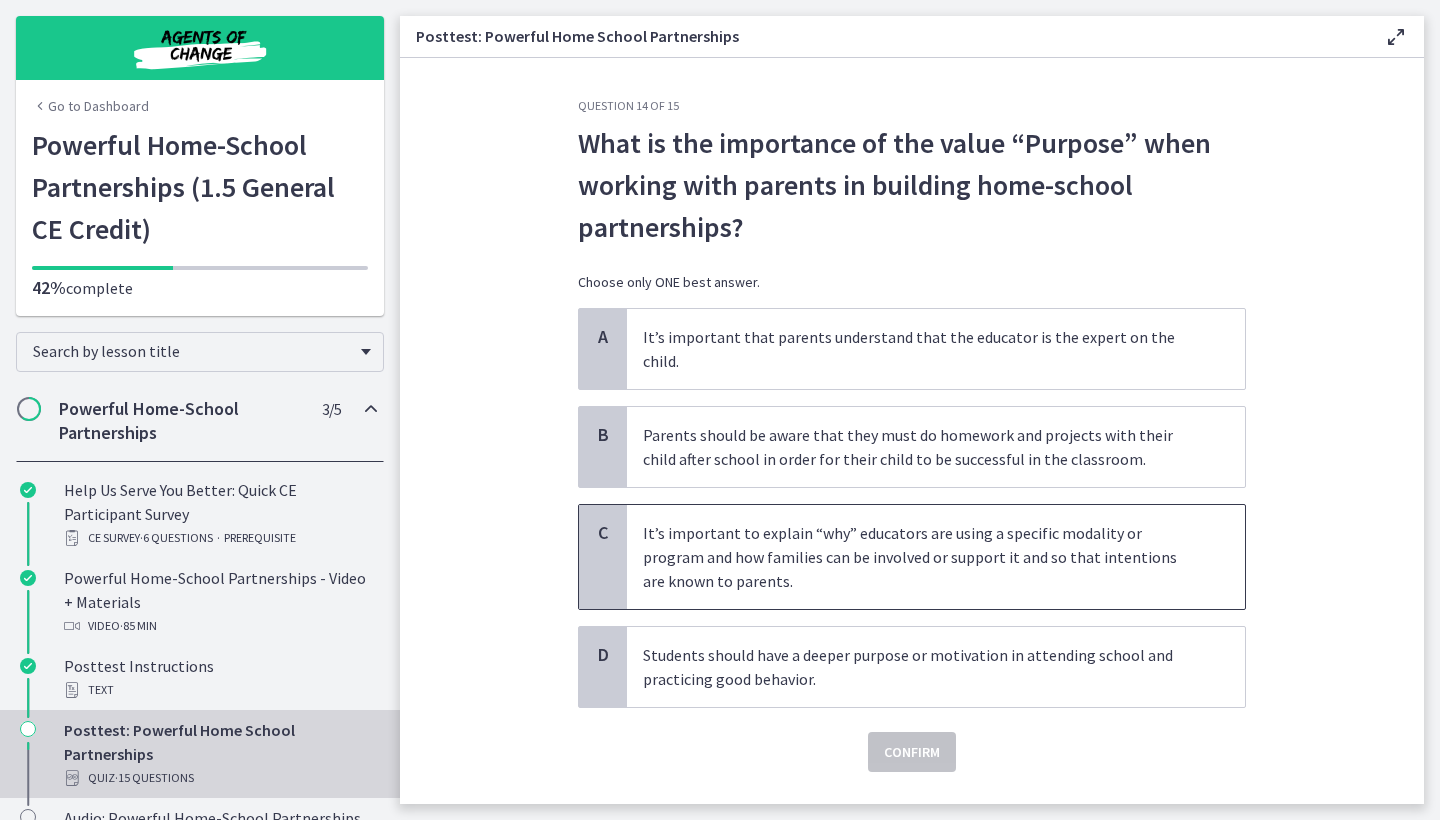 click on "It’s important to explain “why” educators are using a specific modality or program and how families can be involved or support it and so that intentions are known to parents." at bounding box center [916, 557] 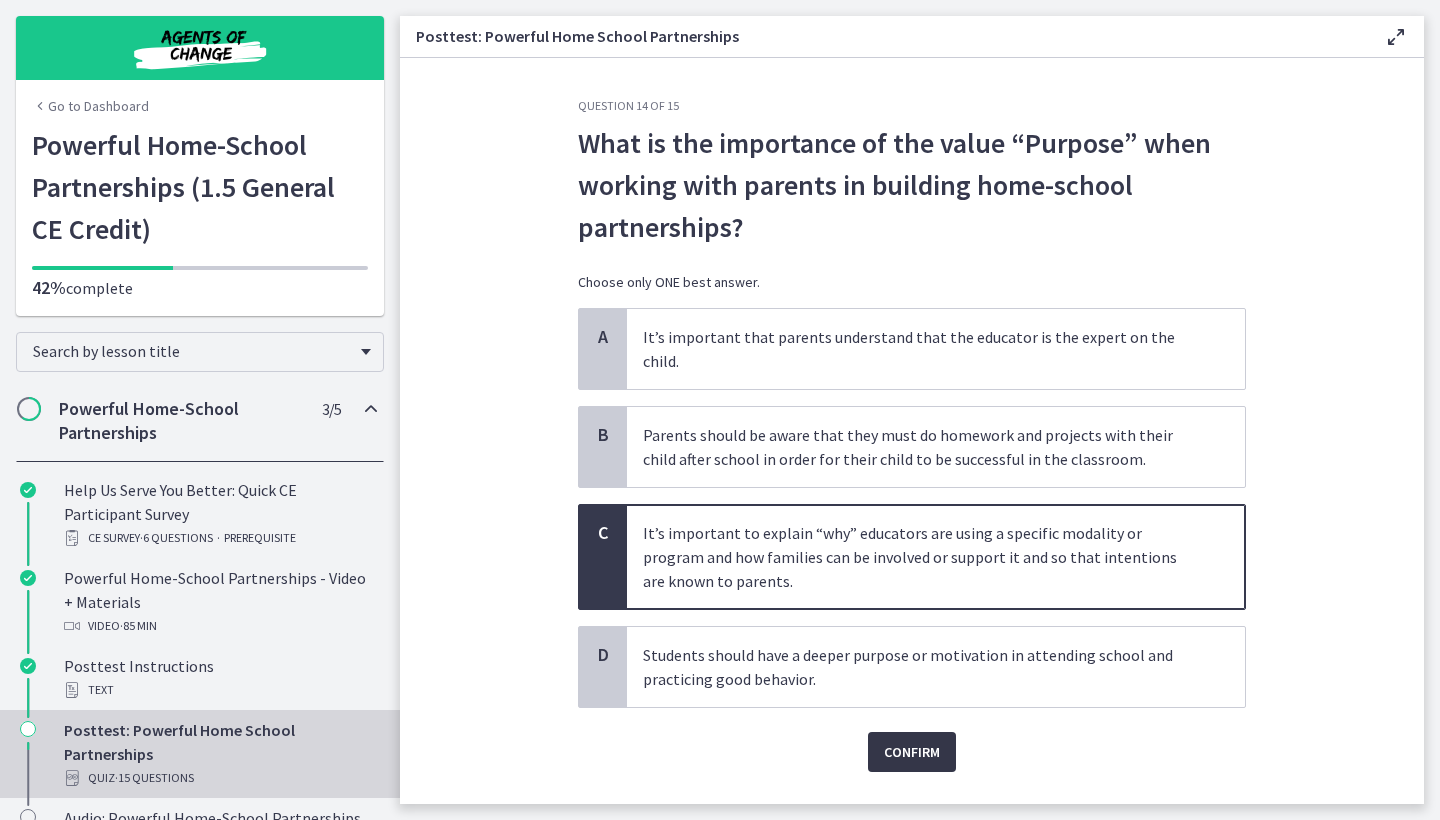 click on "Confirm" at bounding box center (912, 752) 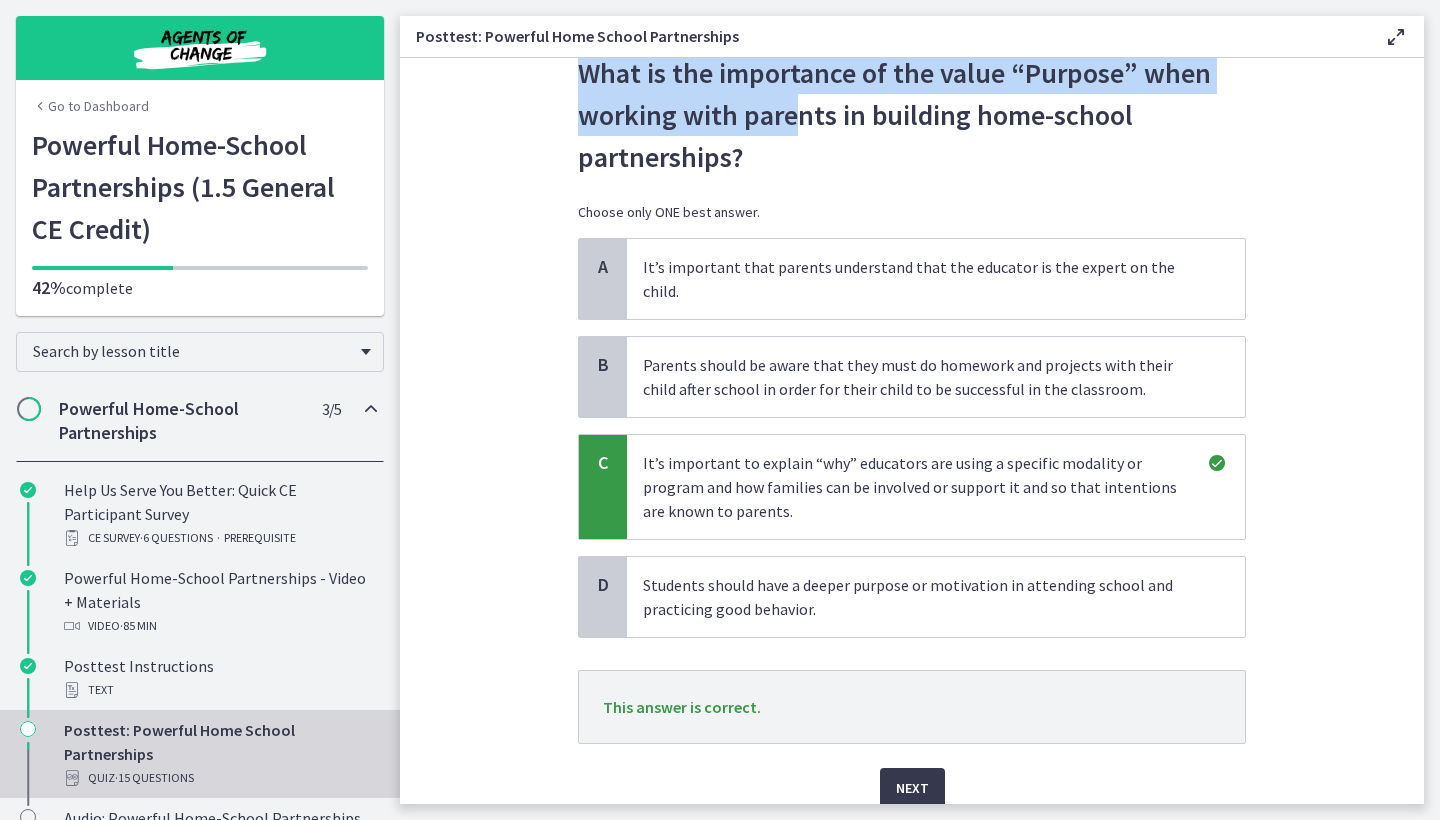 scroll, scrollTop: 130, scrollLeft: 0, axis: vertical 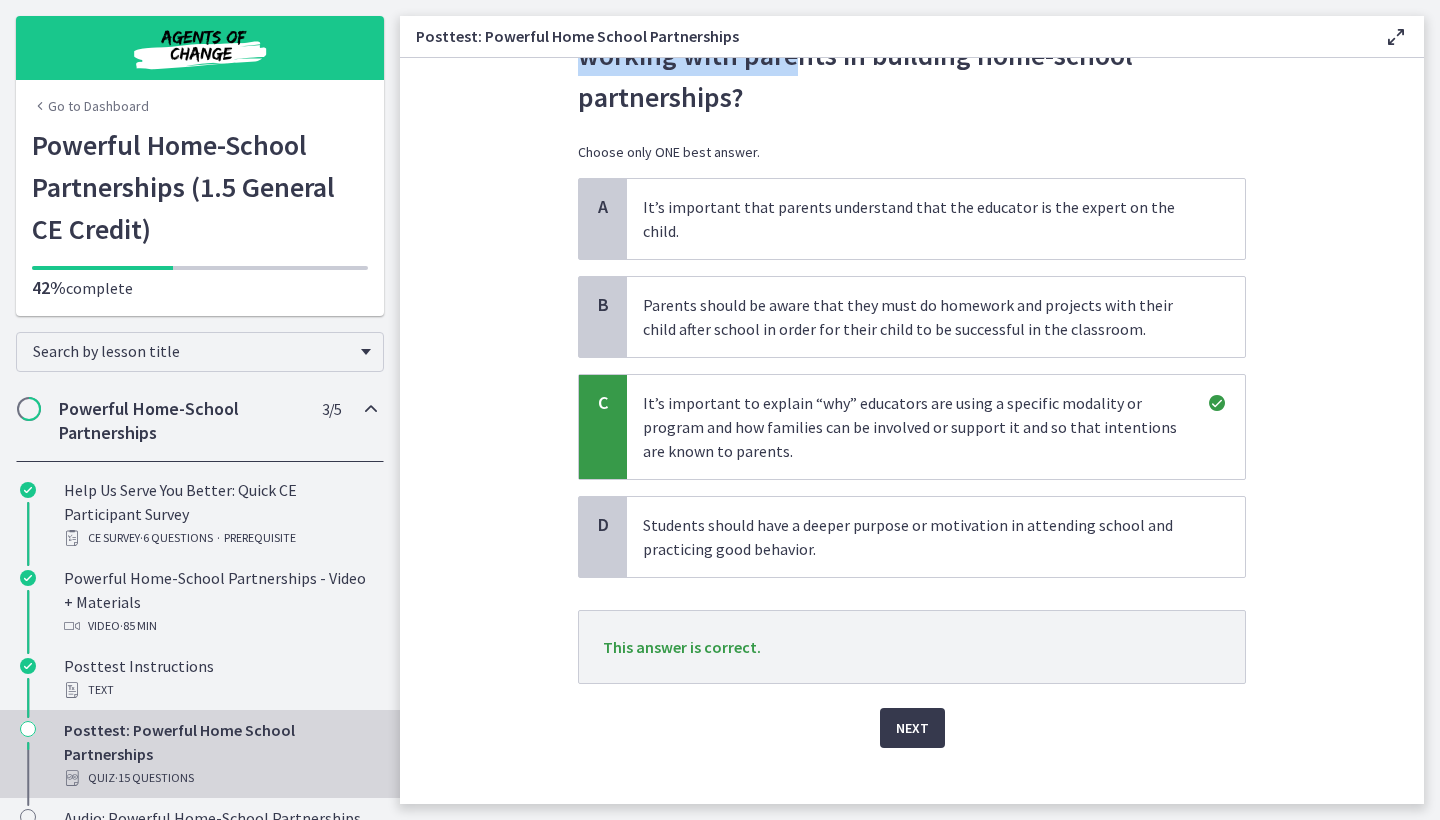 drag, startPoint x: 798, startPoint y: 162, endPoint x: 669, endPoint y: 819, distance: 669.5446 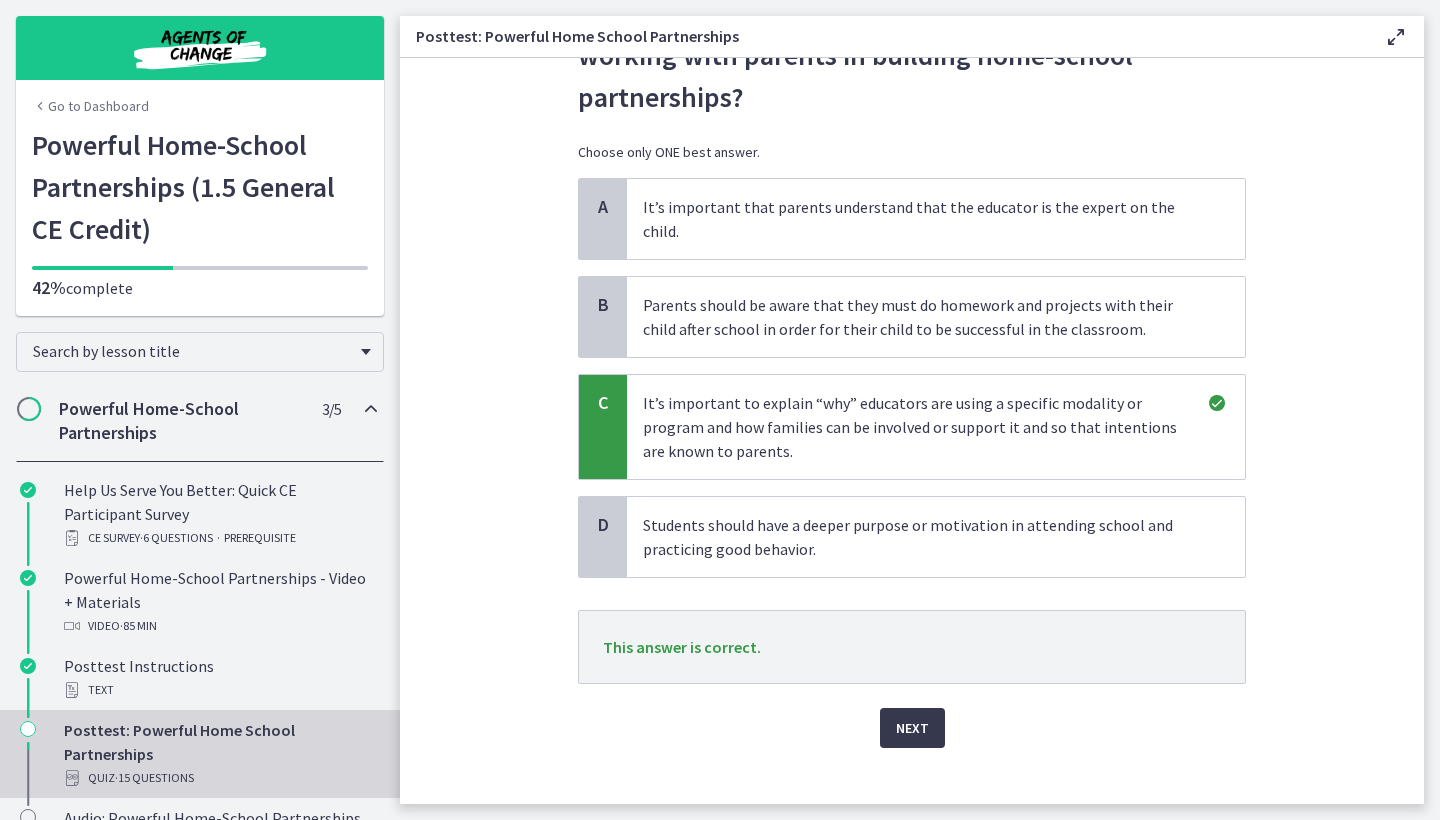 click on "Question   14   of   15
What is the importance of the value “Purpose” when working with parents in building home-school partnerships?
Choose only ONE best answer.
A
It’s important that parents understand that the educator is the expert on the child.
B
Parents should be aware that they must do homework and projects with their child after school in order for their child to be successful in the classroom.
C
It’s important to explain “why” educators are using a specific modality or program and how families can be involved or support it and so that intentions are known to parents.
D" 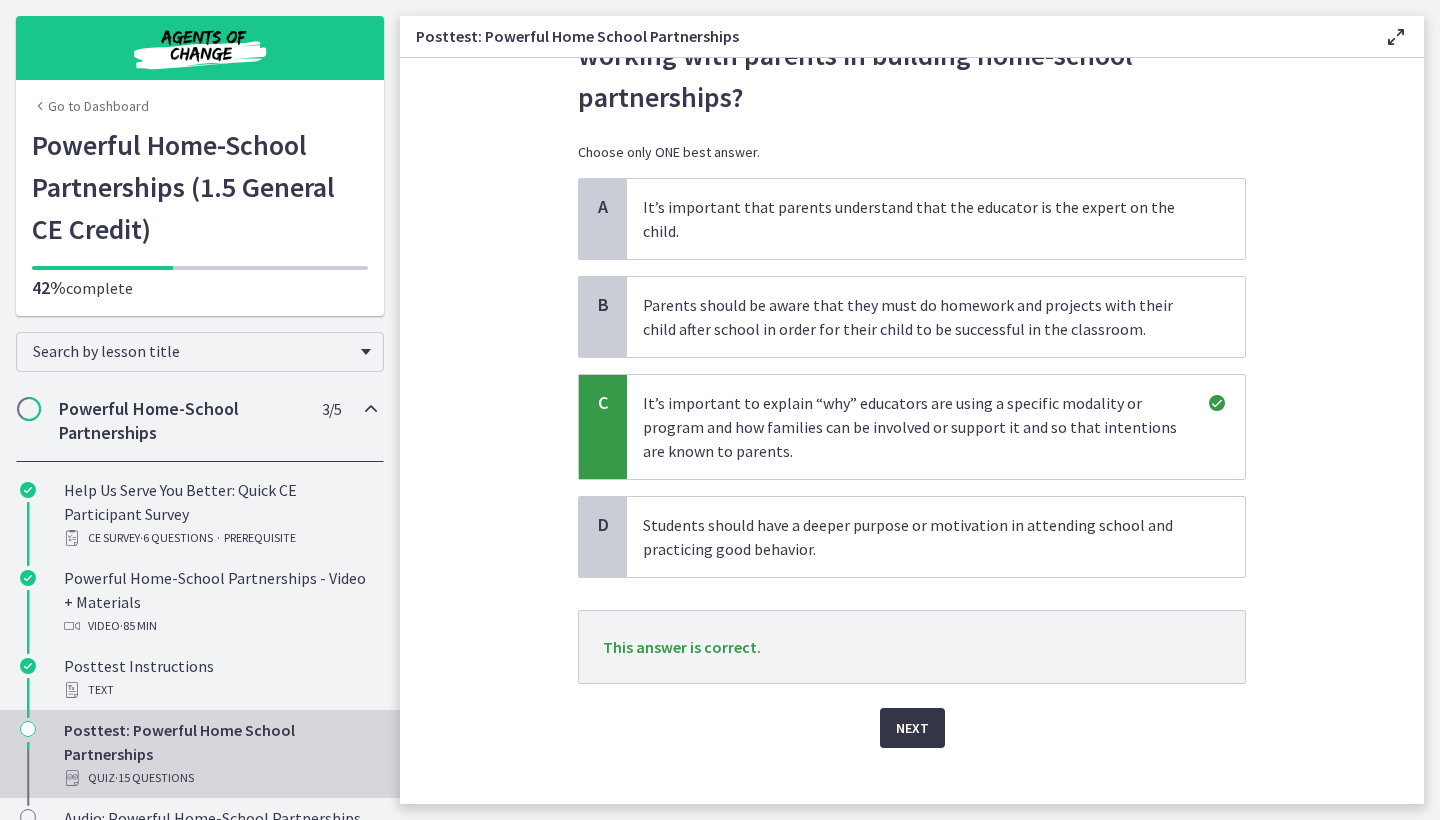 click on "Next" at bounding box center [912, 728] 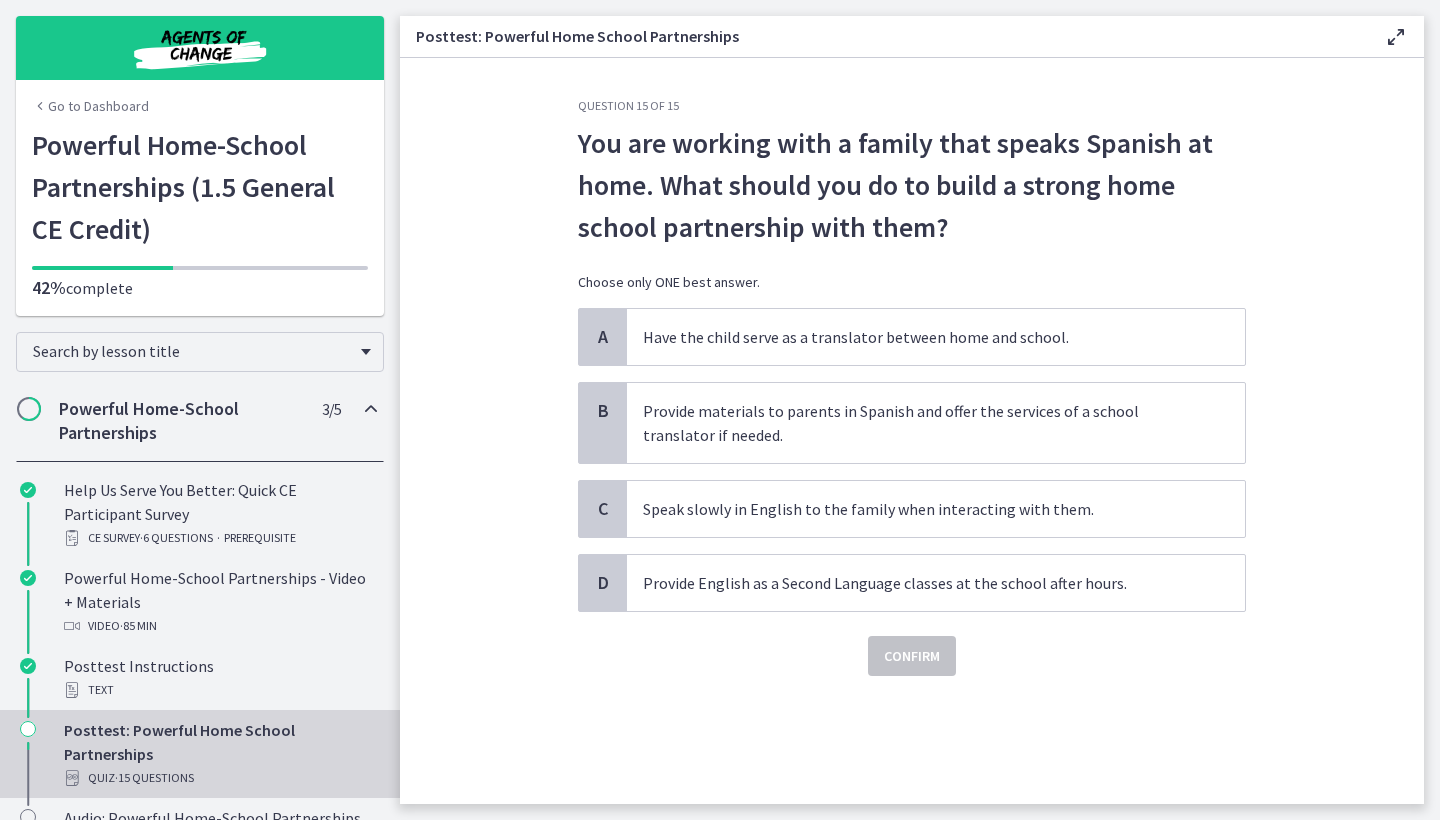 scroll, scrollTop: 0, scrollLeft: 0, axis: both 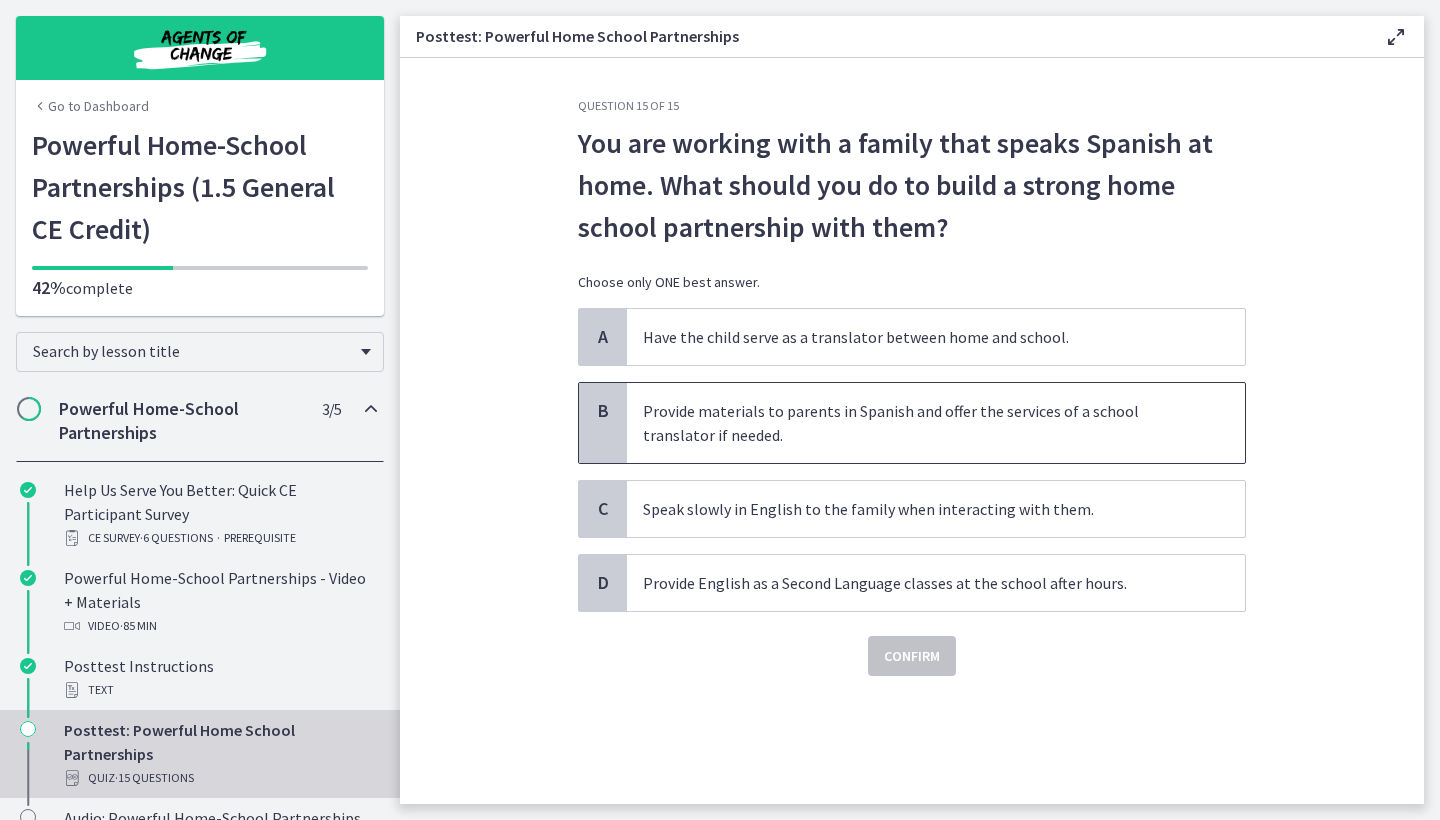 click on "Provide materials to parents in Spanish and offer the services of a school translator if needed." at bounding box center [916, 423] 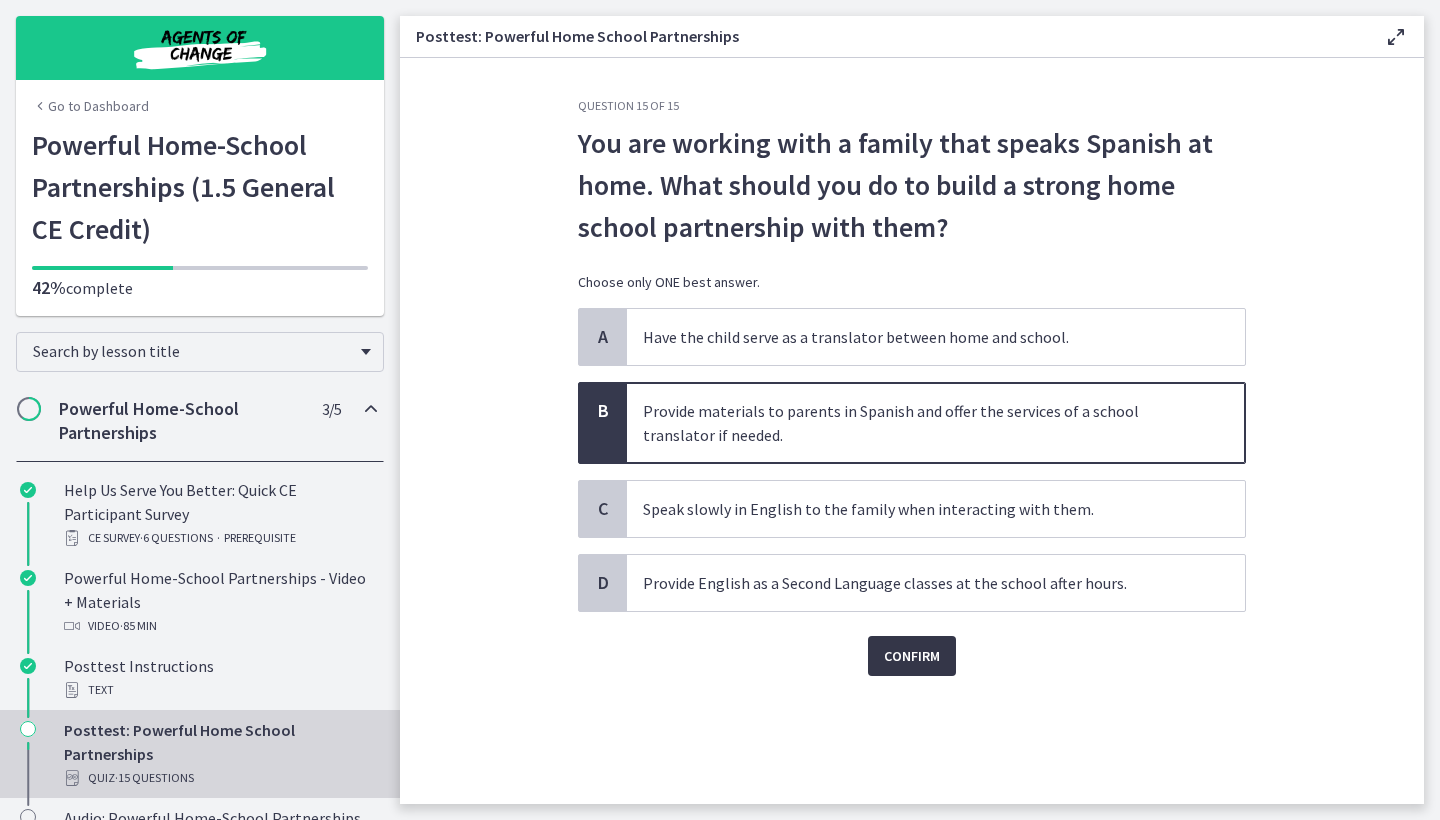 click on "Confirm" at bounding box center [912, 656] 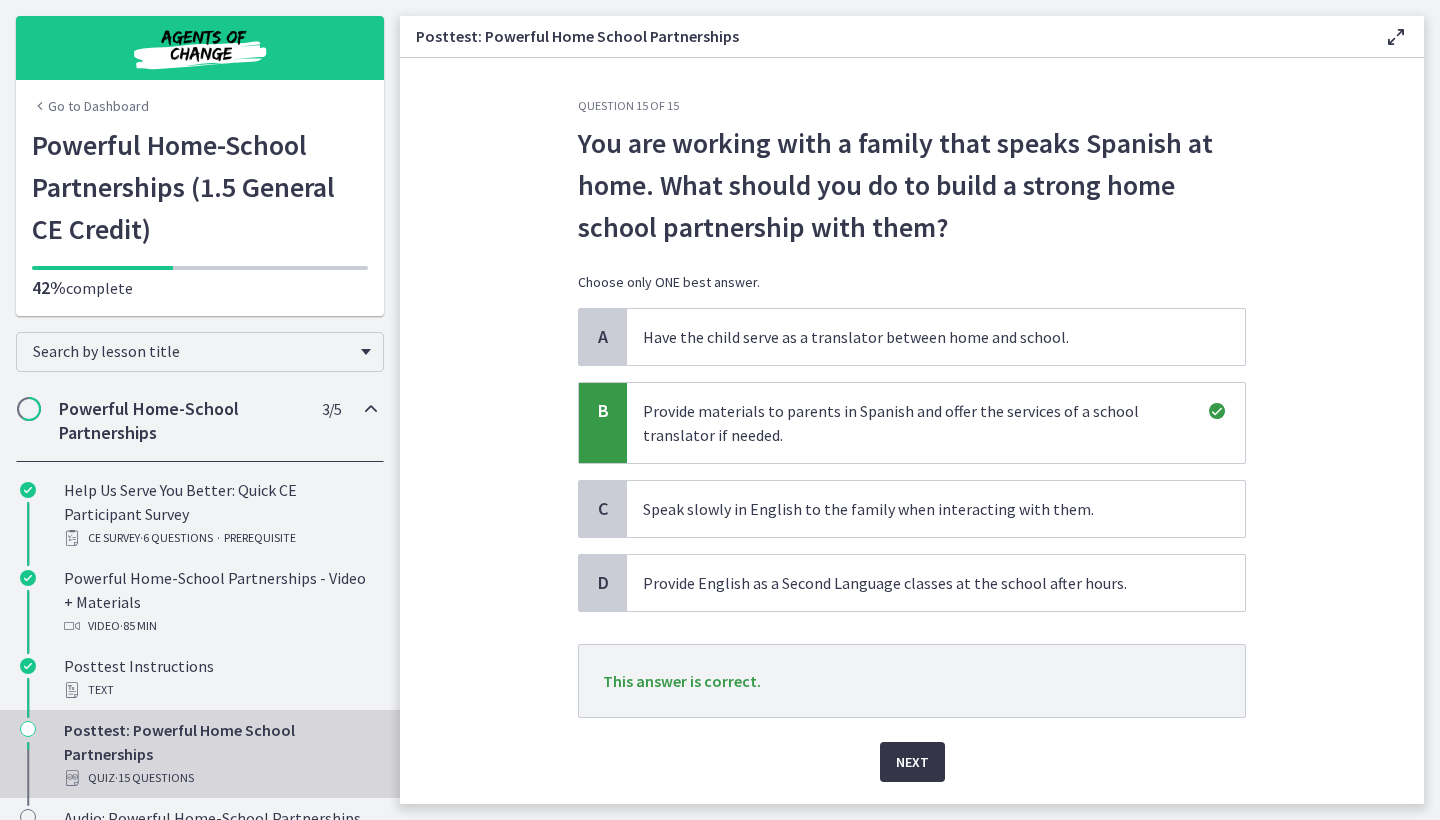 click on "Next" at bounding box center [912, 762] 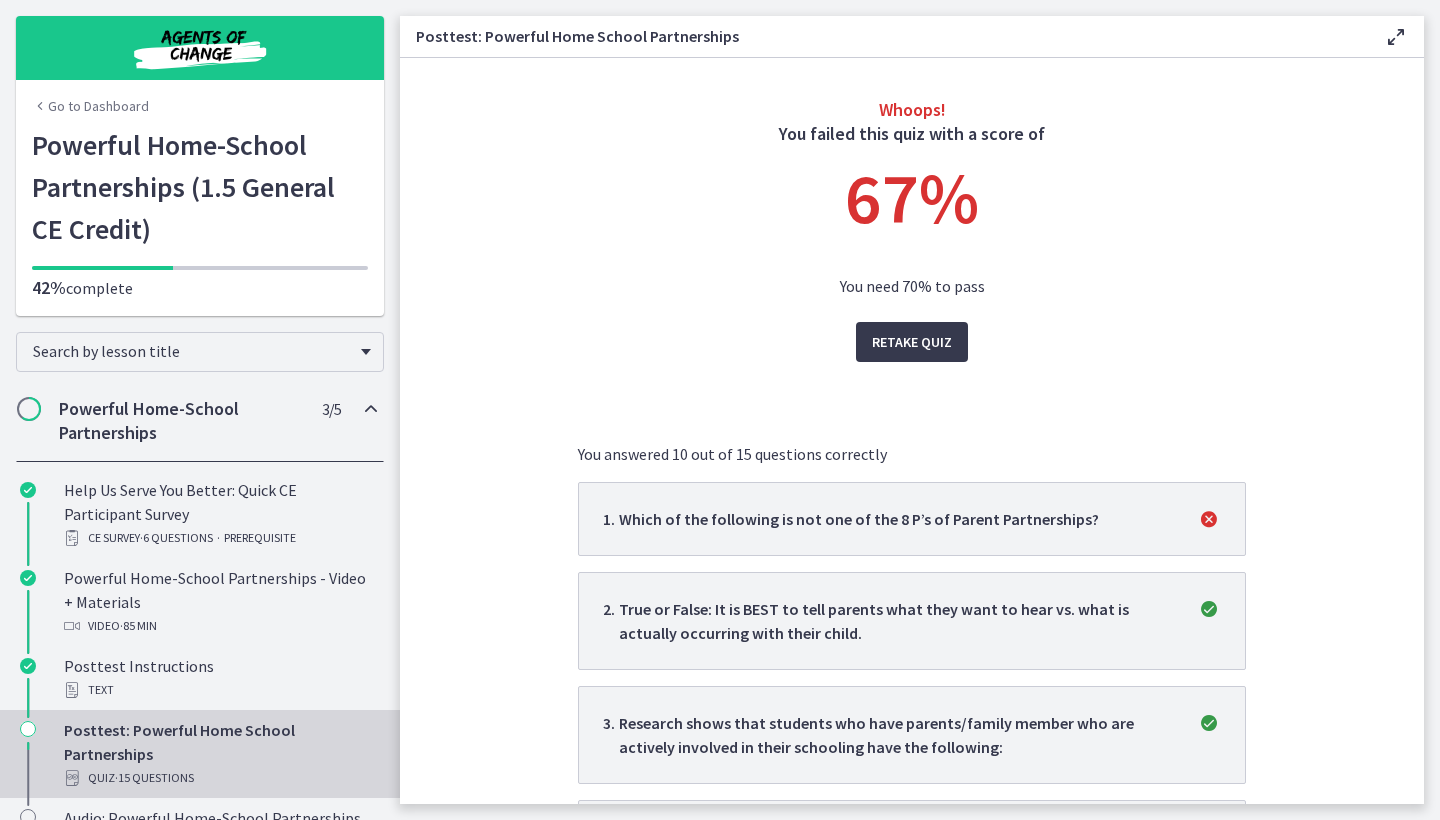 click on "You answered 10 out of 15 questions correctly
1 .
Which of the following is not one of the 8 P’s of Parent Partnerships?
2 .
True or False: It is BEST to tell parents what they want to hear vs. what is actually occurring with their child.
3 .
Research shows that students who have parents/family member who are actively involved in their schooling have the following:
4 .
5" at bounding box center [912, 1113] 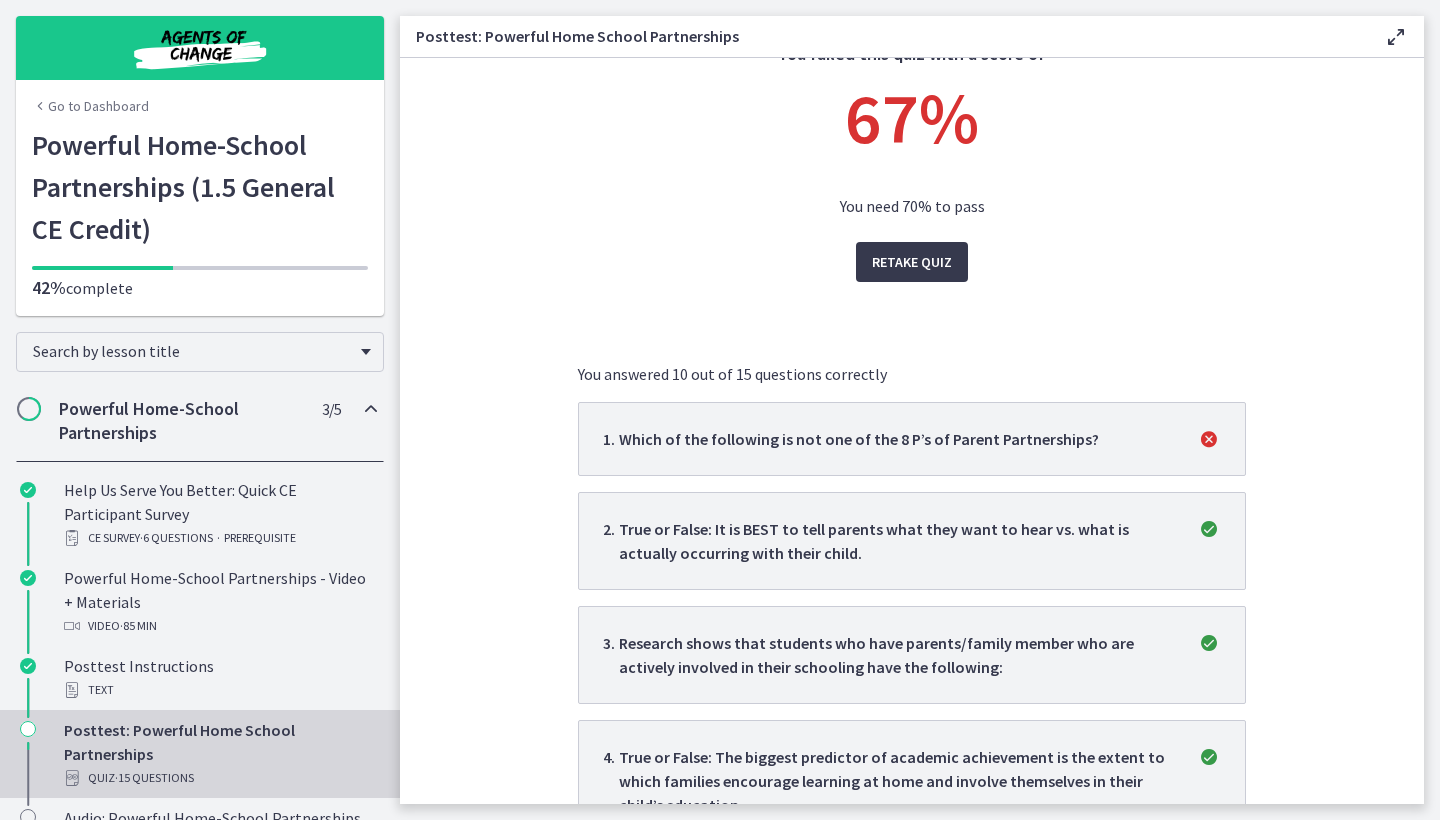 scroll, scrollTop: 93, scrollLeft: 0, axis: vertical 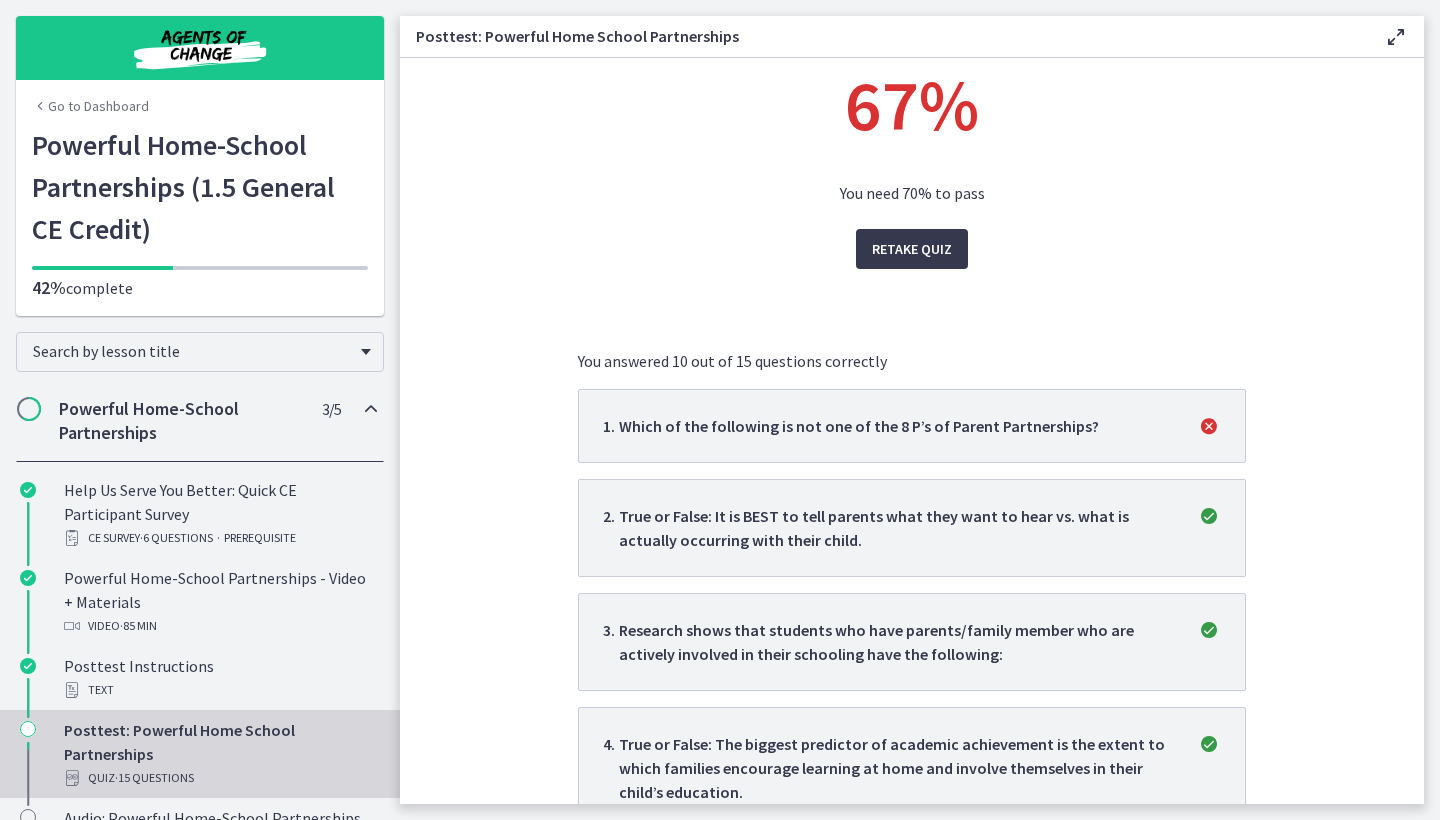 click on "Which of the following is not one of the 8 P’s of Parent Partnerships?" at bounding box center [859, 426] 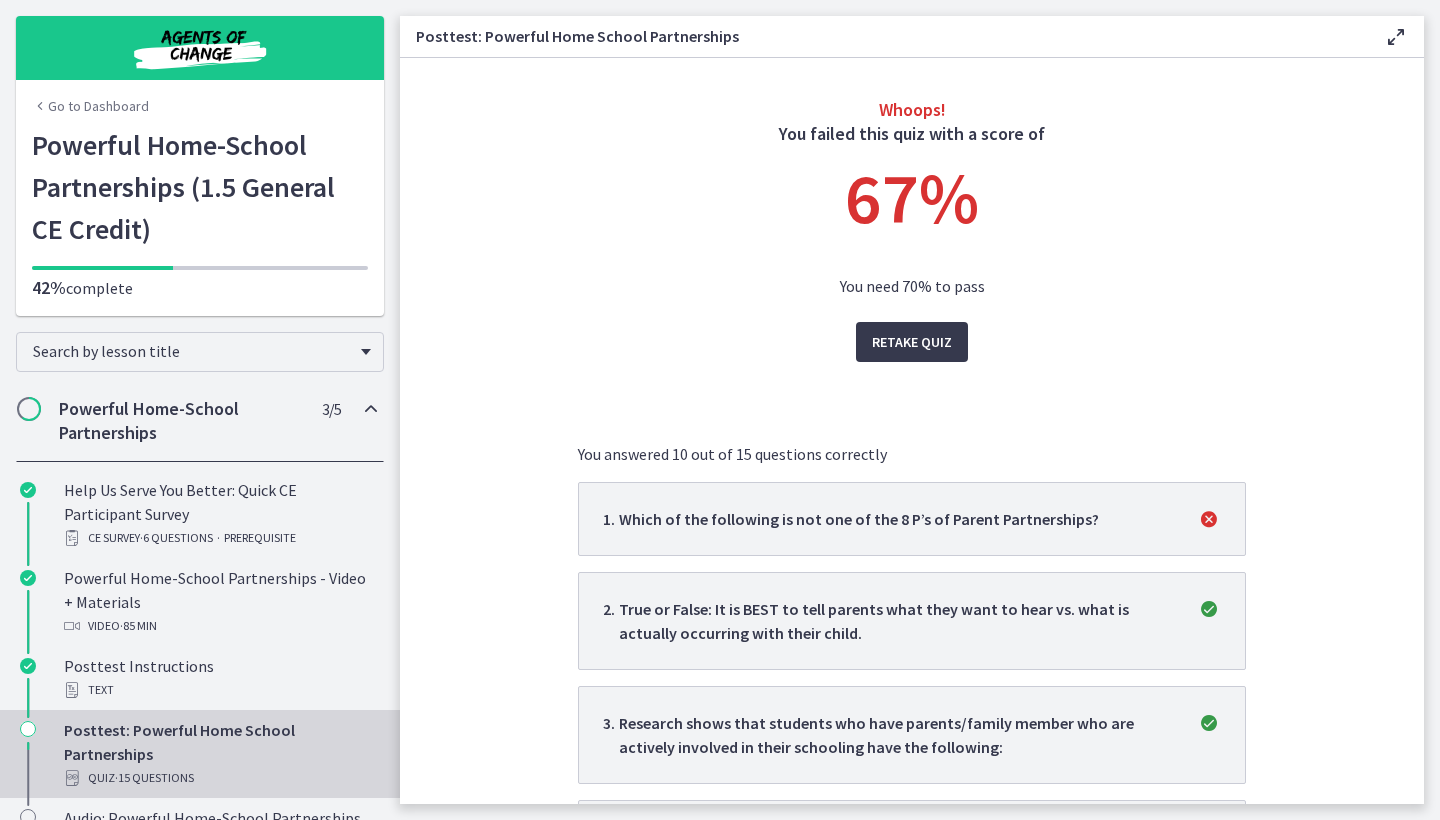 scroll, scrollTop: 0, scrollLeft: 0, axis: both 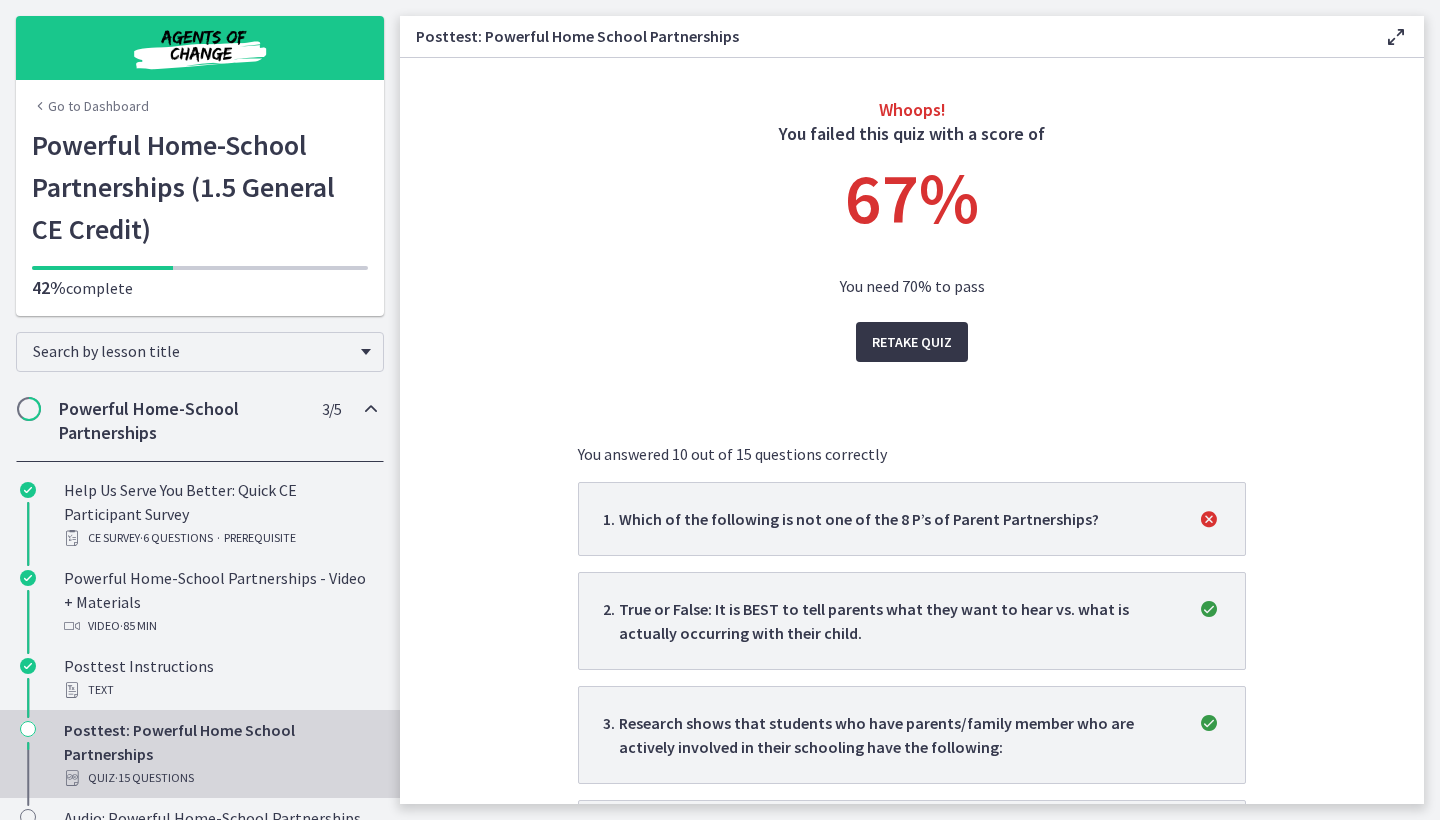 click on "Retake Quiz" at bounding box center [912, 342] 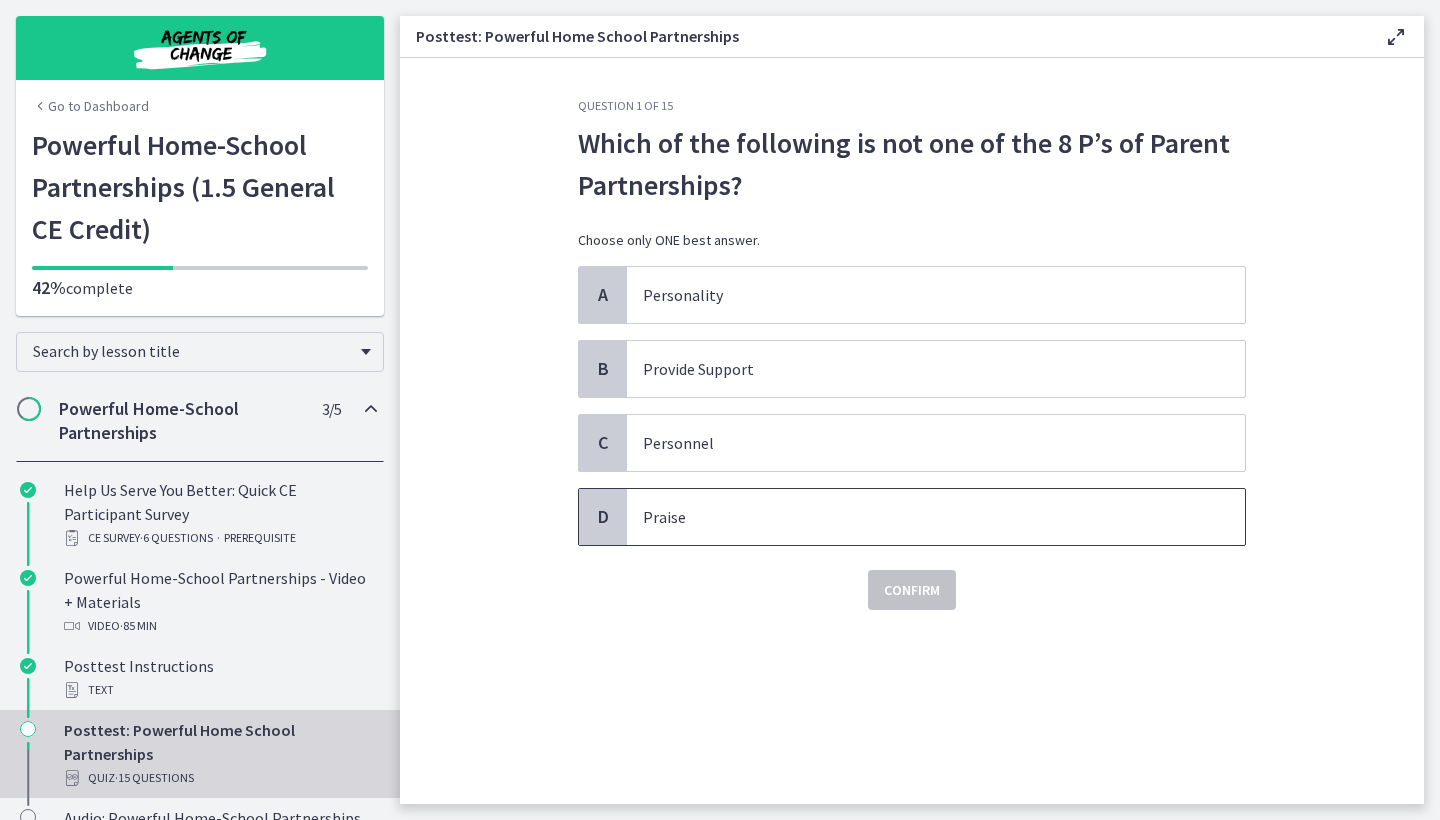 click on "Praise" at bounding box center [916, 517] 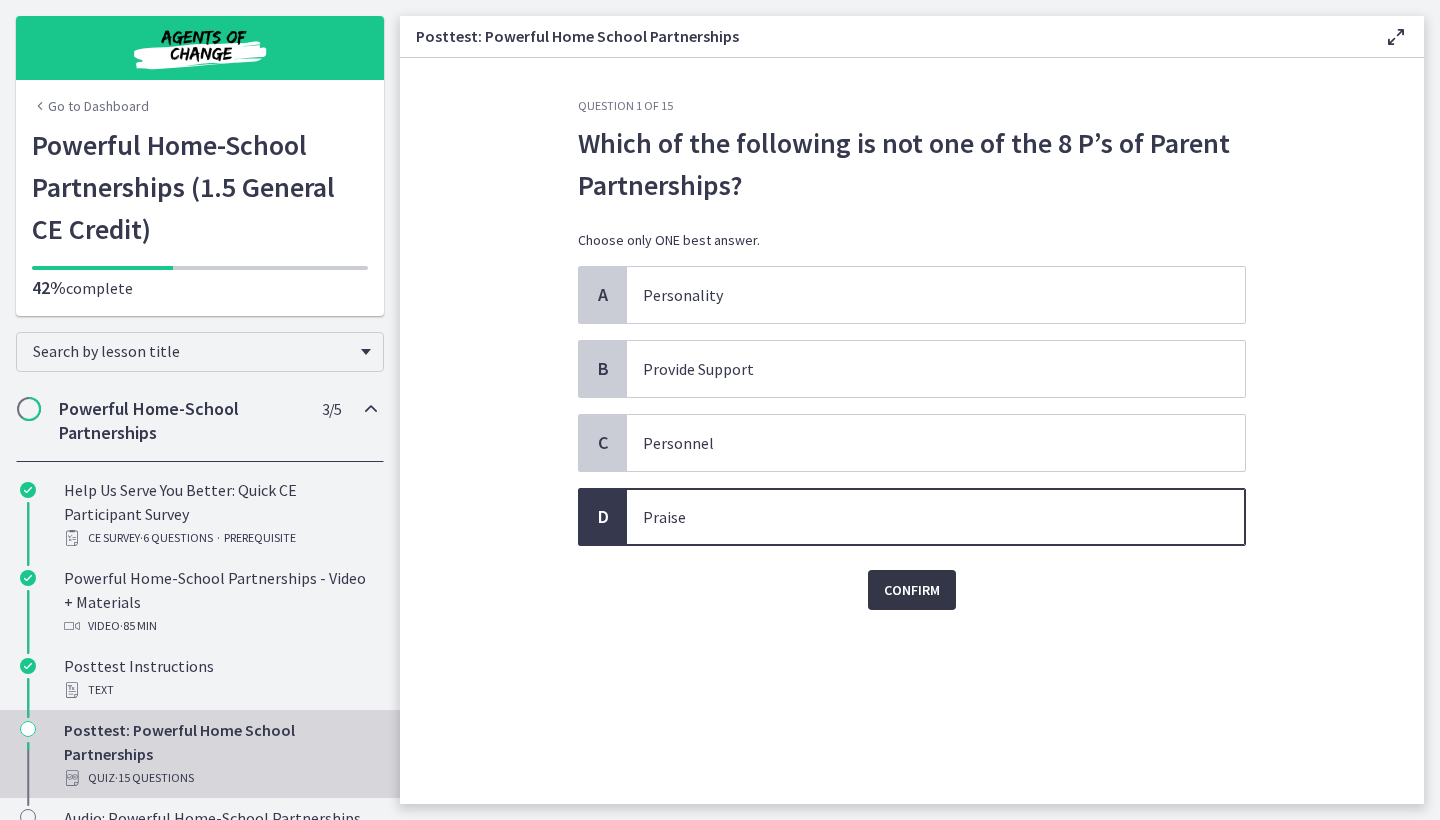 click on "Confirm" at bounding box center [912, 590] 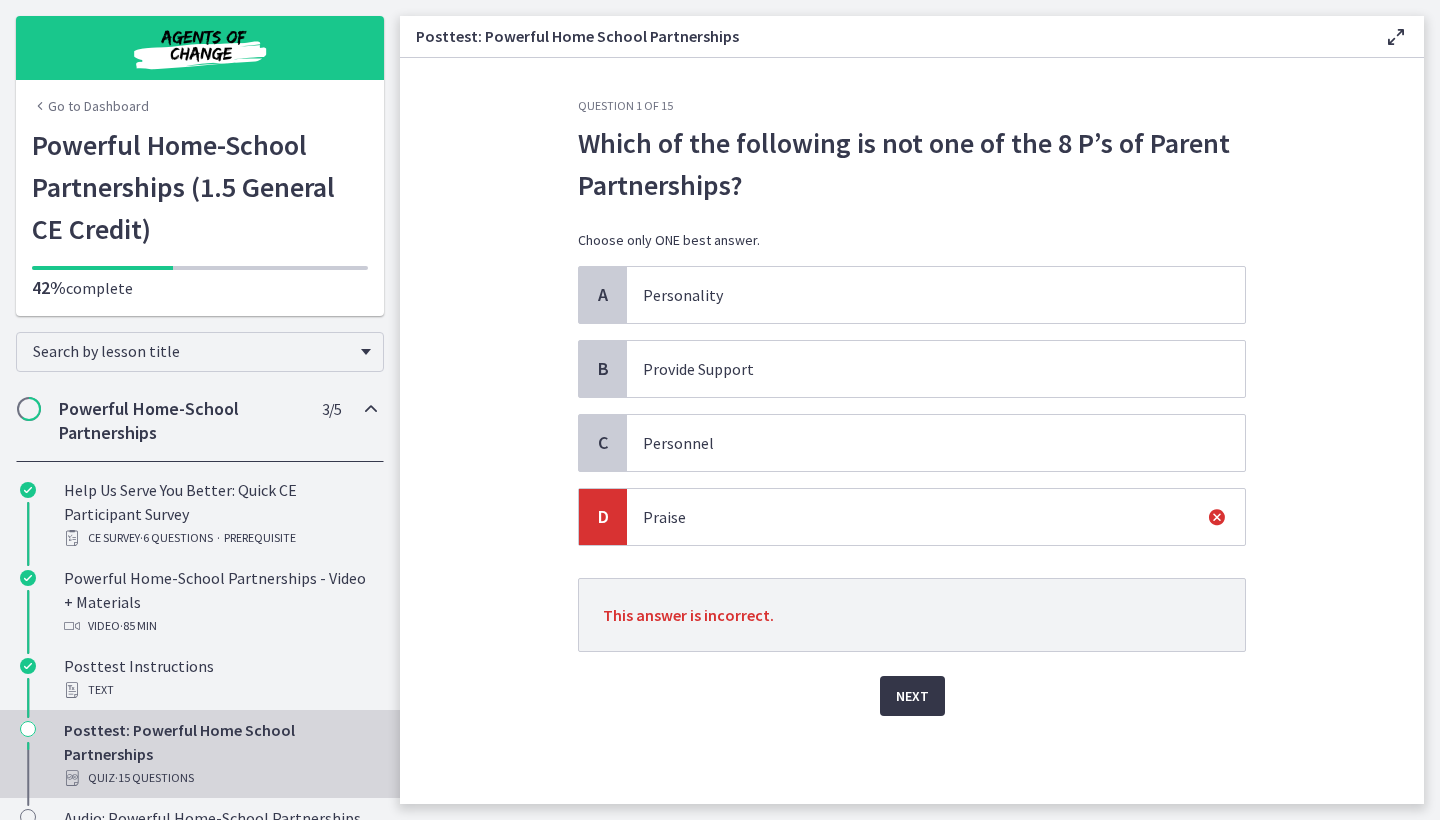 click on "Next" at bounding box center [912, 696] 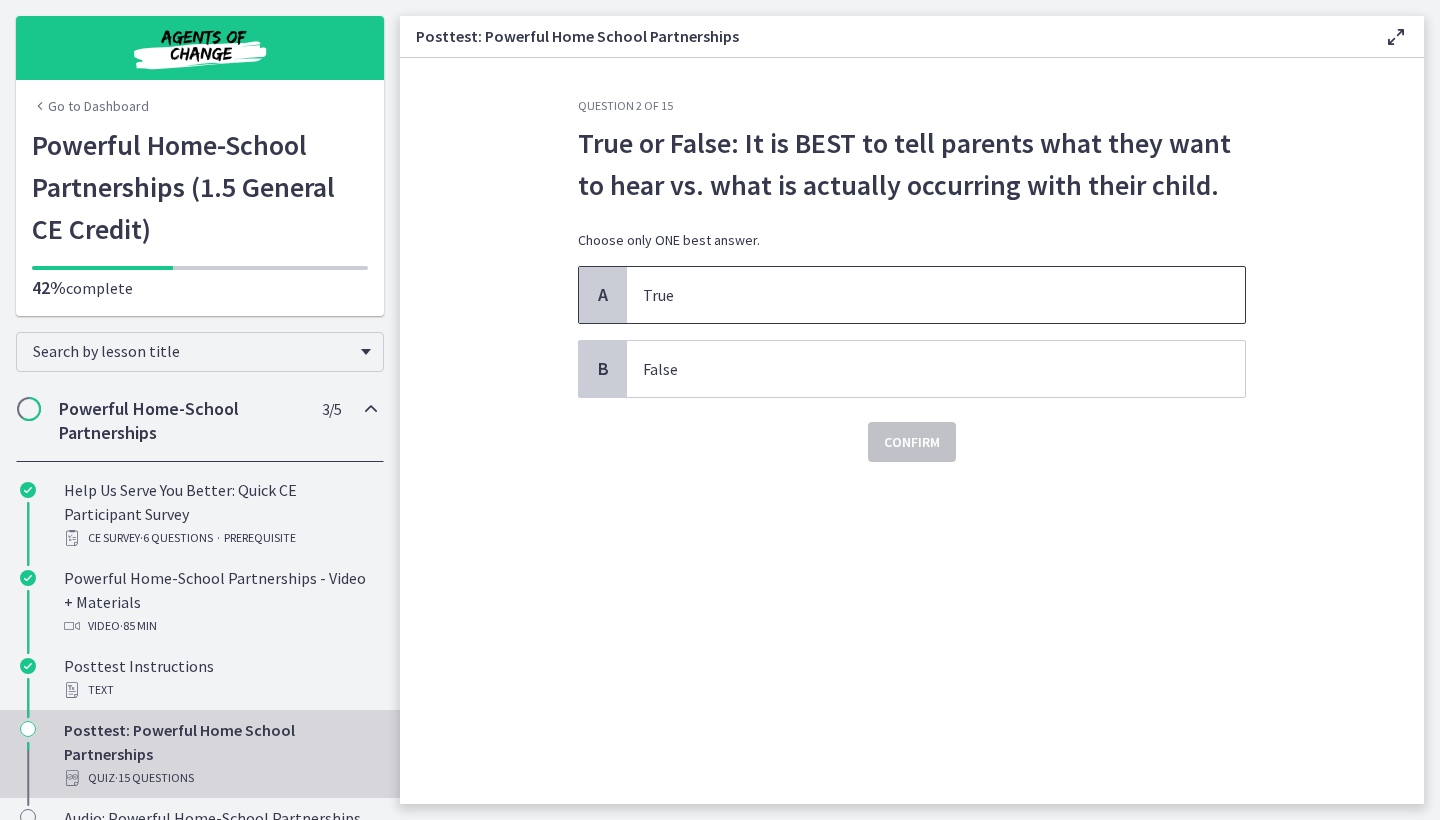 click on "True" at bounding box center (936, 295) 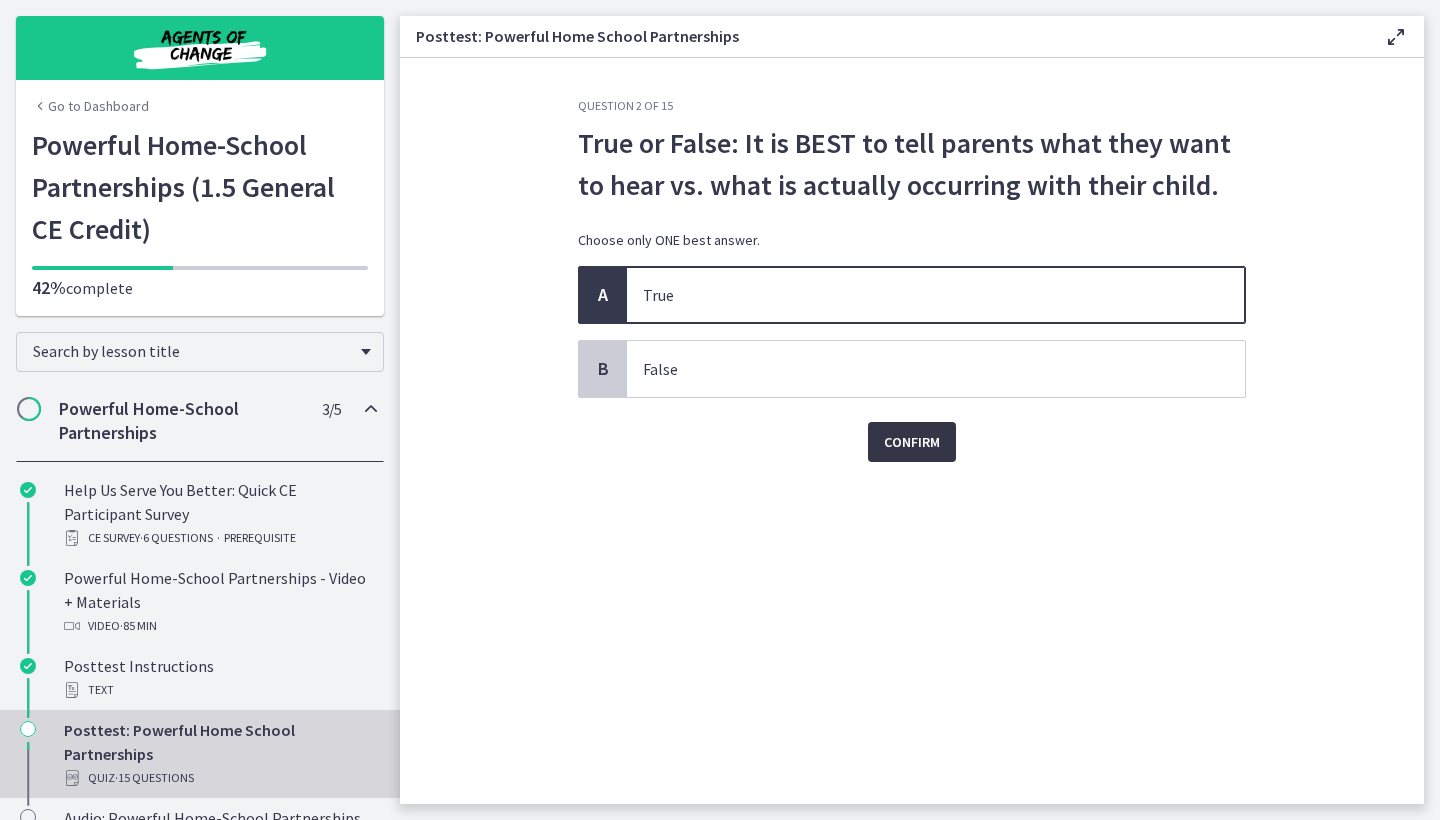 click on "Confirm" at bounding box center (912, 442) 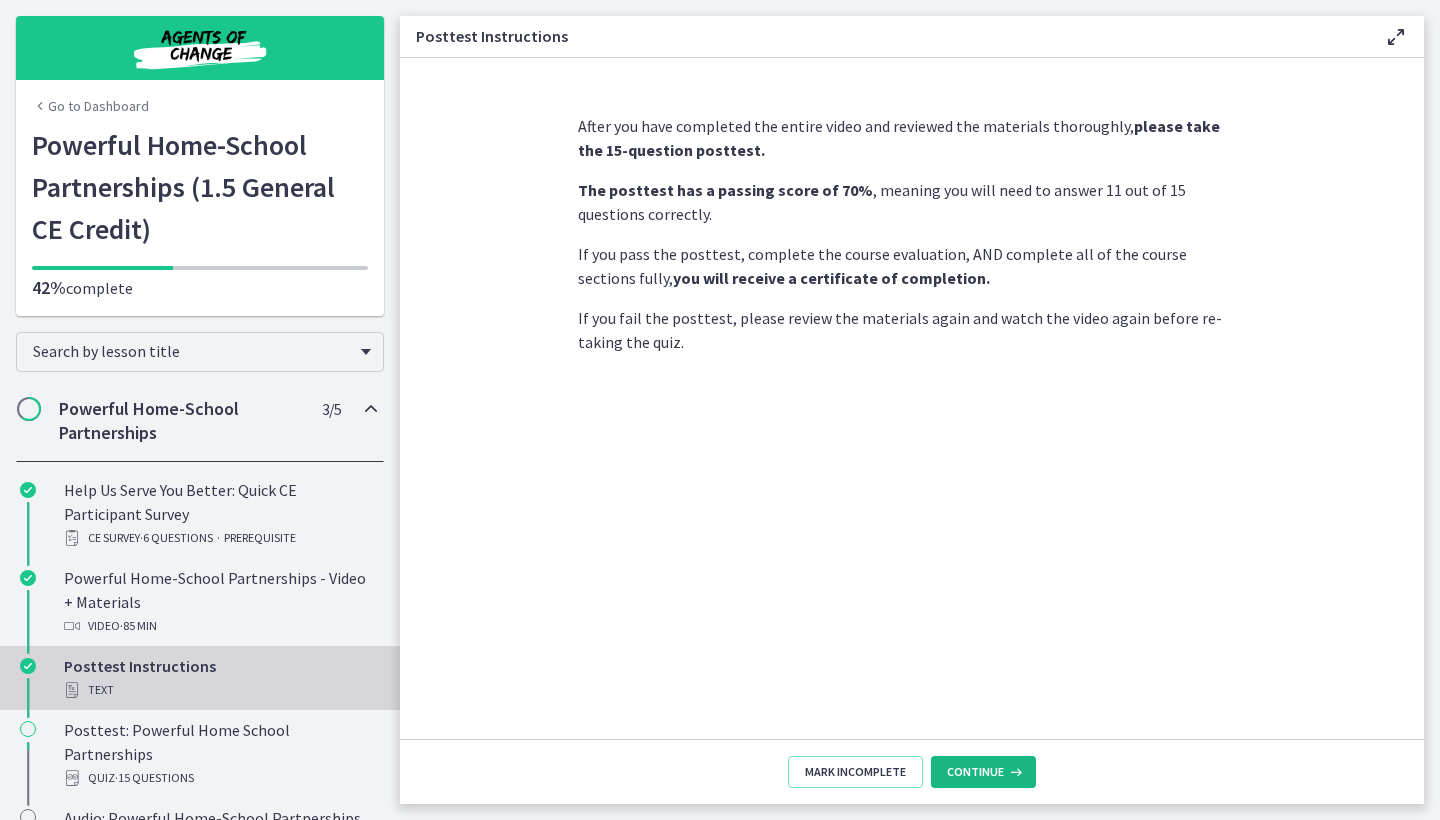 click on "Continue" at bounding box center [983, 772] 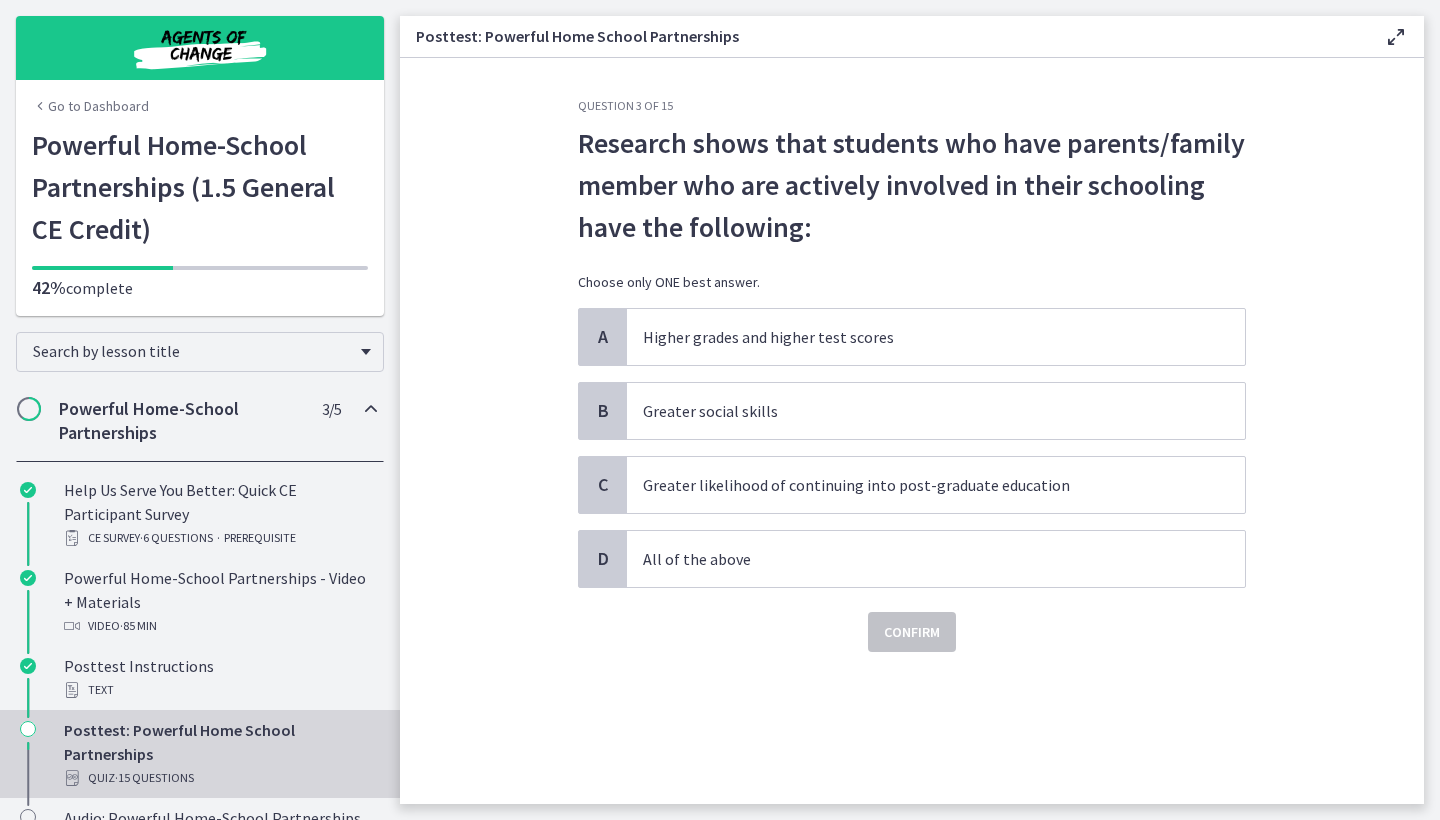 click at bounding box center [1396, 37] 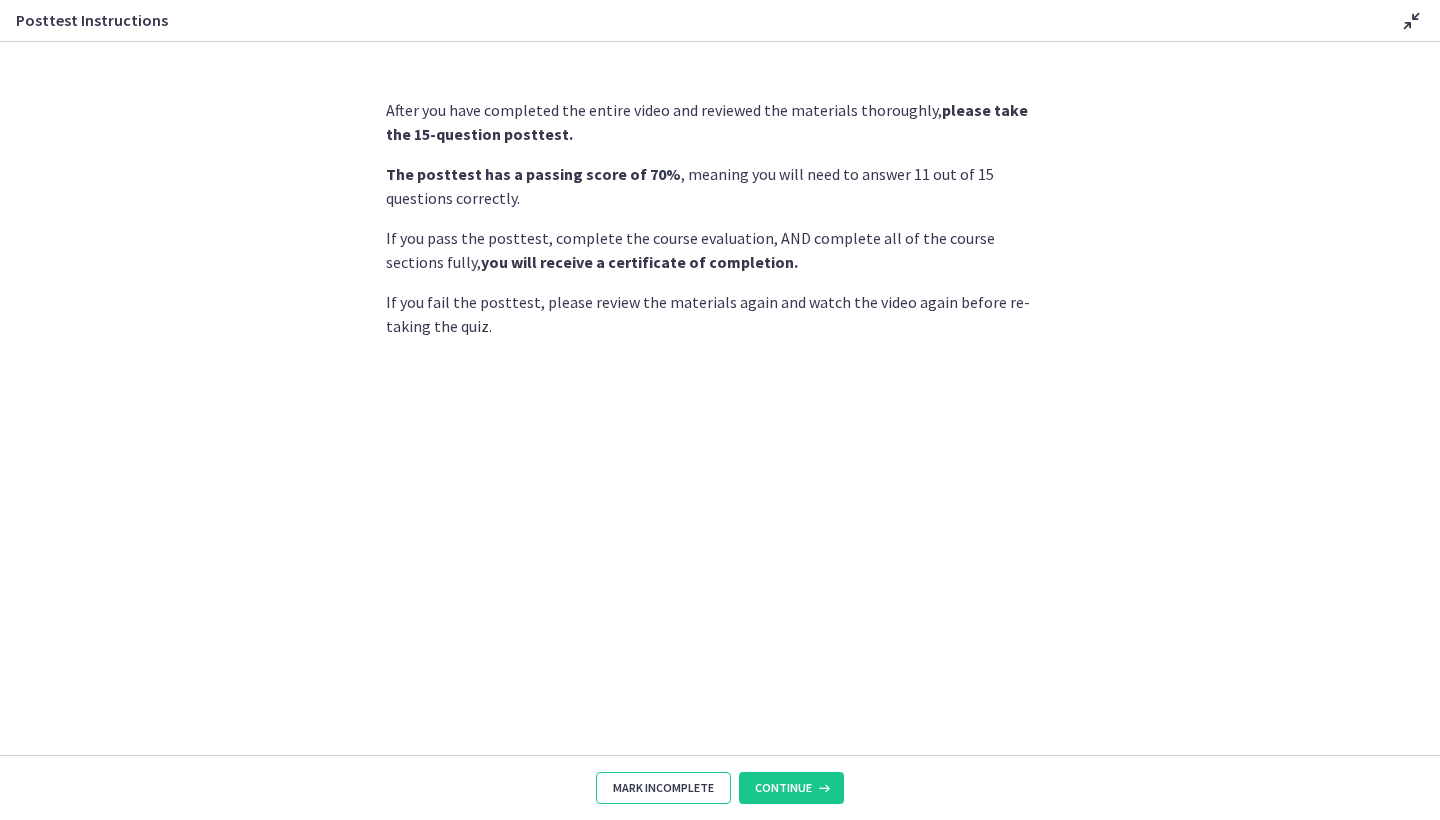 click on "Mark Incomplete" at bounding box center (663, 788) 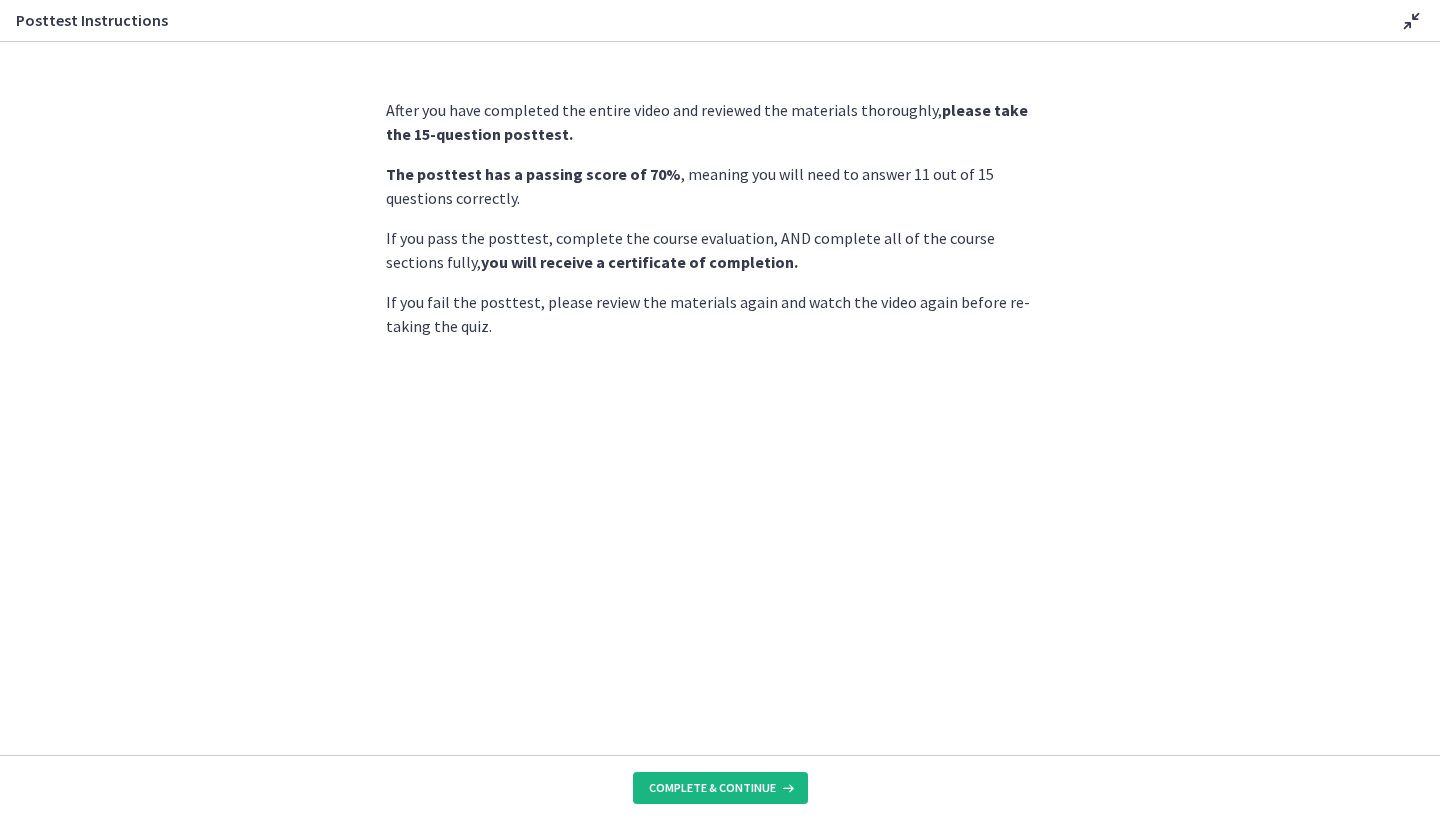 click on "Complete & continue" at bounding box center [712, 788] 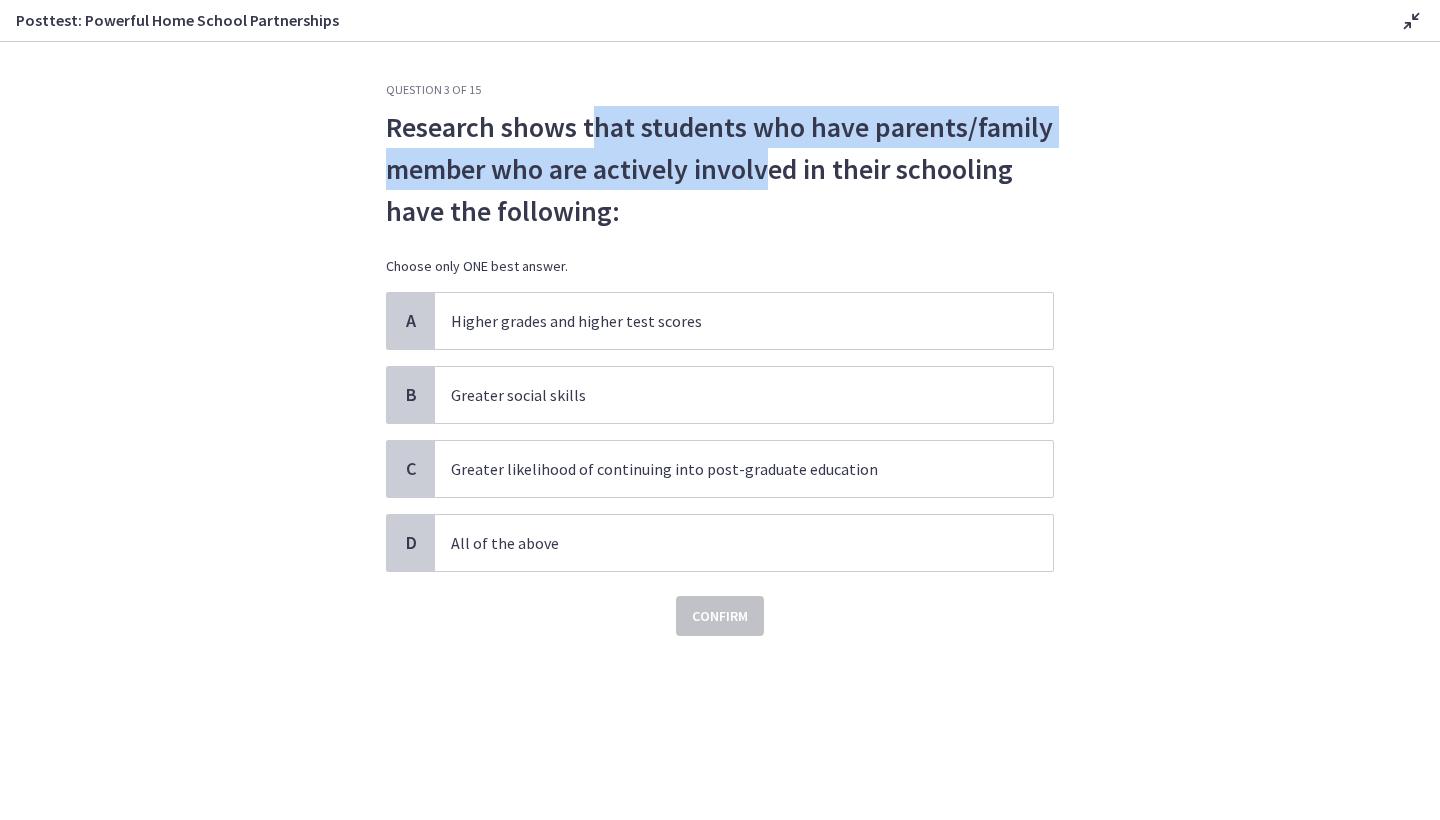 drag, startPoint x: 600, startPoint y: 123, endPoint x: 768, endPoint y: 156, distance: 171.2104 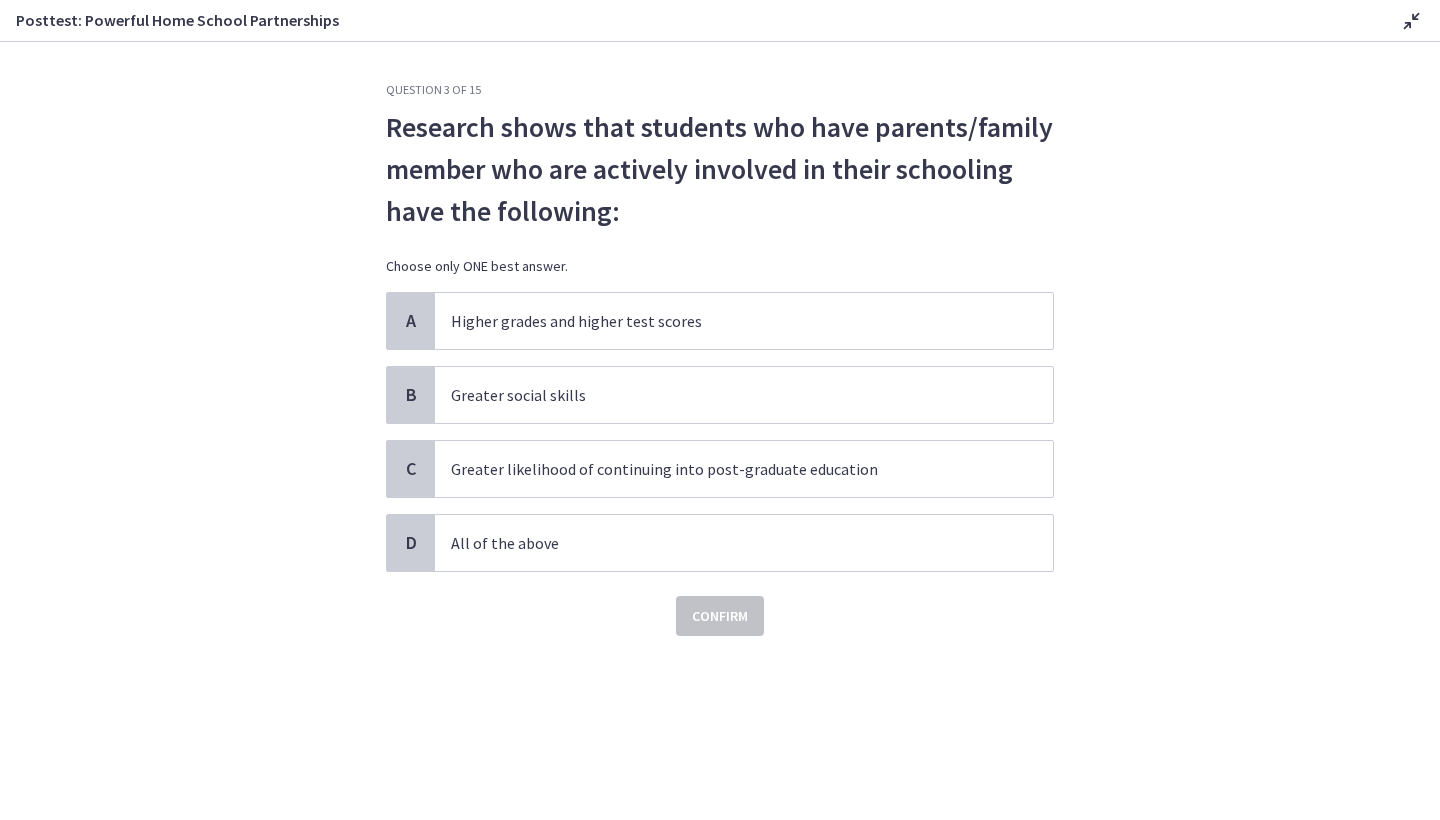 click on "Research shows that students who have parents/family member who are actively involved in their schooling have the following:" at bounding box center [720, 169] 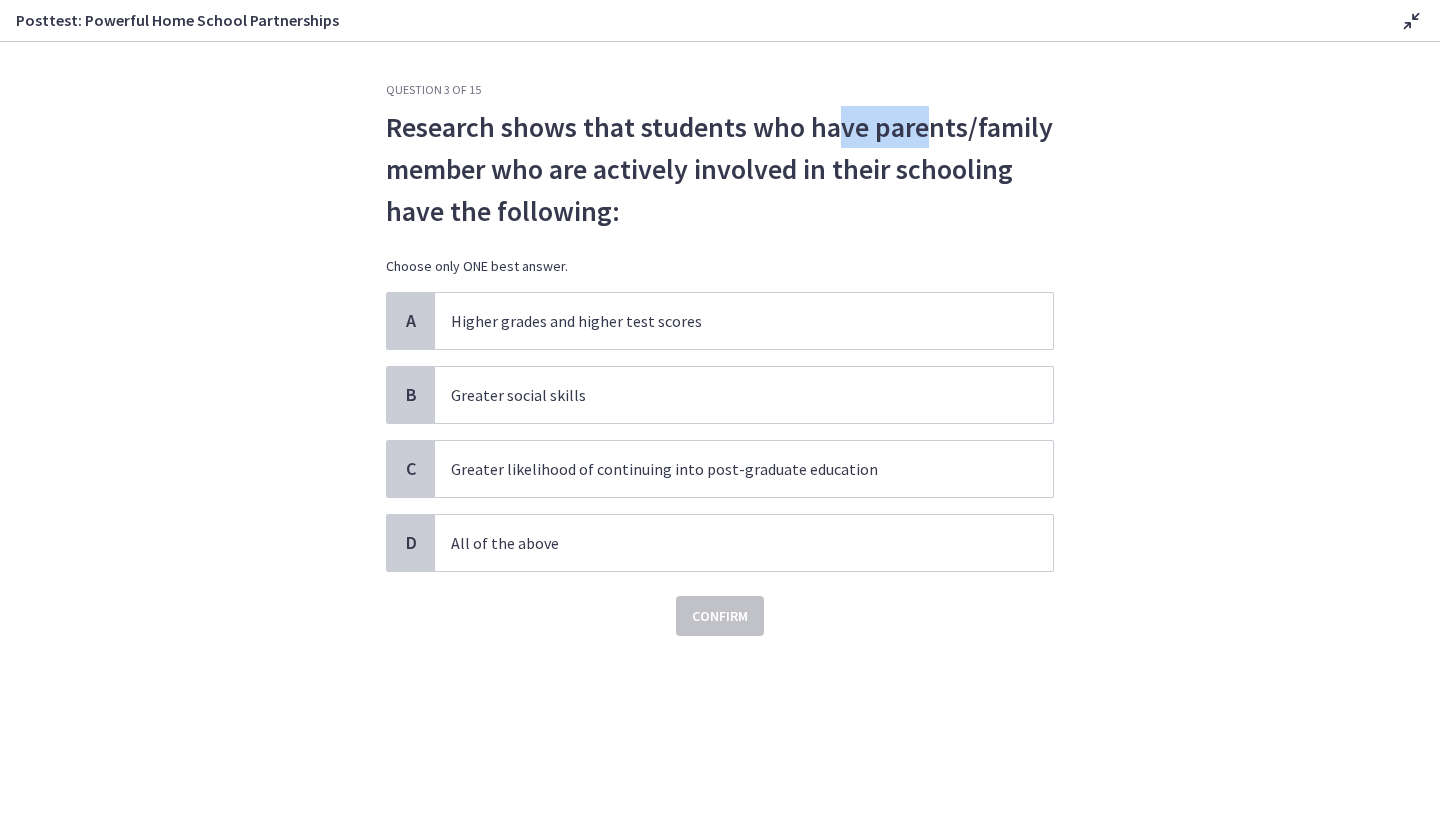 drag, startPoint x: 840, startPoint y: 127, endPoint x: 931, endPoint y: 140, distance: 91.92388 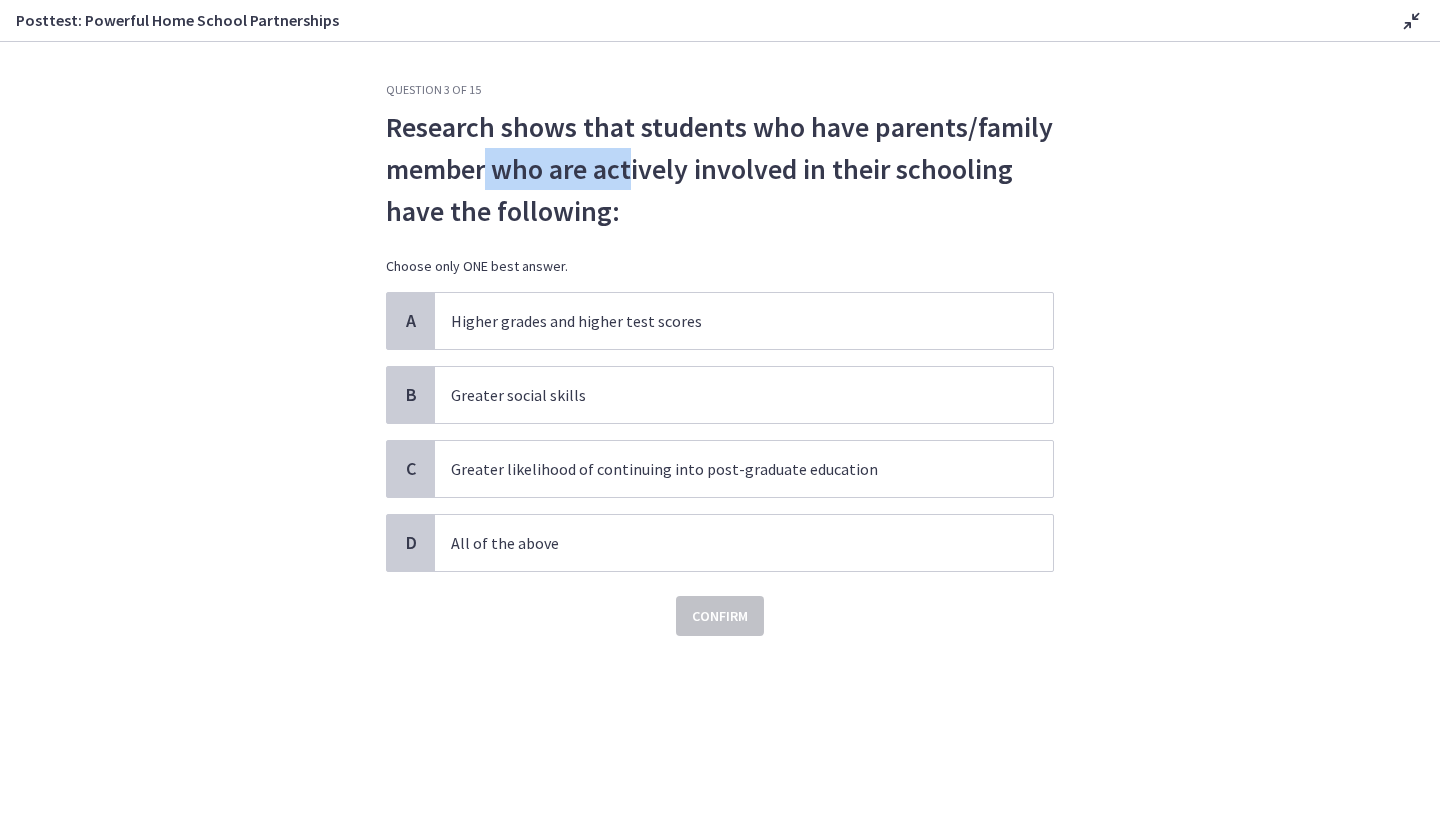 drag, startPoint x: 493, startPoint y: 166, endPoint x: 638, endPoint y: 171, distance: 145.08618 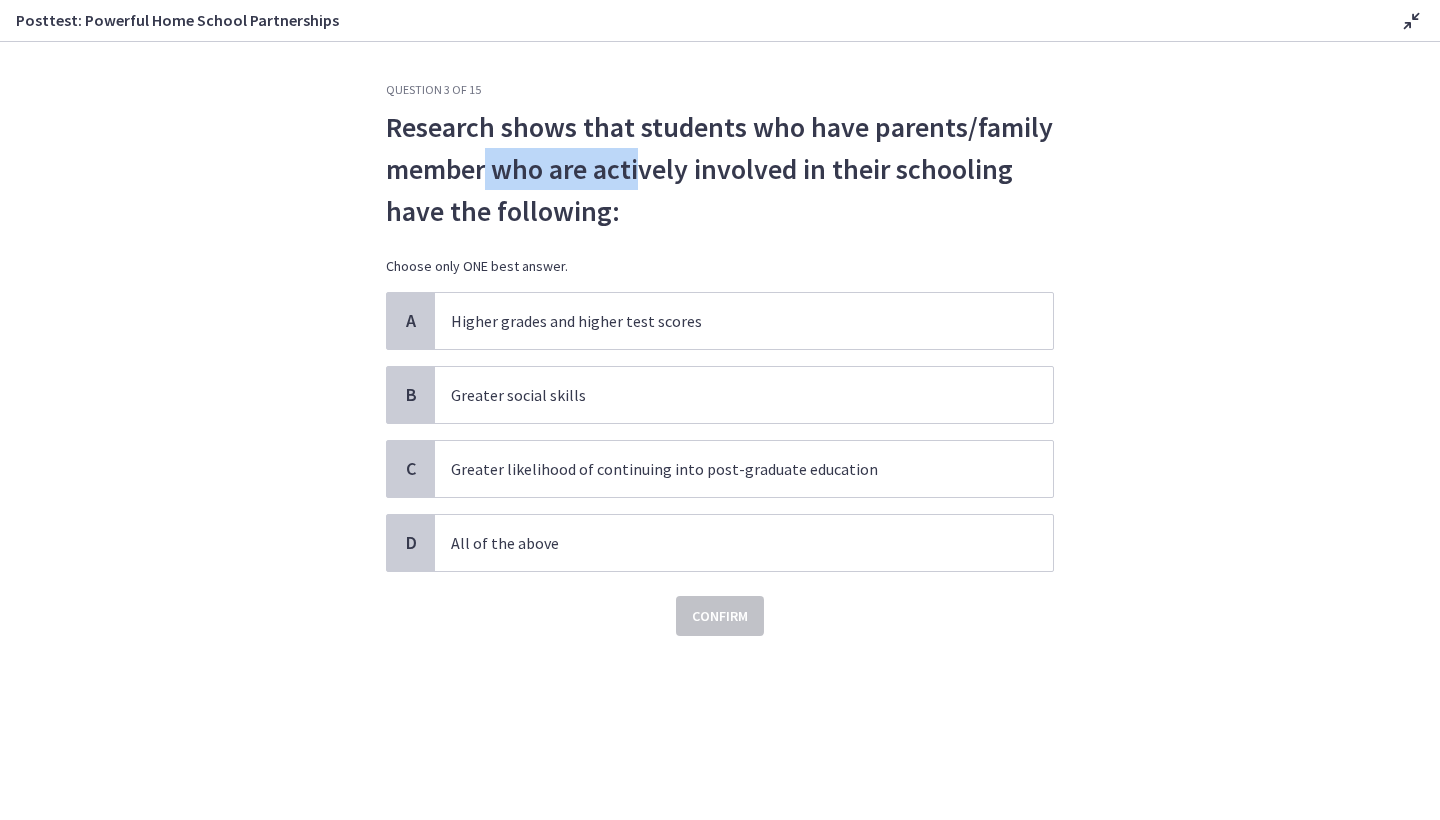 click on "Research shows that students who have parents/family member who are actively involved in their schooling have the following:" at bounding box center (720, 169) 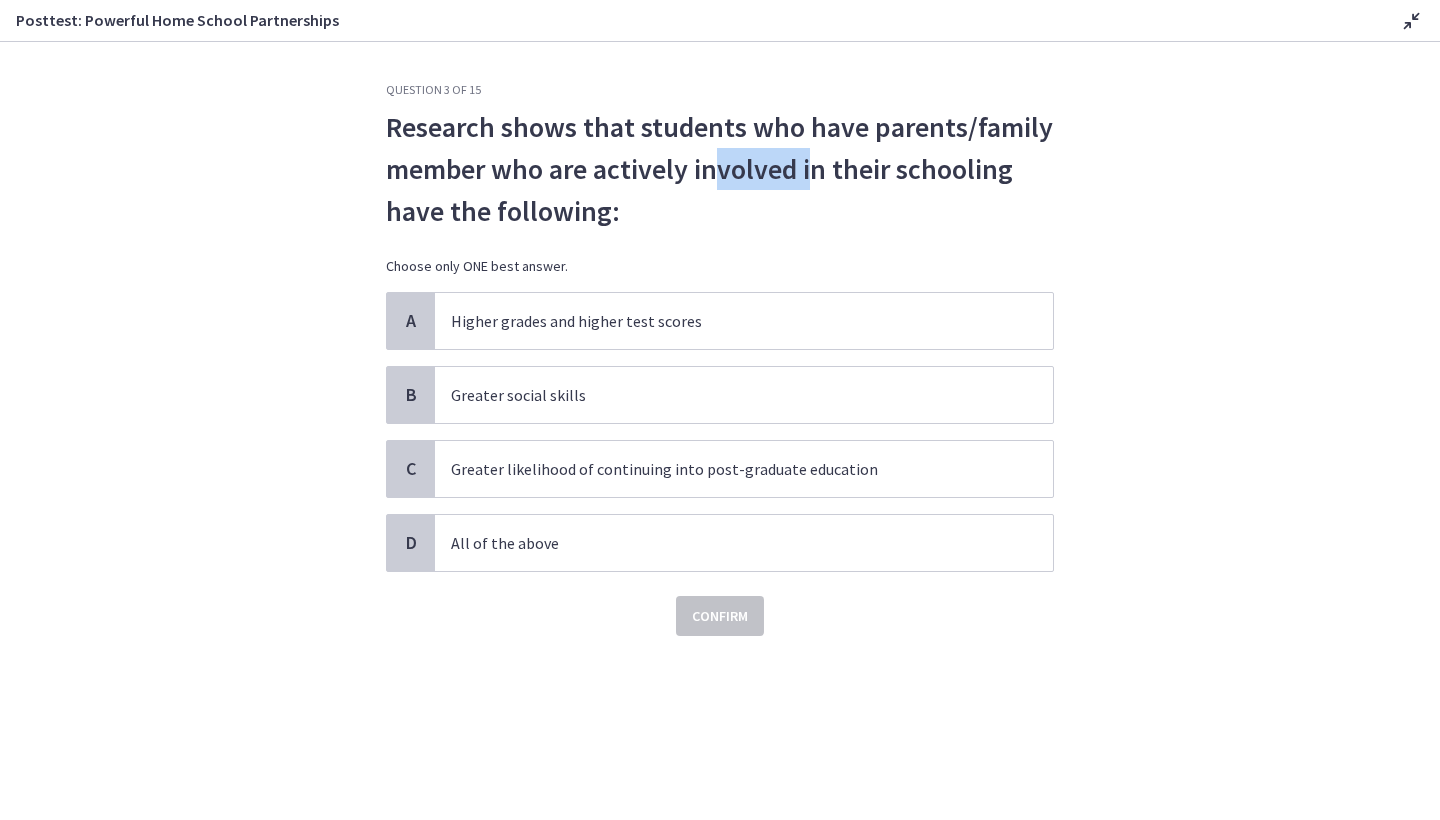 drag, startPoint x: 712, startPoint y: 164, endPoint x: 809, endPoint y: 165, distance: 97.00516 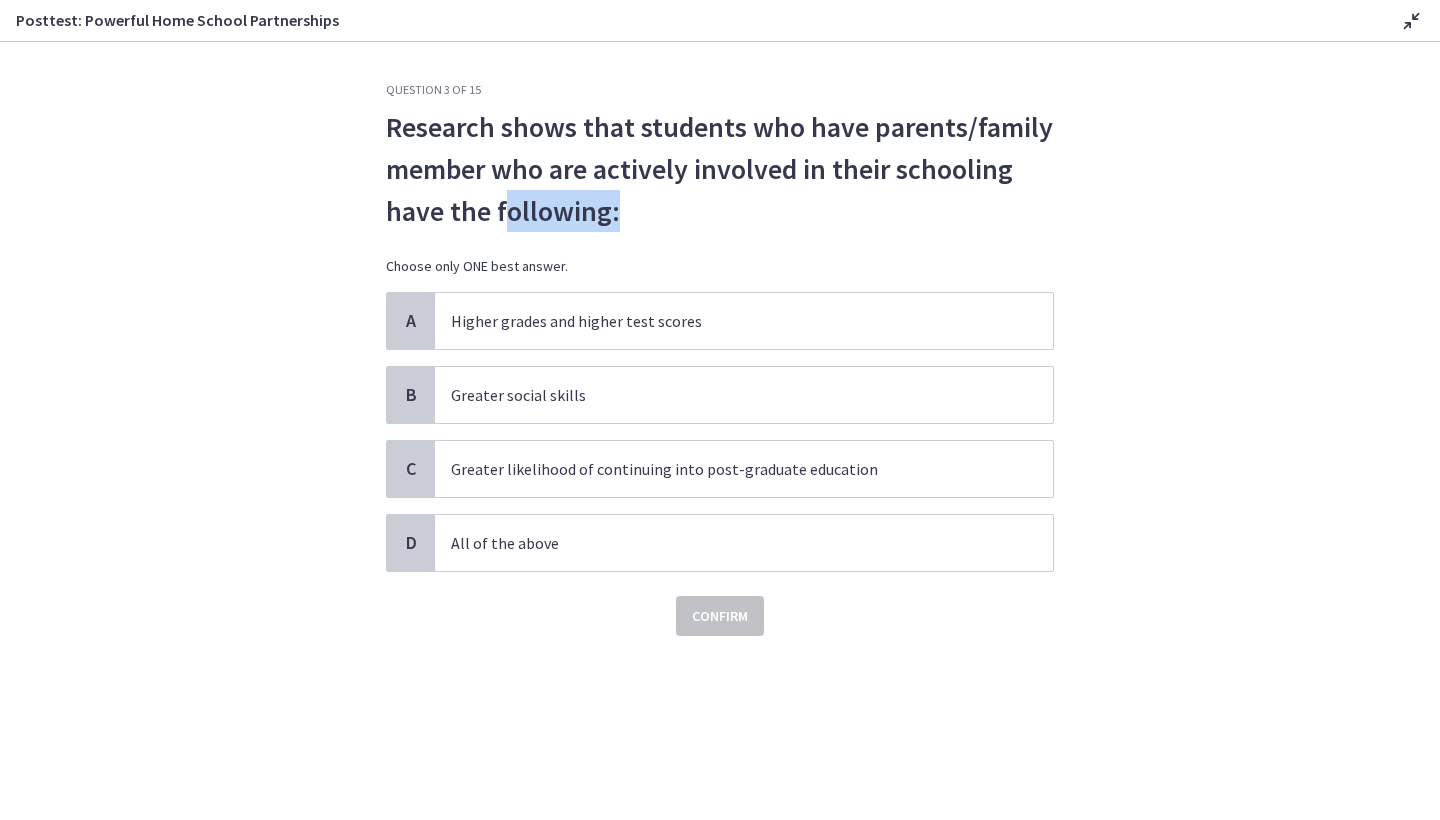drag, startPoint x: 500, startPoint y: 206, endPoint x: 629, endPoint y: 224, distance: 130.24976 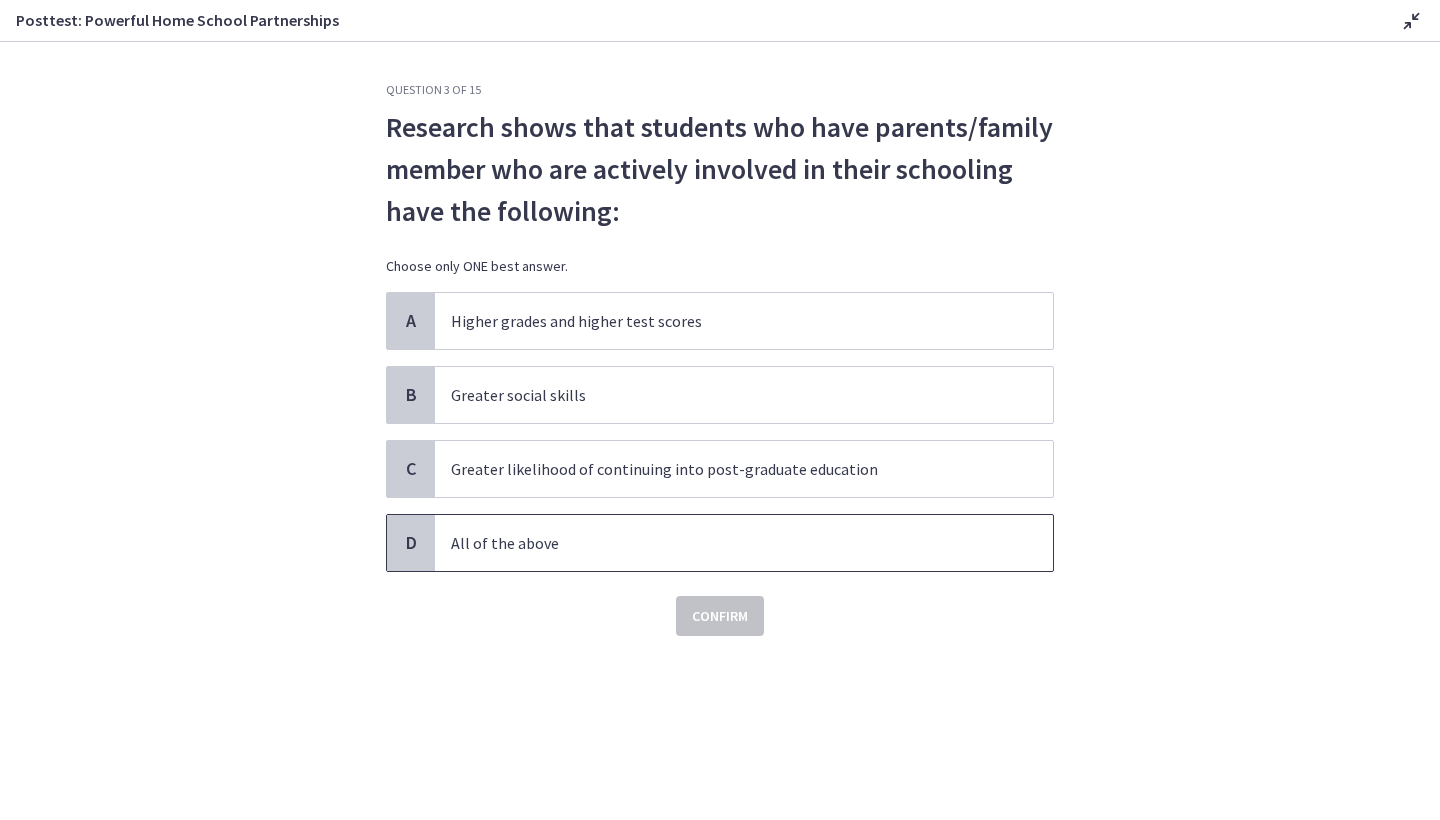 click on "All of the above" at bounding box center [724, 543] 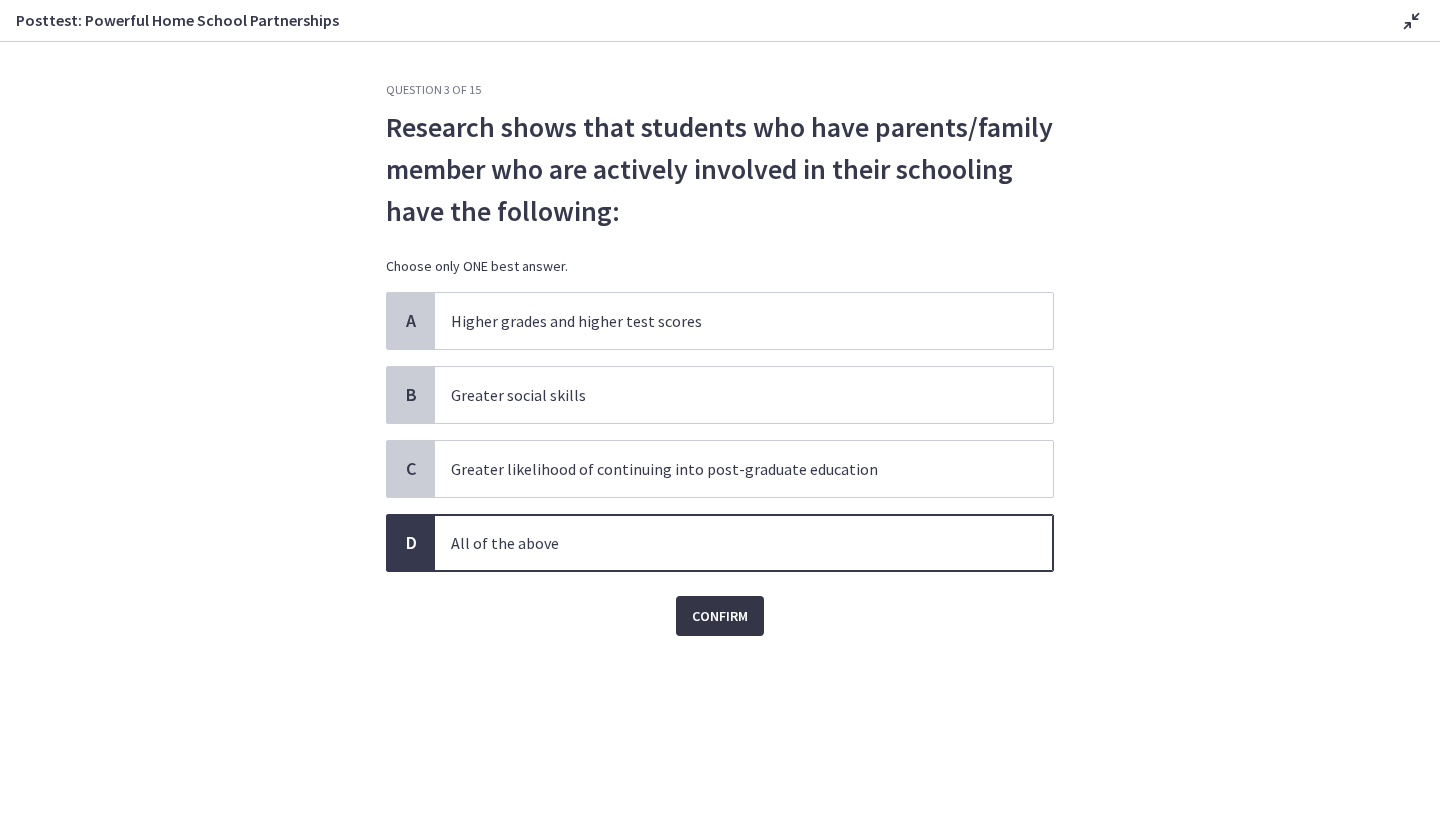 click on "Confirm" at bounding box center (720, 616) 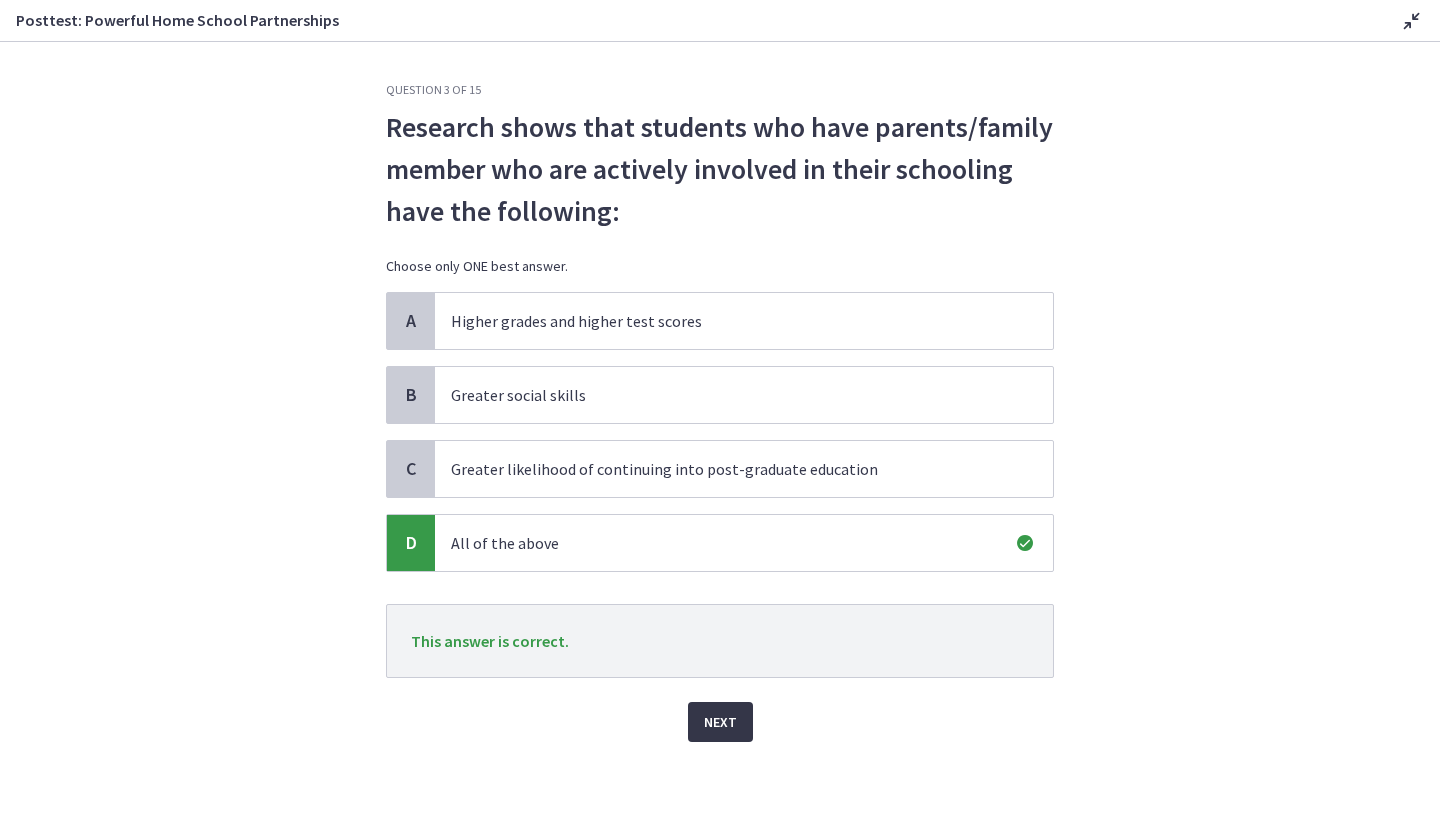 click on "Next" at bounding box center (720, 722) 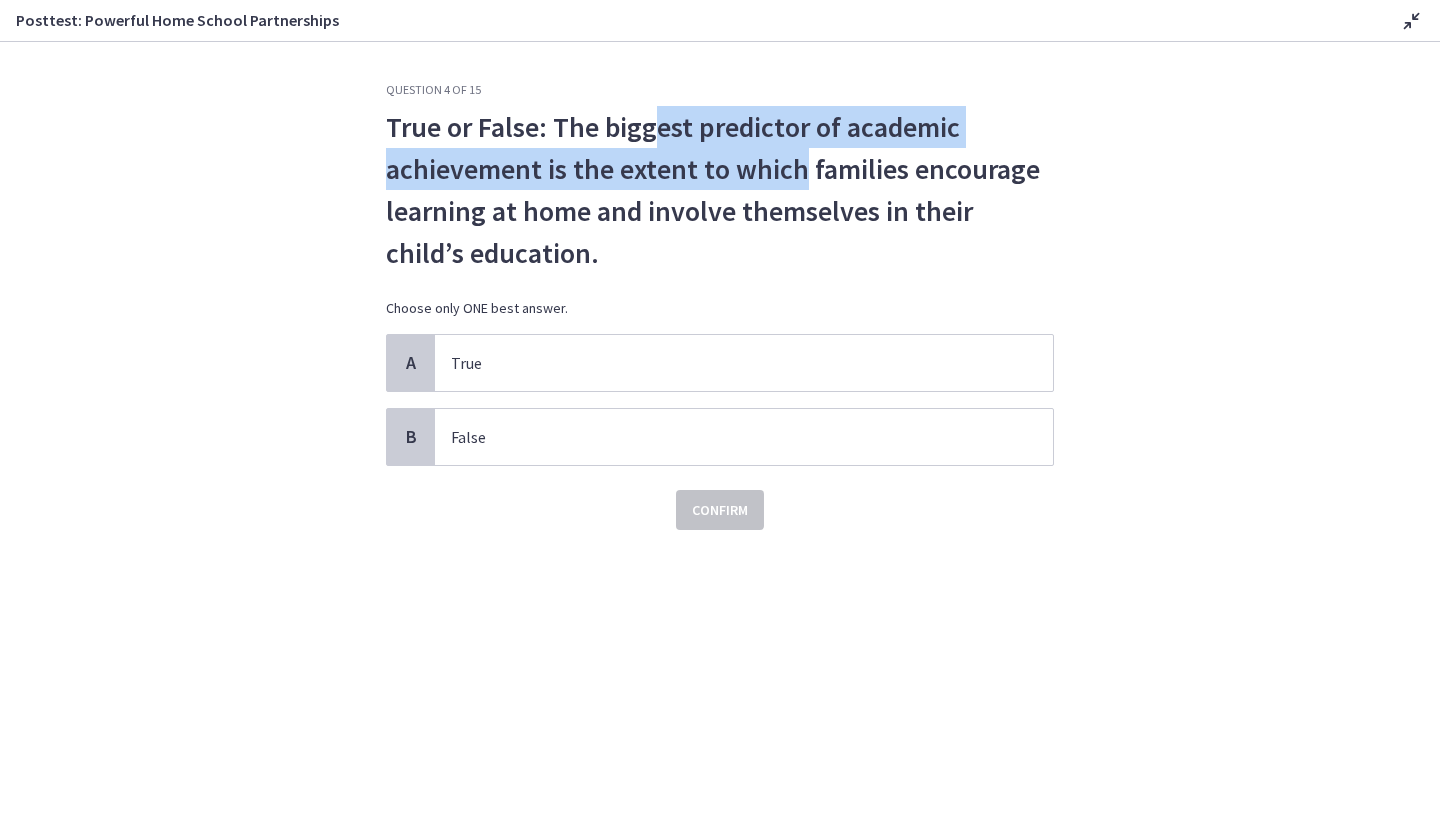 drag, startPoint x: 651, startPoint y: 143, endPoint x: 805, endPoint y: 158, distance: 154.72879 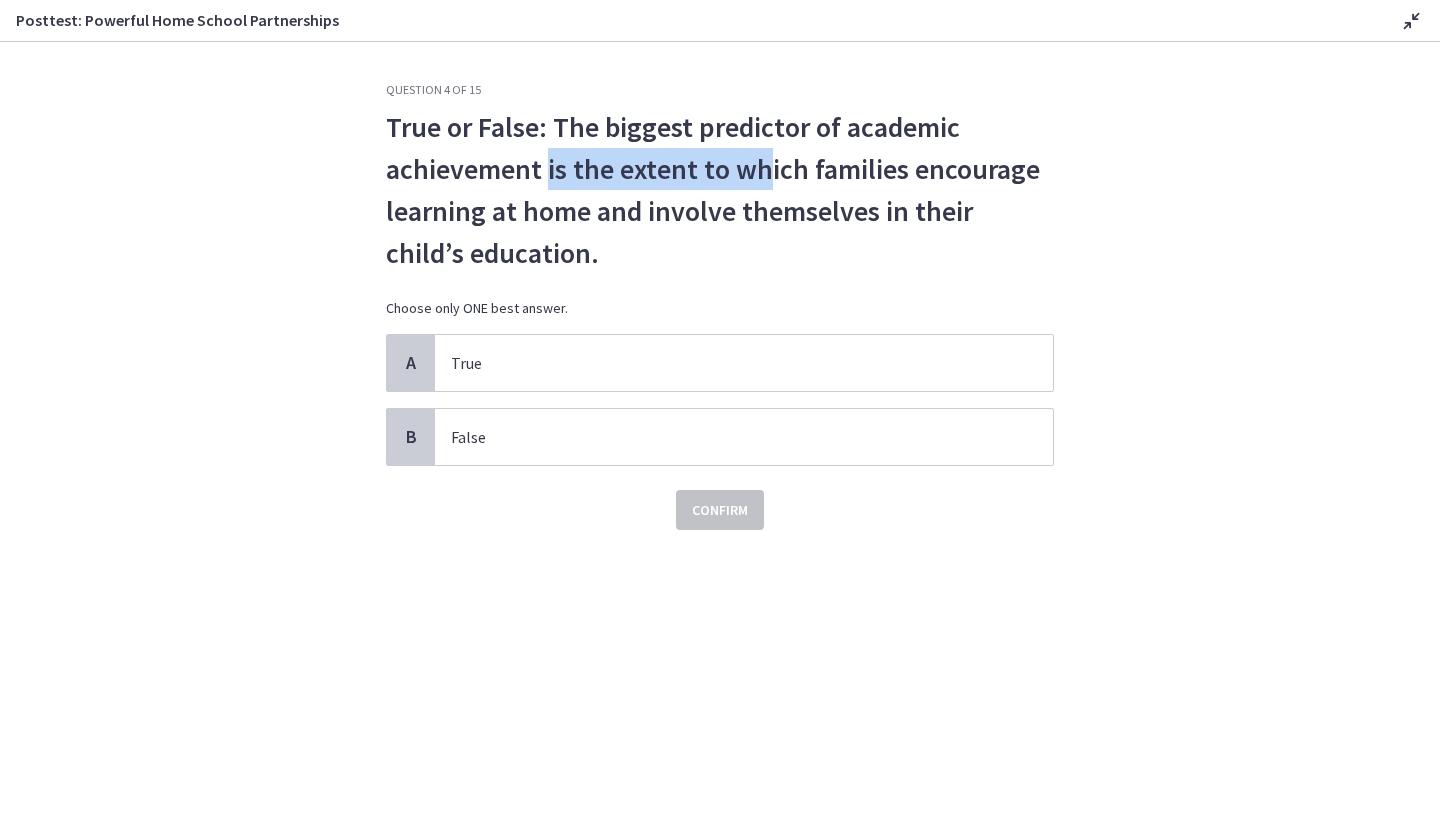 drag, startPoint x: 550, startPoint y: 148, endPoint x: 770, endPoint y: 186, distance: 223.2577 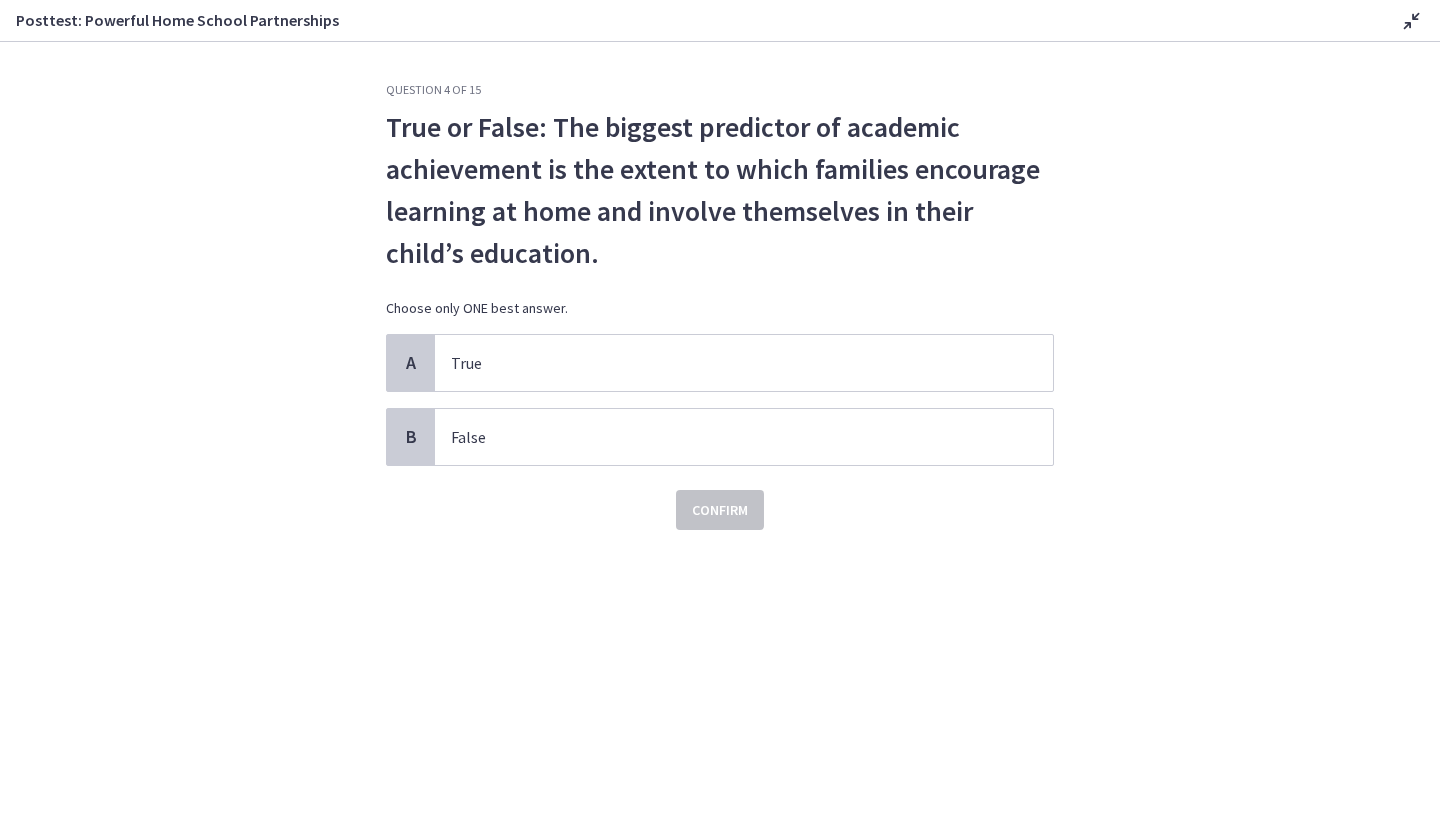 click on "True or False: The biggest predictor of academic achievement is the extent to which families encourage learning at home and involve themselves in their child’s education." at bounding box center (720, 190) 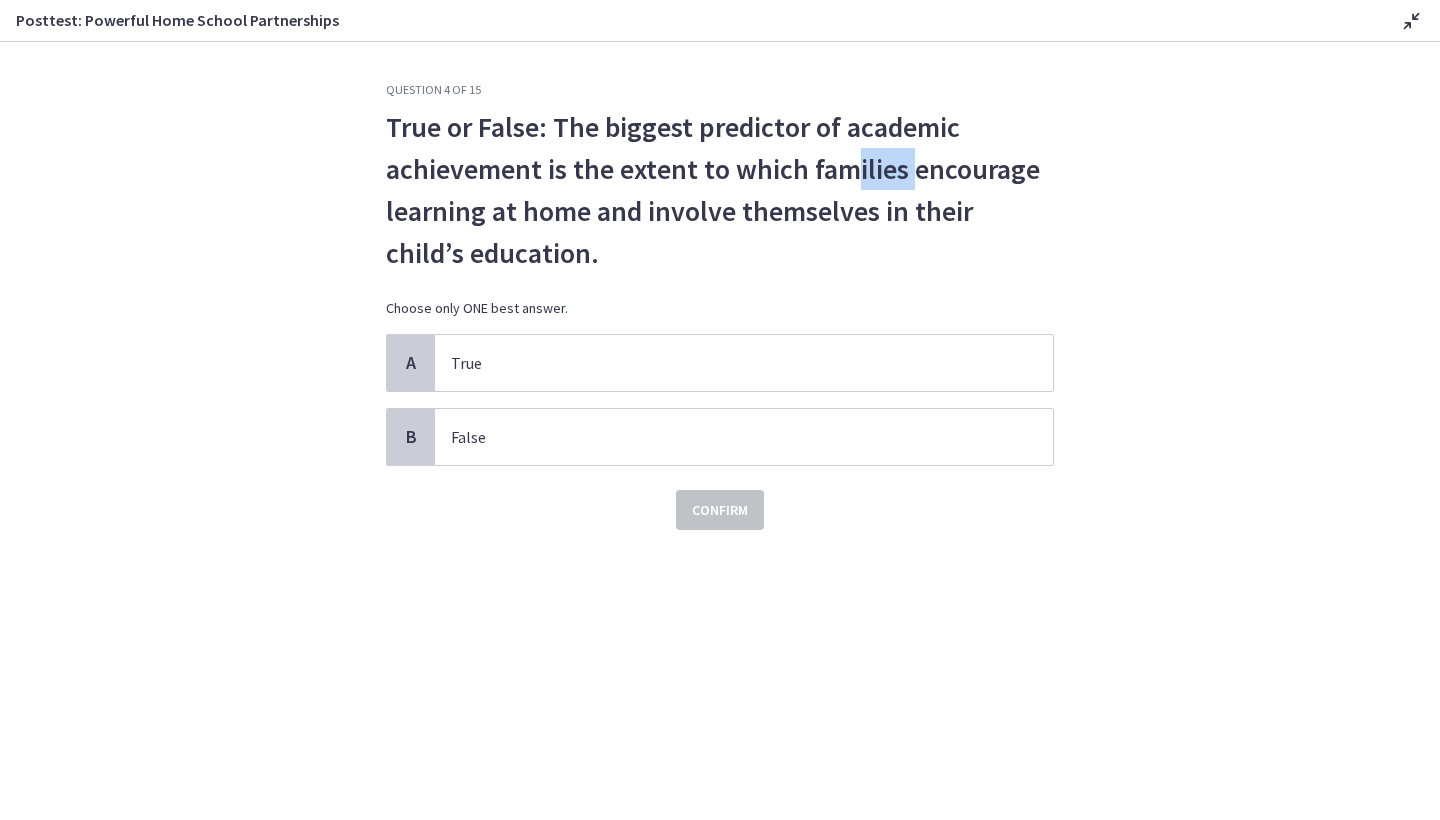drag, startPoint x: 846, startPoint y: 162, endPoint x: 957, endPoint y: 194, distance: 115.52056 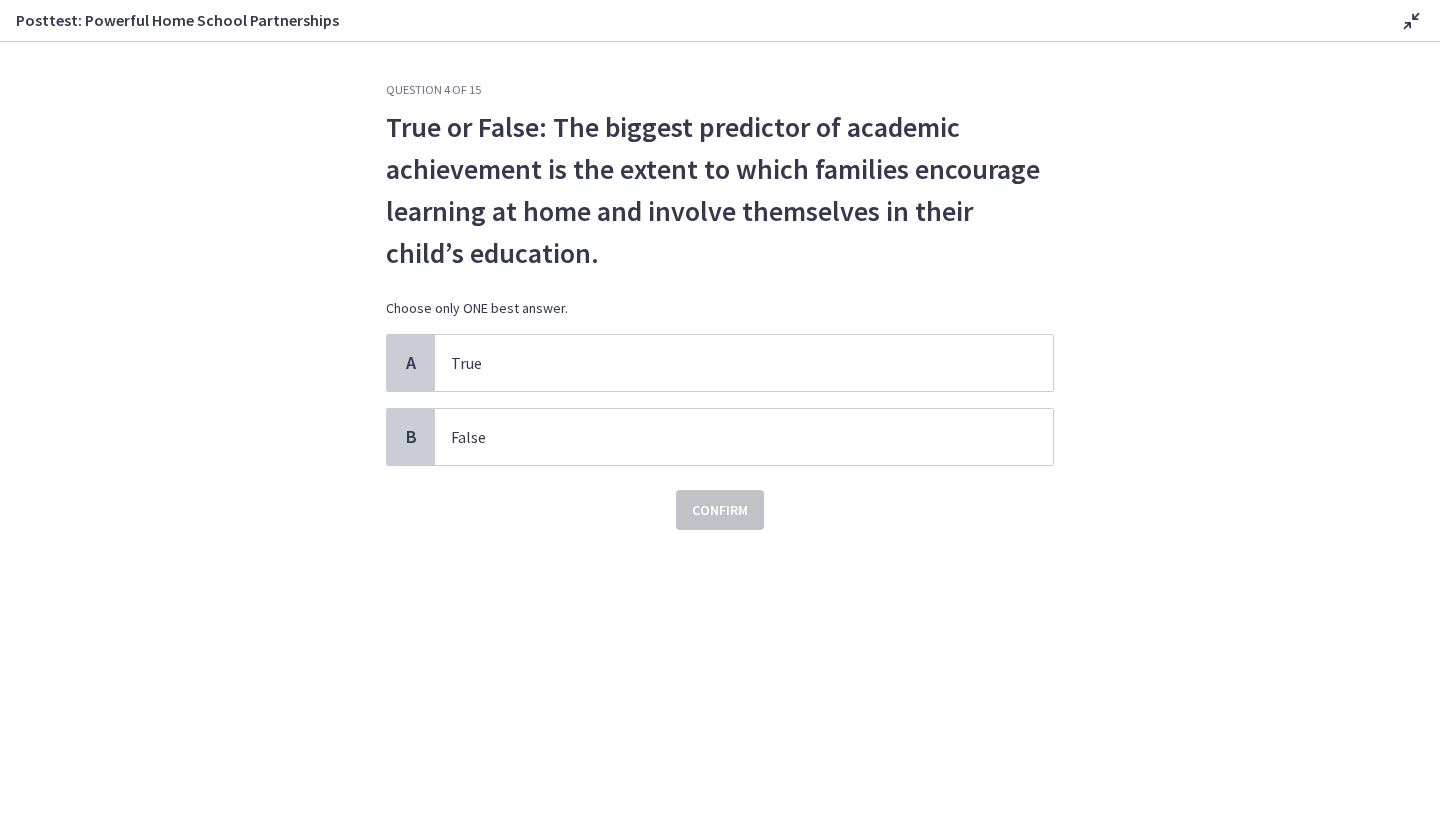 click on "True or False: The biggest predictor of academic achievement is the extent to which families encourage learning at home and involve themselves in their child’s education." at bounding box center (720, 190) 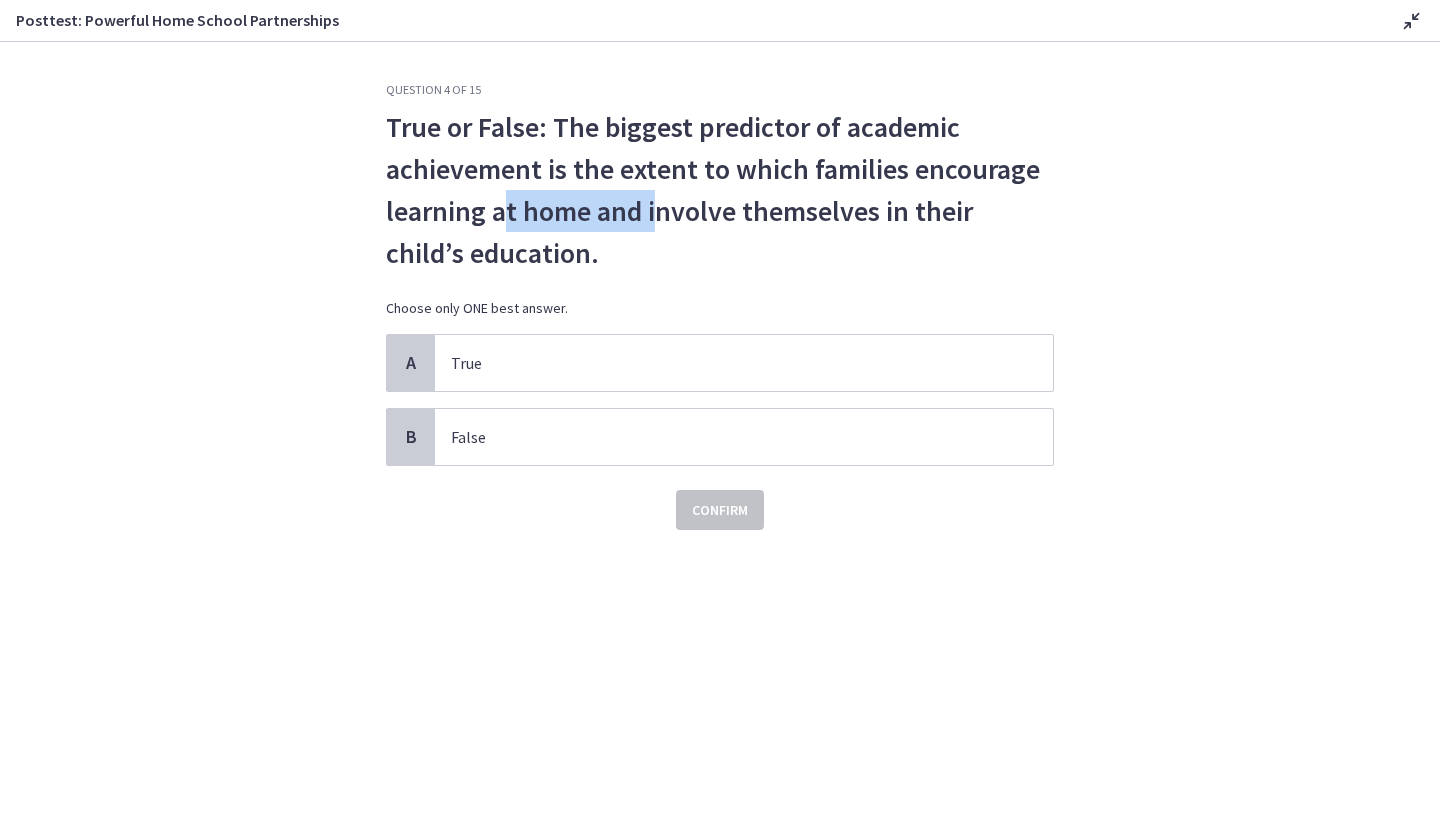 drag, startPoint x: 528, startPoint y: 204, endPoint x: 672, endPoint y: 206, distance: 144.01389 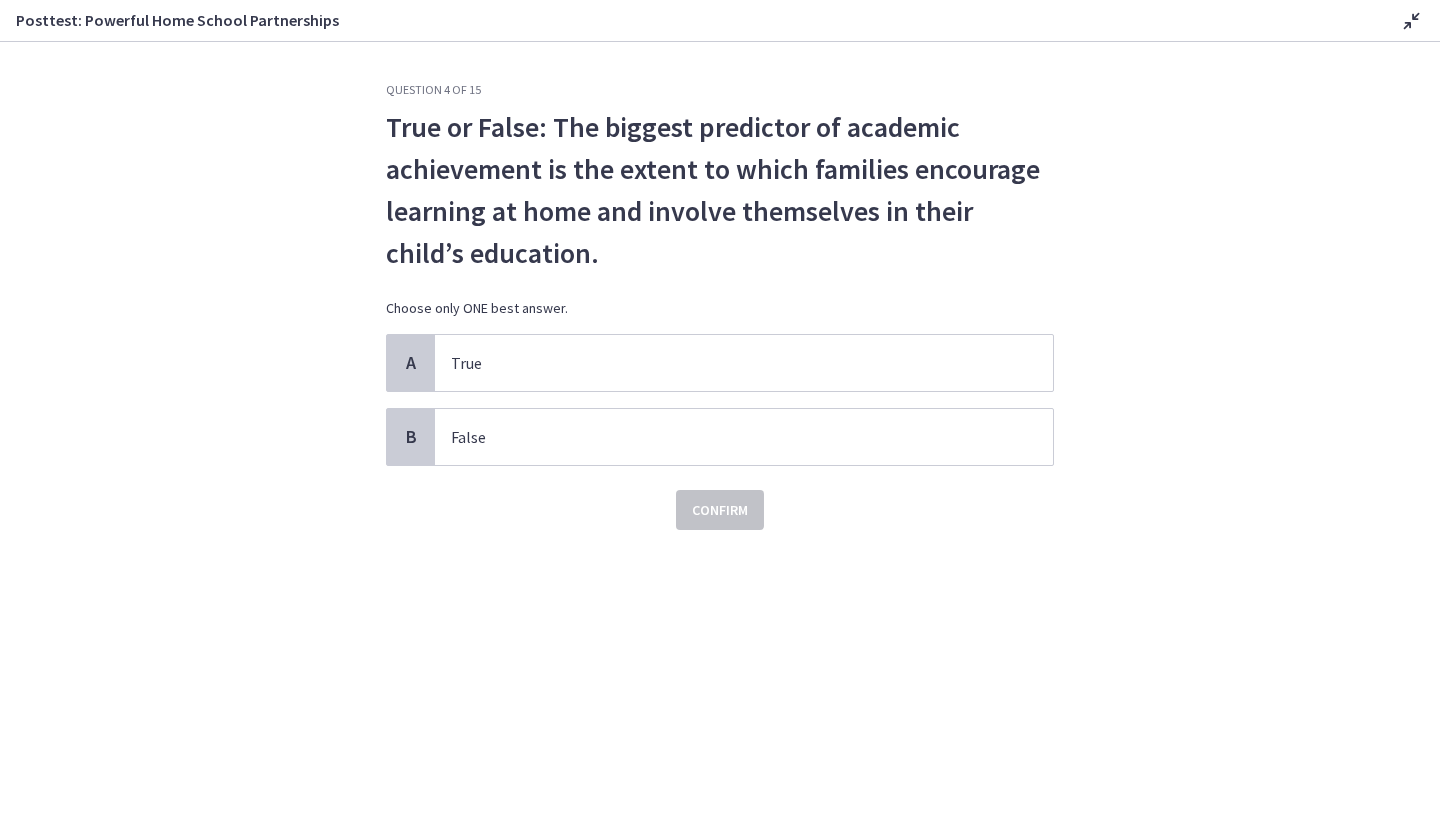 click on "True or False: The biggest predictor of academic achievement is the extent to which families encourage learning at home and involve themselves in their child’s education." at bounding box center [720, 190] 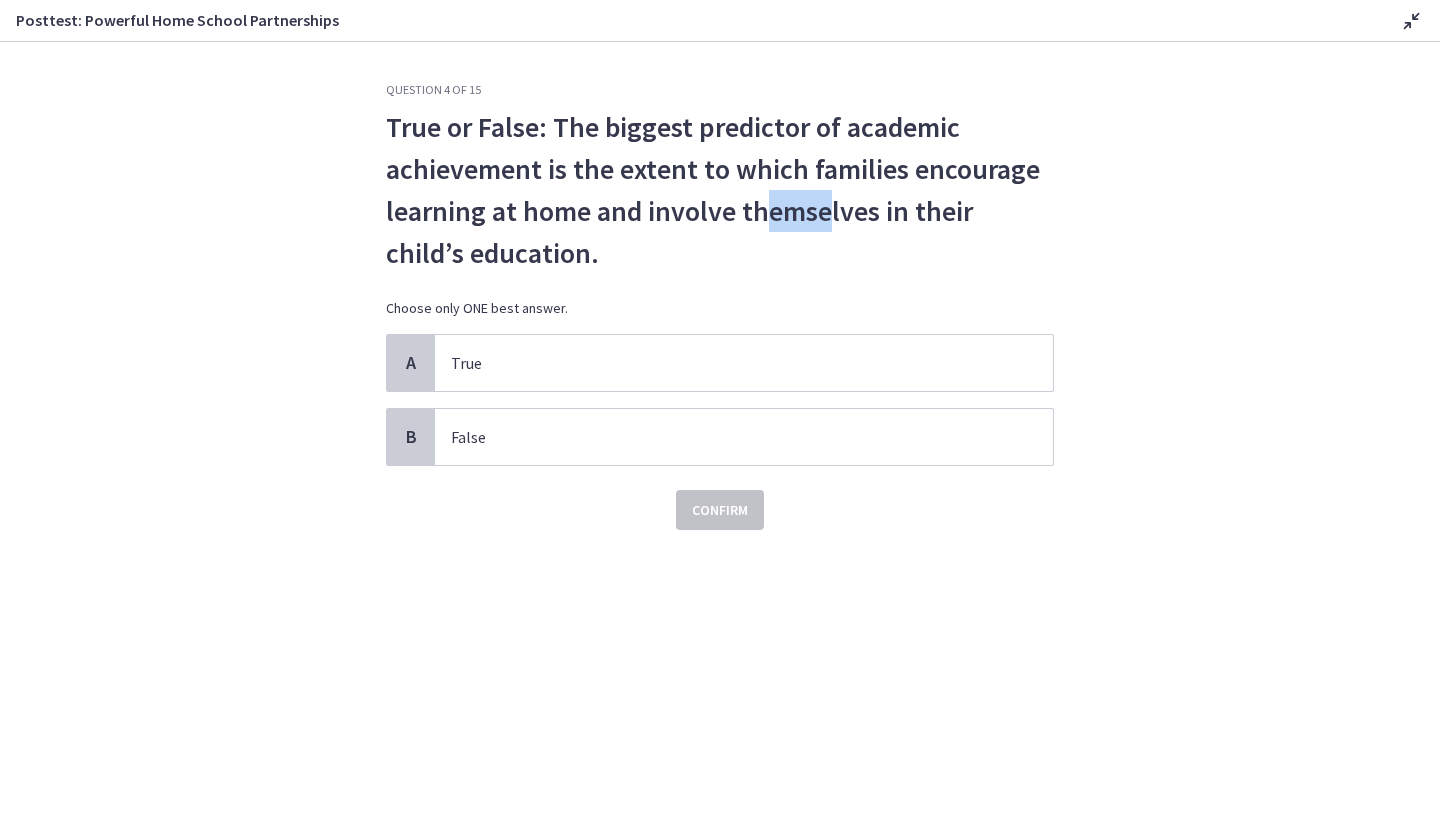 drag, startPoint x: 776, startPoint y: 212, endPoint x: 850, endPoint y: 217, distance: 74.168724 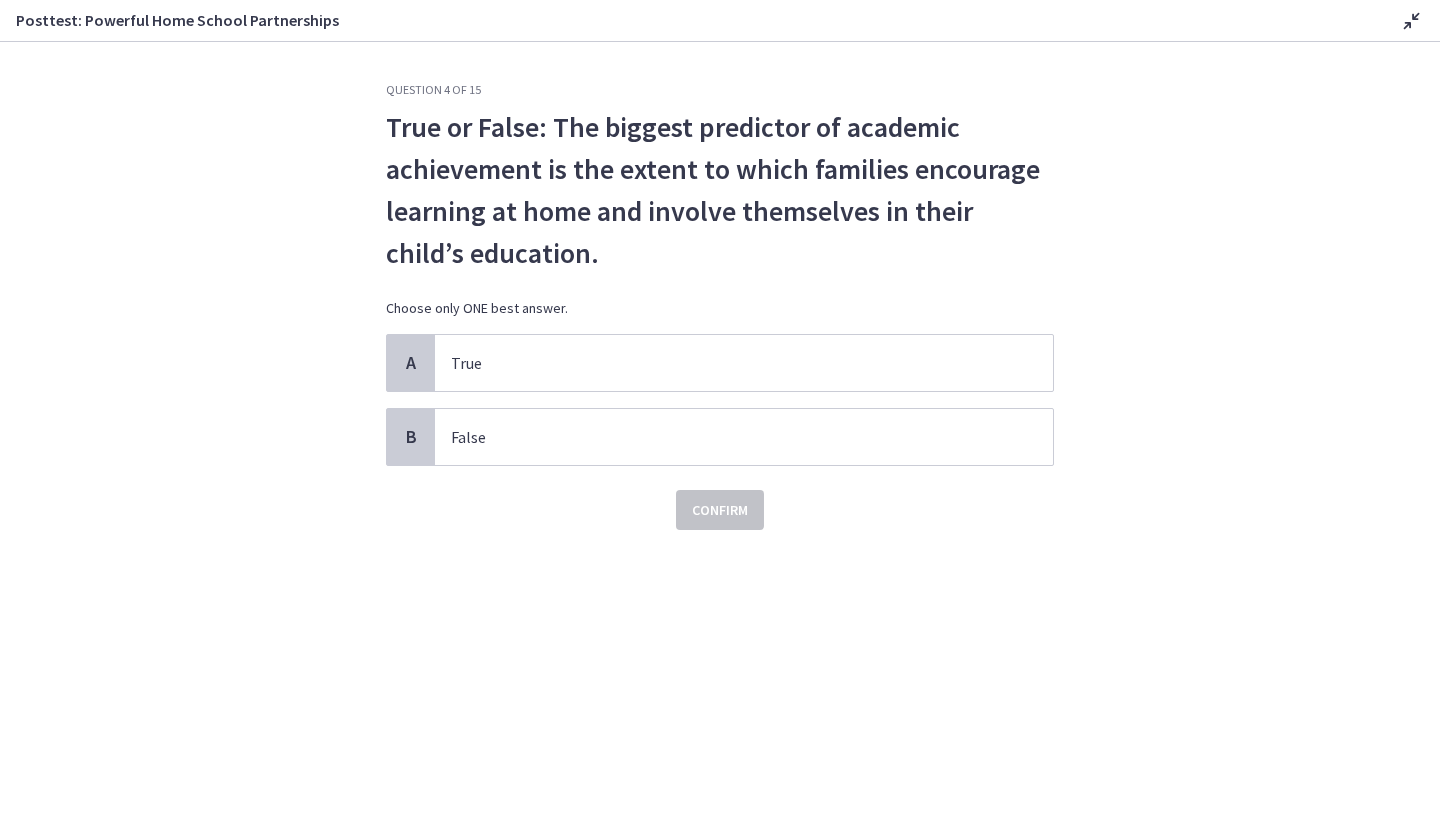 click on "True or False: The biggest predictor of academic achievement is the extent to which families encourage learning at home and involve themselves in their child’s education." at bounding box center [720, 190] 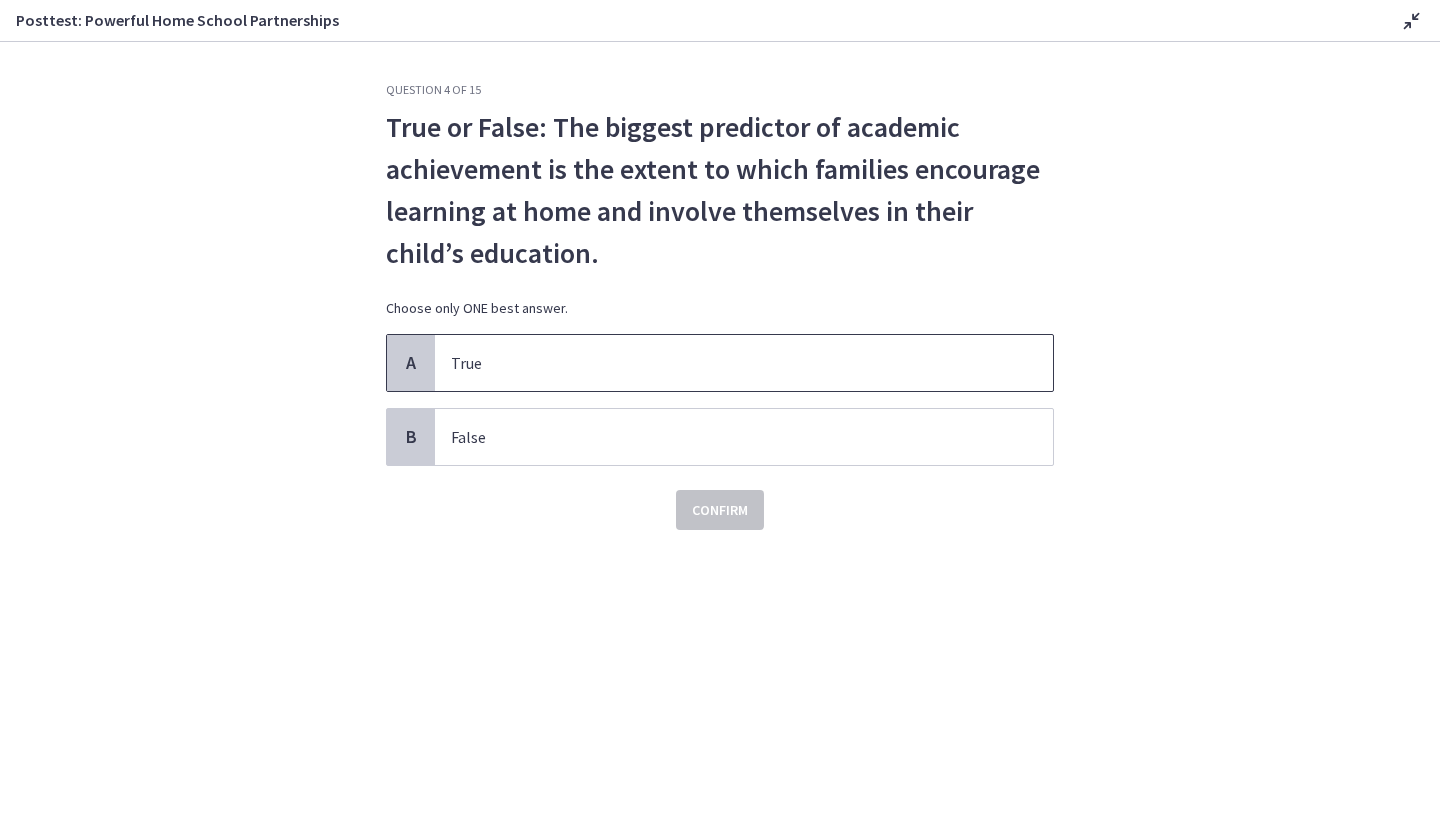 click on "True" at bounding box center (724, 363) 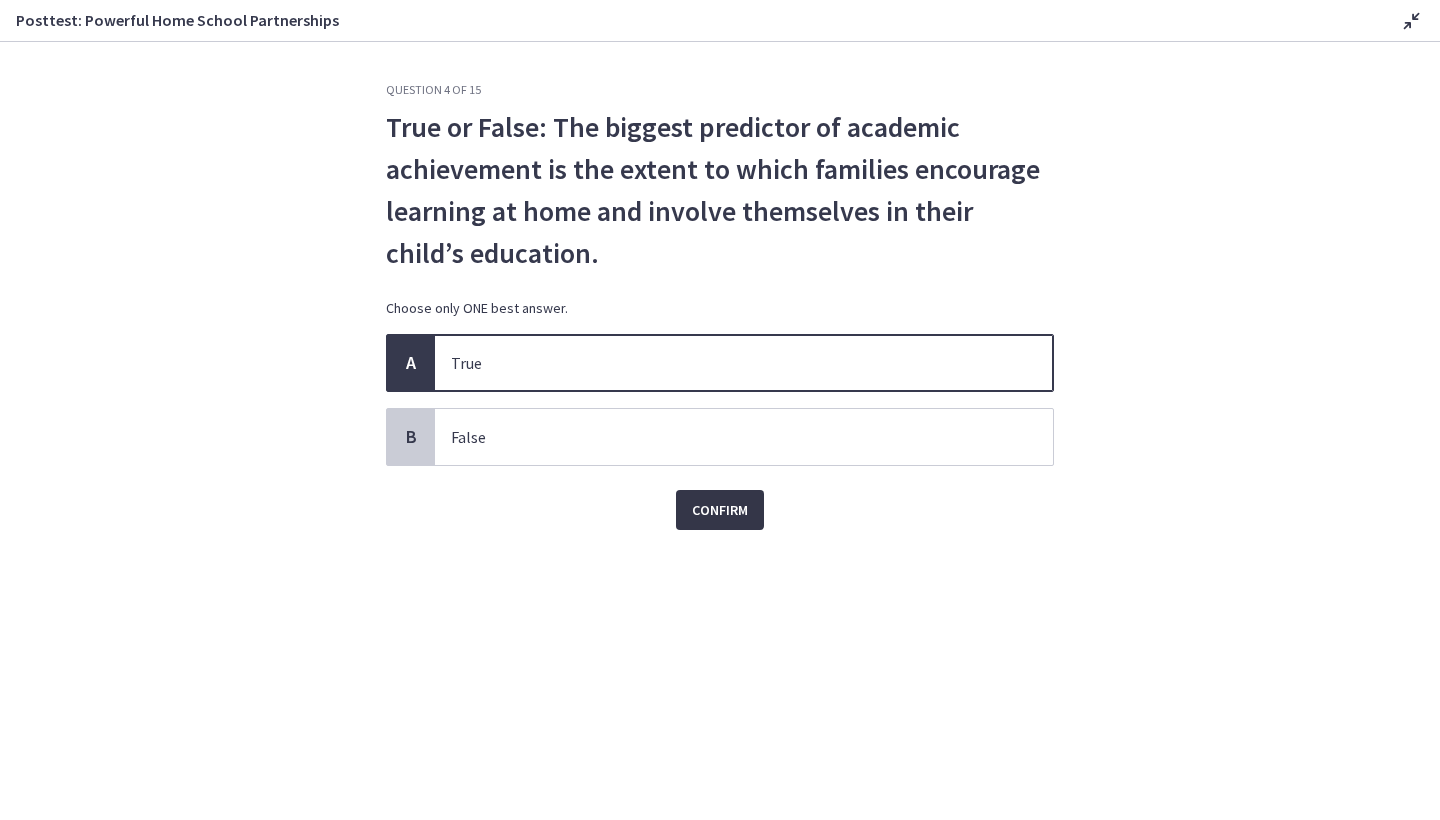 click on "Confirm" at bounding box center [720, 510] 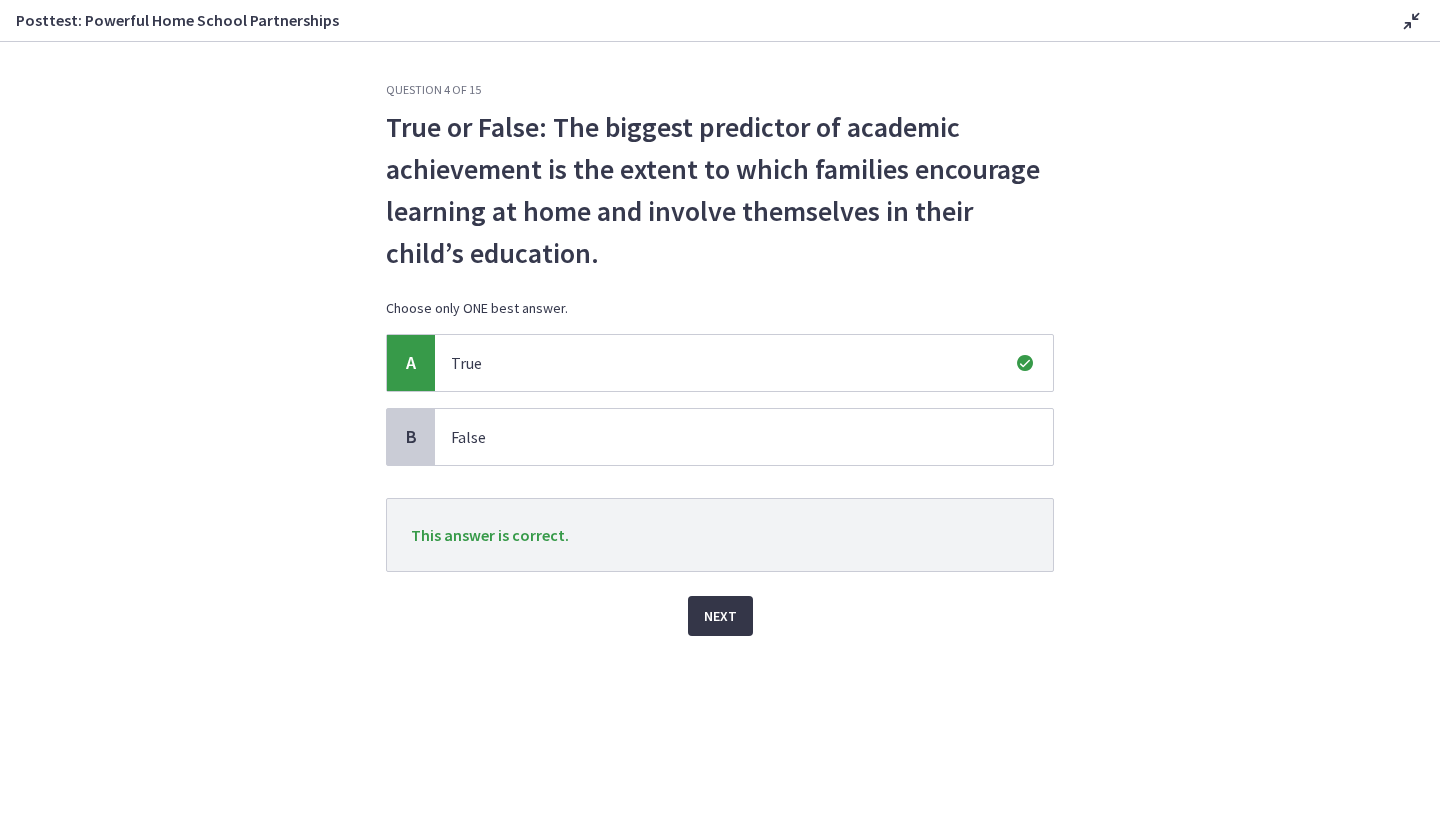 click on "Next" at bounding box center [720, 616] 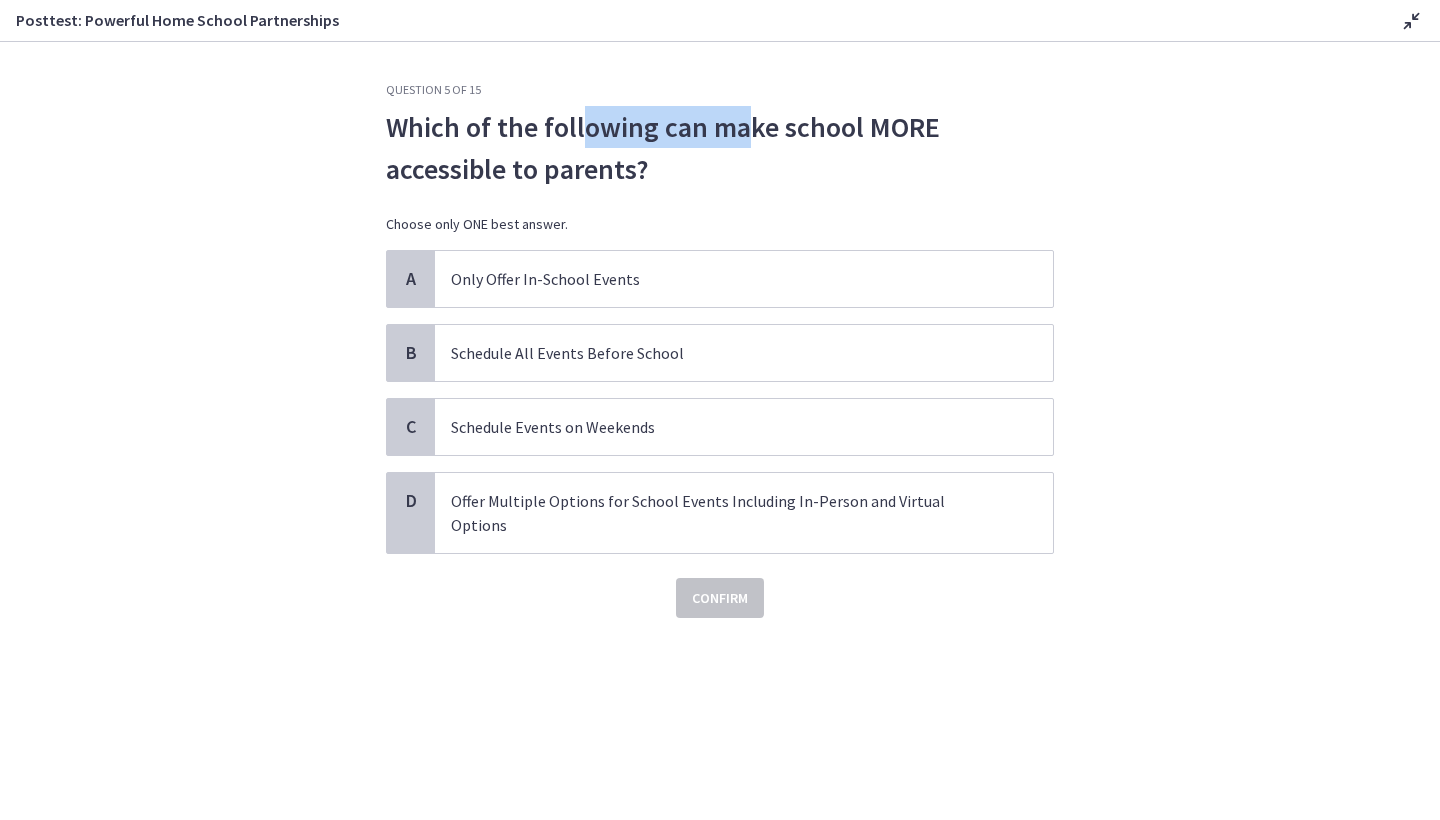 drag, startPoint x: 584, startPoint y: 113, endPoint x: 751, endPoint y: 144, distance: 169.85287 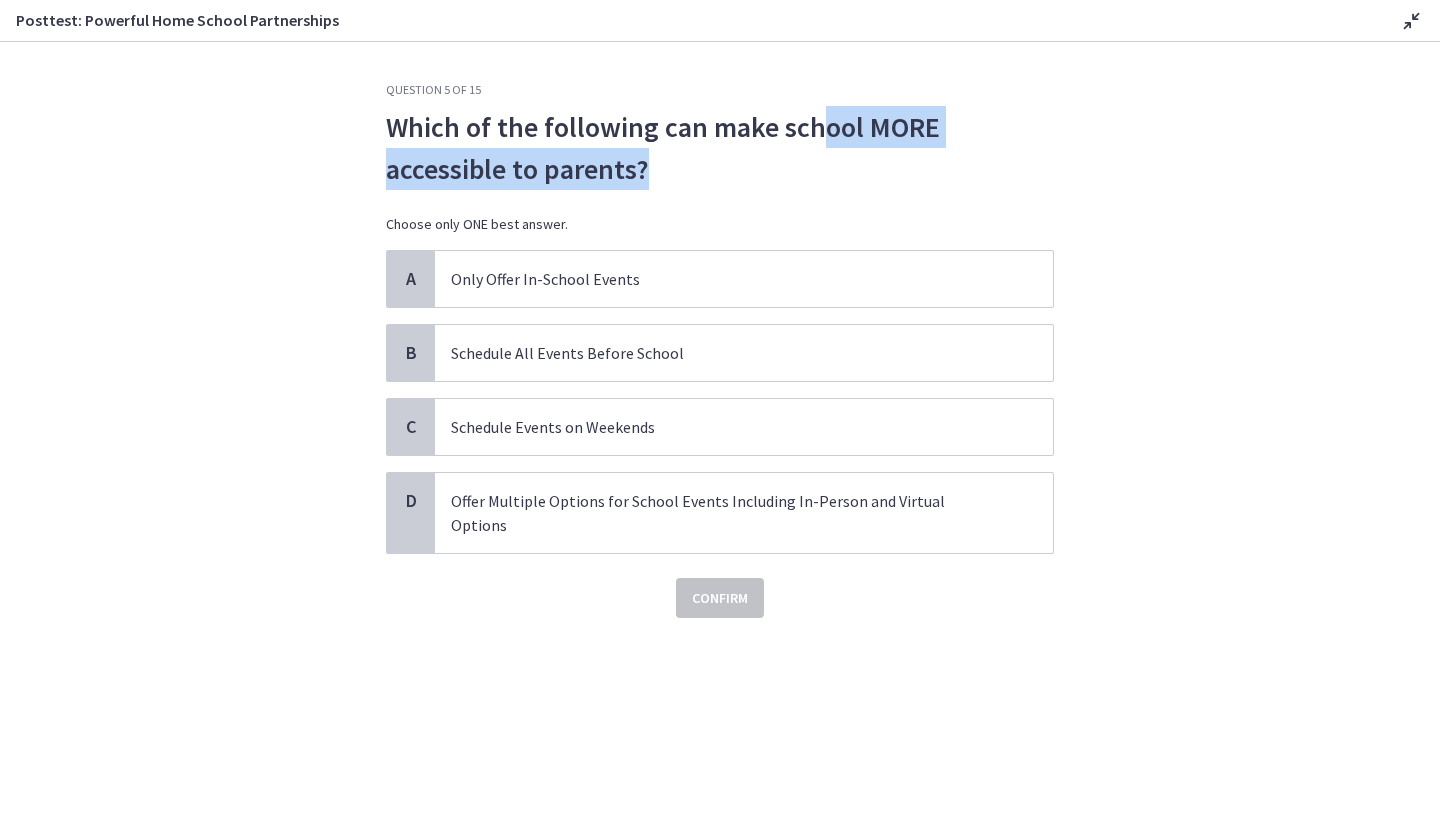 drag, startPoint x: 851, startPoint y: 127, endPoint x: 916, endPoint y: 146, distance: 67.72001 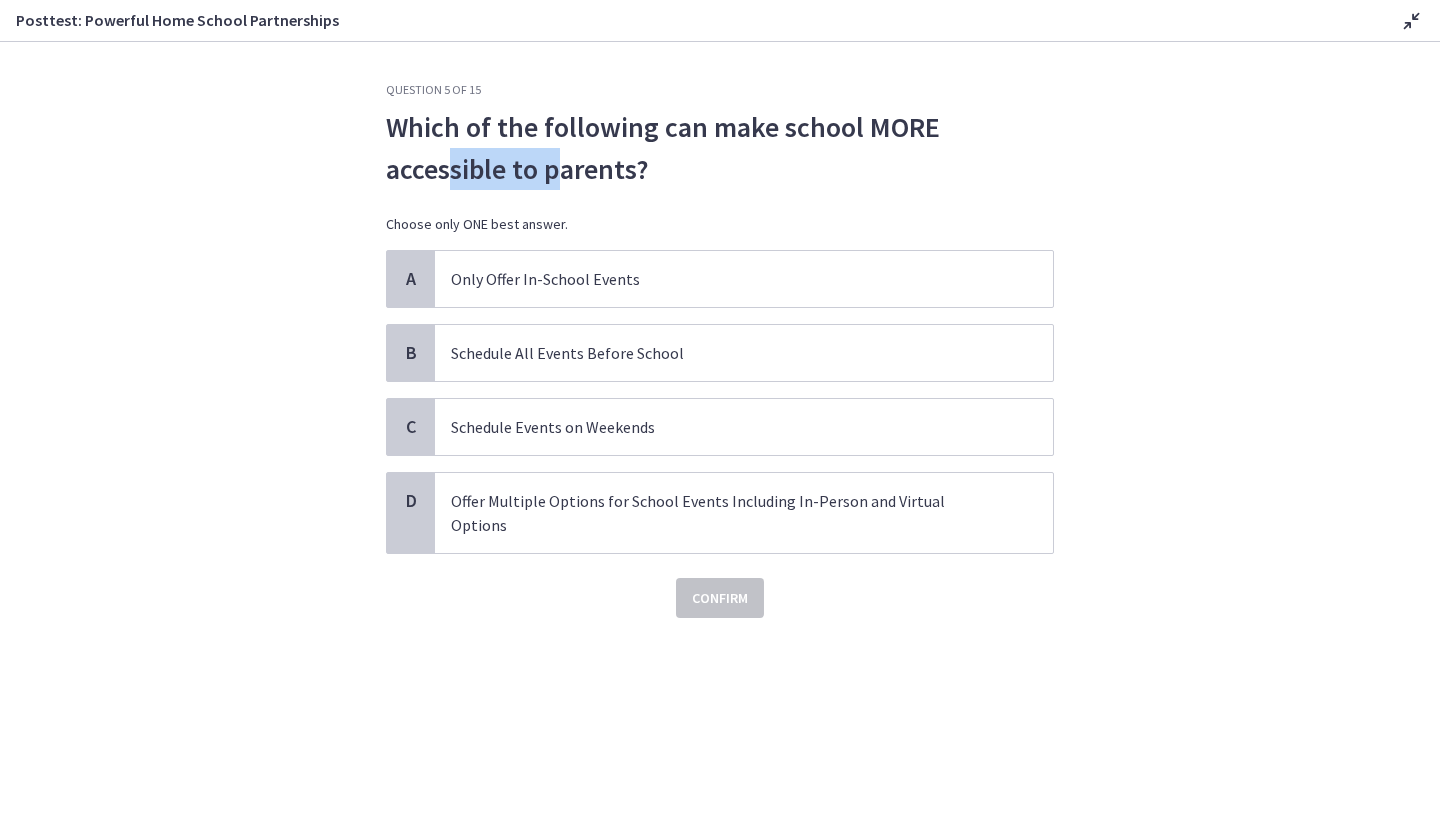 drag, startPoint x: 449, startPoint y: 176, endPoint x: 569, endPoint y: 176, distance: 120 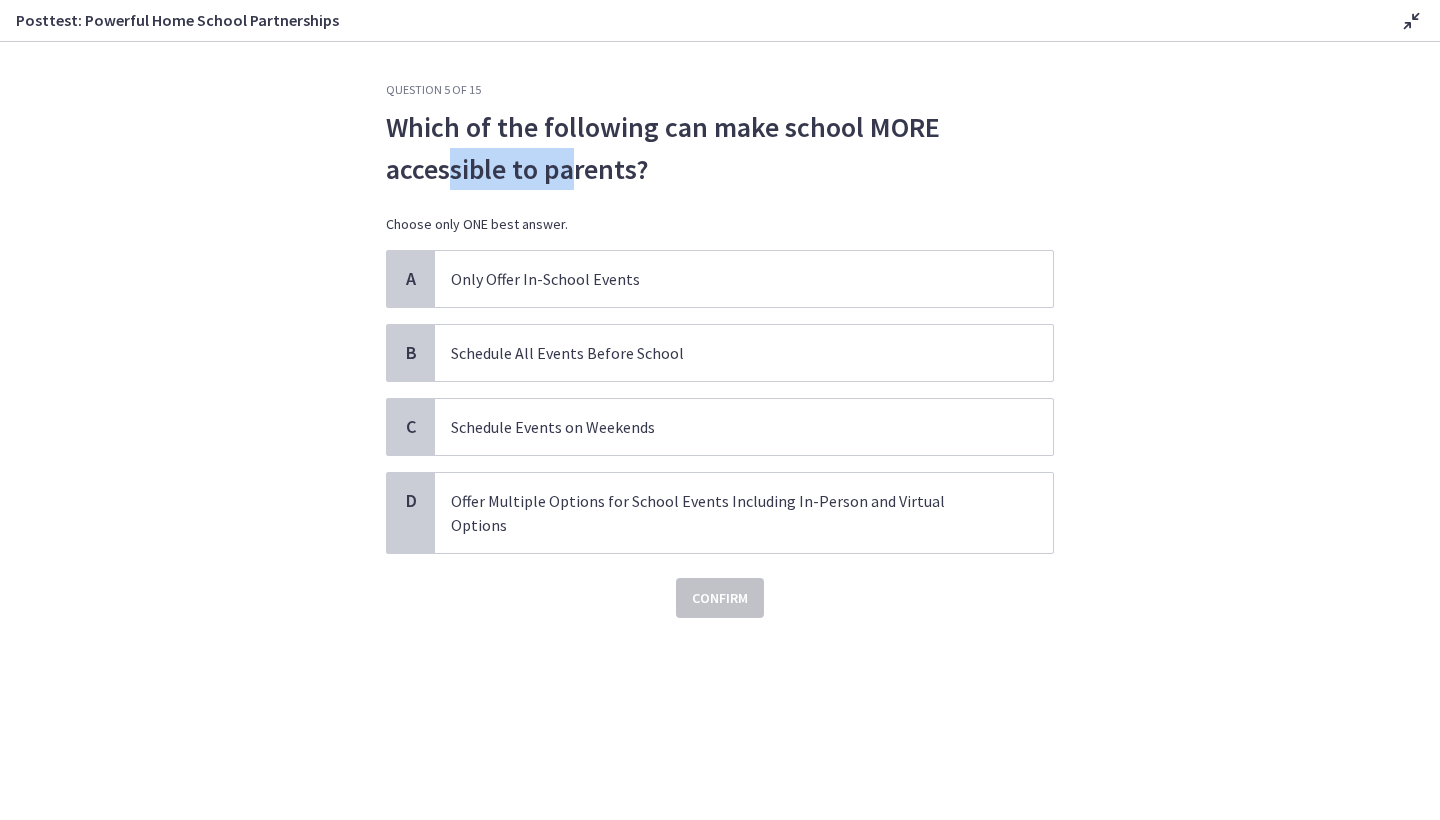 click on "Which of the following can make school MORE accessible to parents?" at bounding box center [720, 148] 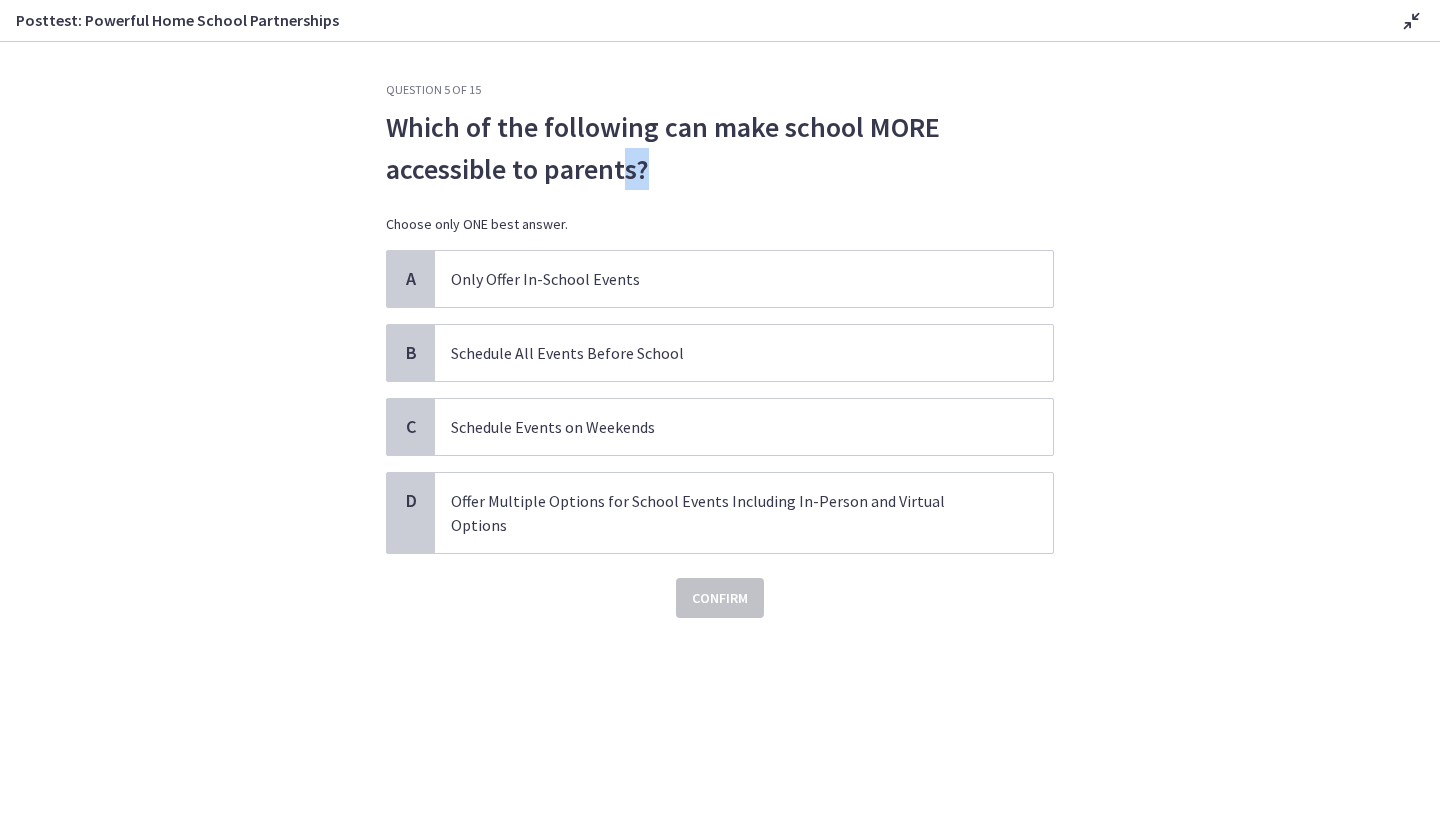 drag, startPoint x: 624, startPoint y: 154, endPoint x: 714, endPoint y: 174, distance: 92.19544 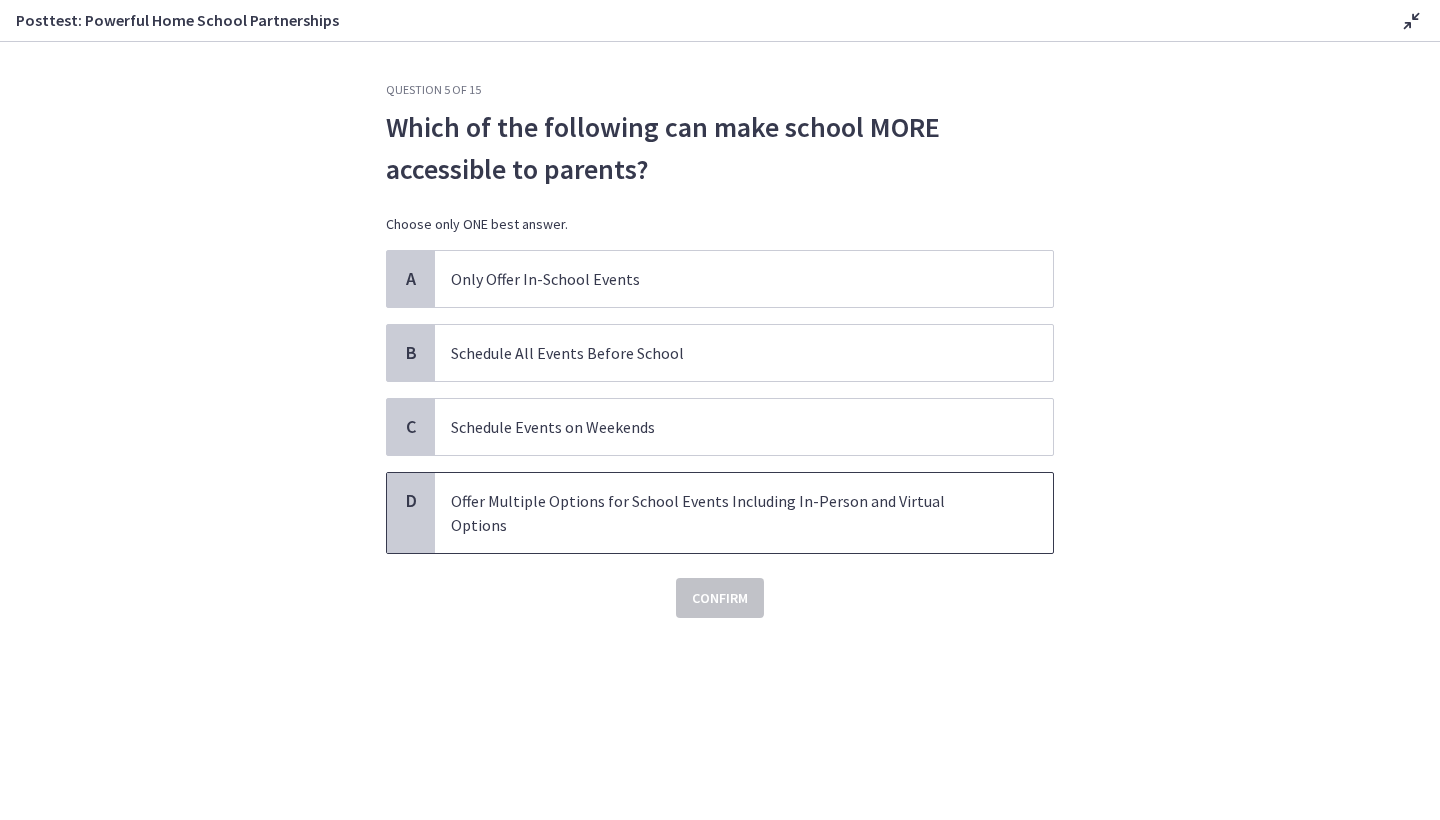click on "Offer Multiple Options for School Events Including In-Person and Virtual Options" at bounding box center [744, 513] 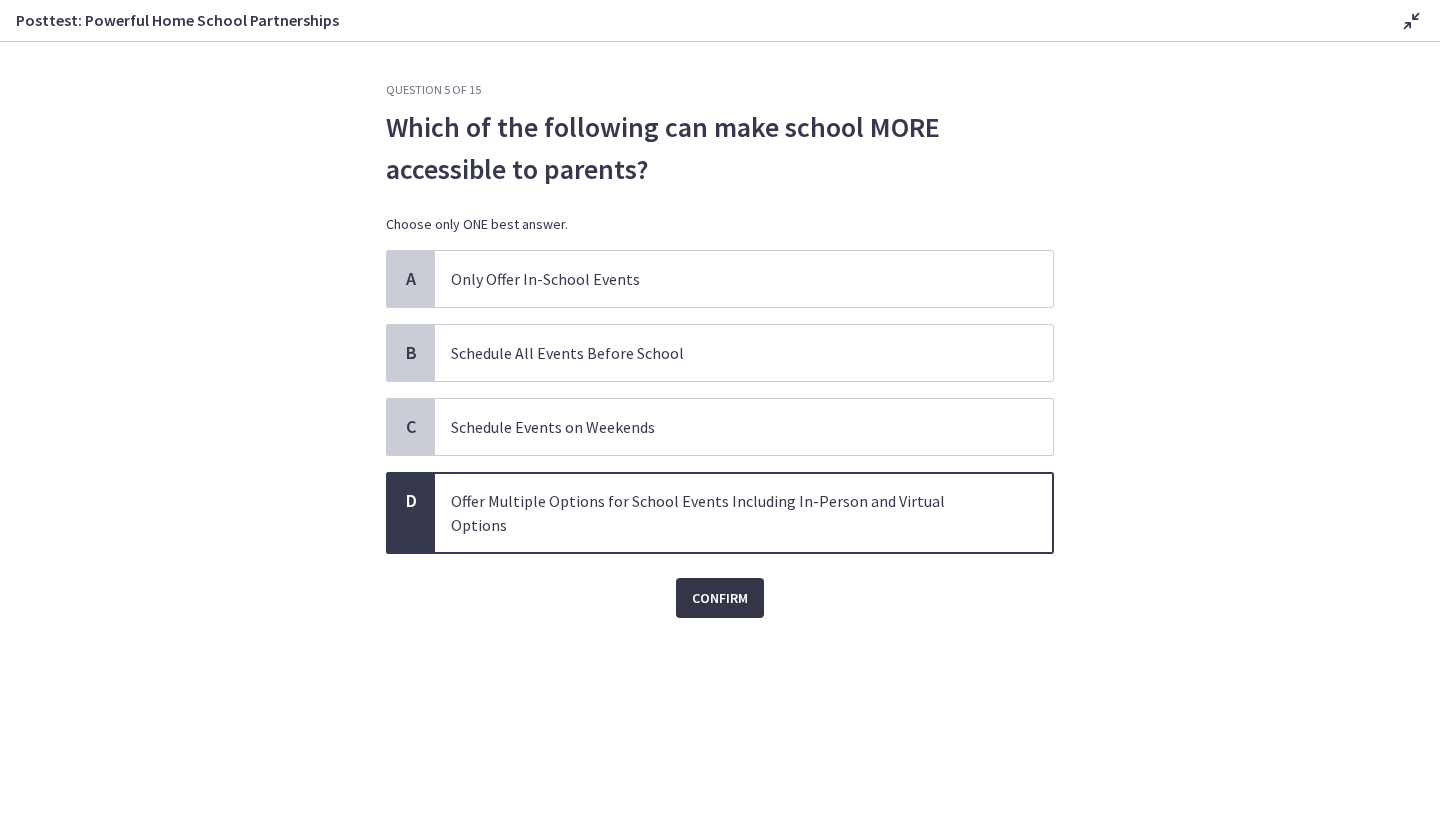 click on "Confirm" at bounding box center [720, 598] 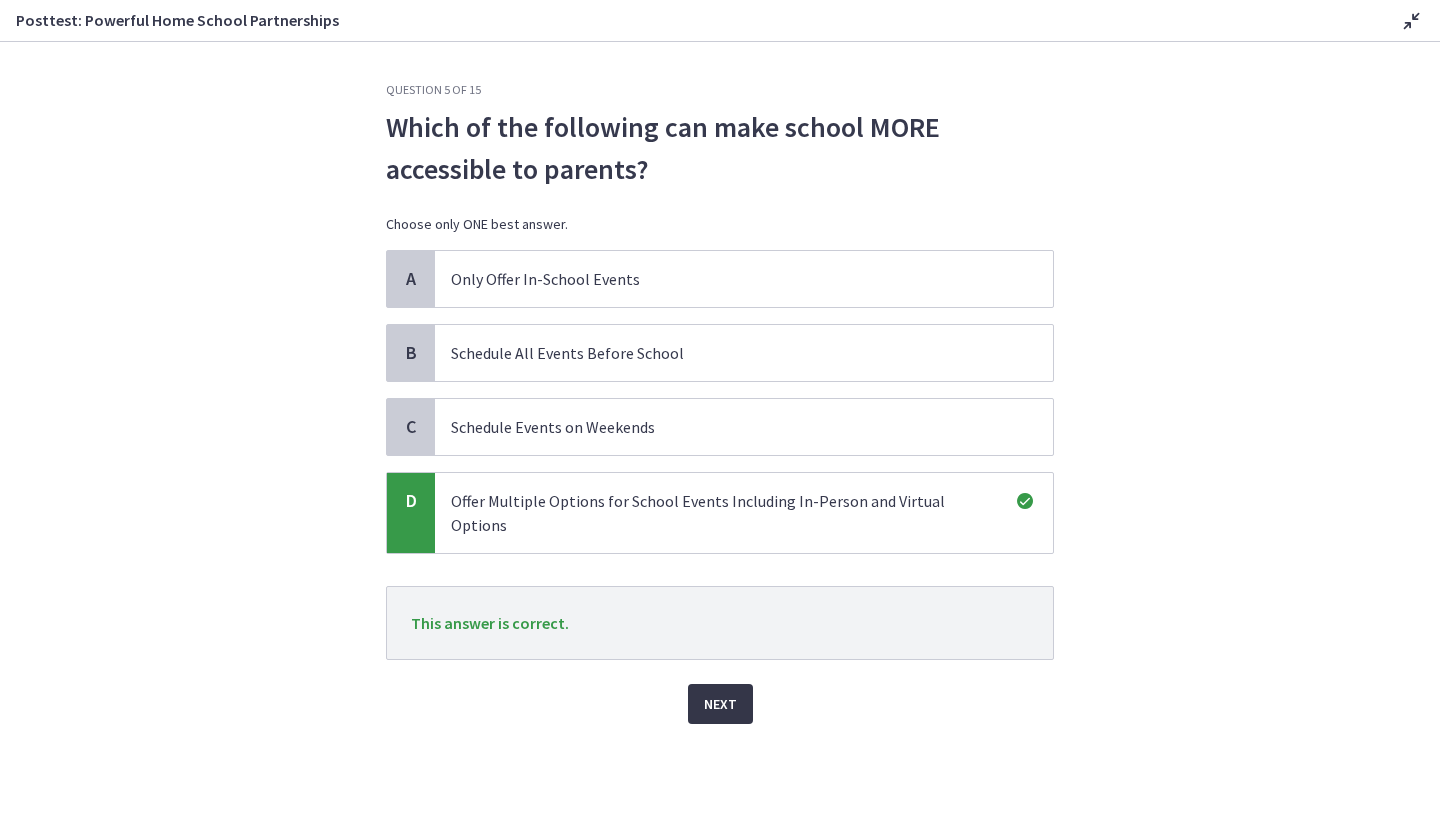 click on "Next" at bounding box center (720, 704) 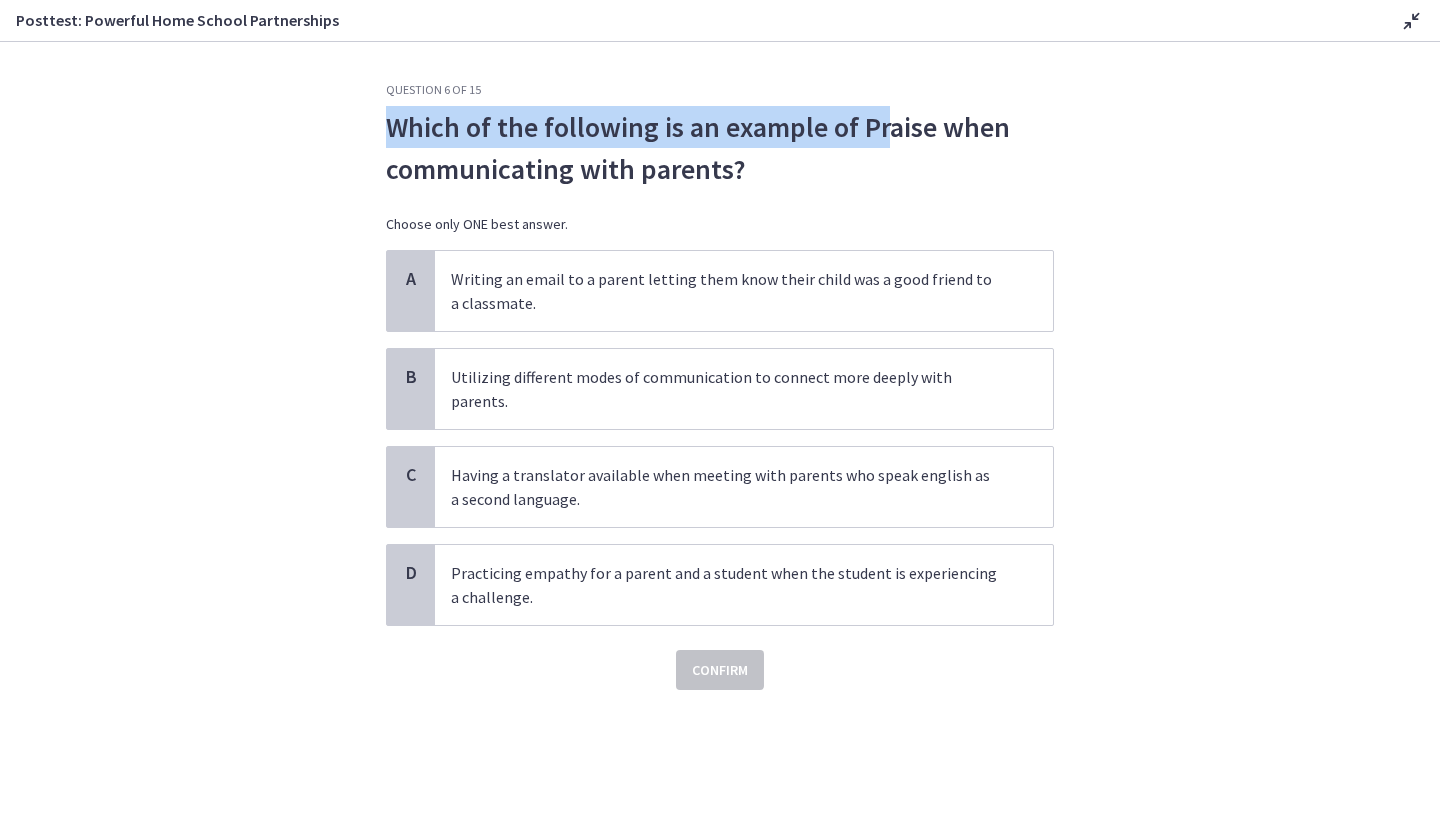 drag, startPoint x: 704, startPoint y: 104, endPoint x: 890, endPoint y: 144, distance: 190.25246 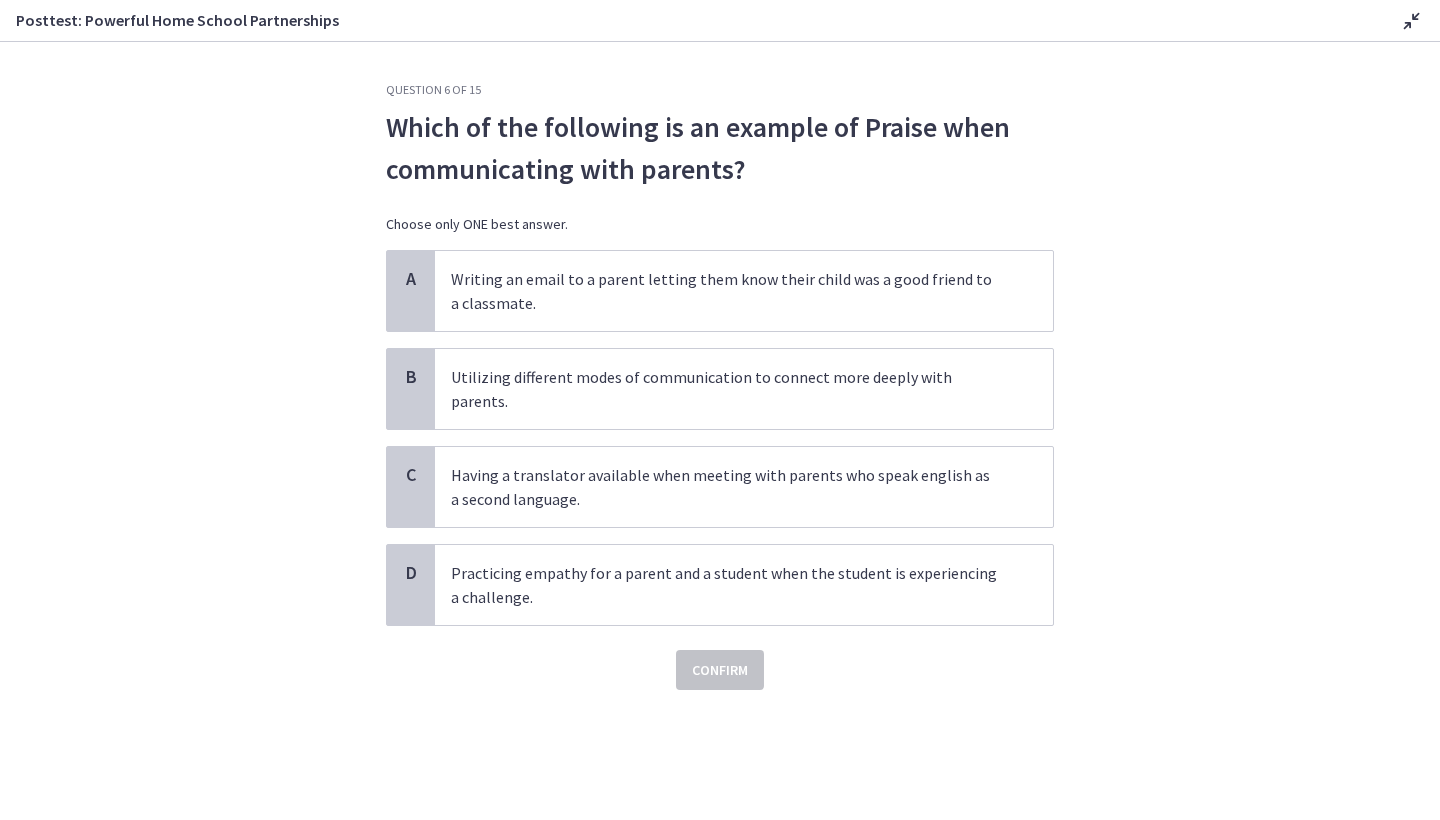 click on "Which of the following is an example of Praise when communicating with parents?" at bounding box center (720, 148) 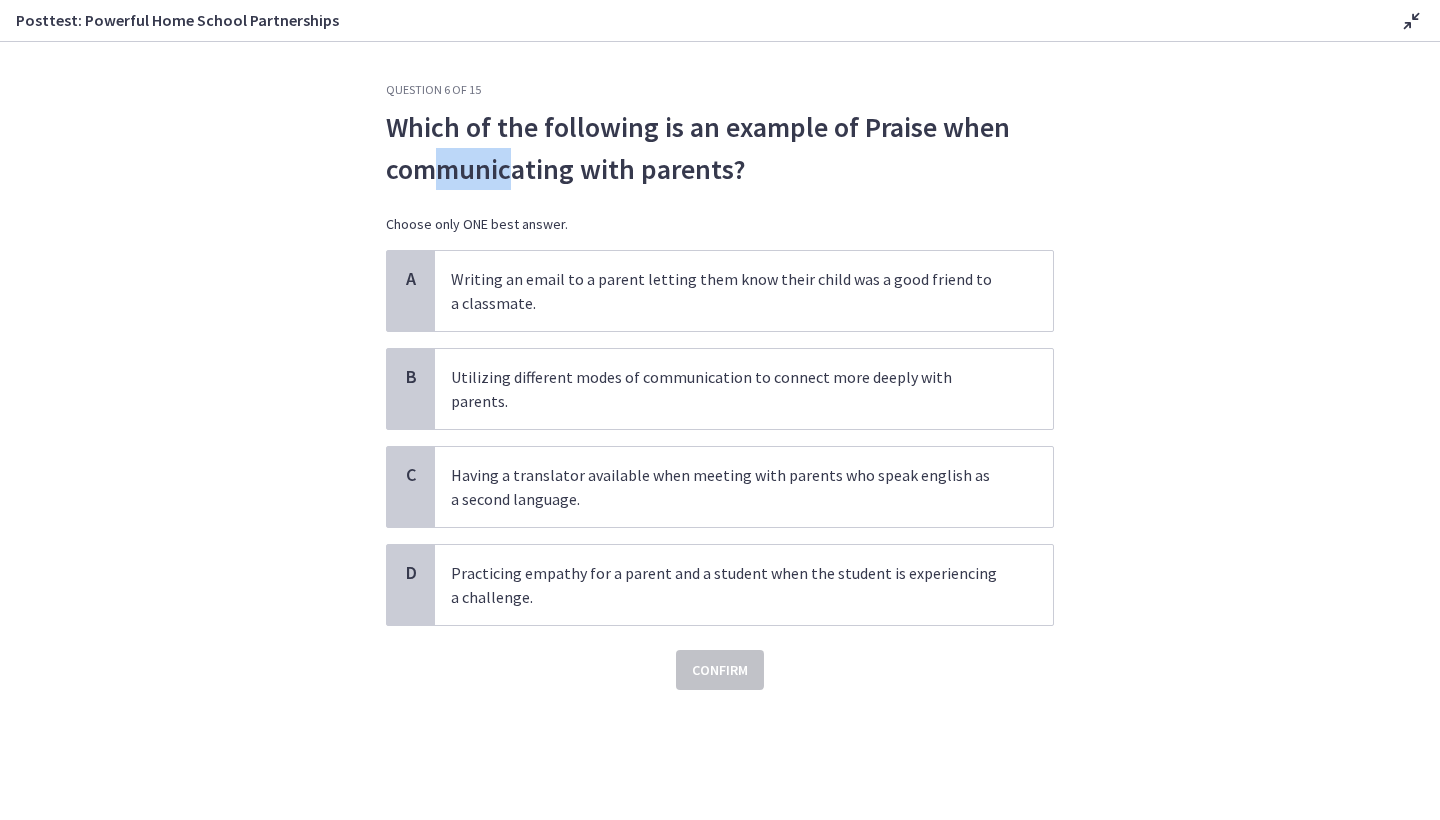 drag, startPoint x: 431, startPoint y: 163, endPoint x: 572, endPoint y: 166, distance: 141.0319 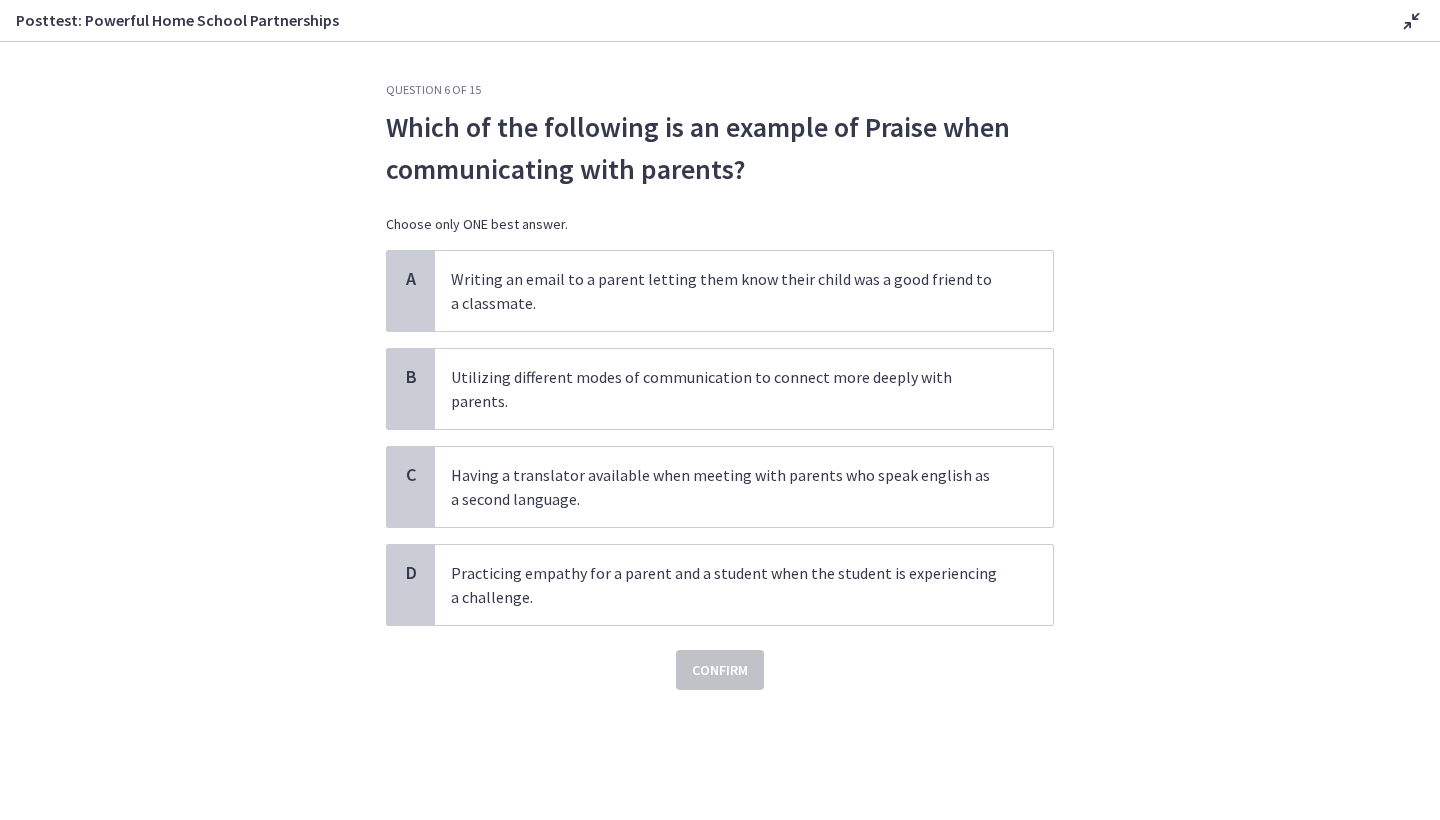 click on "Which of the following is an example of Praise when communicating with parents?" at bounding box center (720, 148) 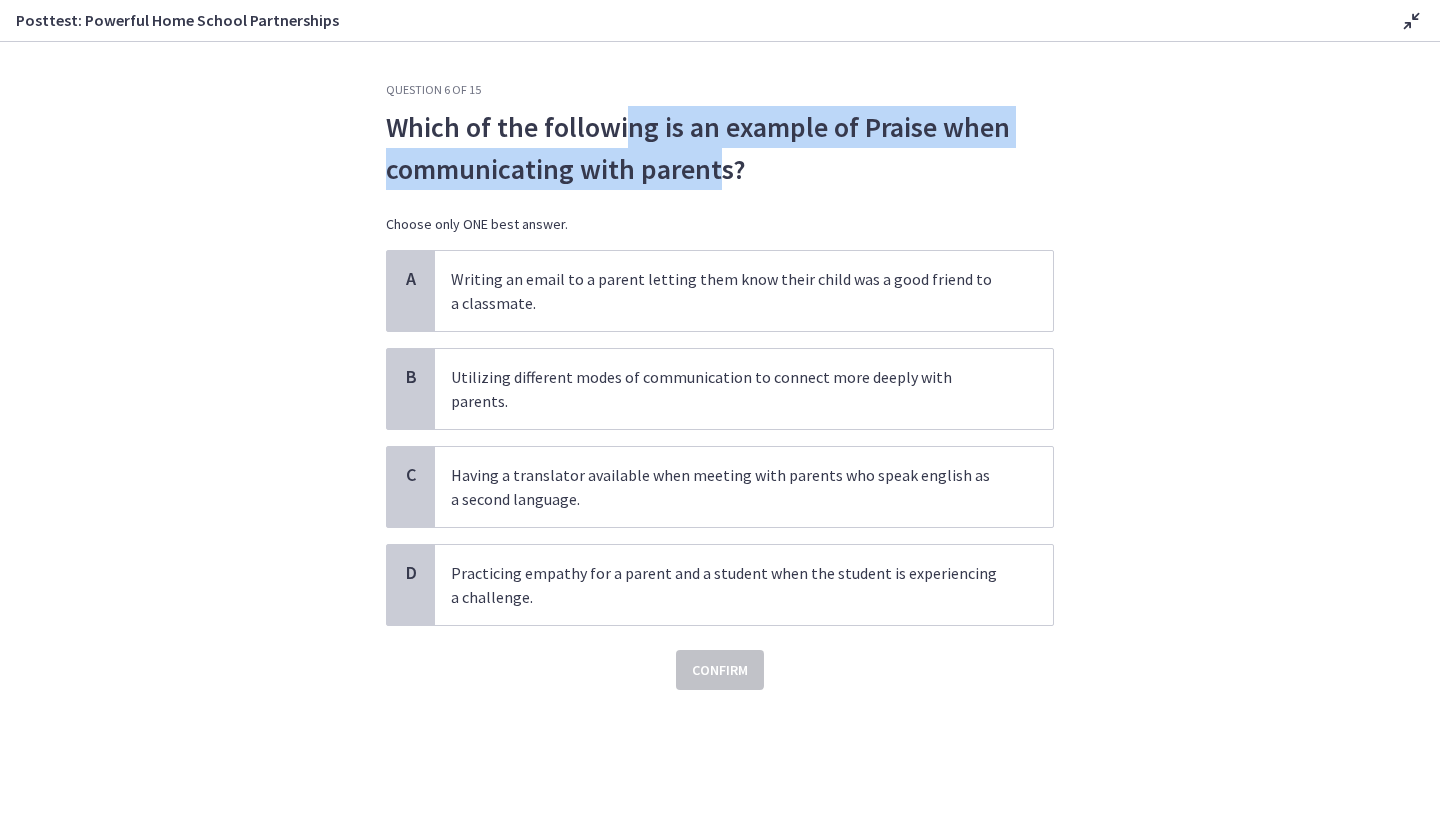 drag, startPoint x: 628, startPoint y: 144, endPoint x: 737, endPoint y: 167, distance: 111.40018 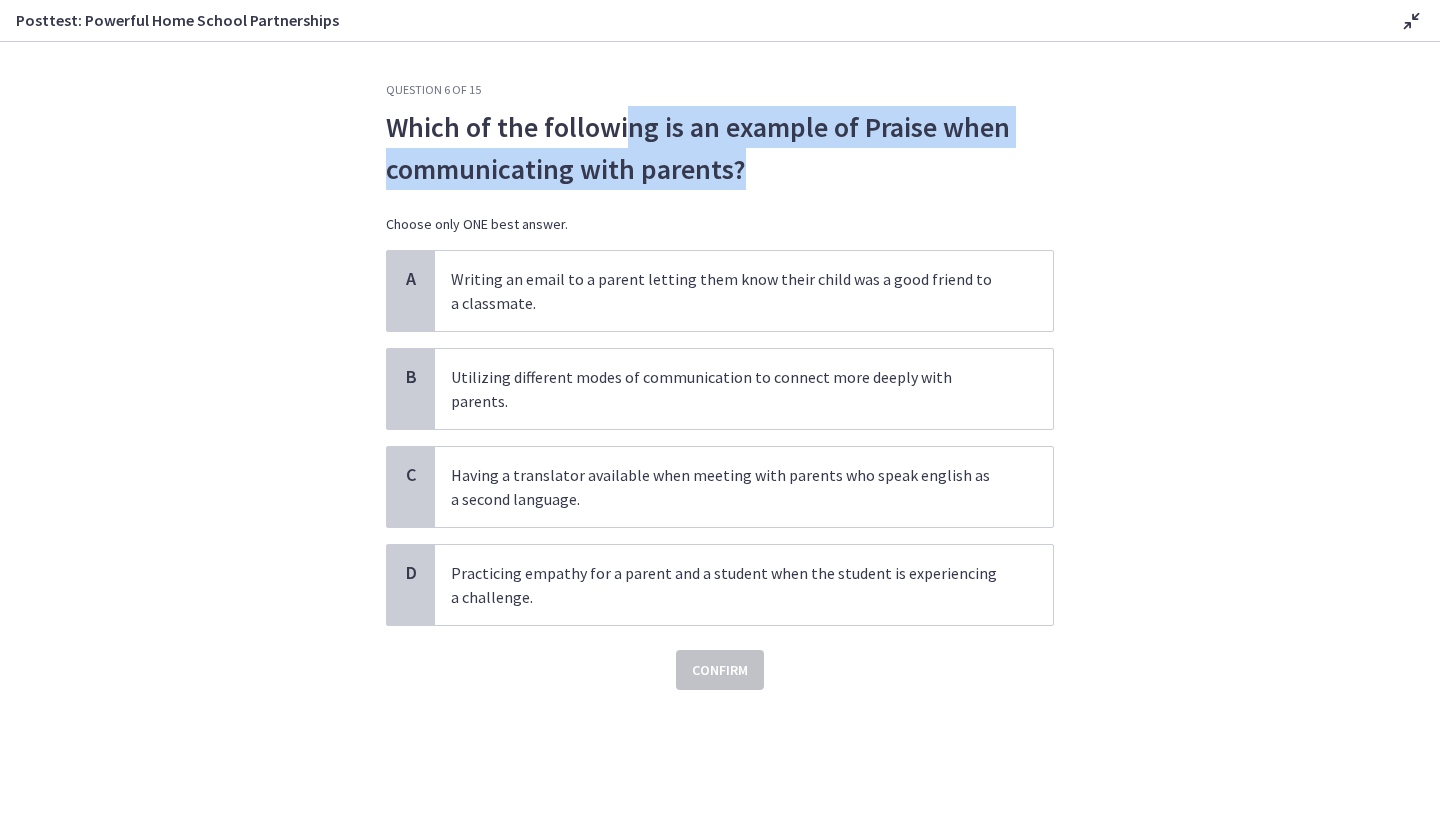 click on "Which of the following is an example of Praise when communicating with parents?" at bounding box center (720, 148) 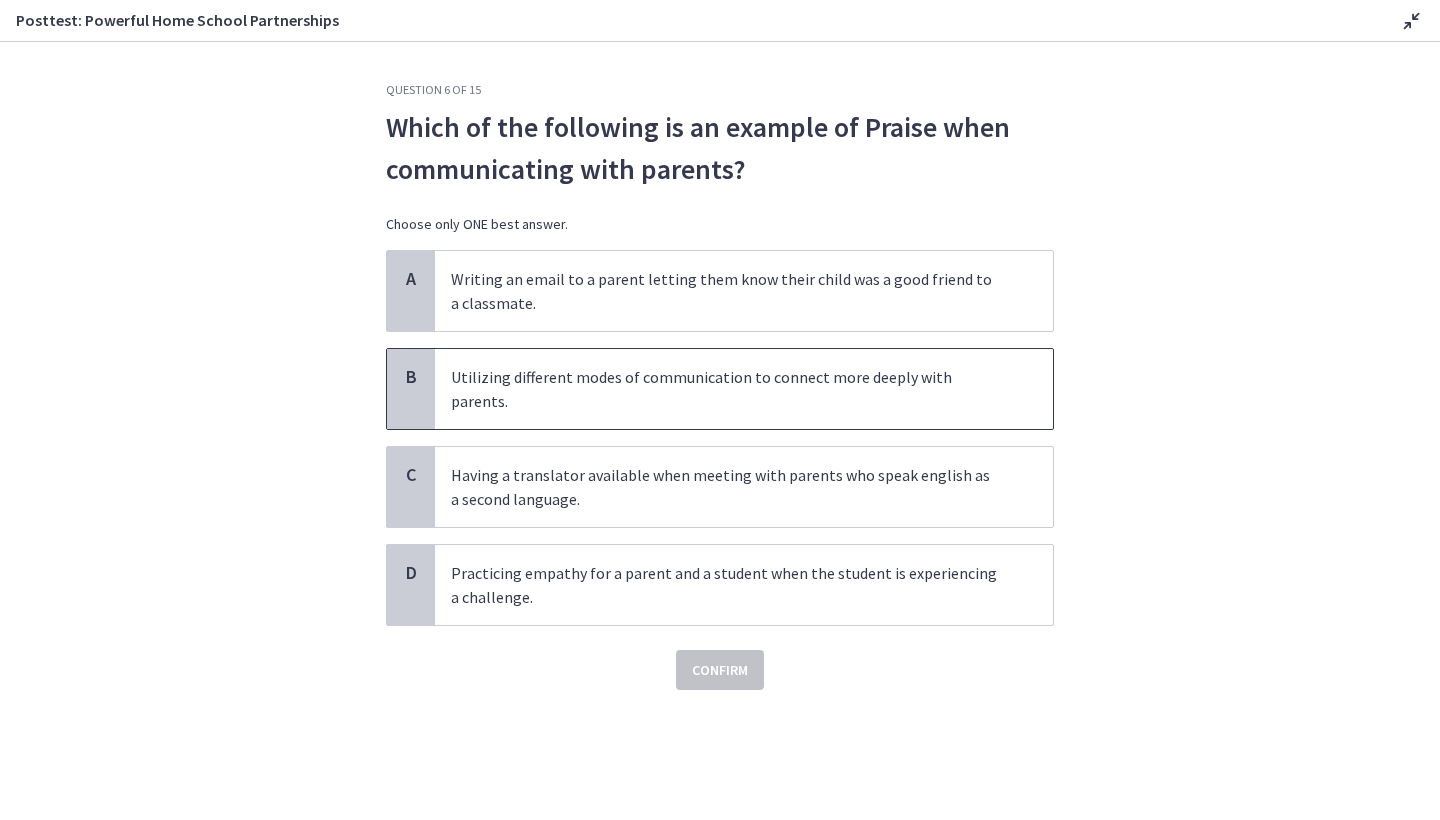 click on "Utilizing different modes of communication to connect more deeply with parents." at bounding box center [744, 389] 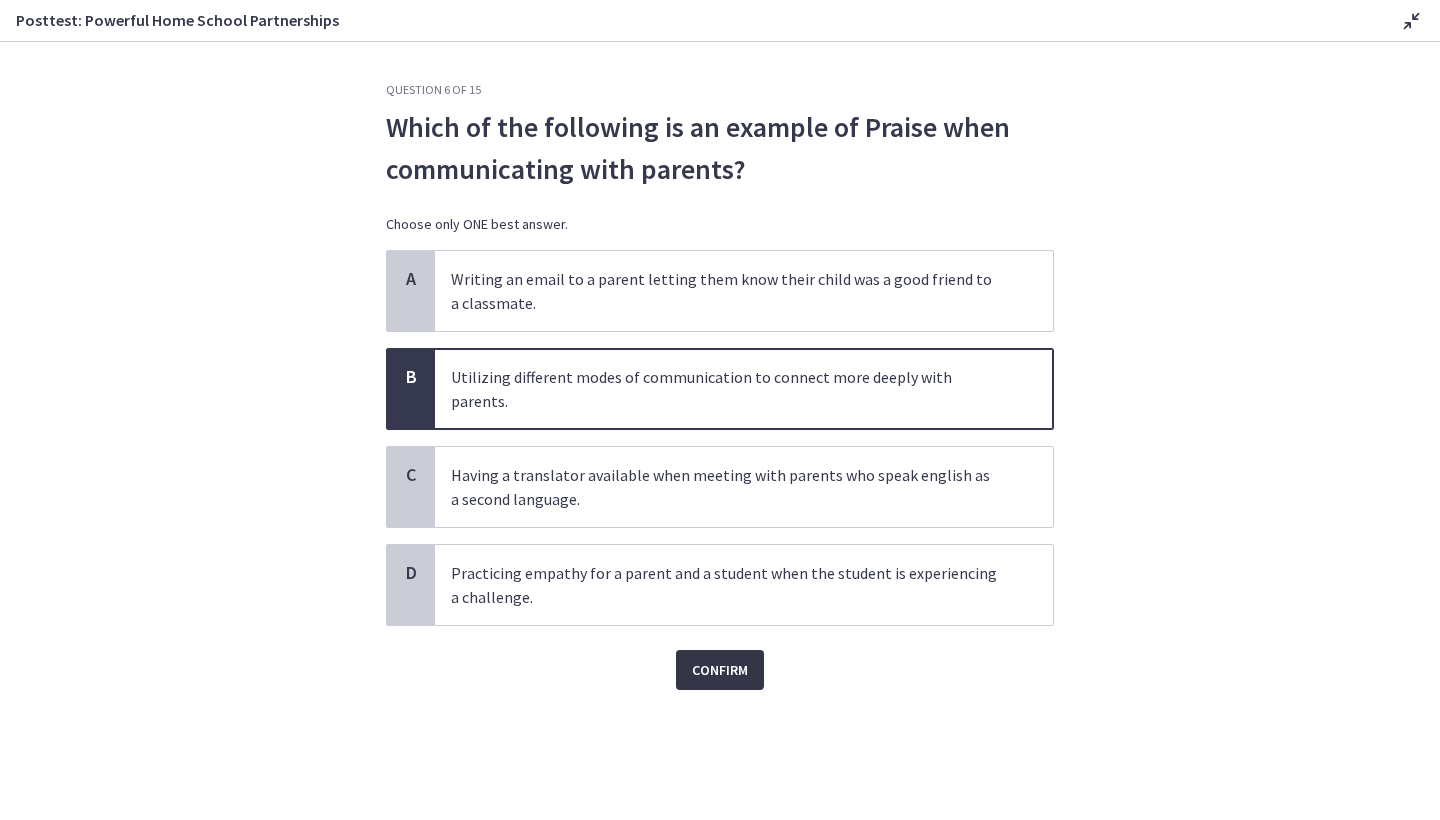 click on "Confirm" at bounding box center (720, 670) 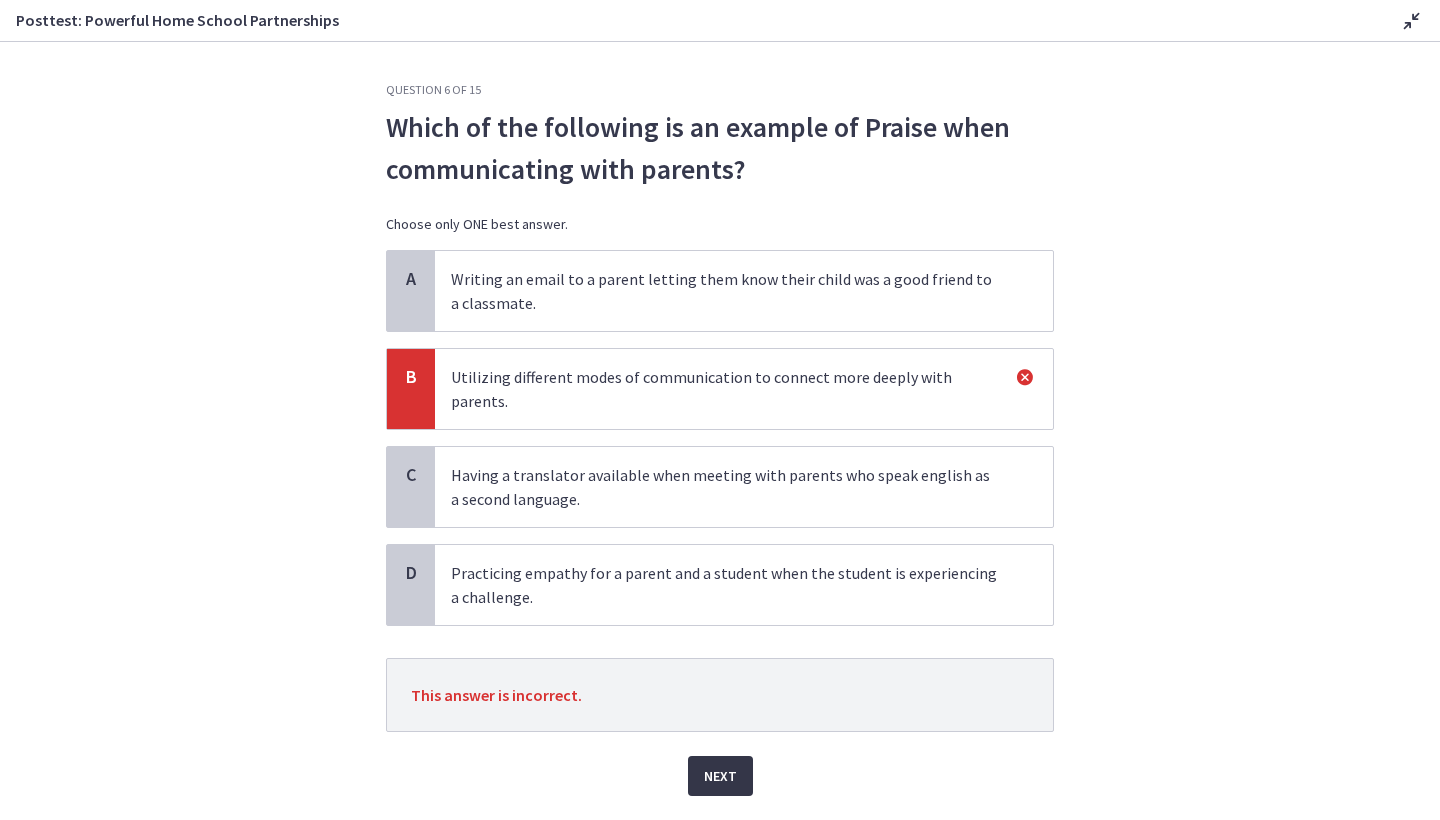 click on "Next" at bounding box center [720, 776] 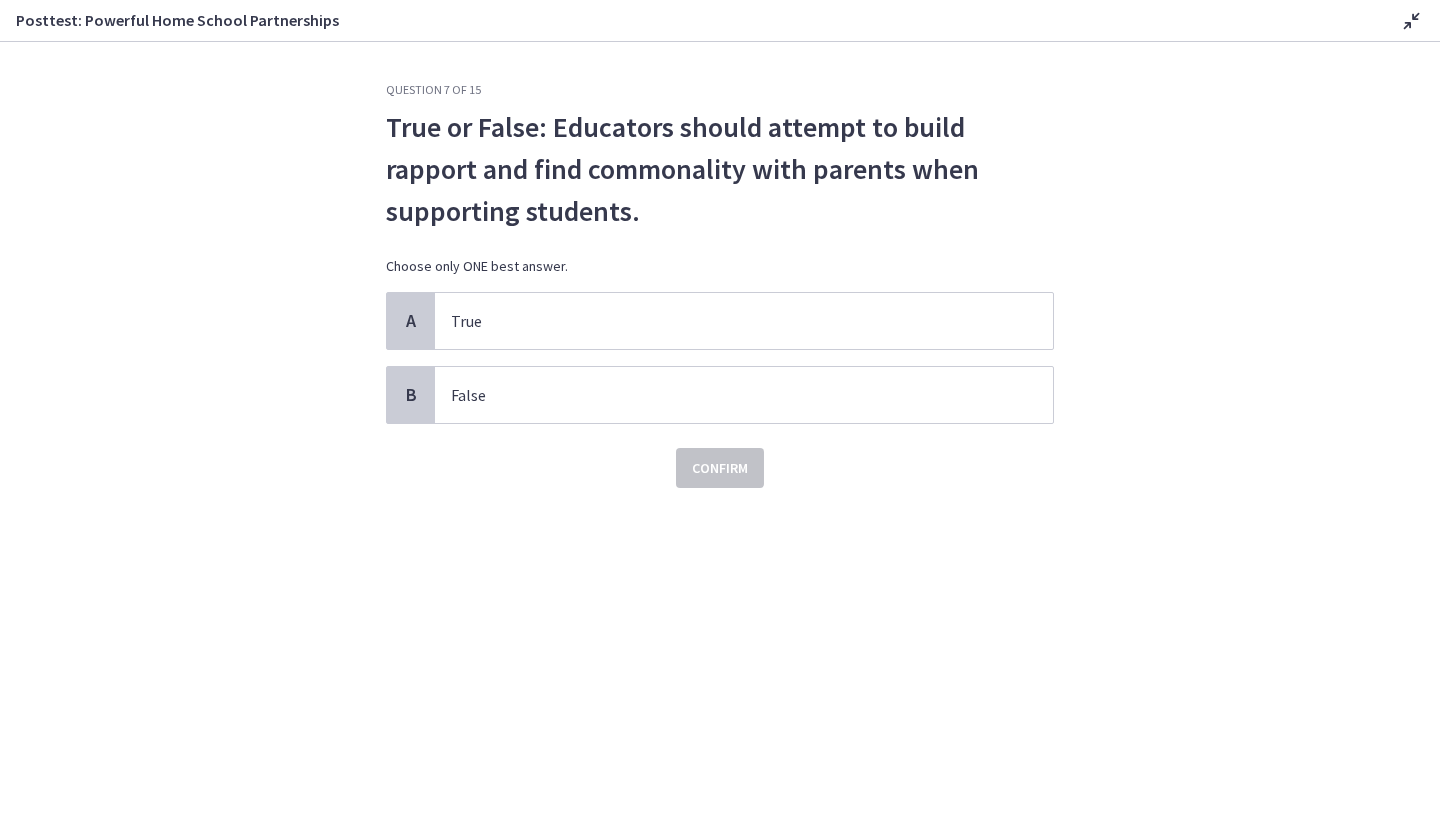 click on "A
True
B
False" at bounding box center (720, 358) 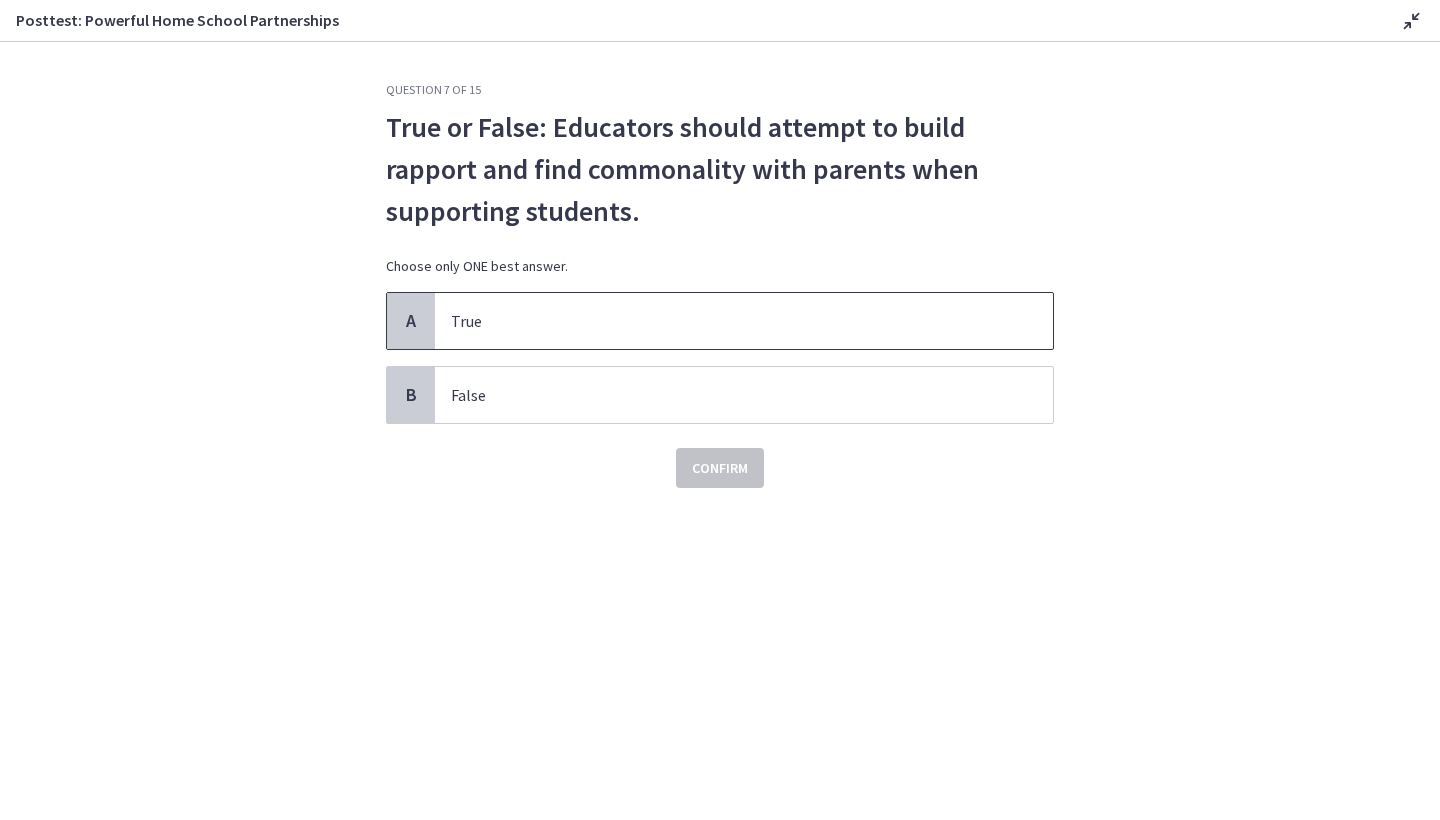 click on "True" at bounding box center [744, 321] 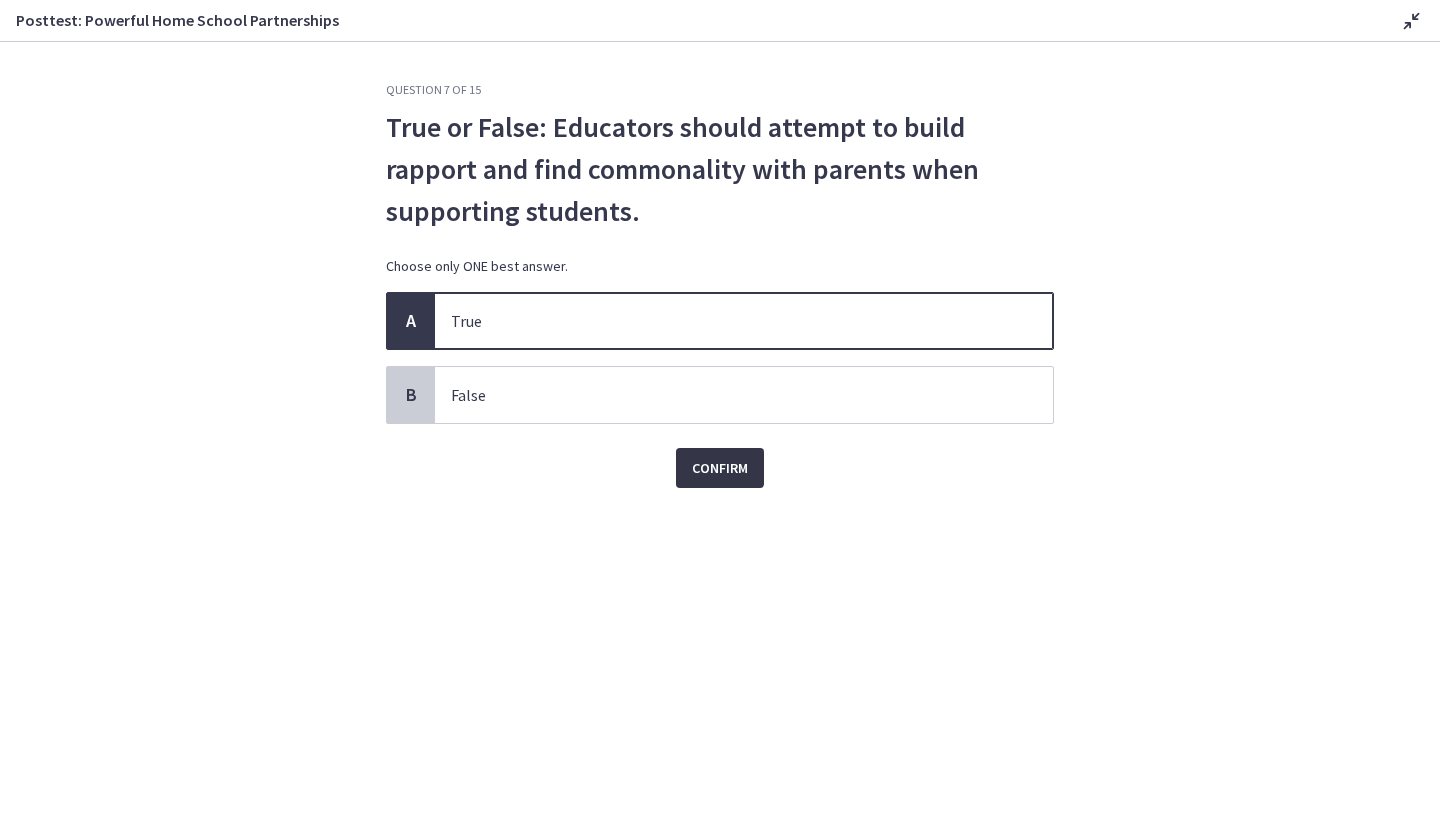 click on "Confirm" at bounding box center [720, 468] 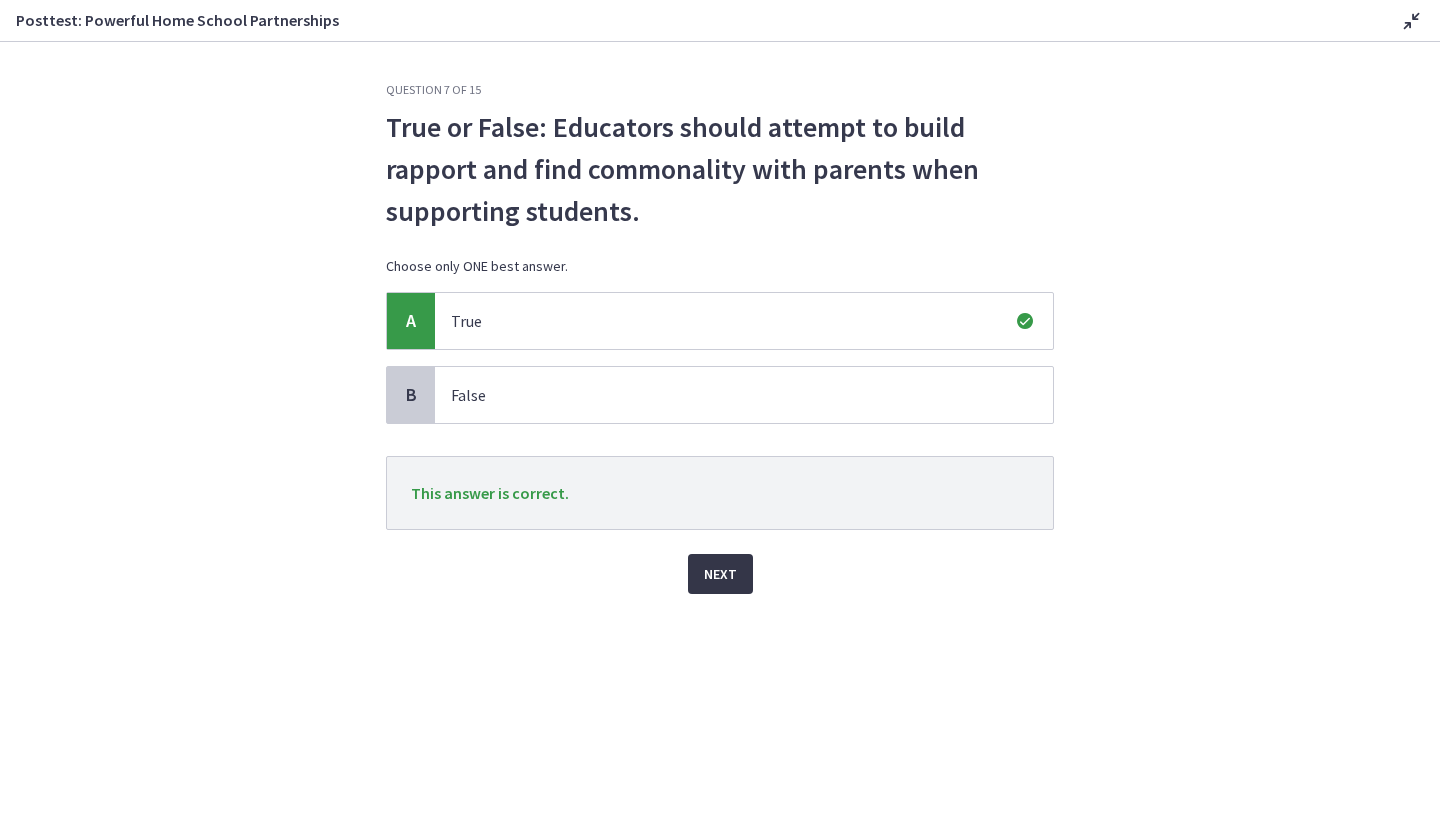 click on "Next" at bounding box center (720, 574) 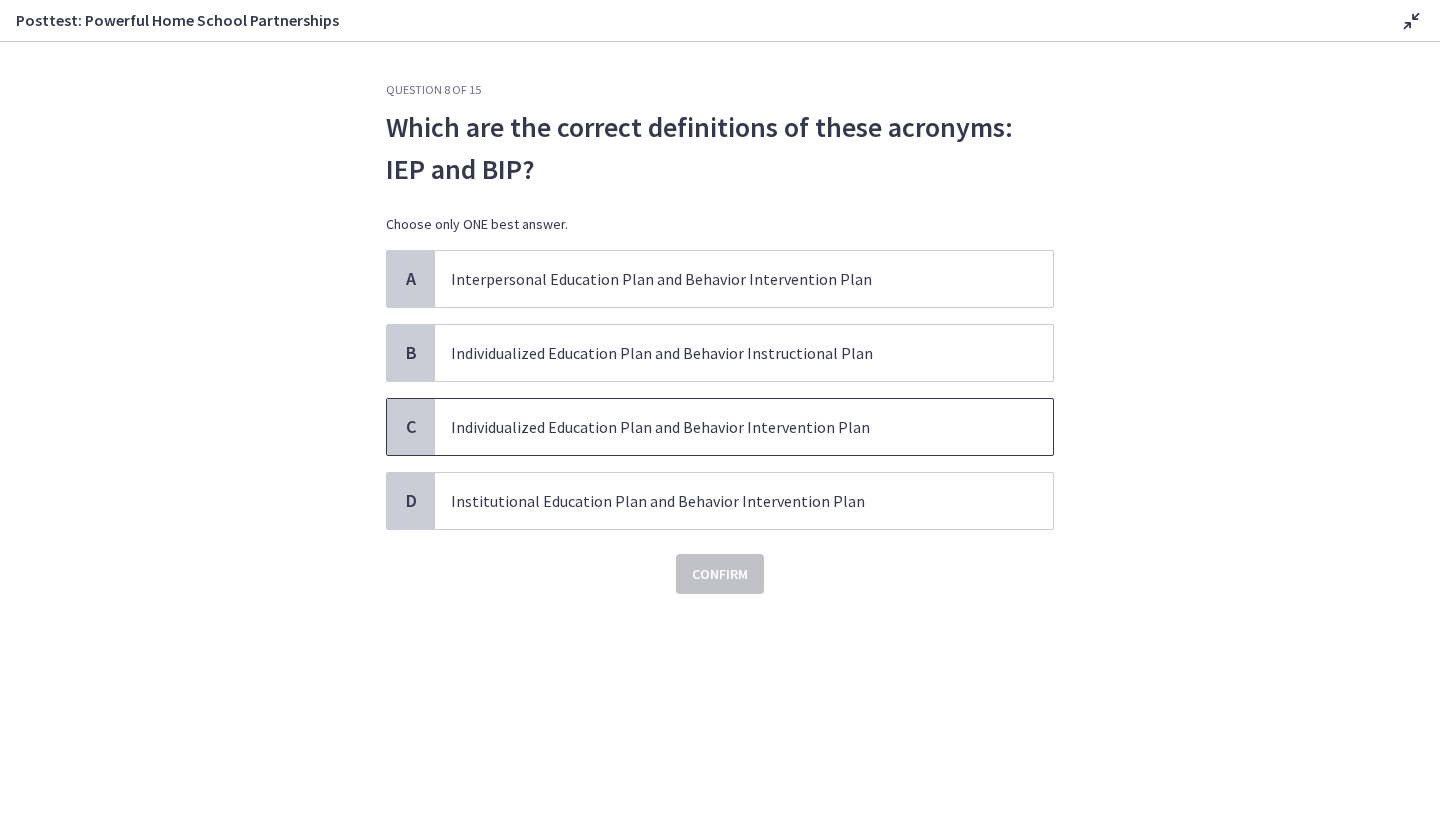 click on "Individualized Education Plan and Behavior Intervention Plan" at bounding box center (724, 427) 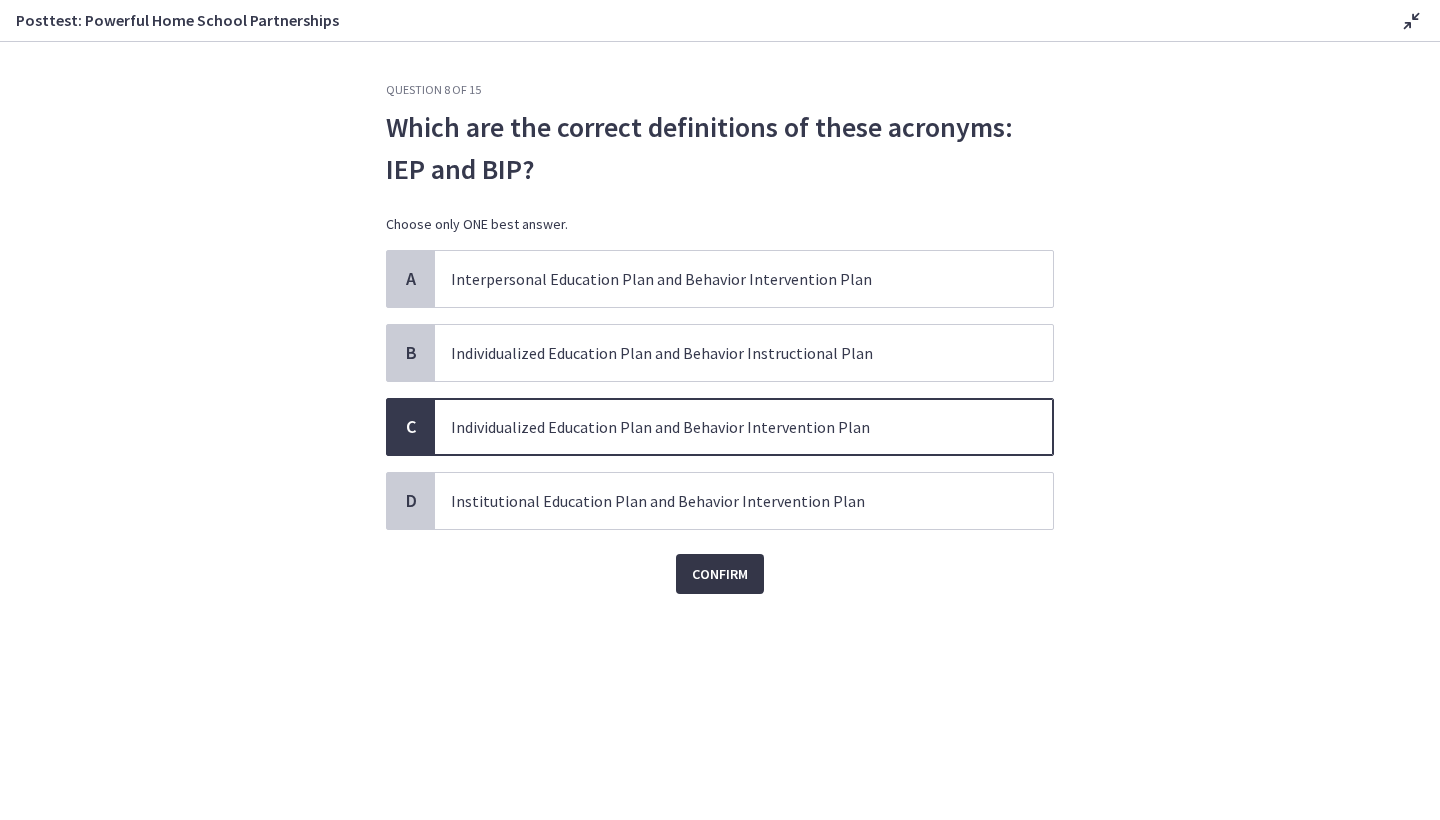 click on "Confirm" at bounding box center (720, 574) 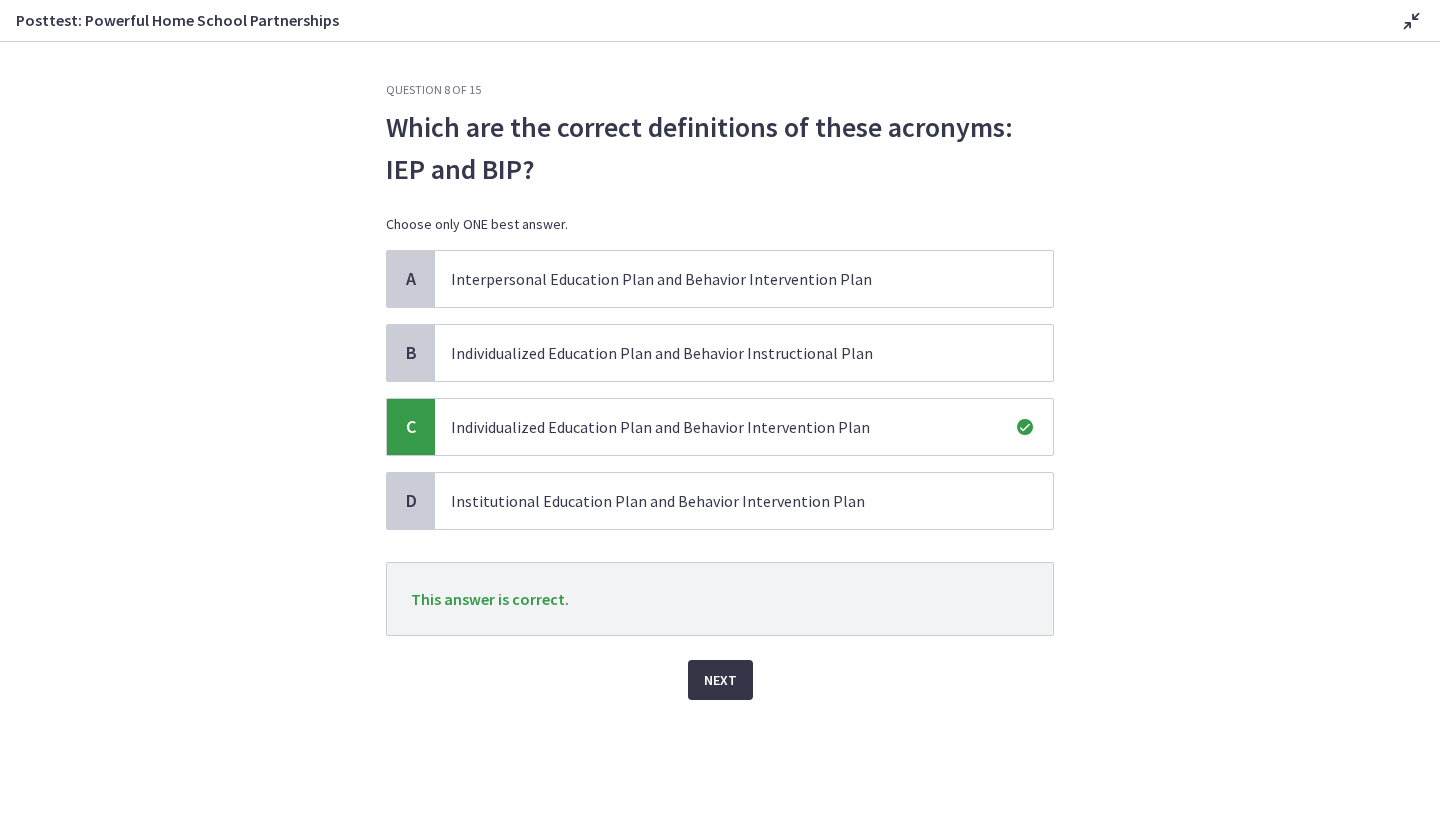 click on "Next" at bounding box center (720, 680) 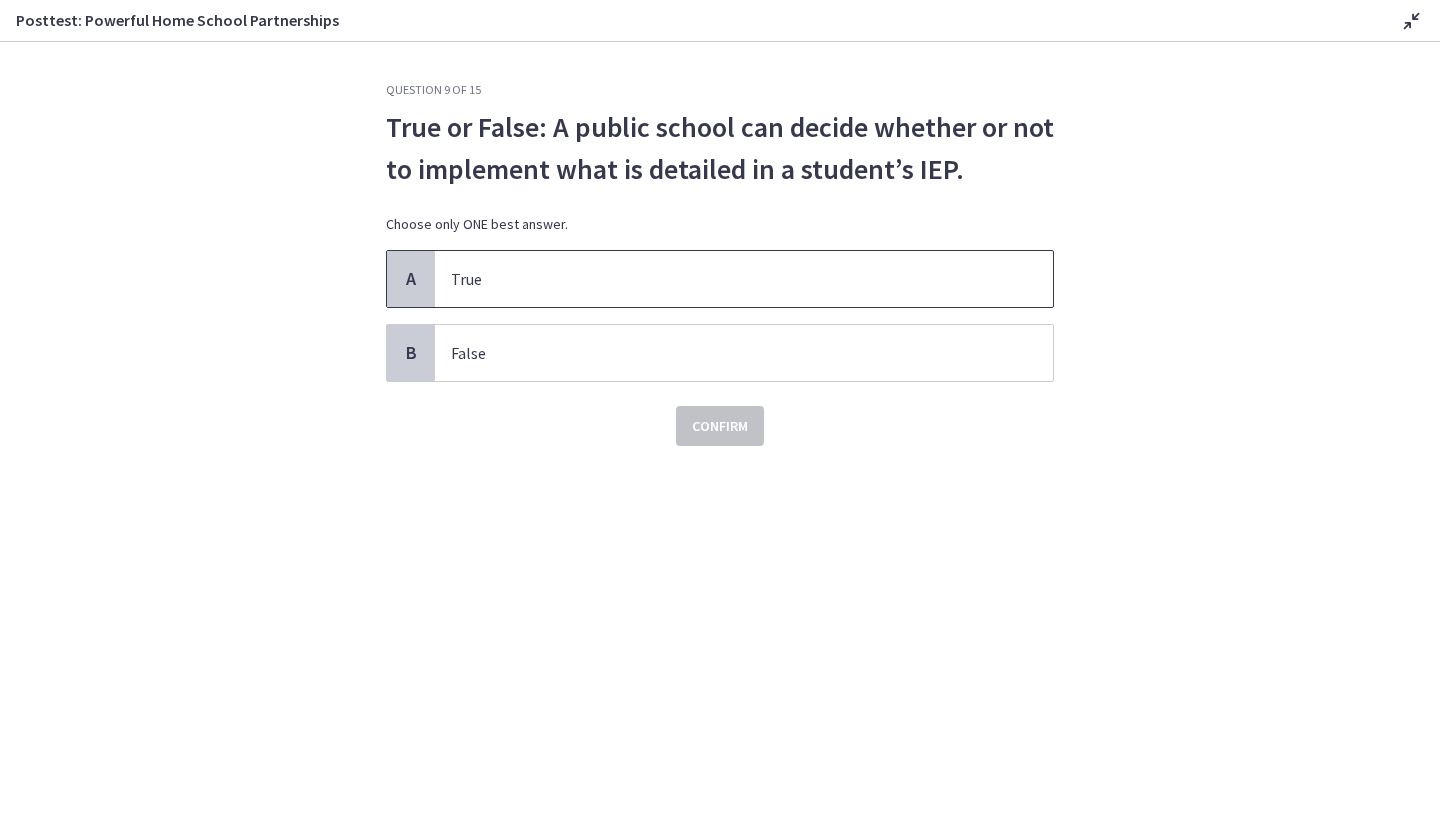 click on "True" at bounding box center [724, 279] 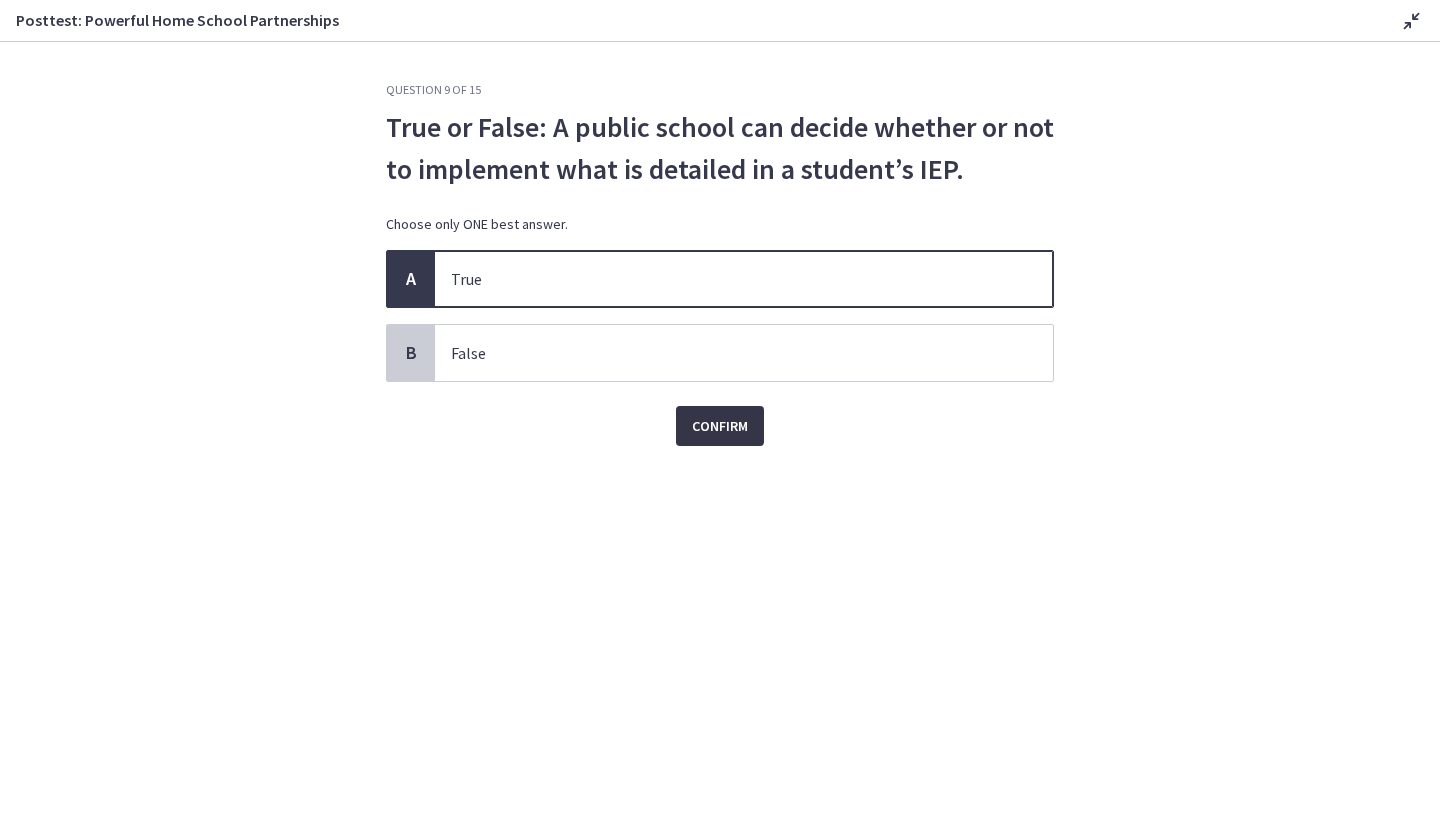click on "Confirm" at bounding box center (720, 426) 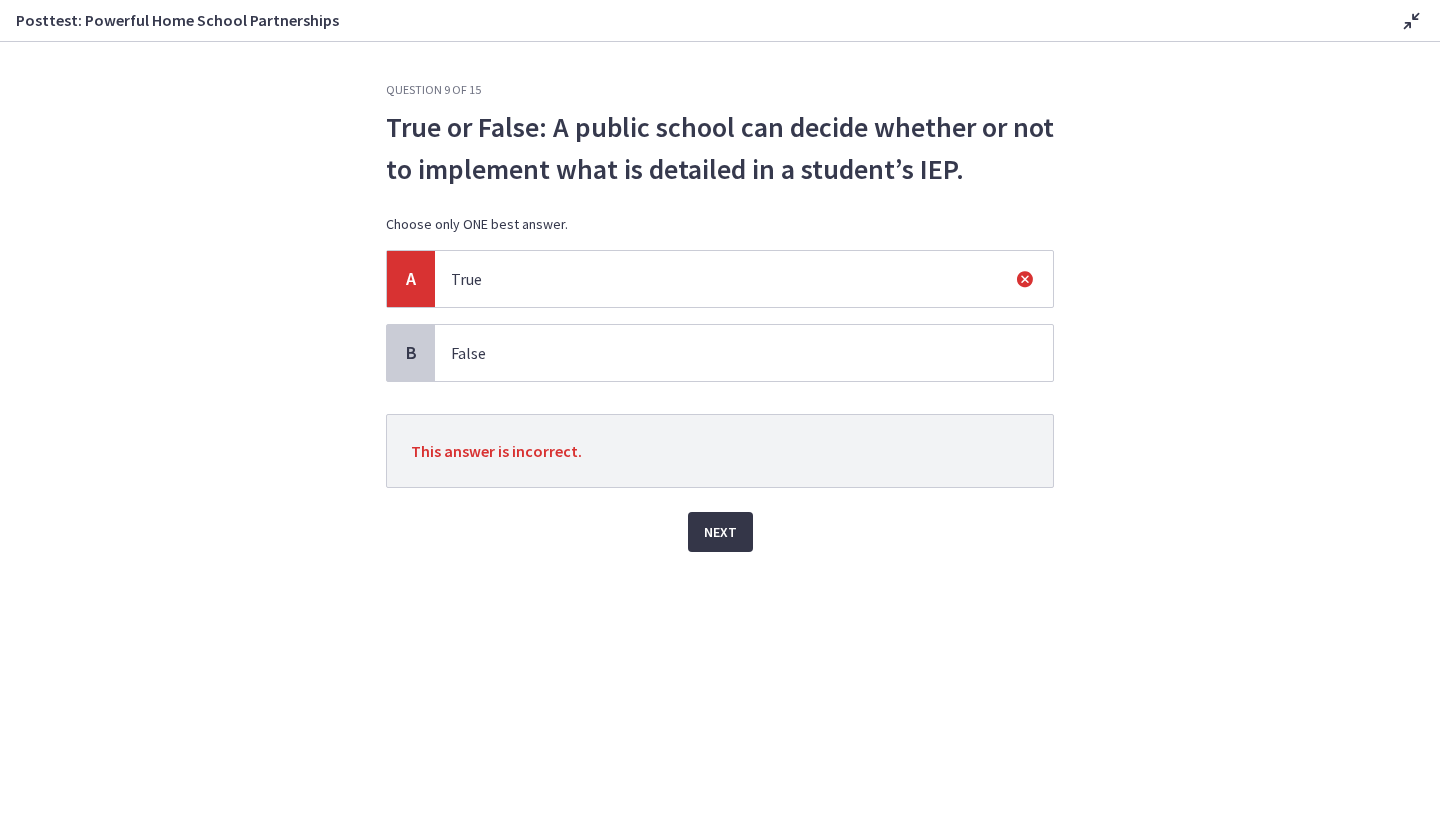 click on "Next" at bounding box center (720, 532) 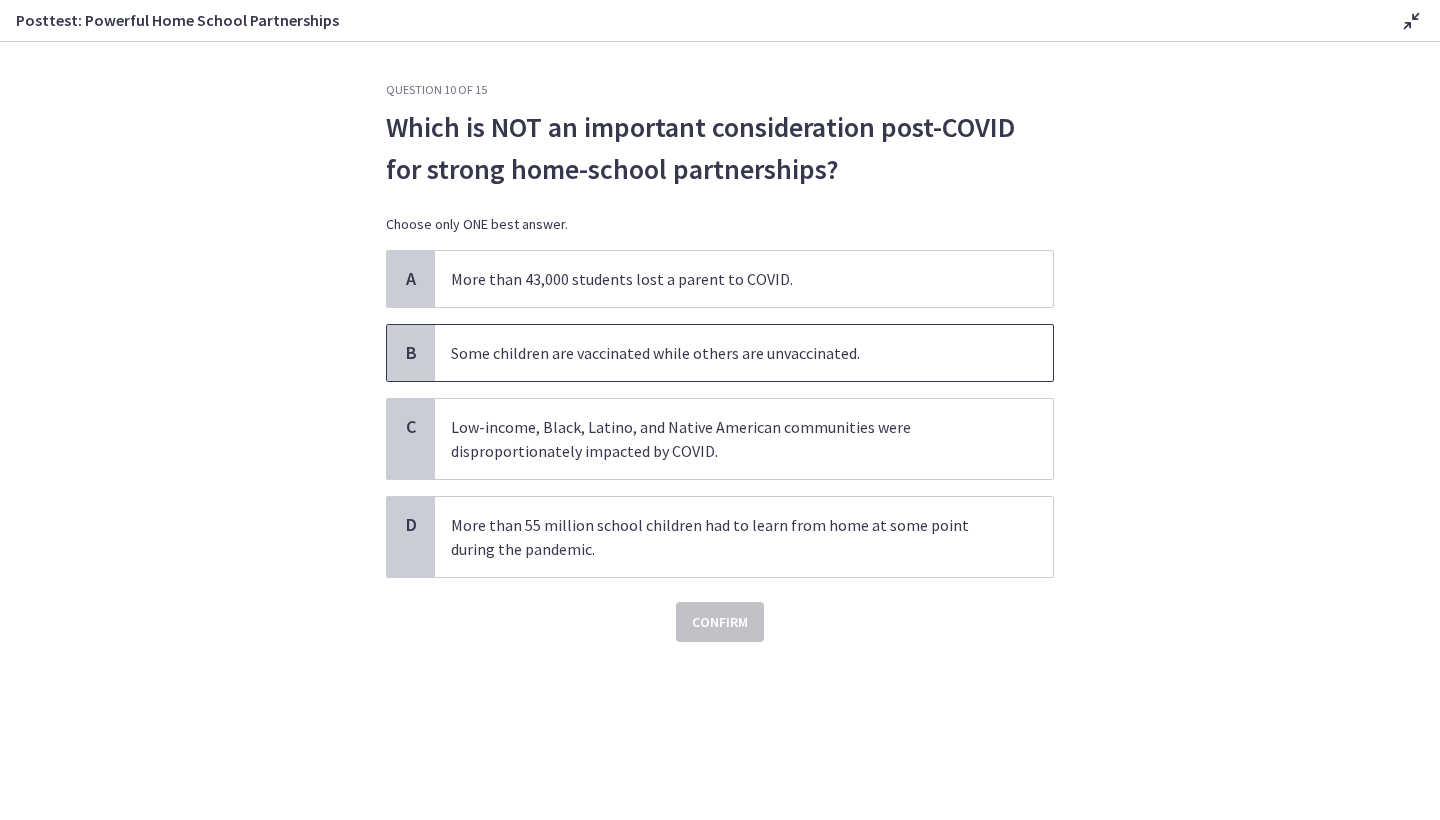 click on "Some children are vaccinated while others are unvaccinated." at bounding box center [724, 353] 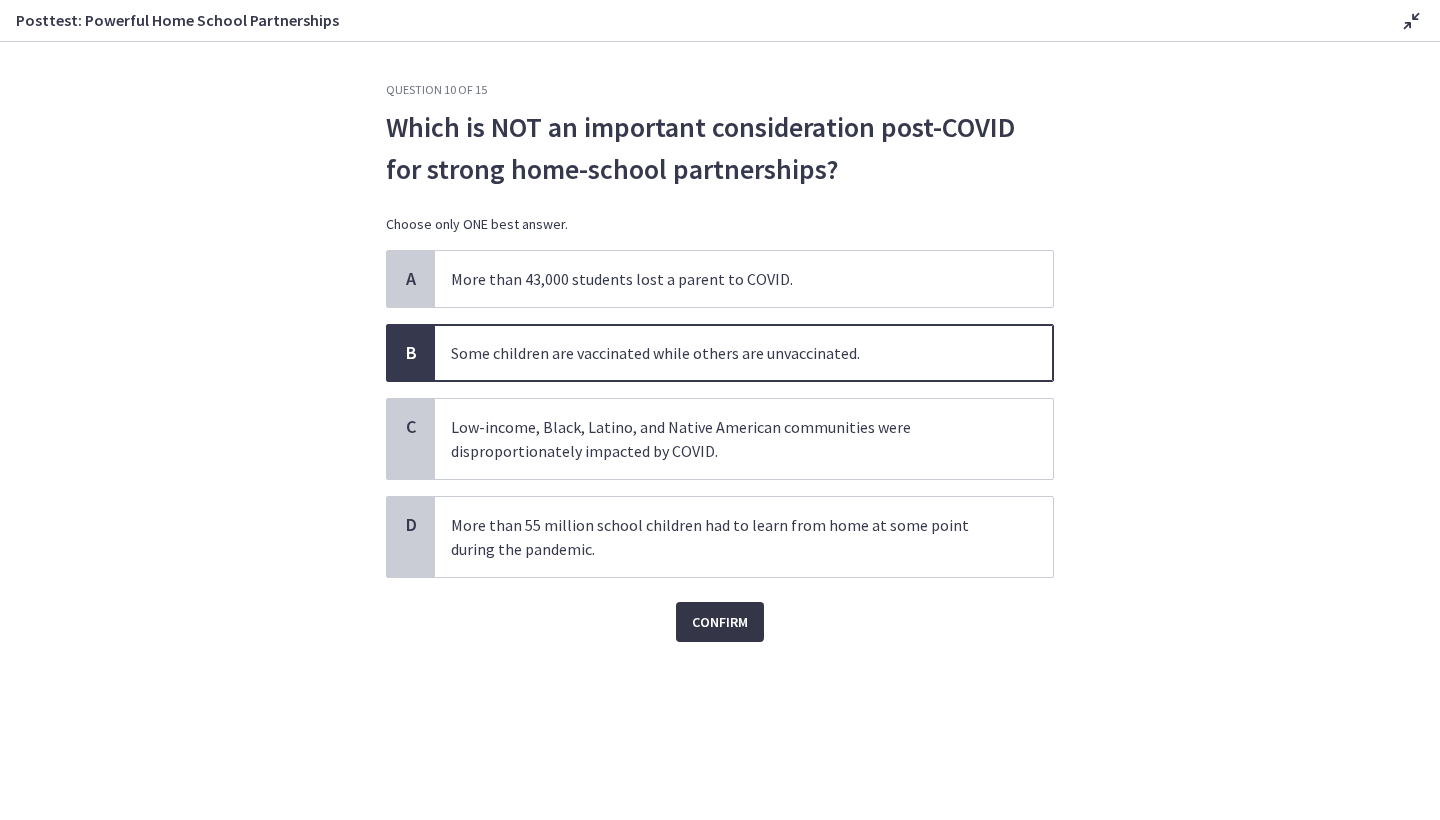 click on "Confirm" at bounding box center [720, 622] 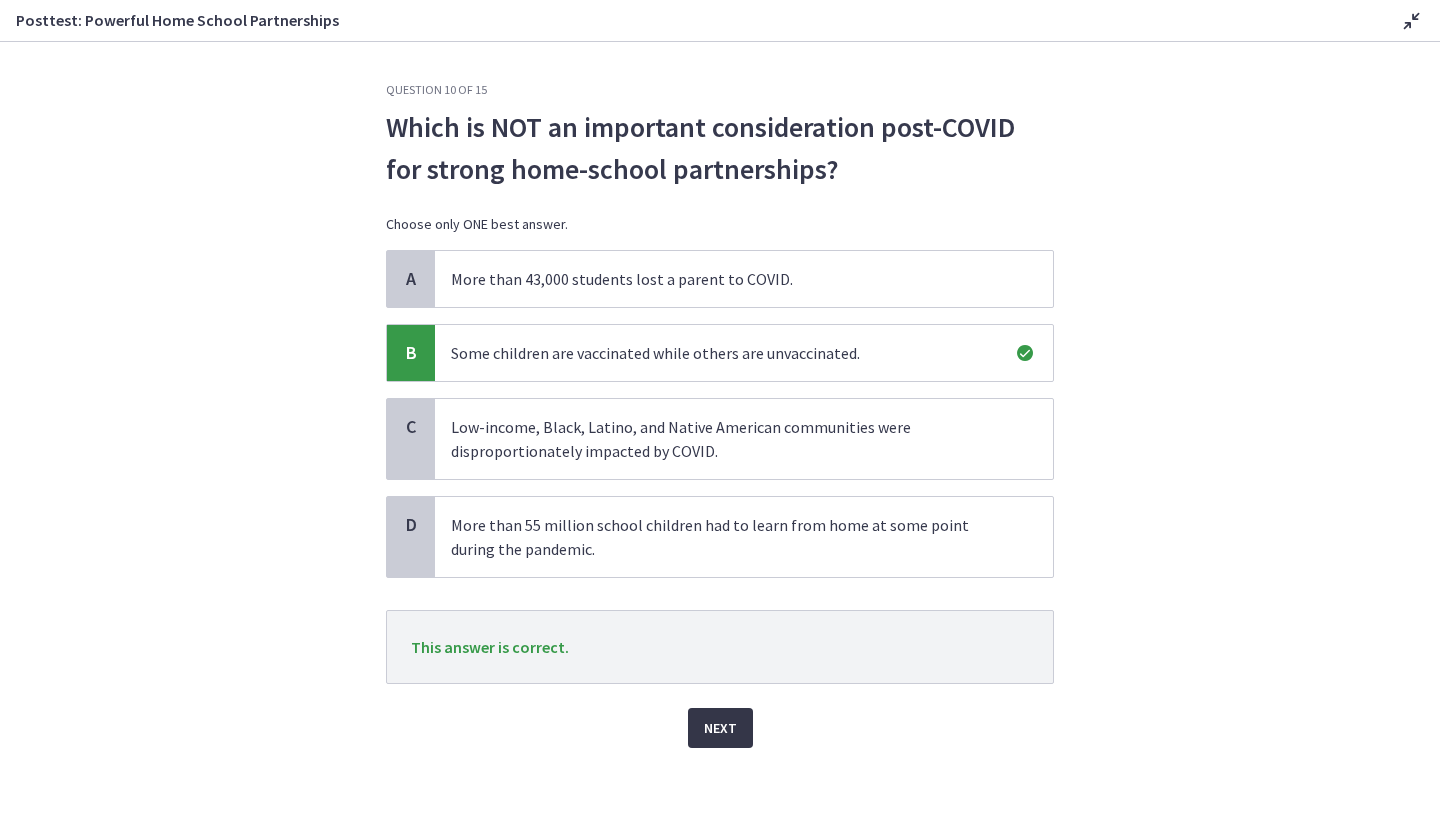 click on "Next" at bounding box center (720, 728) 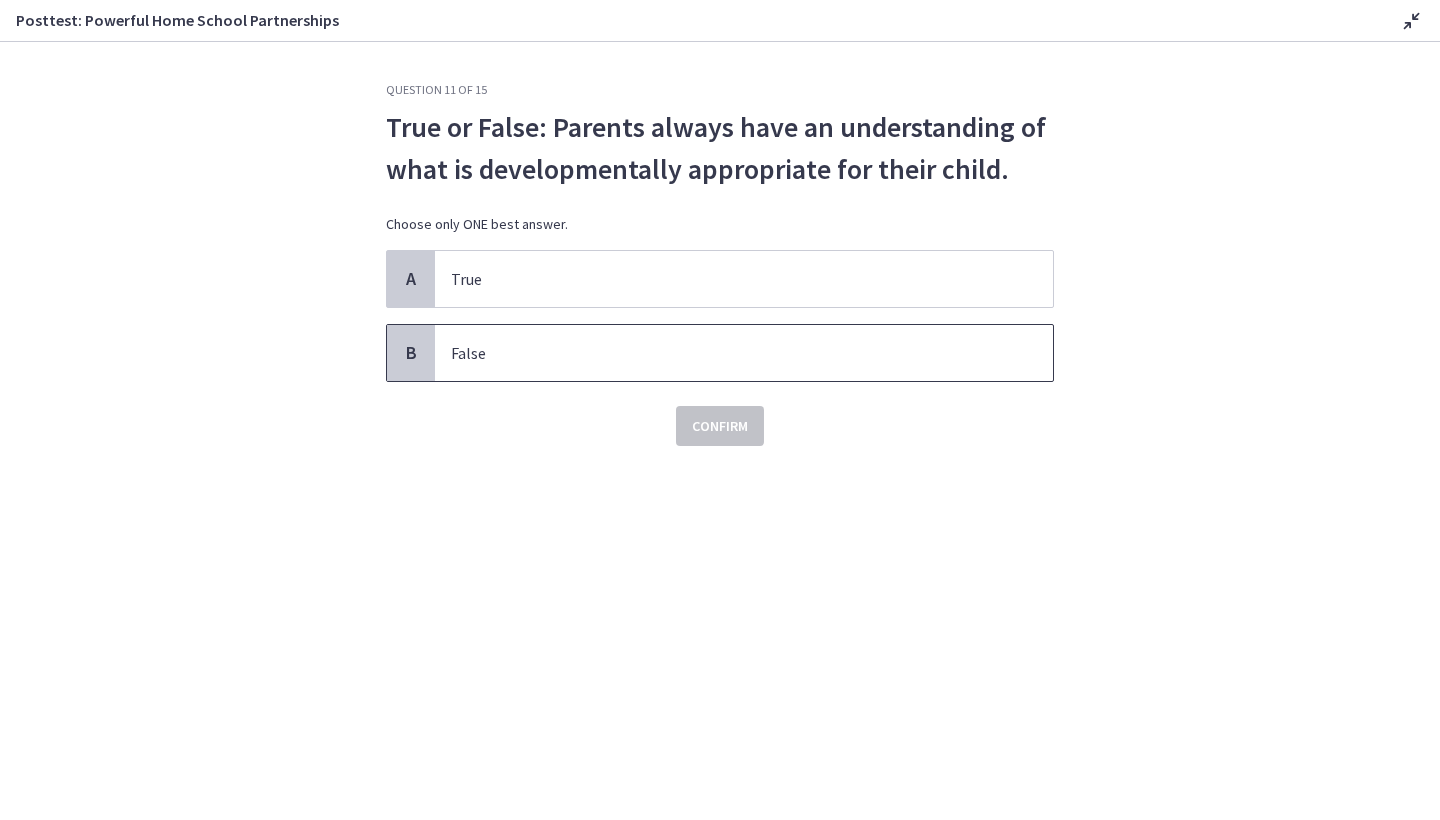 click on "False" at bounding box center (724, 353) 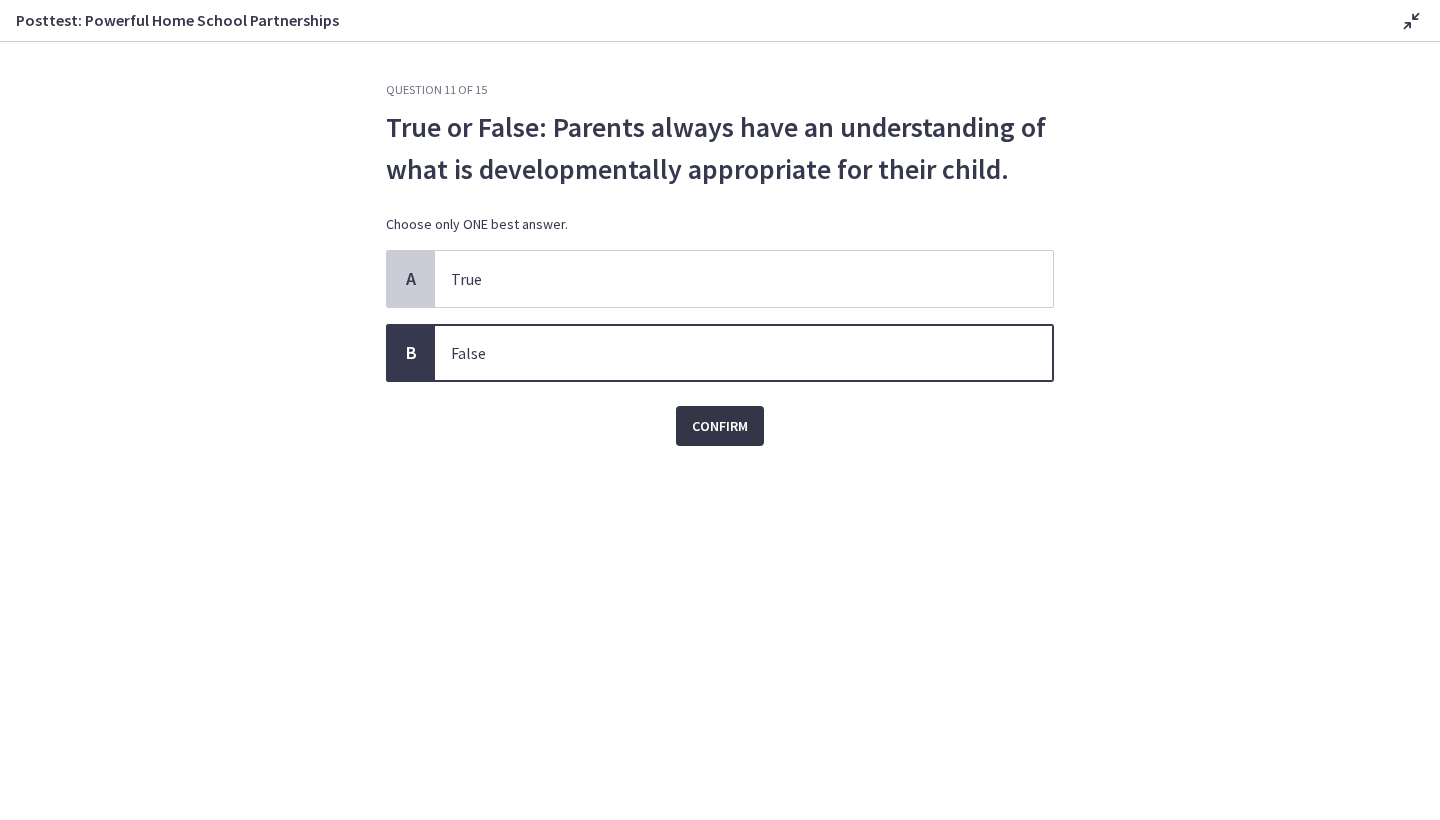 click on "Confirm" at bounding box center (720, 426) 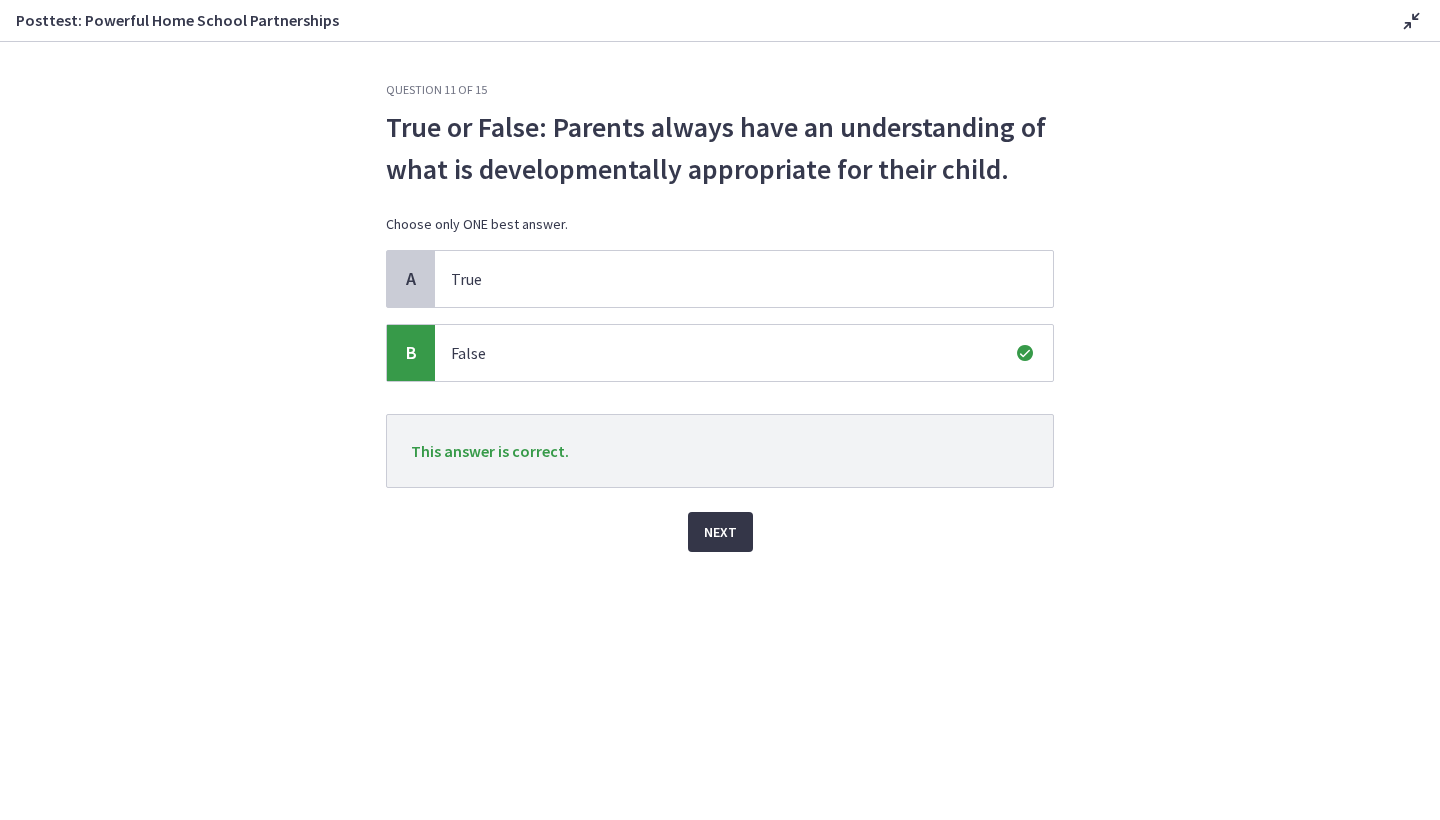click on "Next" at bounding box center (720, 532) 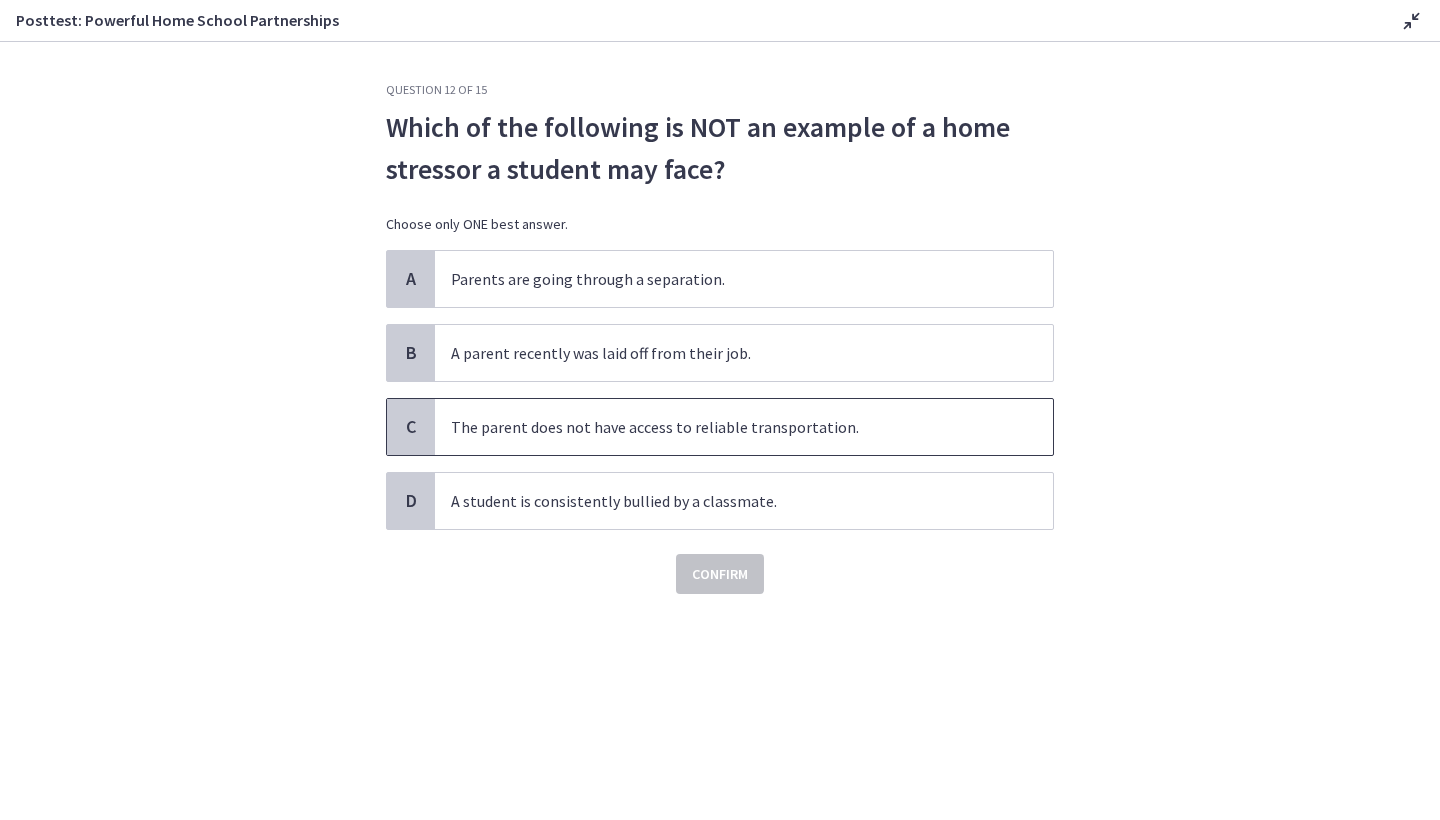 click on "The parent does not have access to reliable transportation." at bounding box center [724, 427] 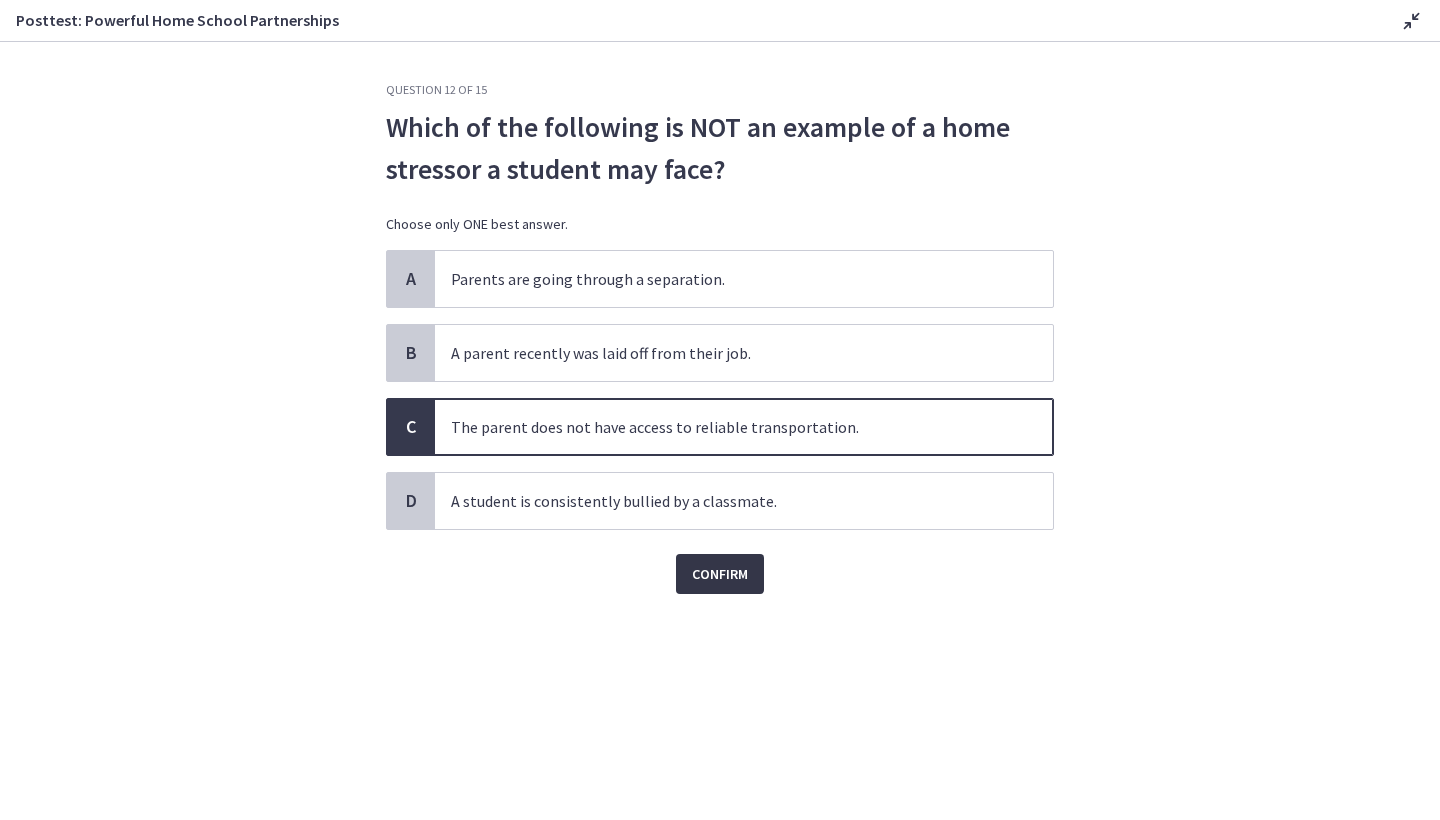 click on "Confirm" at bounding box center (720, 574) 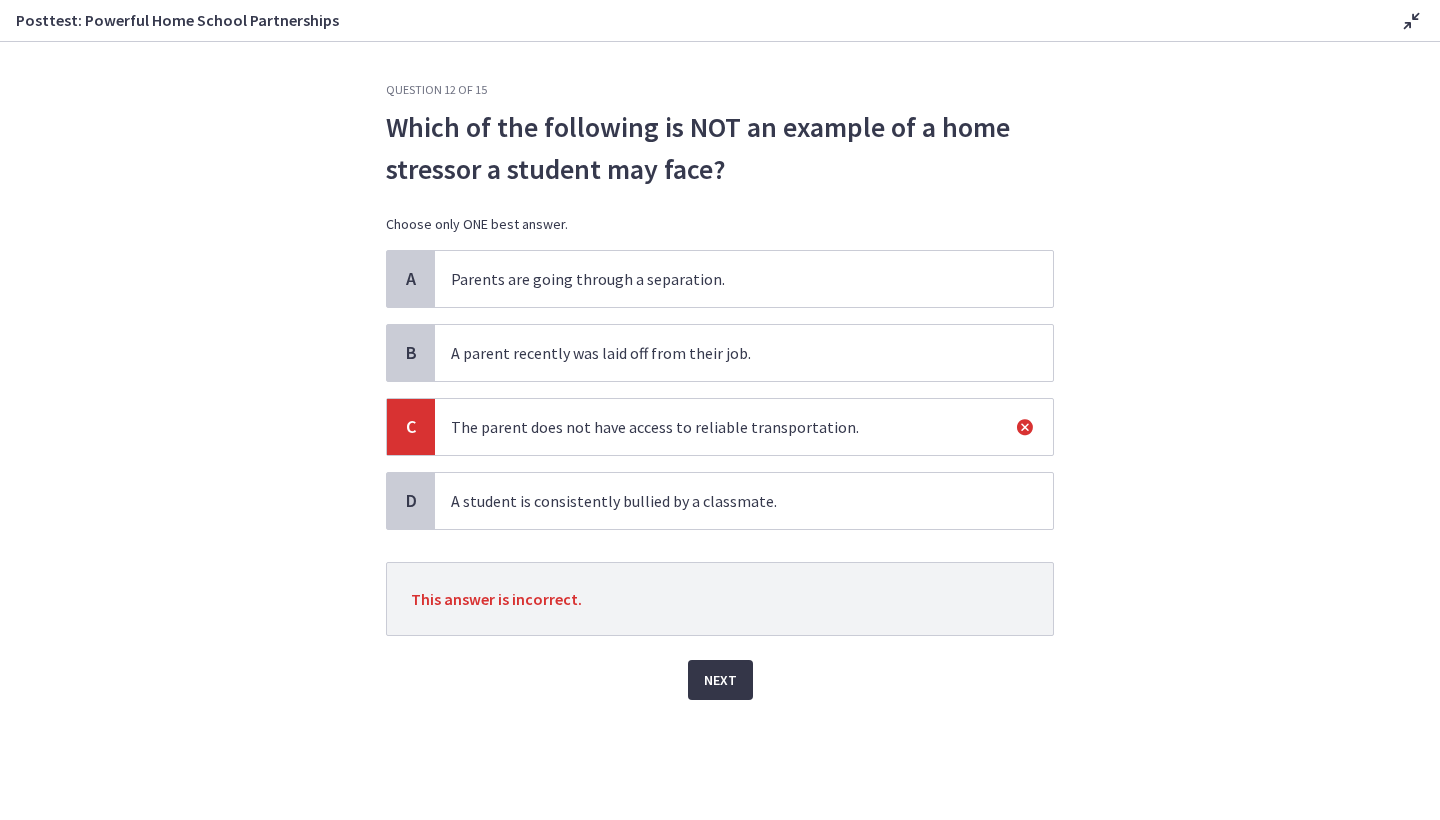 click on "Next" at bounding box center [720, 680] 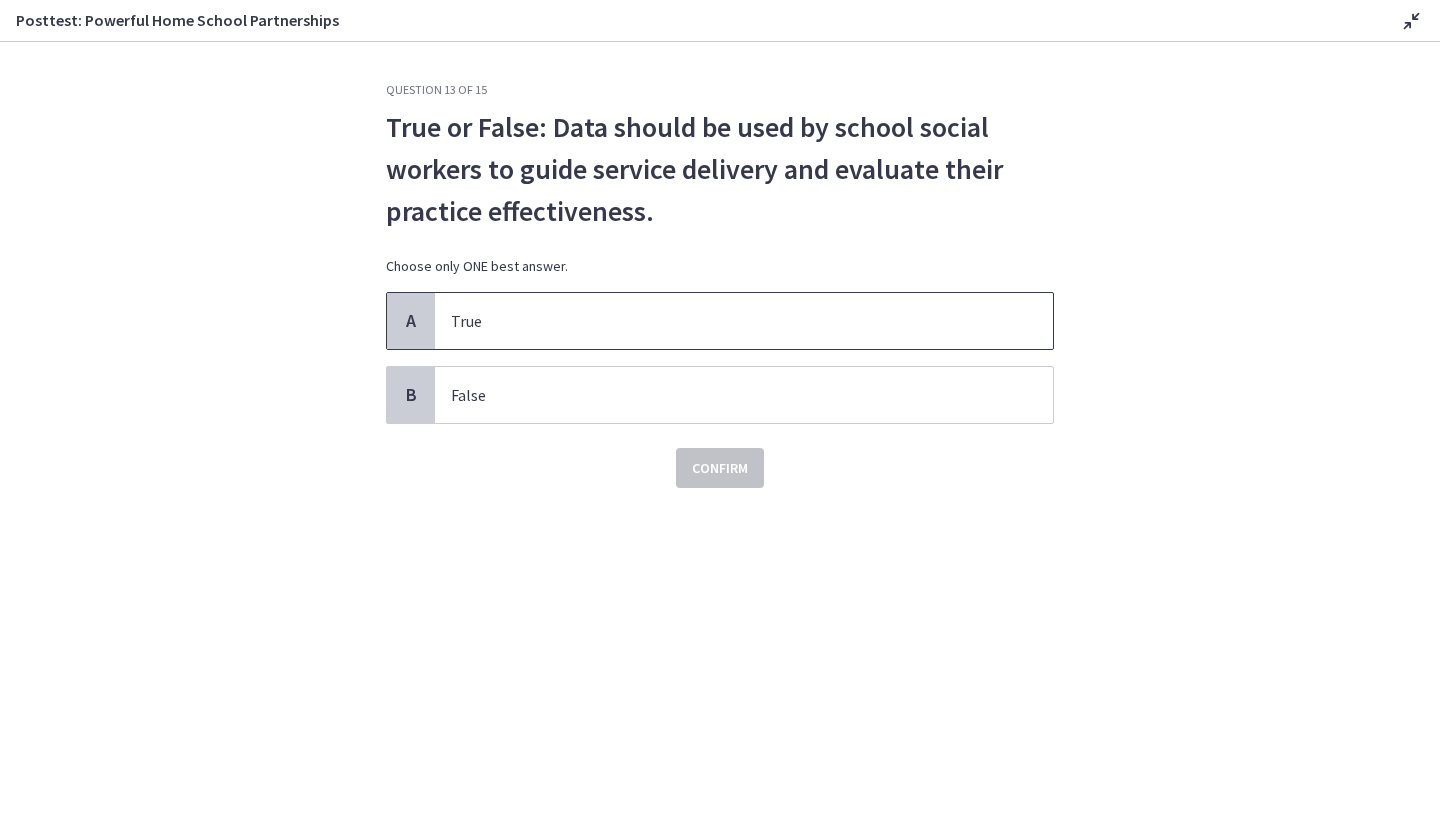 click on "True" at bounding box center [744, 321] 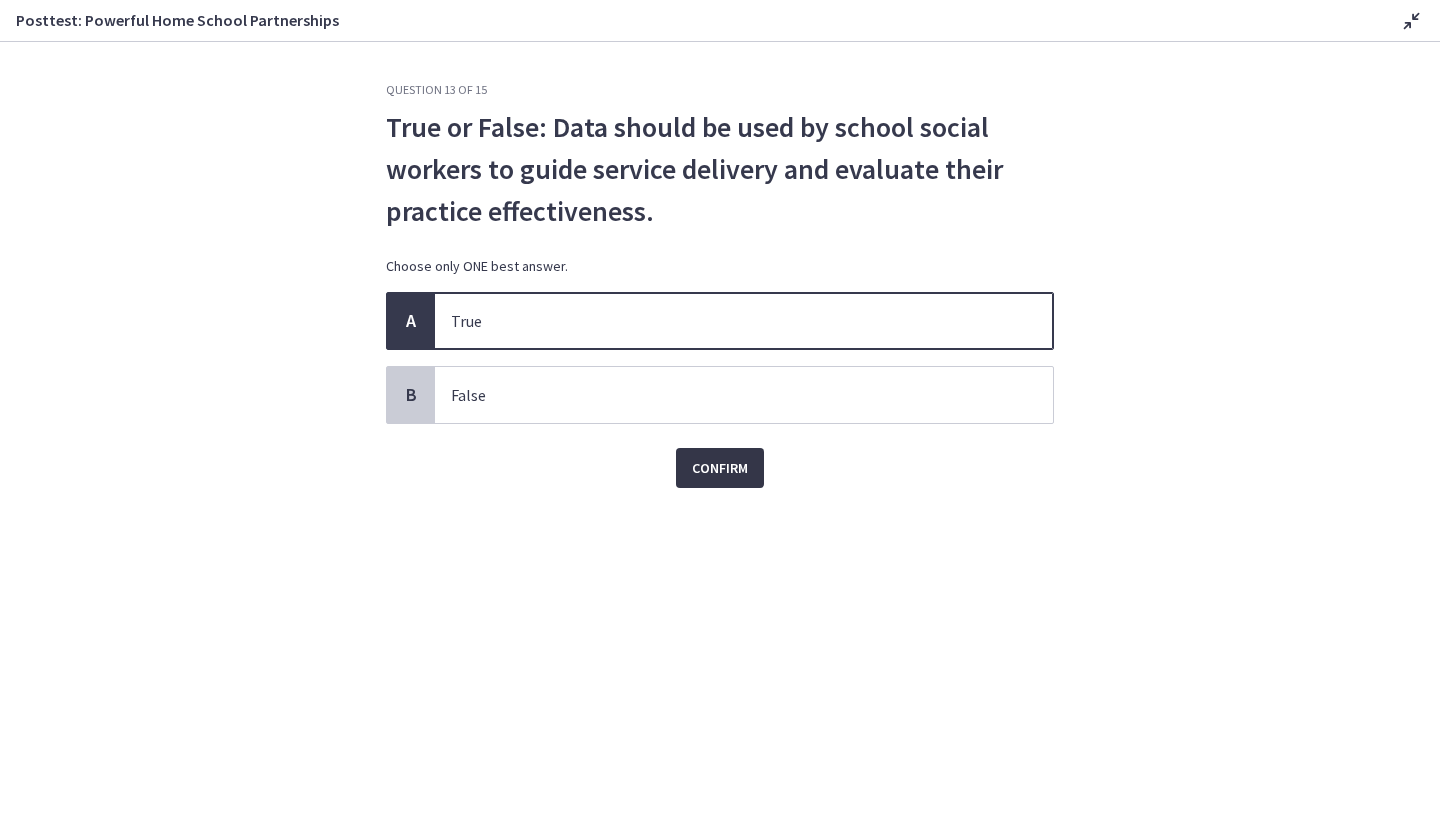 click on "Confirm" at bounding box center [720, 468] 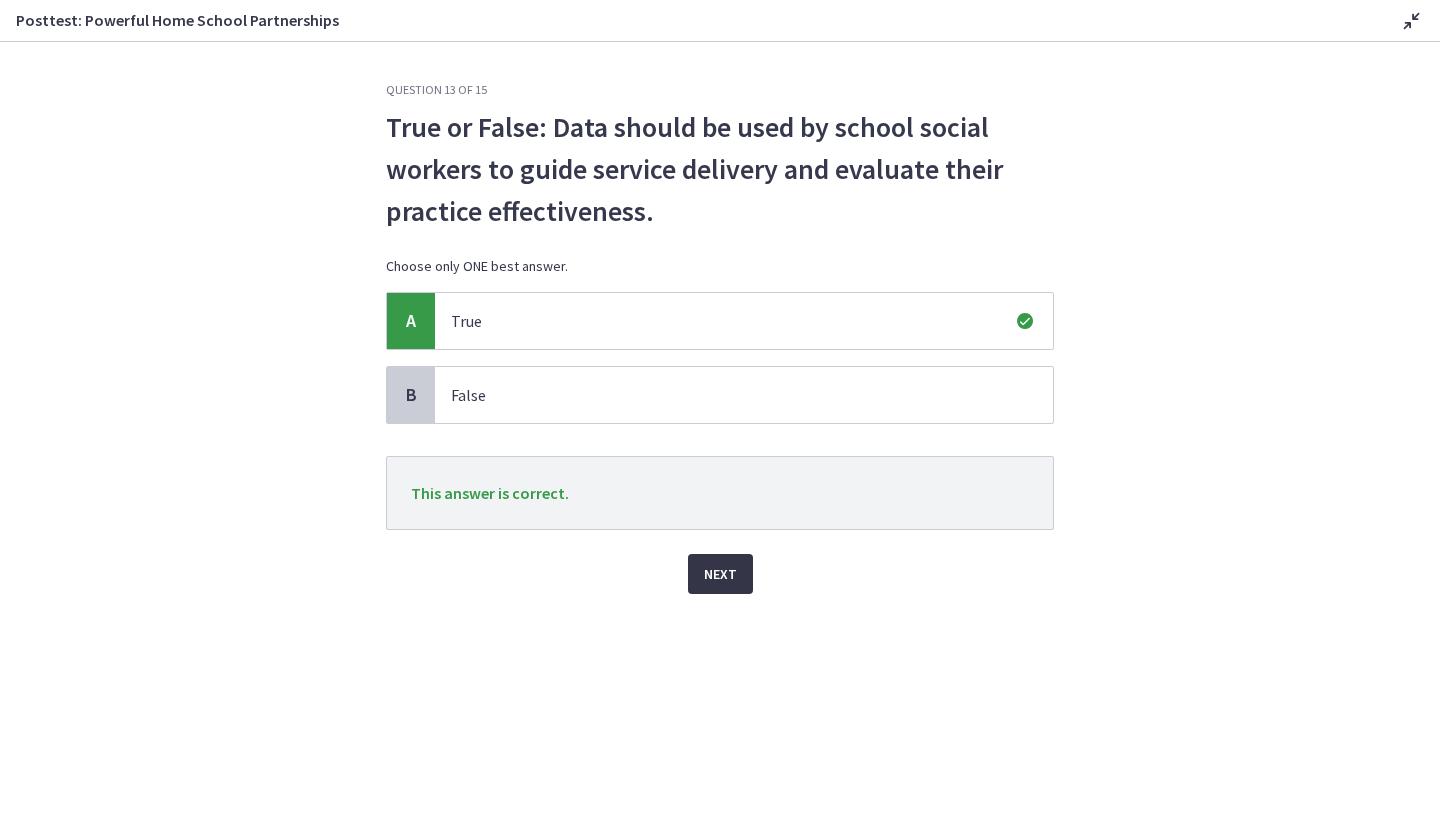 click on "Next" at bounding box center [720, 574] 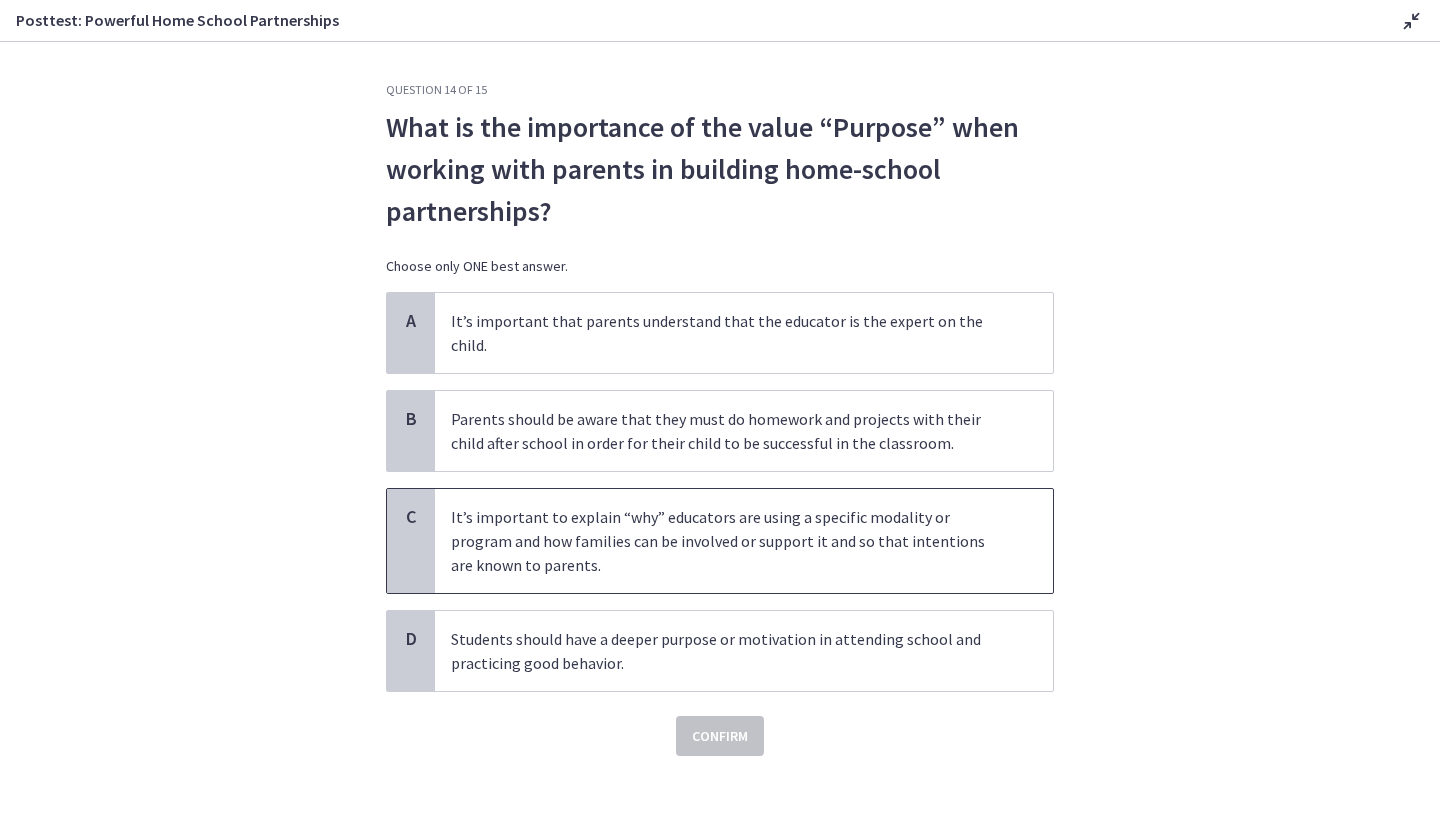 click on "It’s important to explain “why” educators are using a specific modality or program and how families can be involved or support it and so that intentions are known to parents." at bounding box center [724, 541] 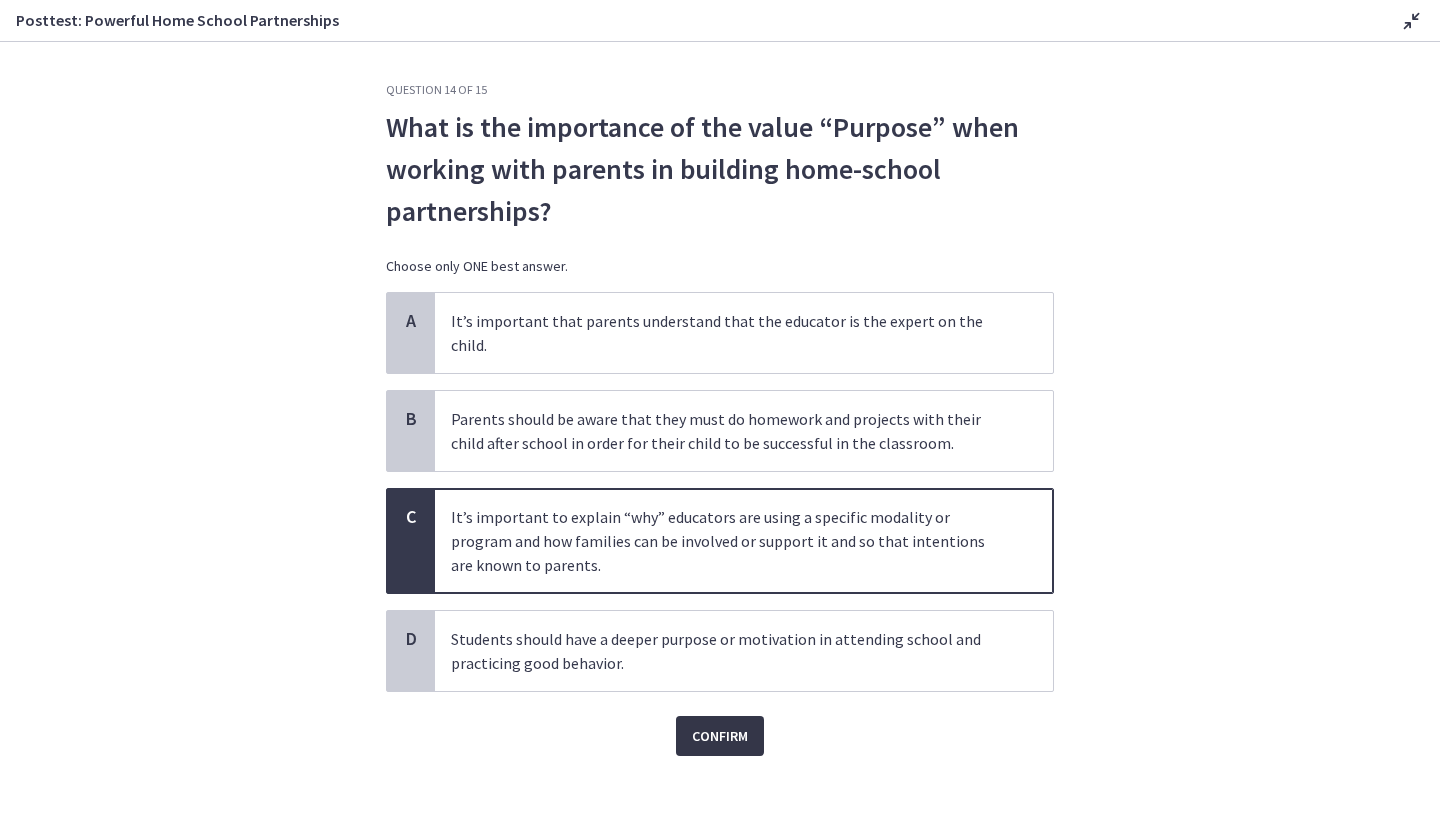 click on "Confirm" at bounding box center (720, 736) 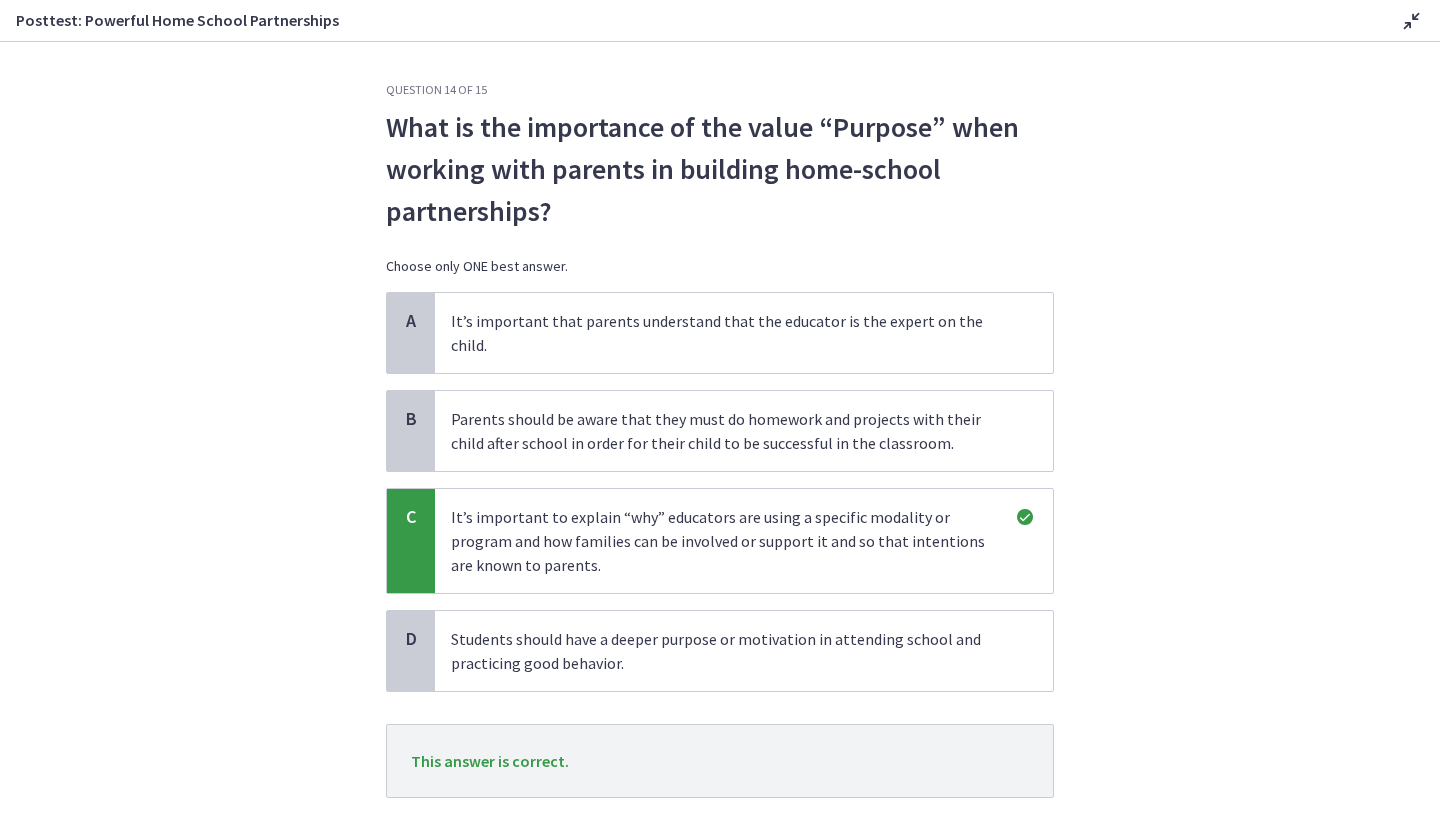 click on "Next" at bounding box center [720, 842] 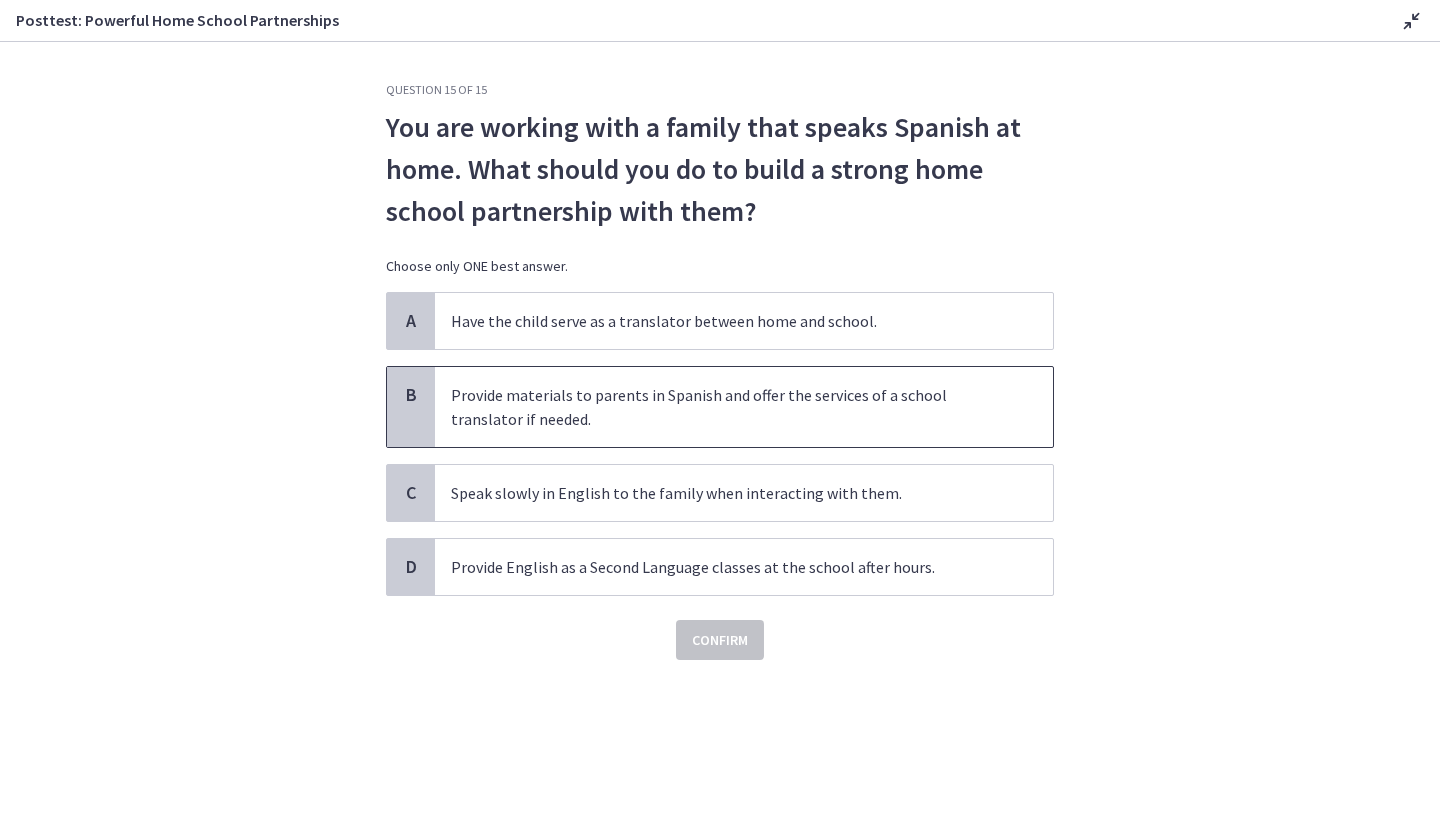 click on "Provide materials to parents in Spanish and offer the services of a school translator if needed." at bounding box center (724, 407) 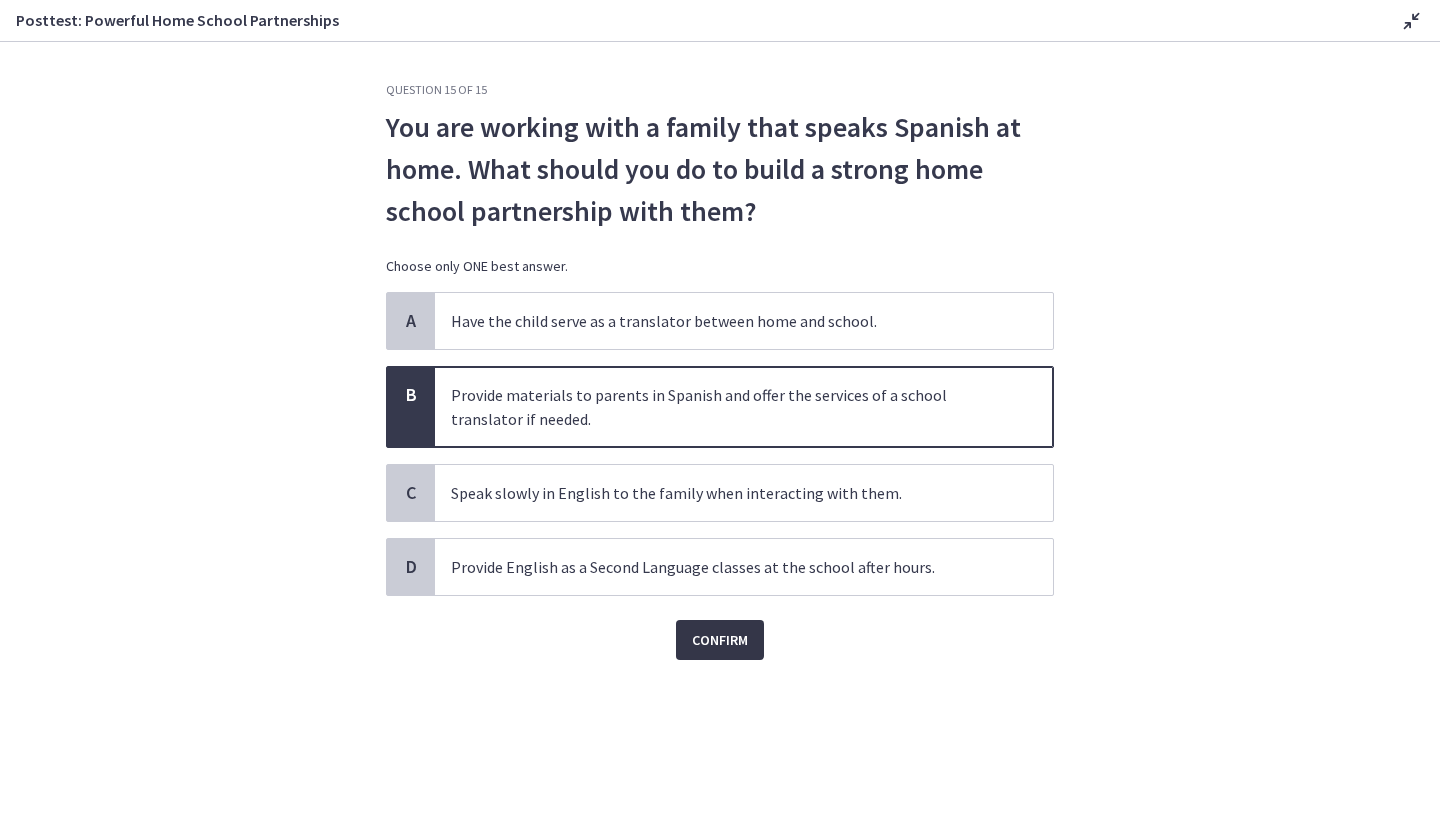 click on "Confirm" at bounding box center (720, 640) 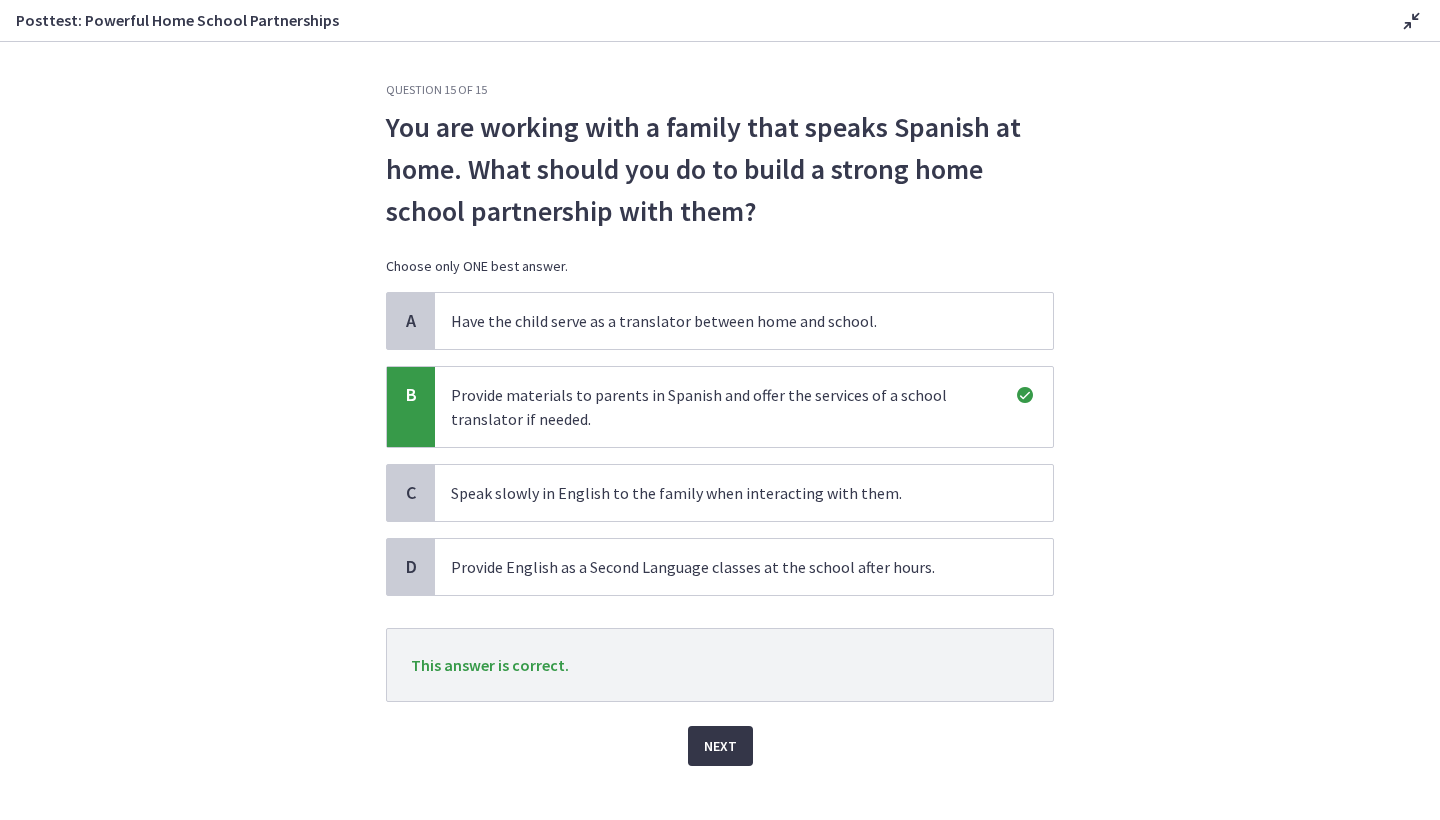 click on "Next" at bounding box center [720, 746] 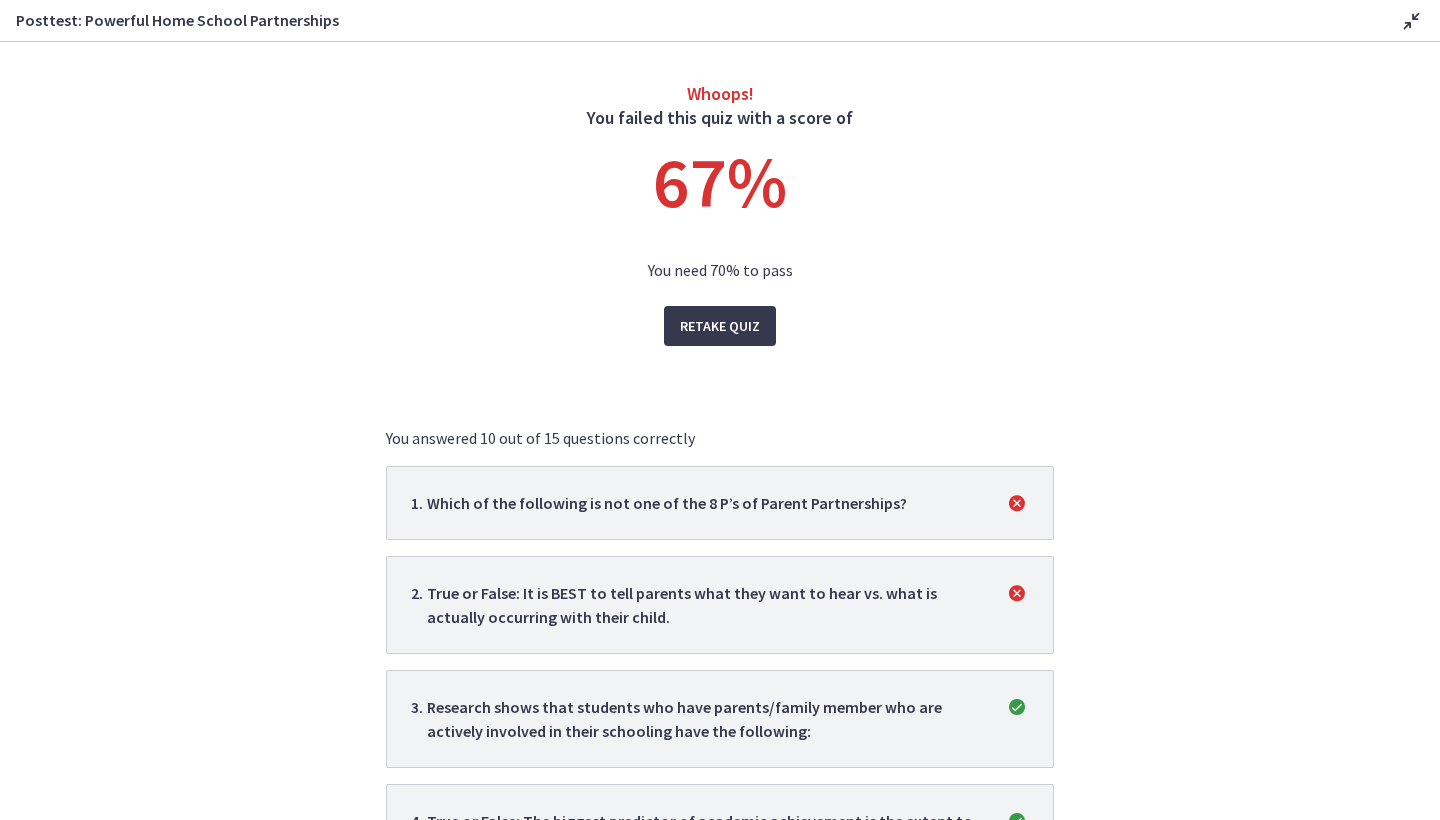 click on "You need 70% to pass" at bounding box center [720, 262] 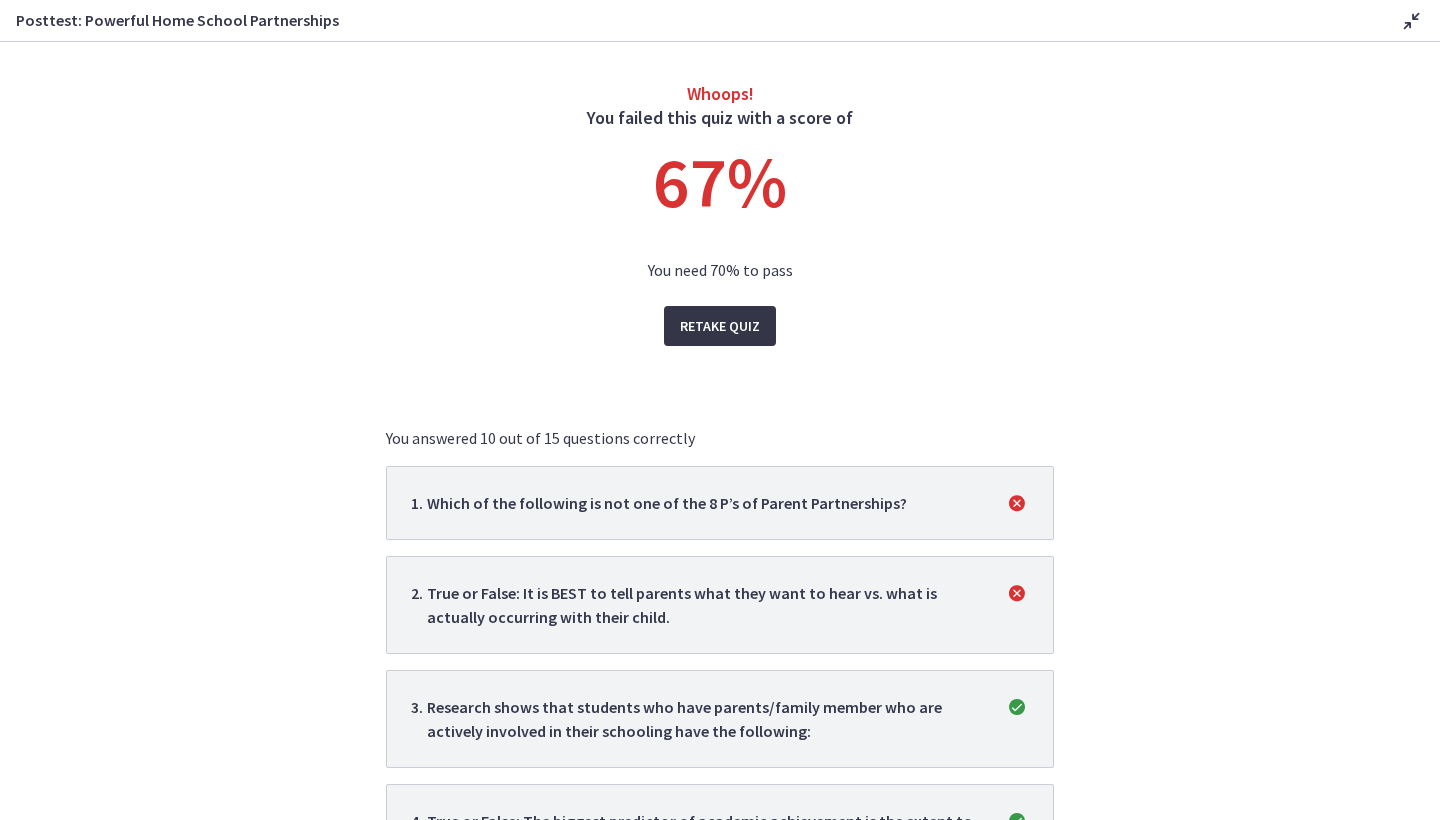 click on "Retake Quiz" at bounding box center [720, 326] 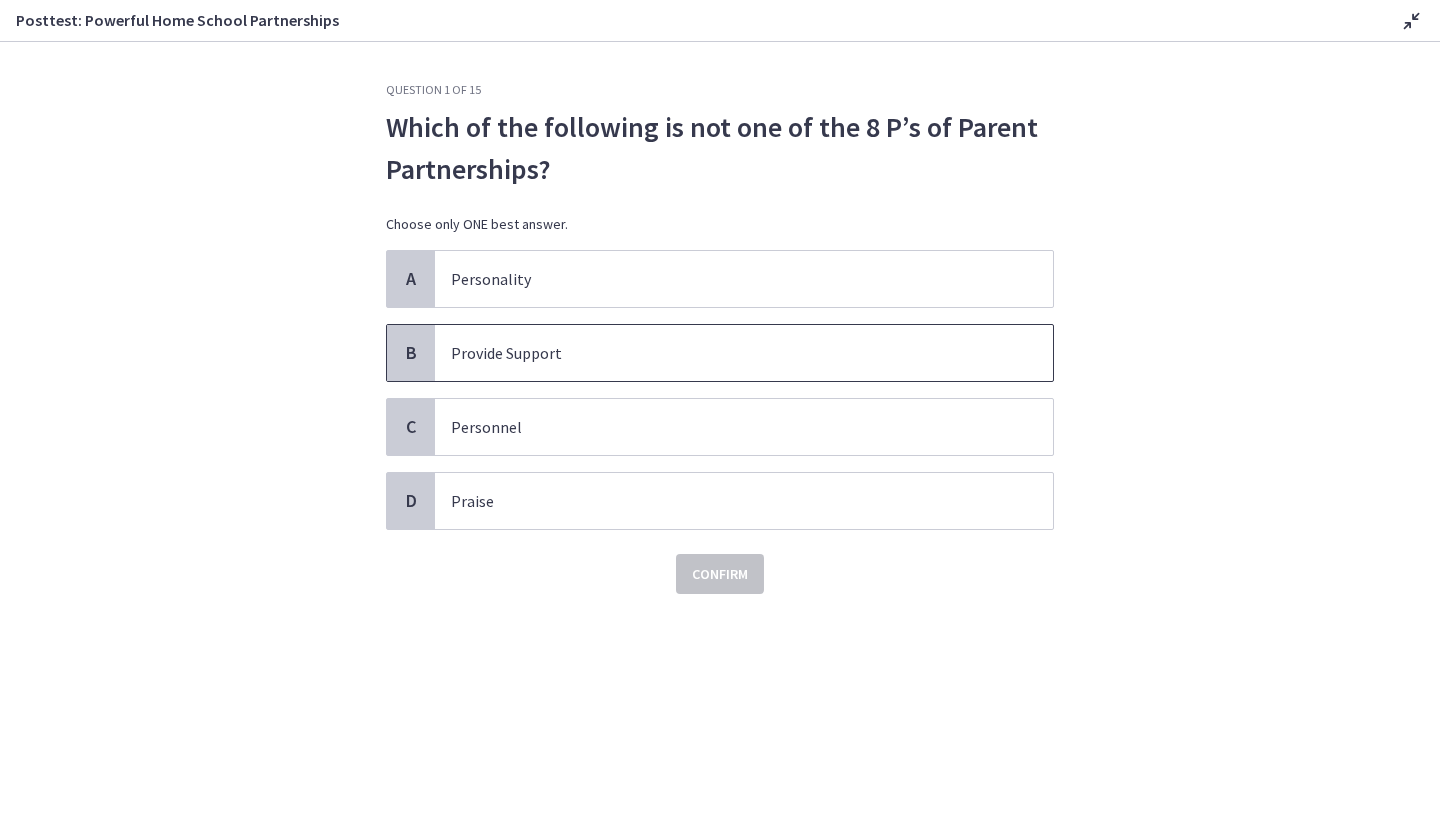click on "Provide Support" at bounding box center (724, 353) 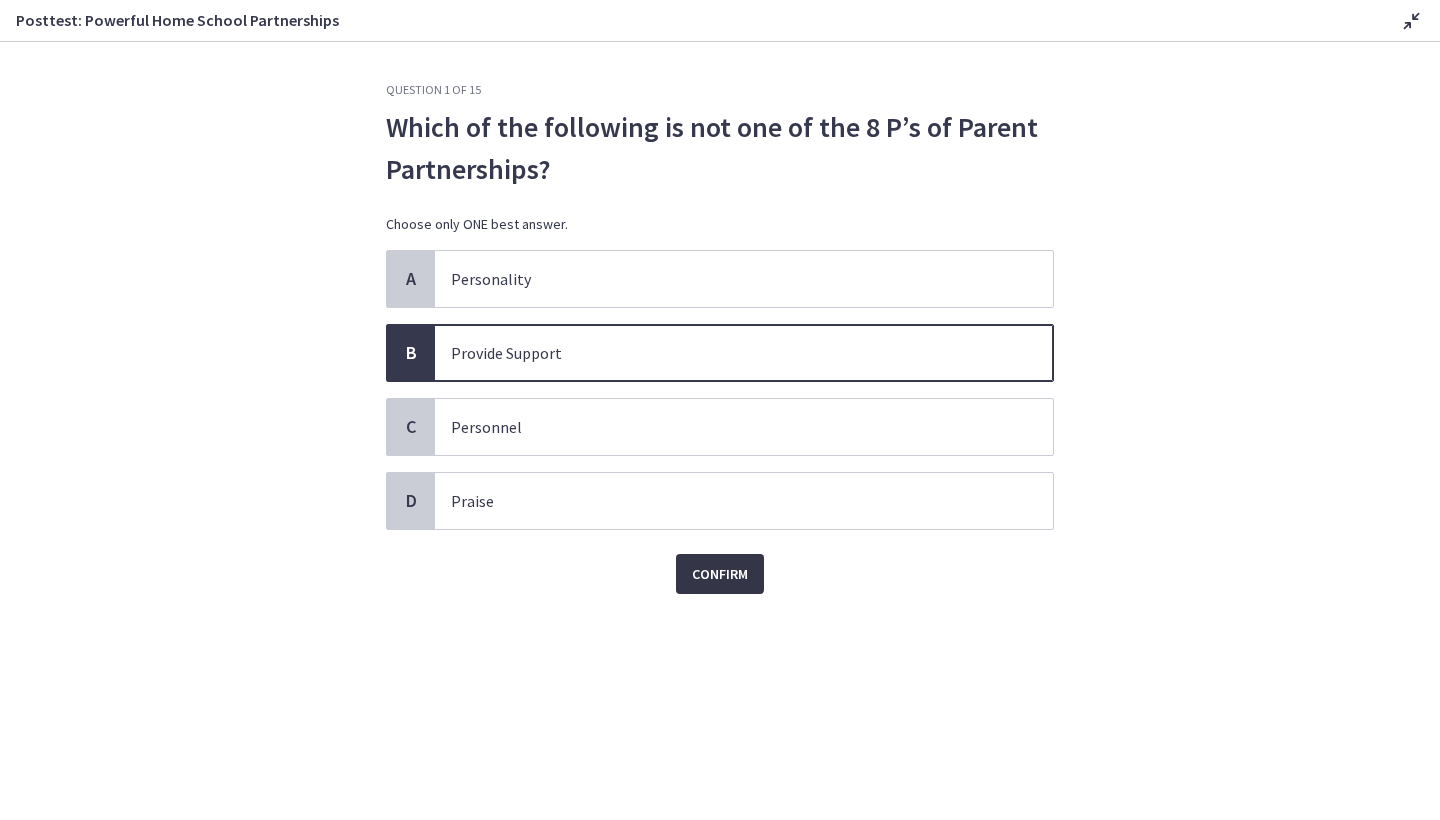 click on "Confirm" at bounding box center [720, 574] 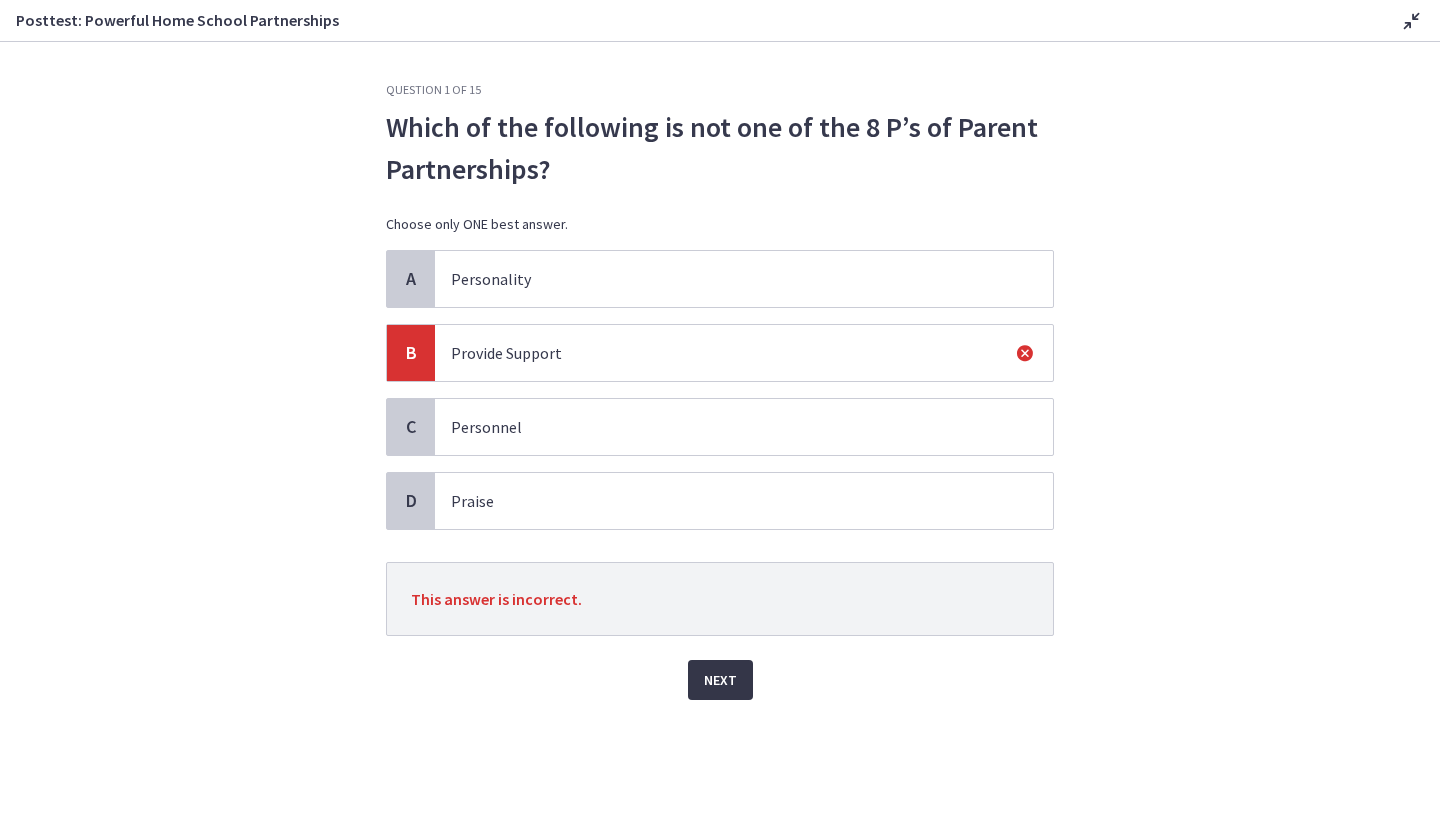 click on "Next" at bounding box center [720, 680] 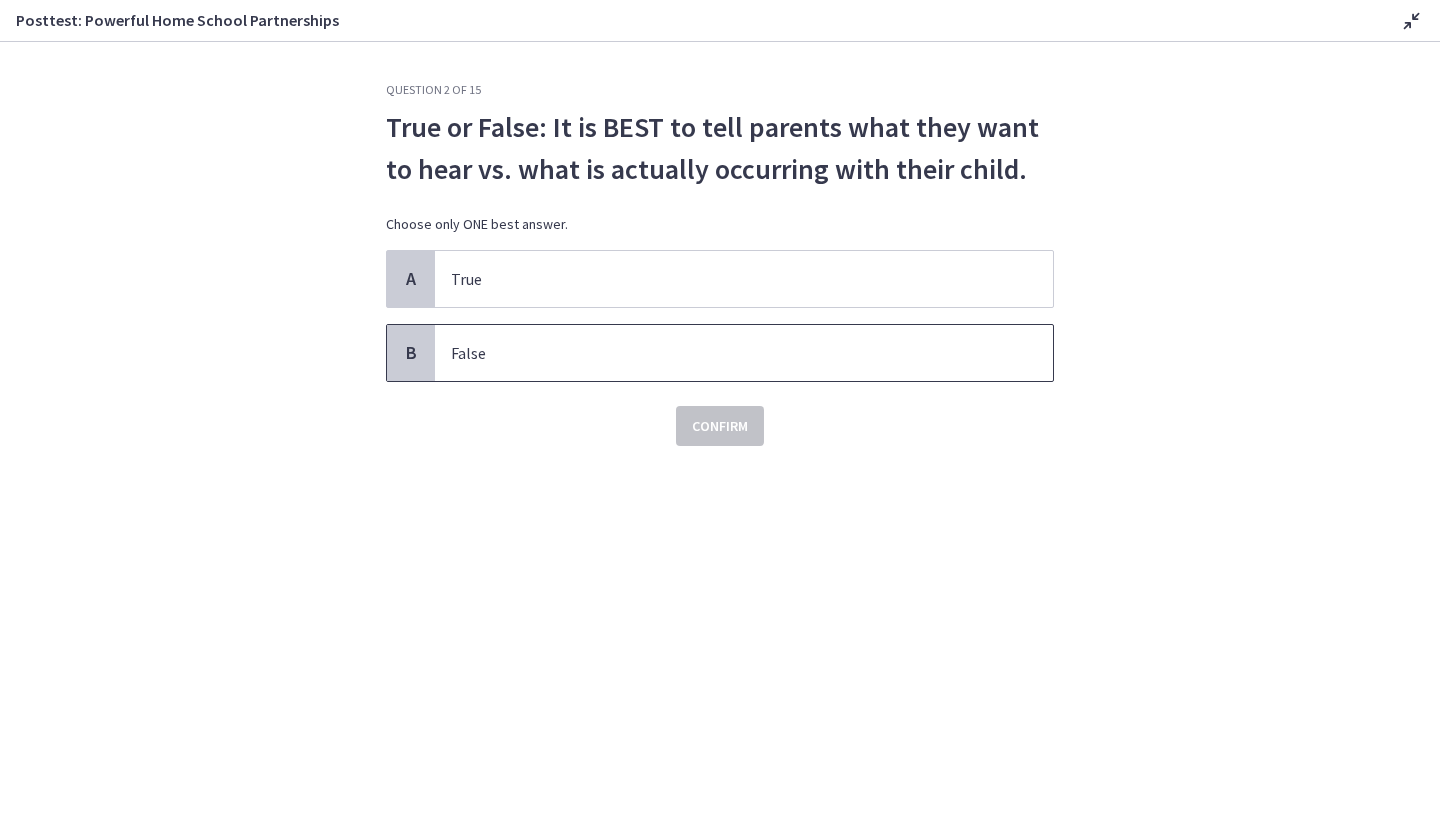 click on "False" at bounding box center [744, 353] 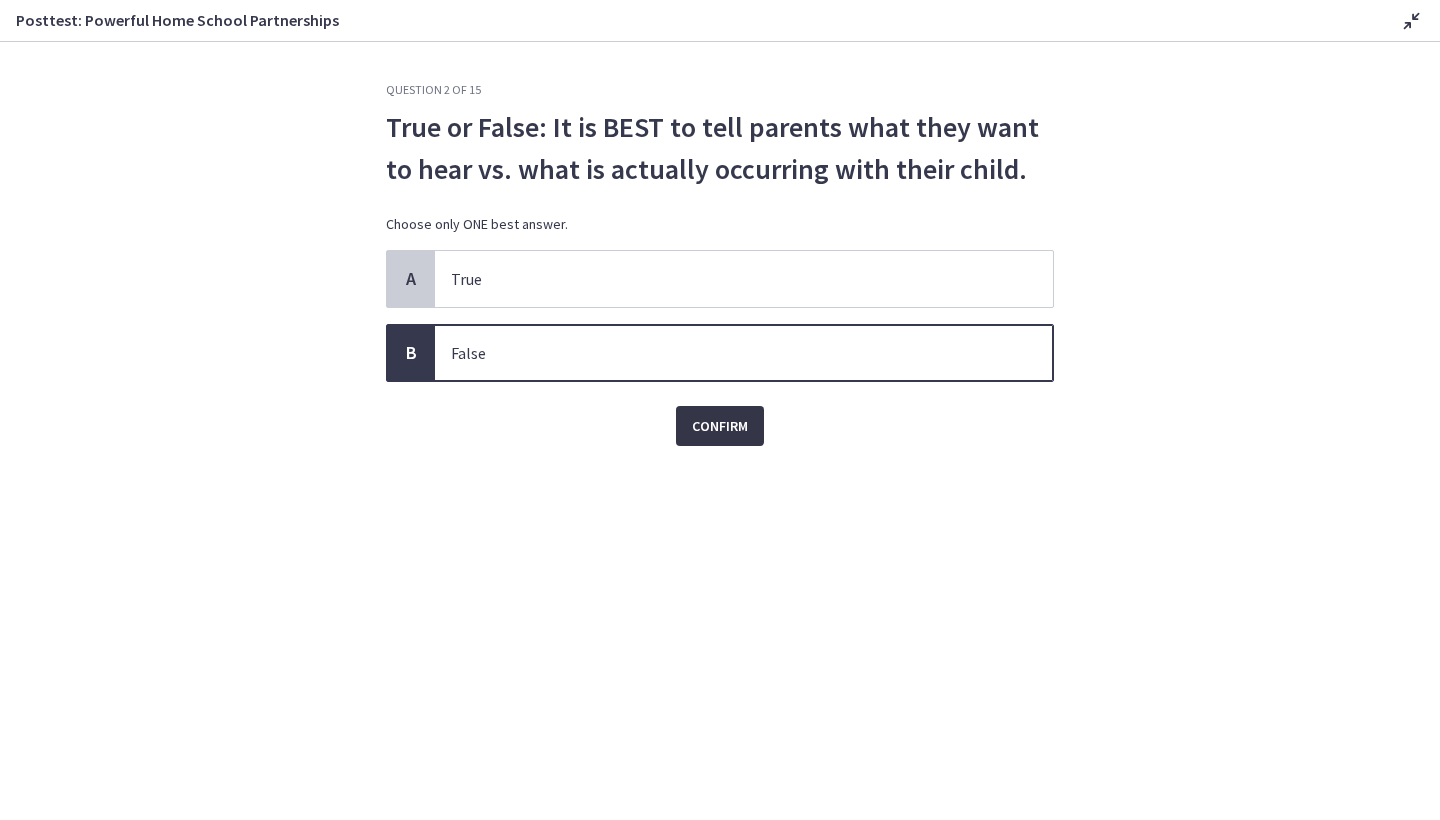 click on "Confirm" at bounding box center (720, 426) 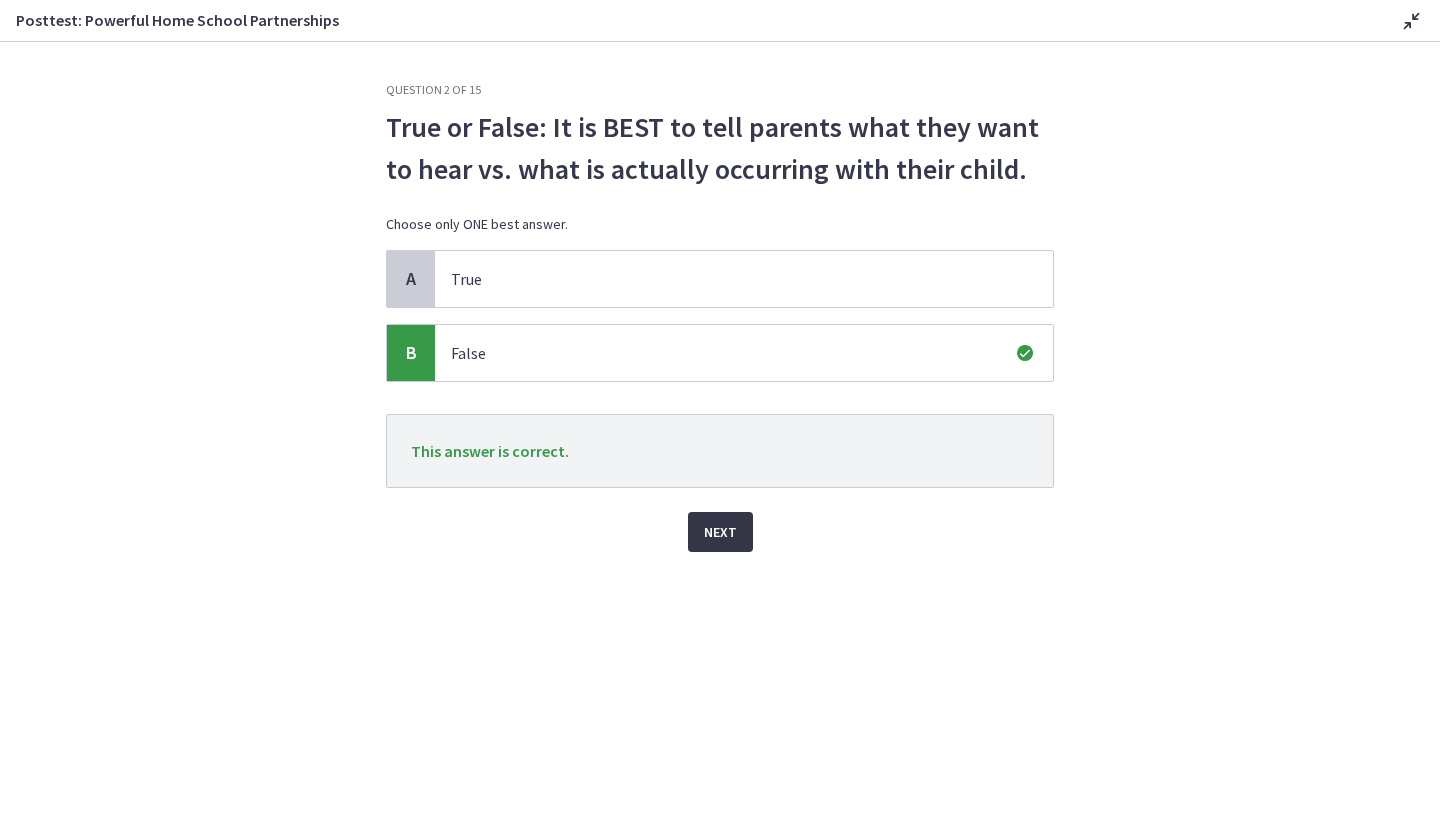 click on "Next" at bounding box center (720, 532) 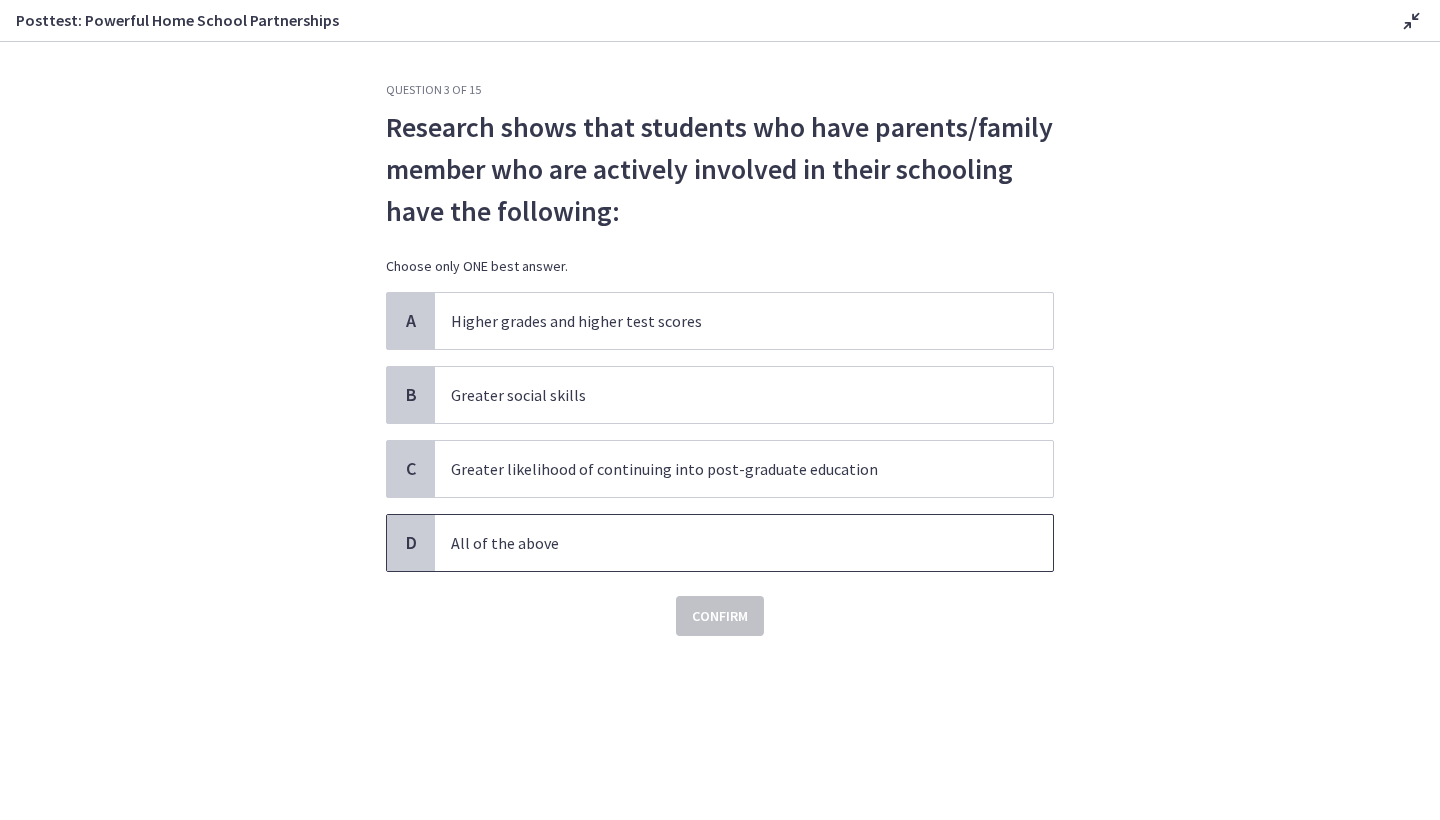 click on "All of the above" at bounding box center [724, 543] 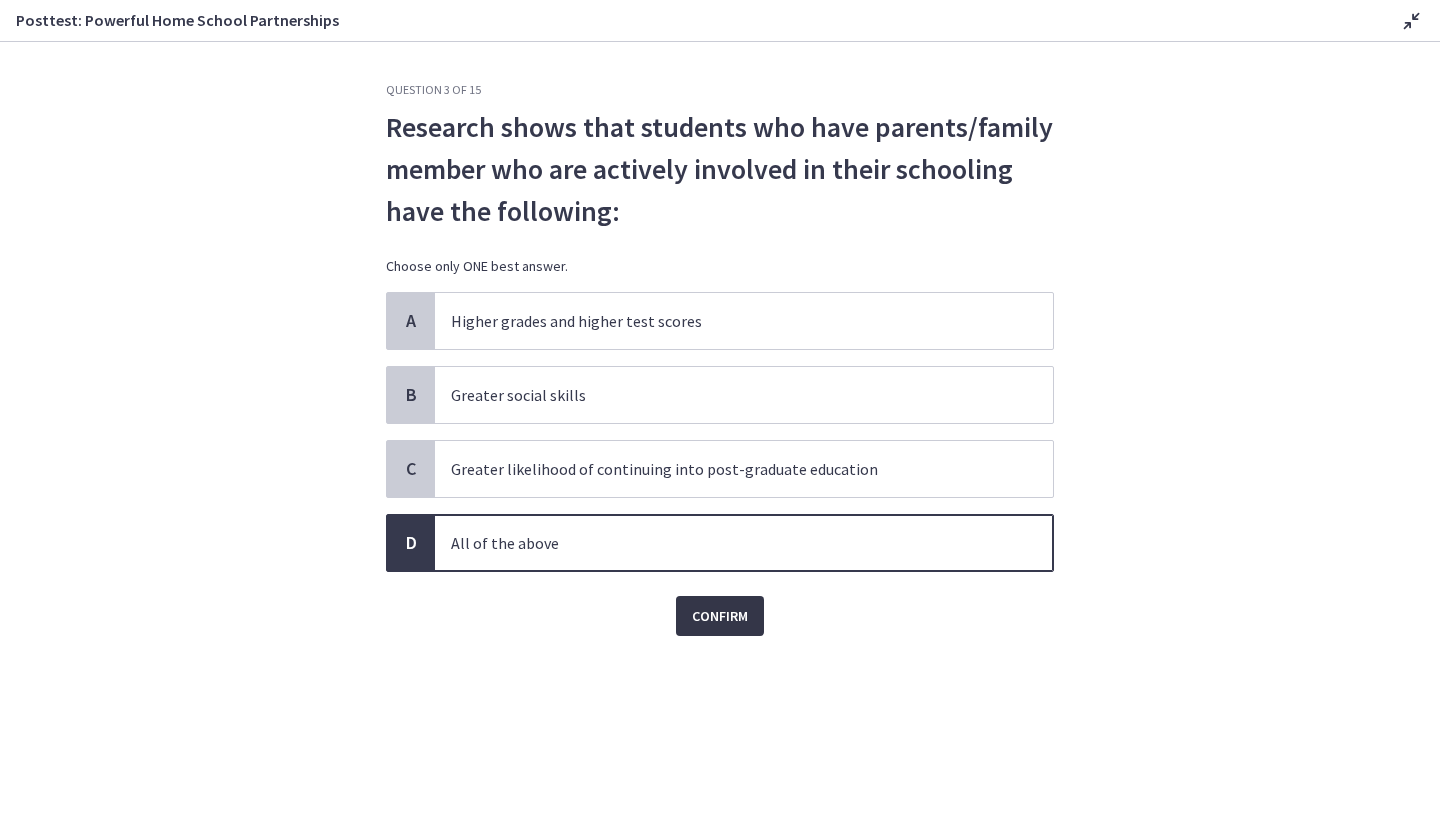 click on "Confirm" at bounding box center [720, 616] 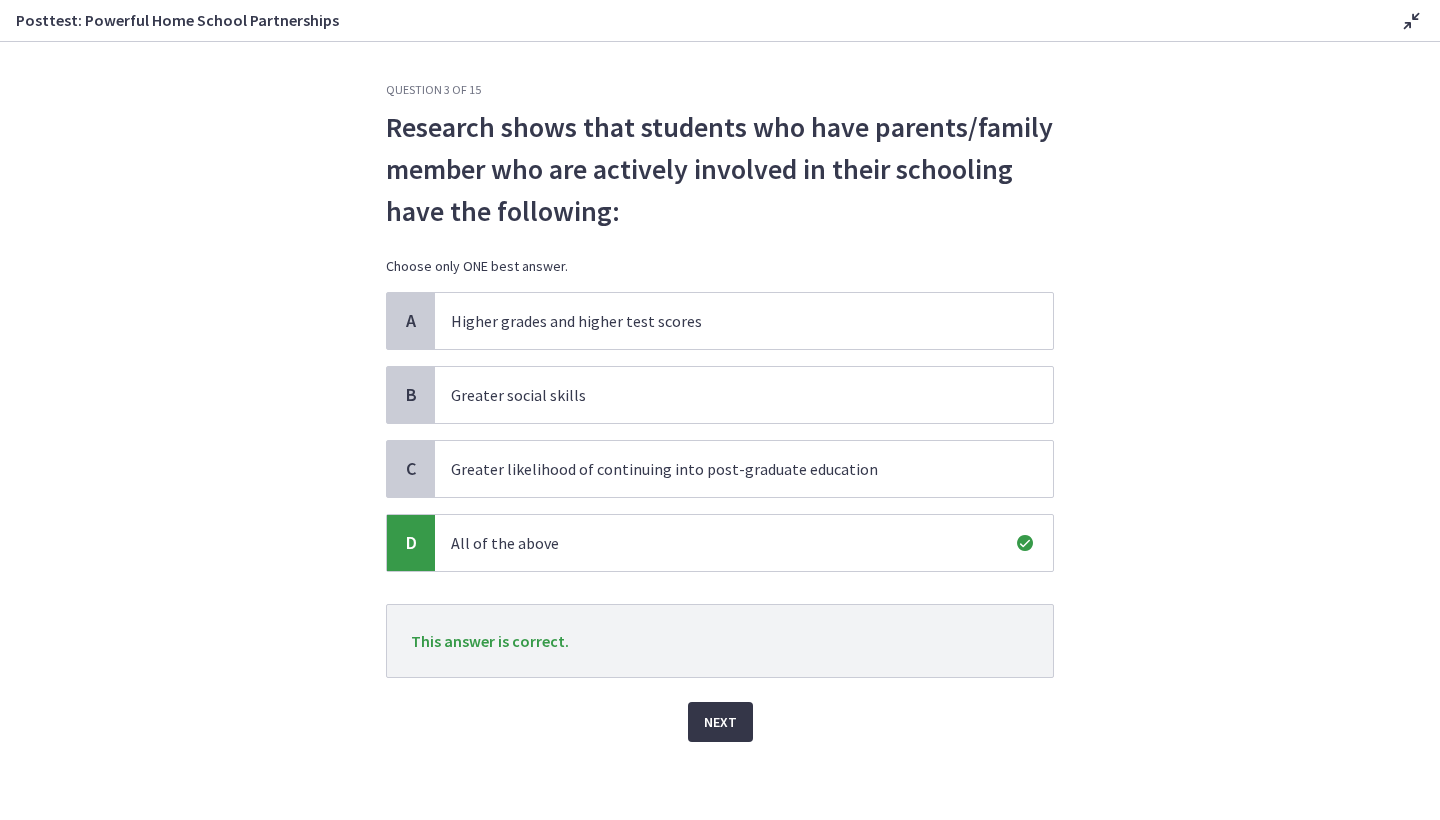 click on "Next" at bounding box center [720, 722] 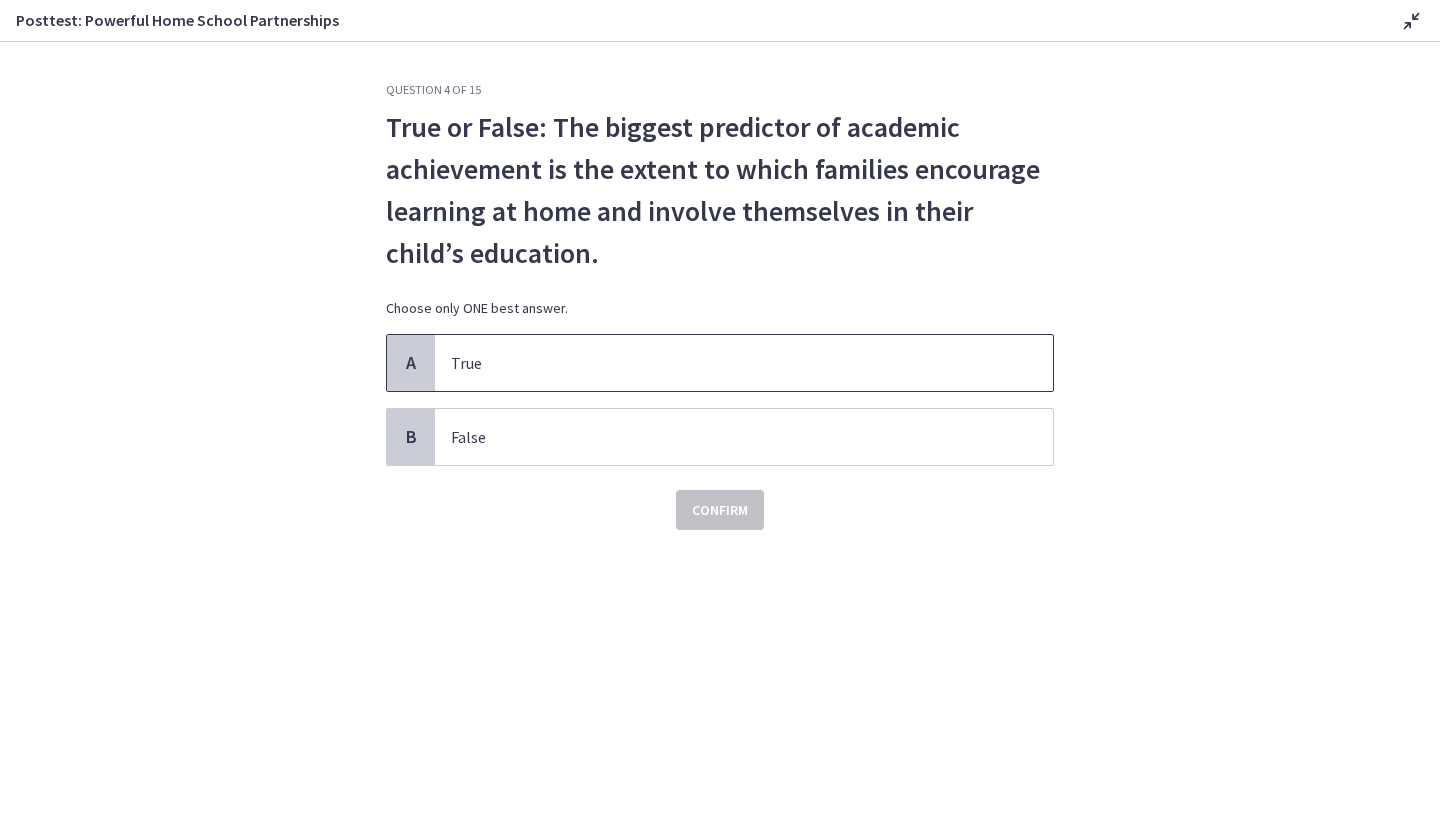 click on "True" at bounding box center (724, 363) 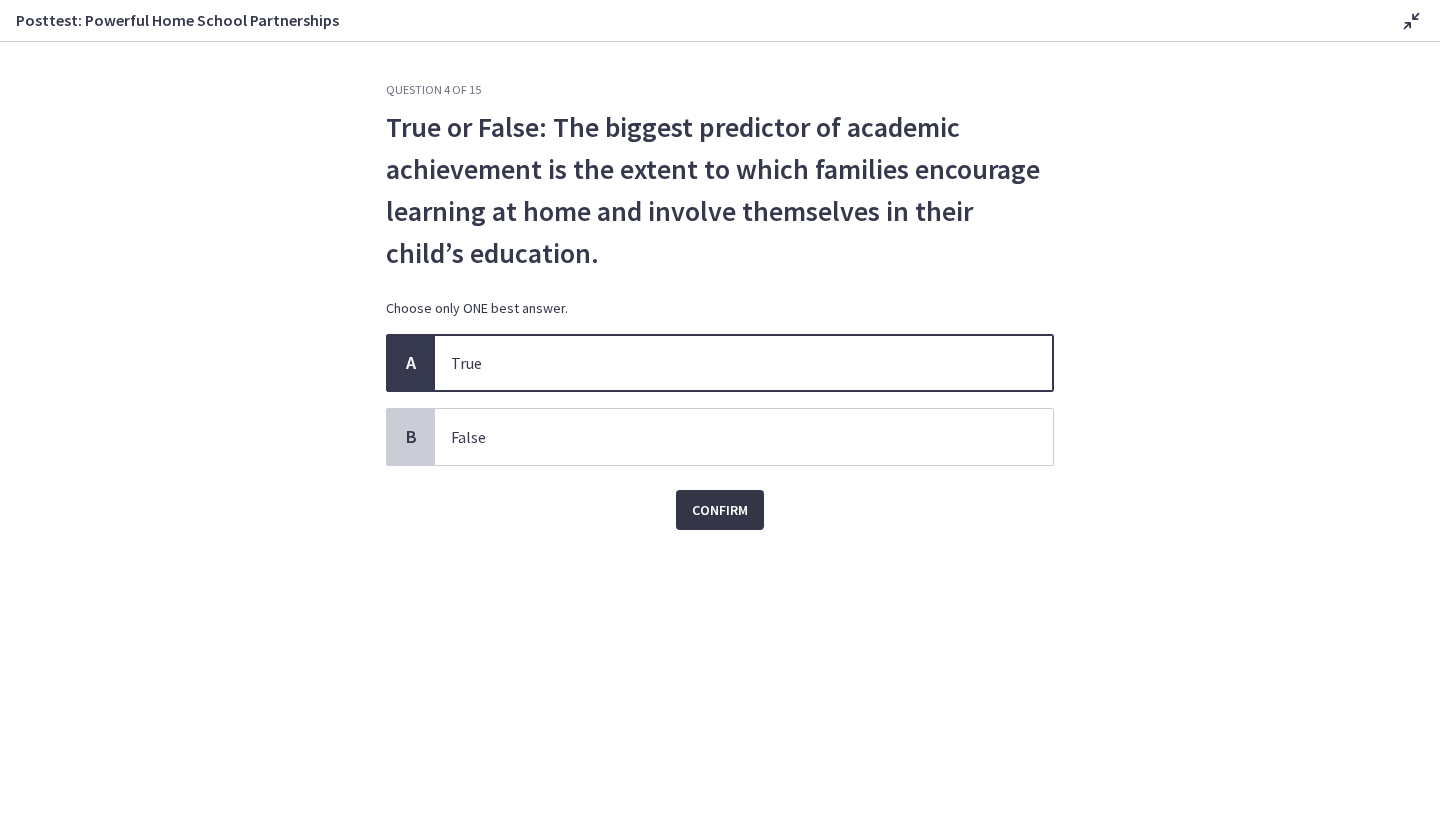 click on "Confirm" at bounding box center (720, 510) 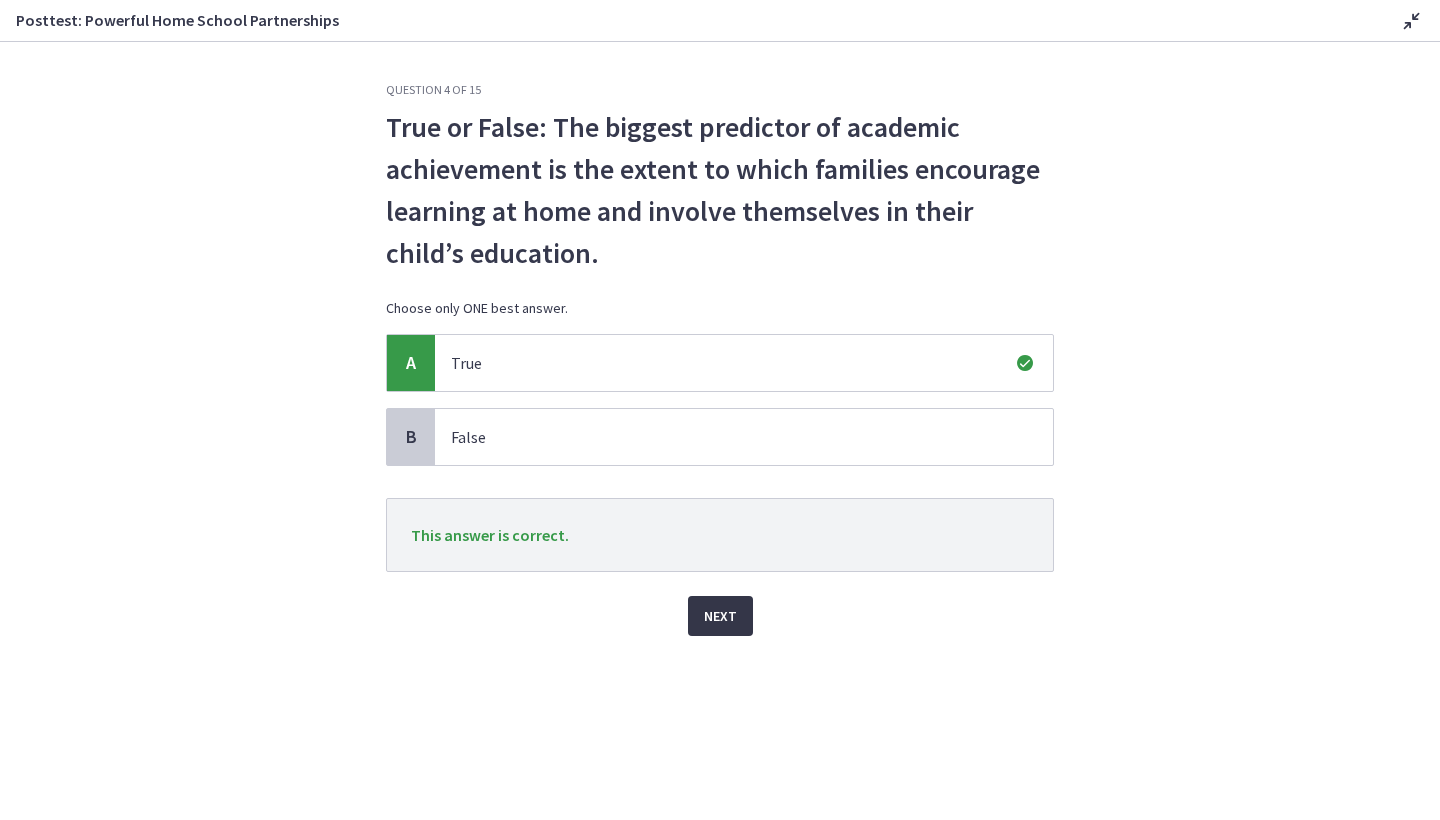 click on "Next" at bounding box center (720, 616) 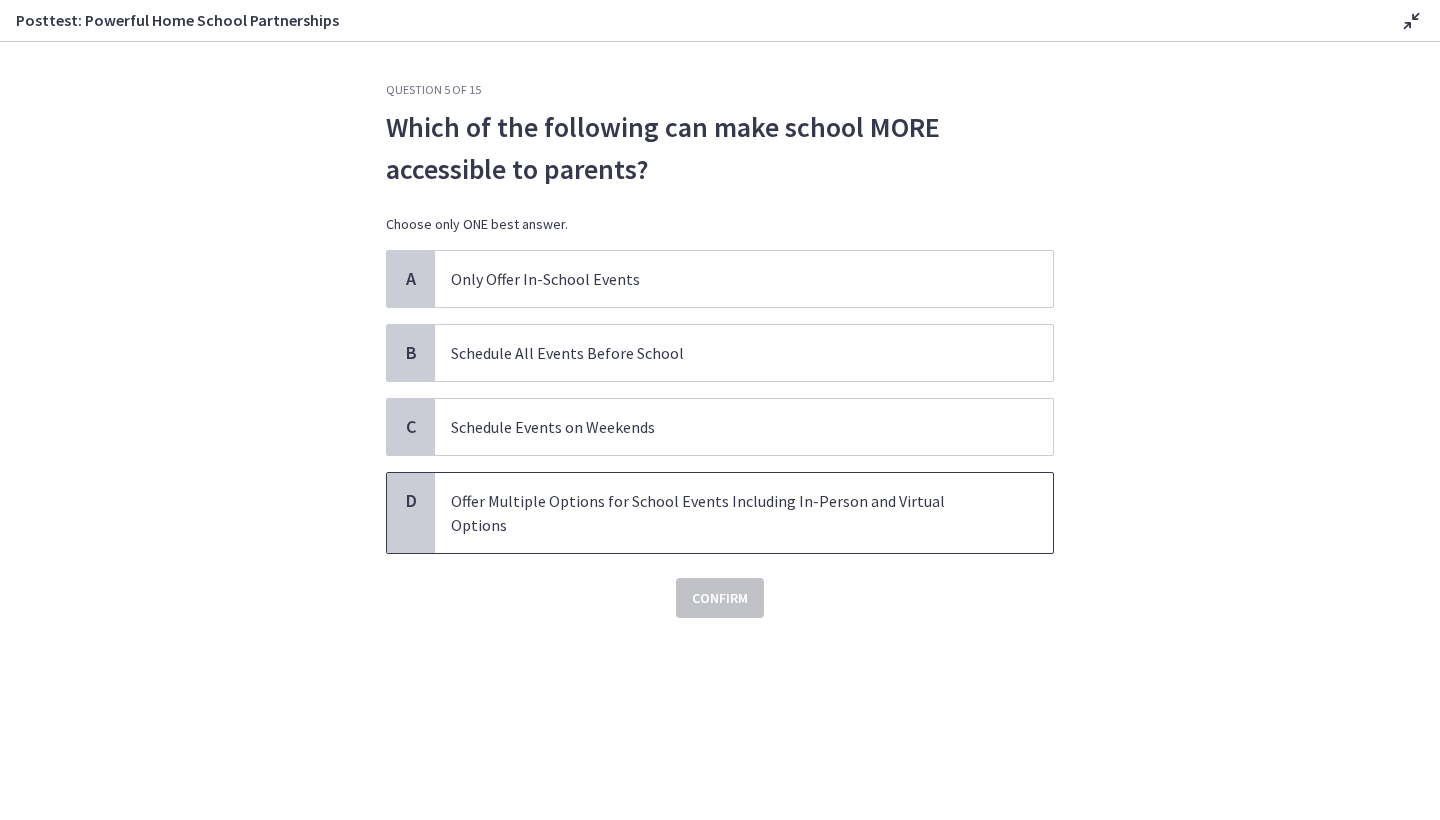 click on "Offer Multiple Options for School Events Including In-Person and Virtual Options" at bounding box center [724, 513] 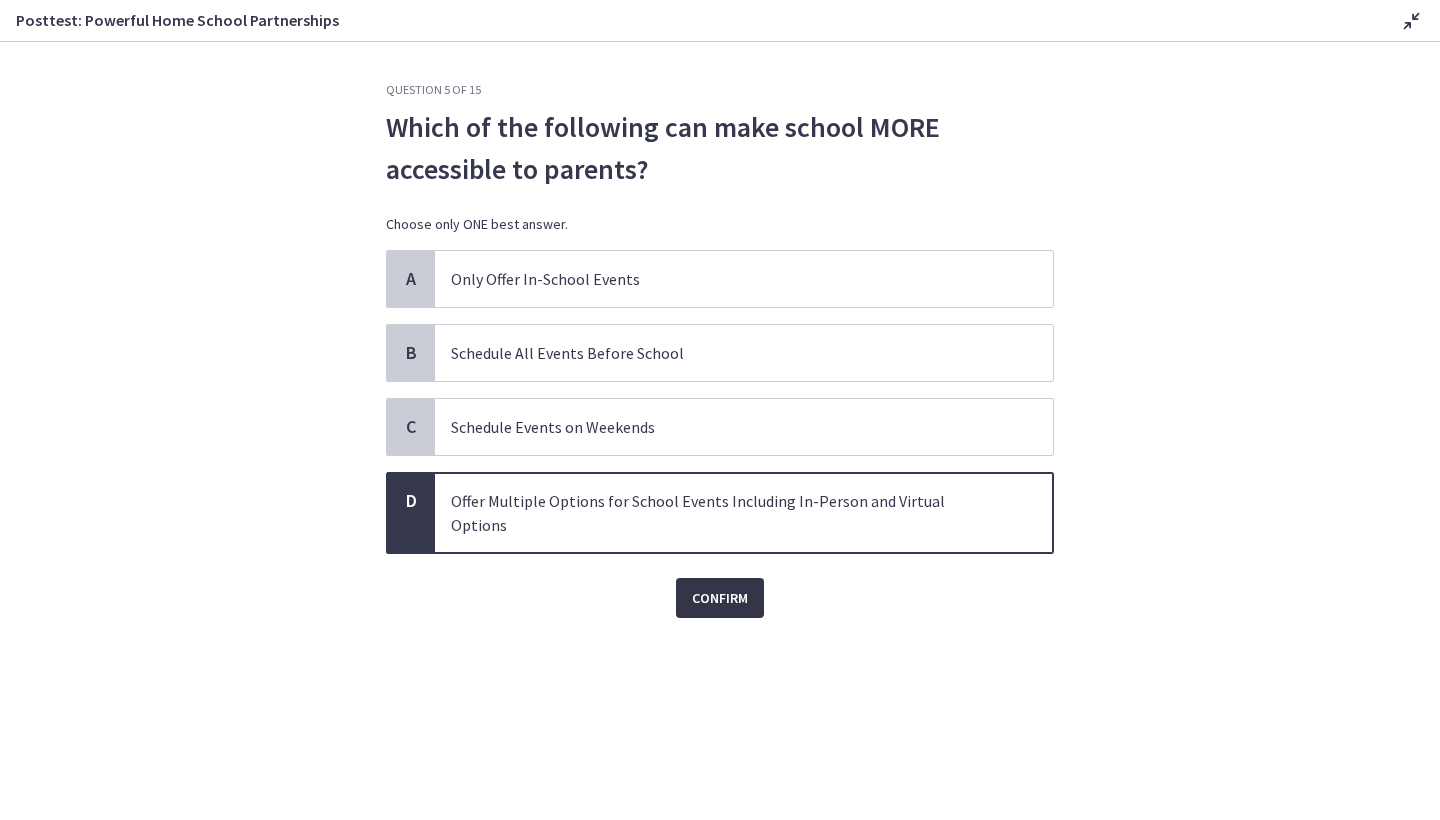 click on "Confirm" at bounding box center [720, 598] 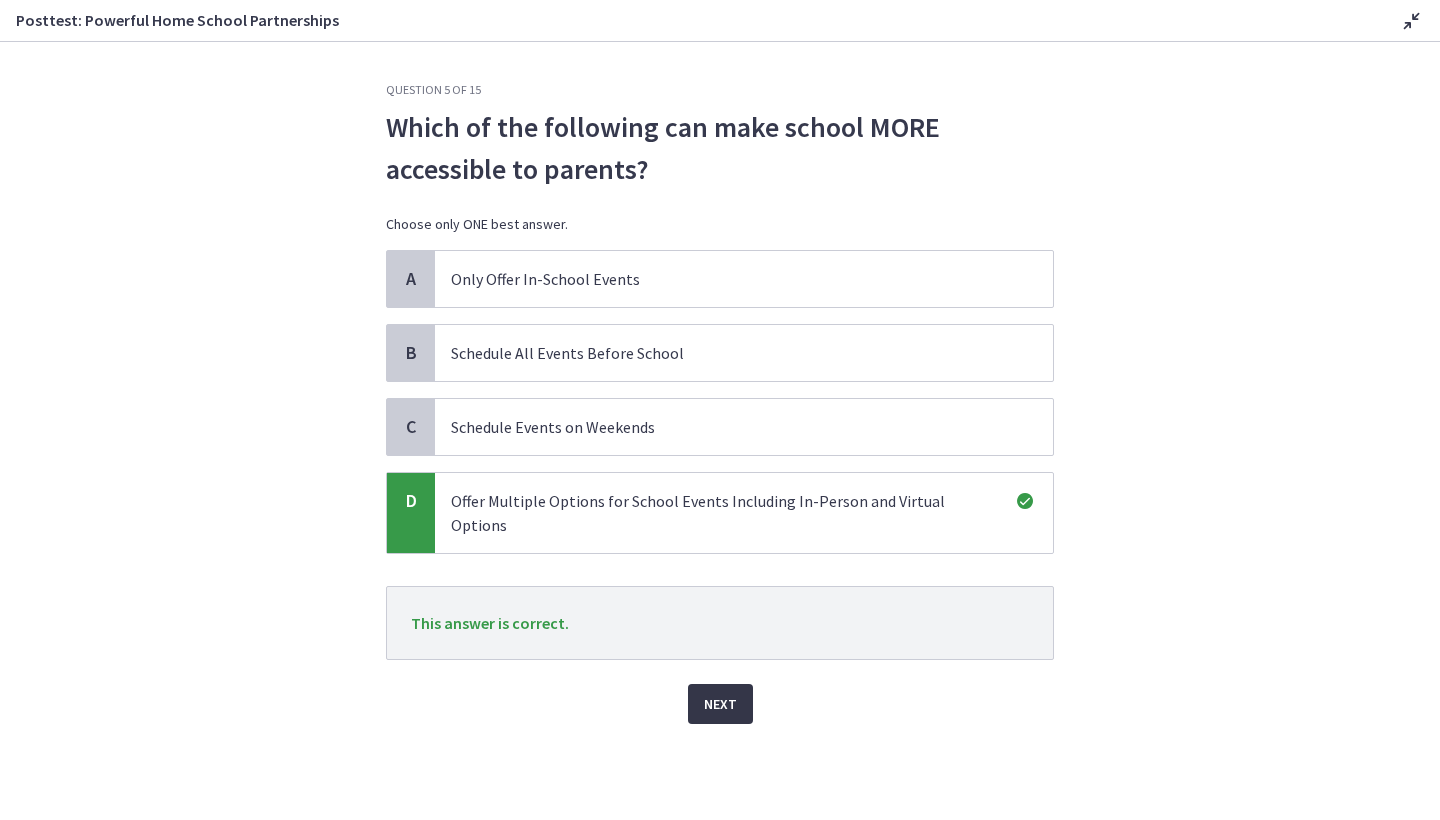 click on "Next" at bounding box center (720, 704) 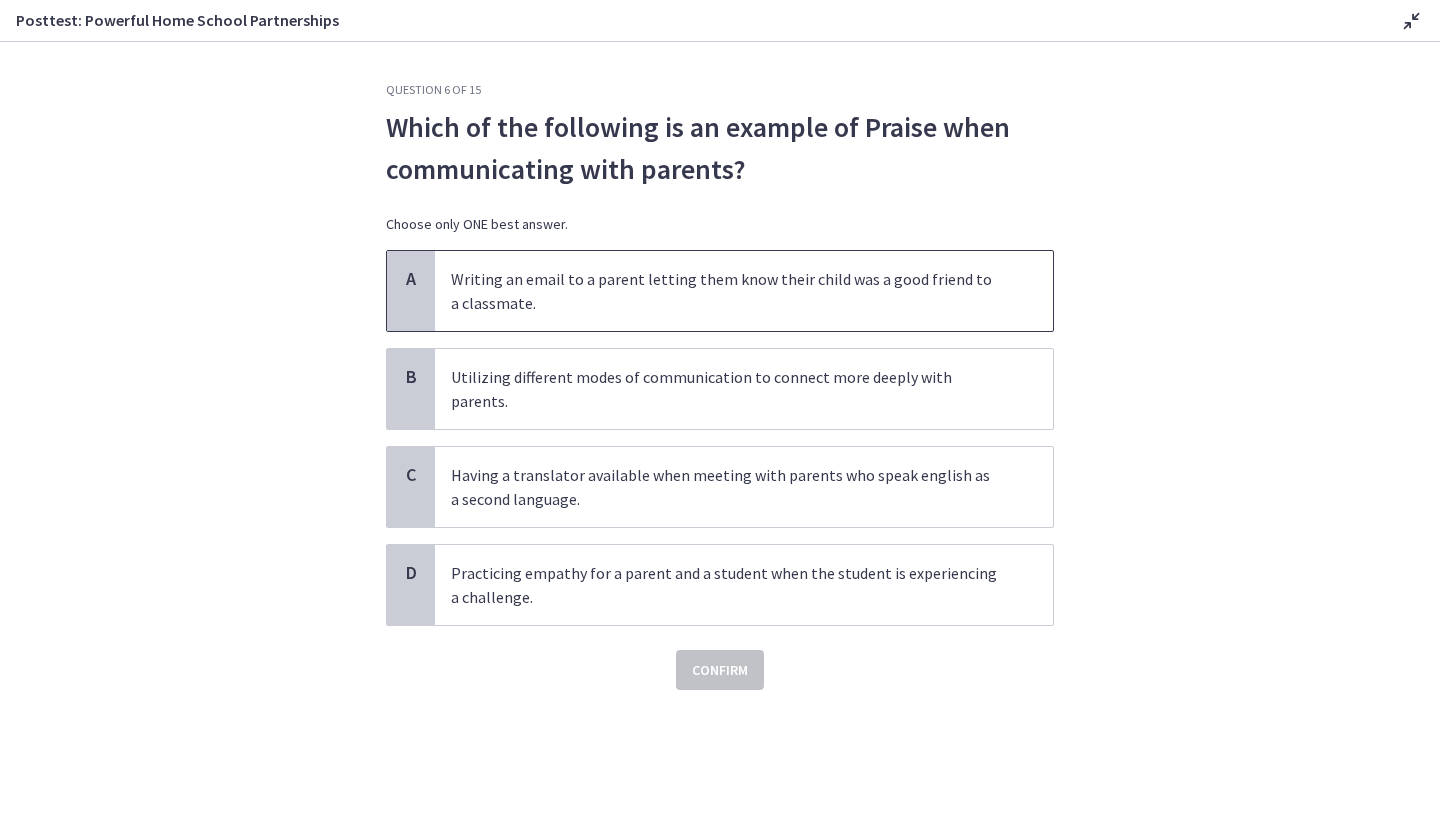 click on "Writing an email to a parent letting them know their child was a good friend to a classmate." at bounding box center [744, 291] 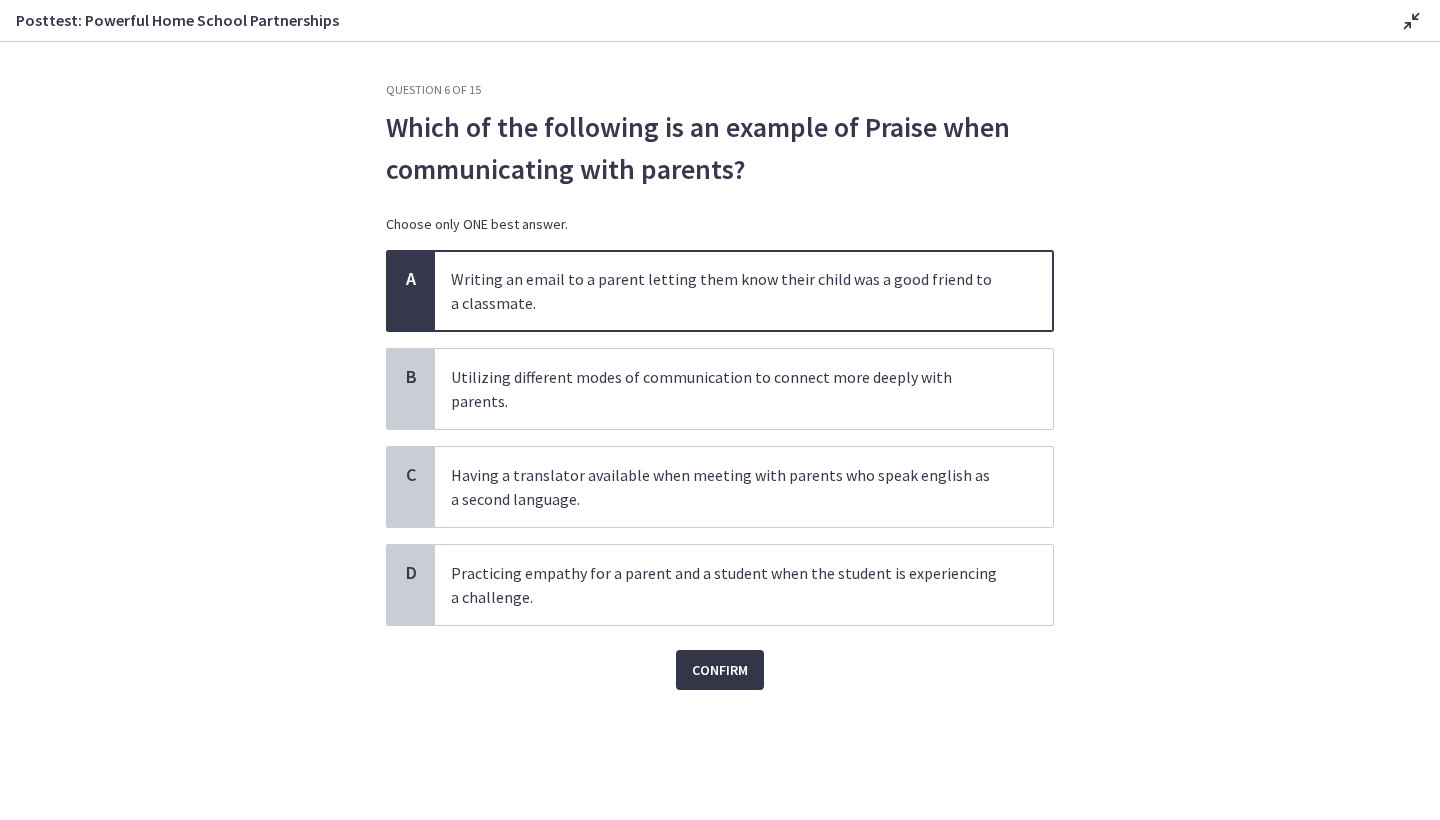 click on "Confirm" at bounding box center [720, 670] 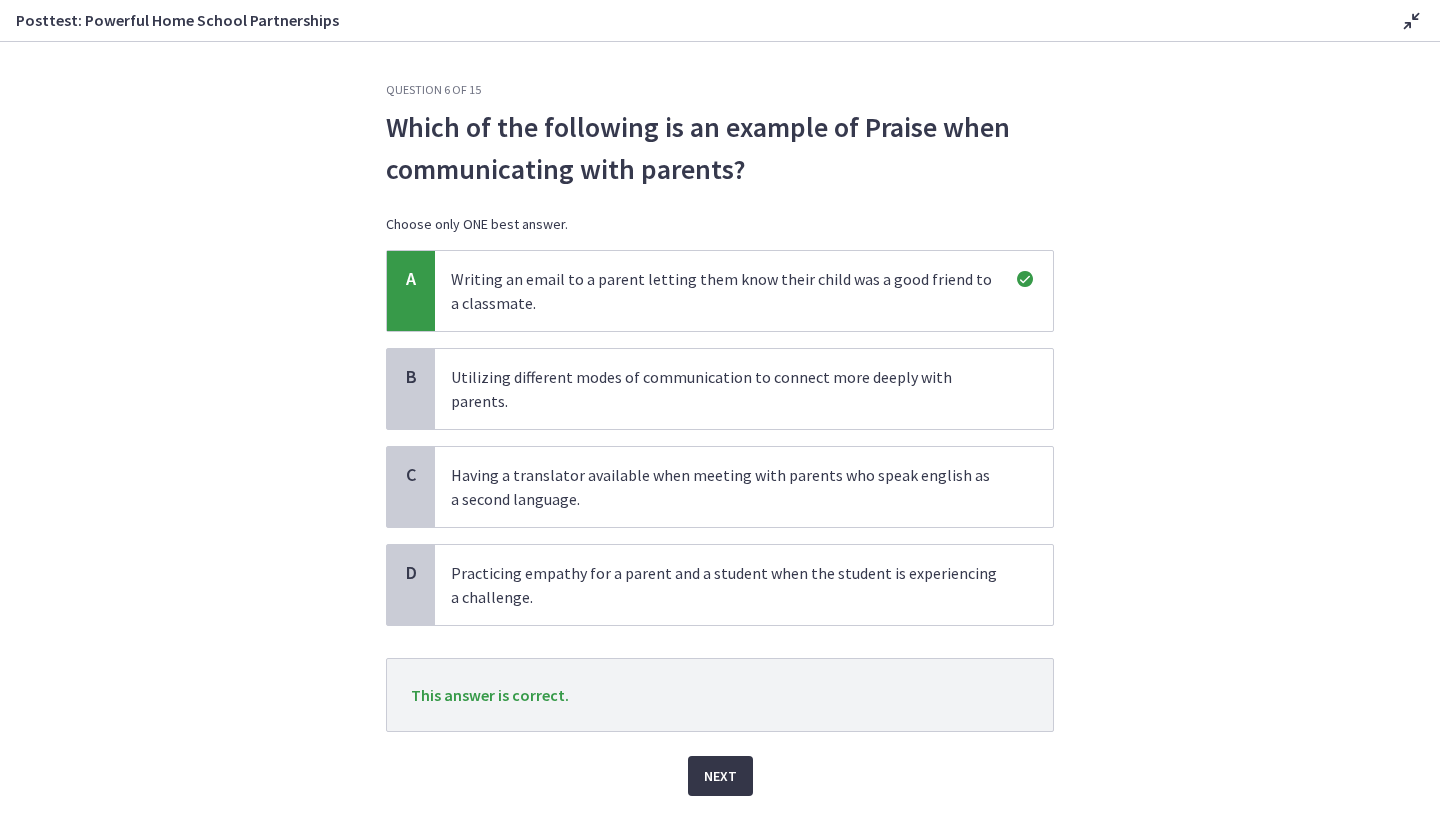 click on "Next" at bounding box center [720, 776] 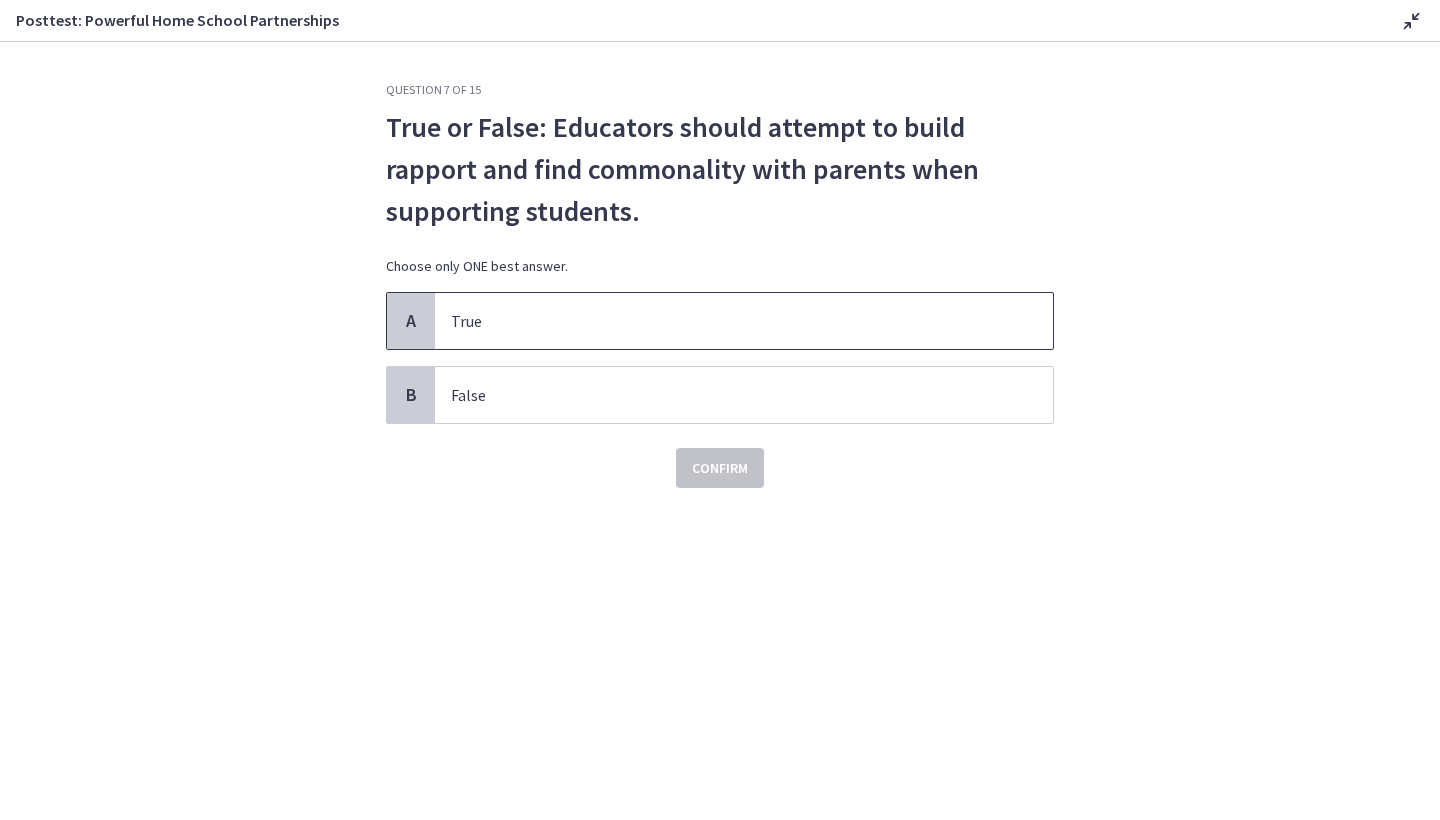 click on "True" at bounding box center [724, 321] 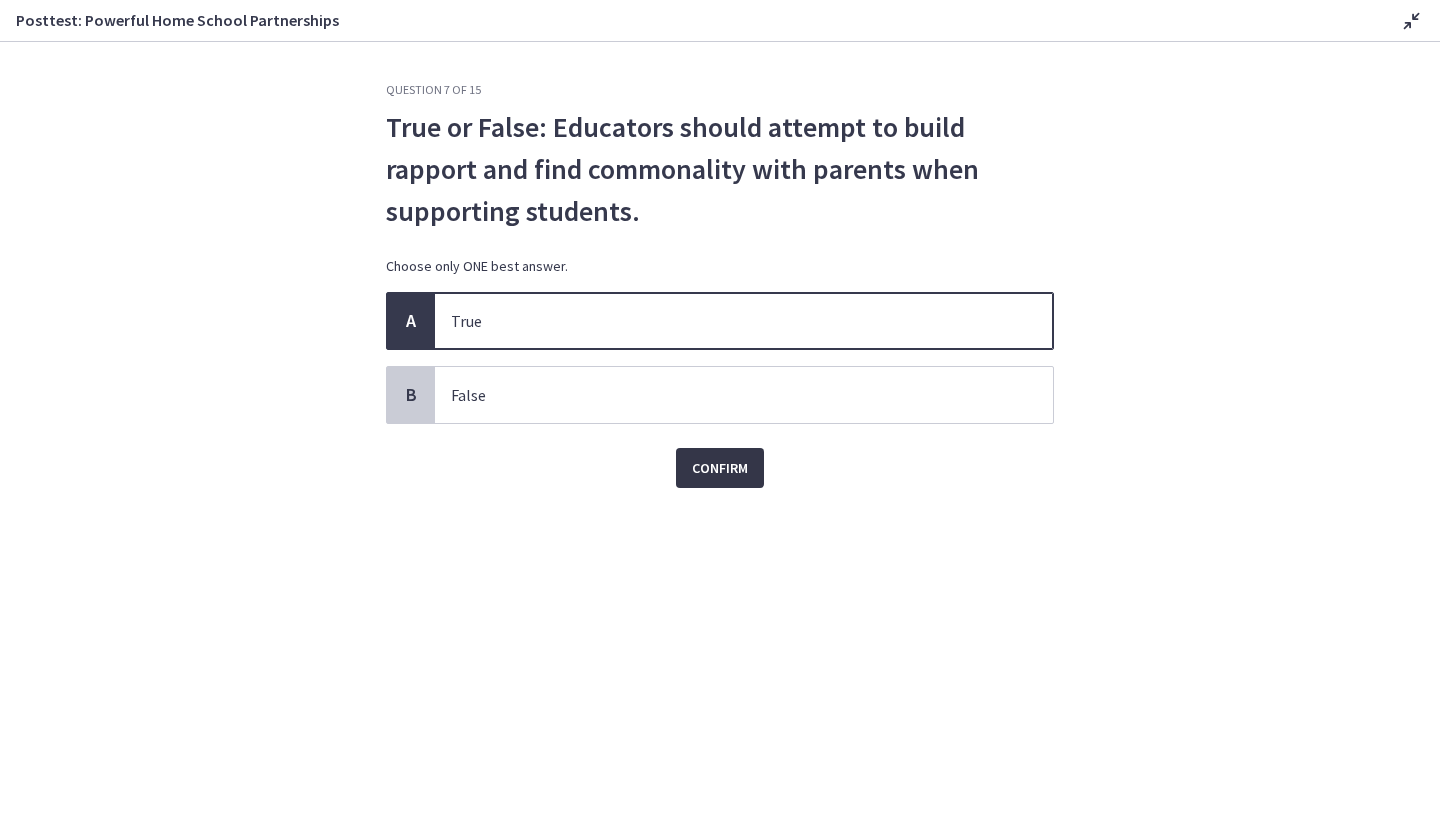click on "Confirm" at bounding box center (720, 468) 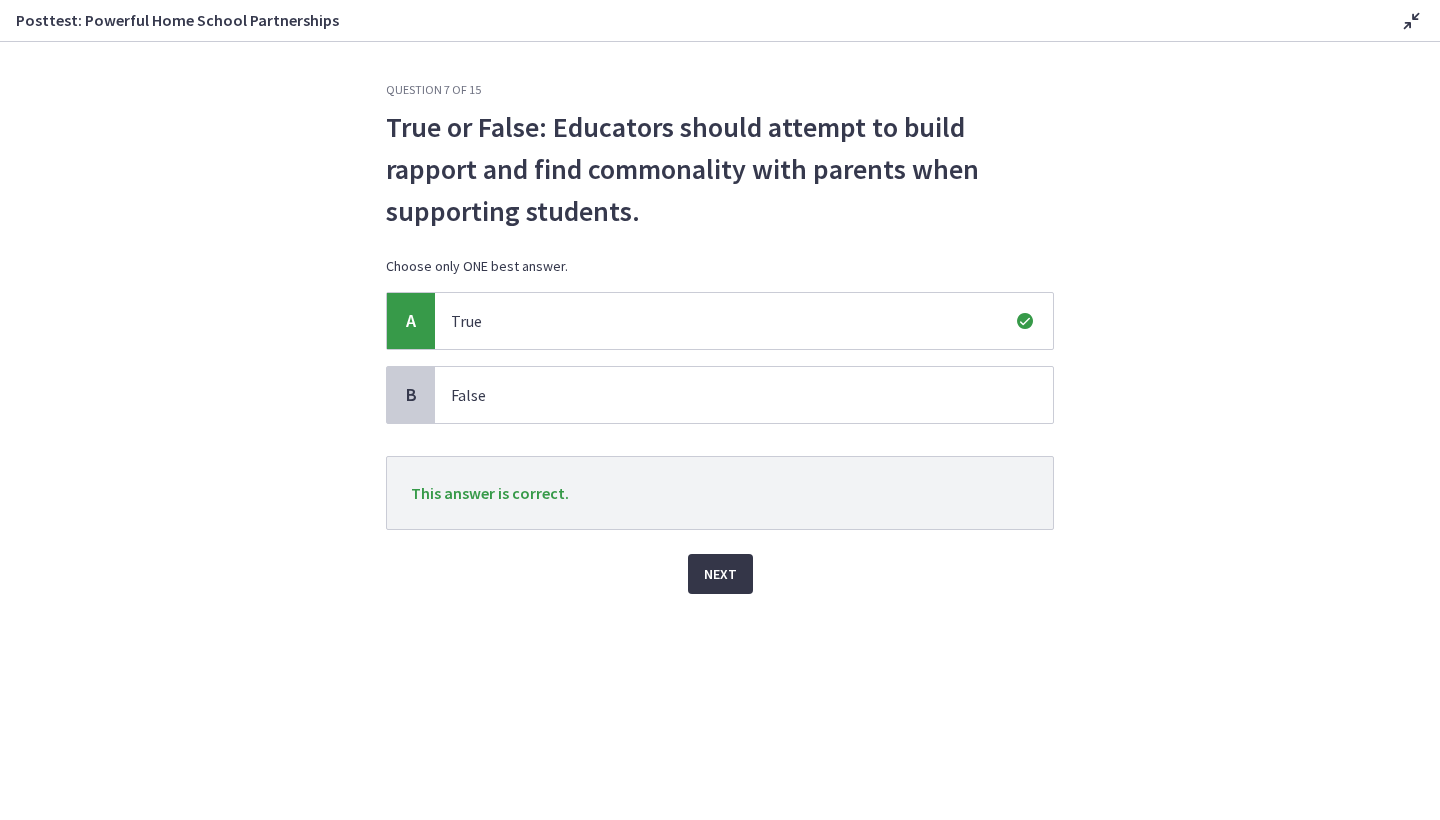 click on "Next" at bounding box center (720, 574) 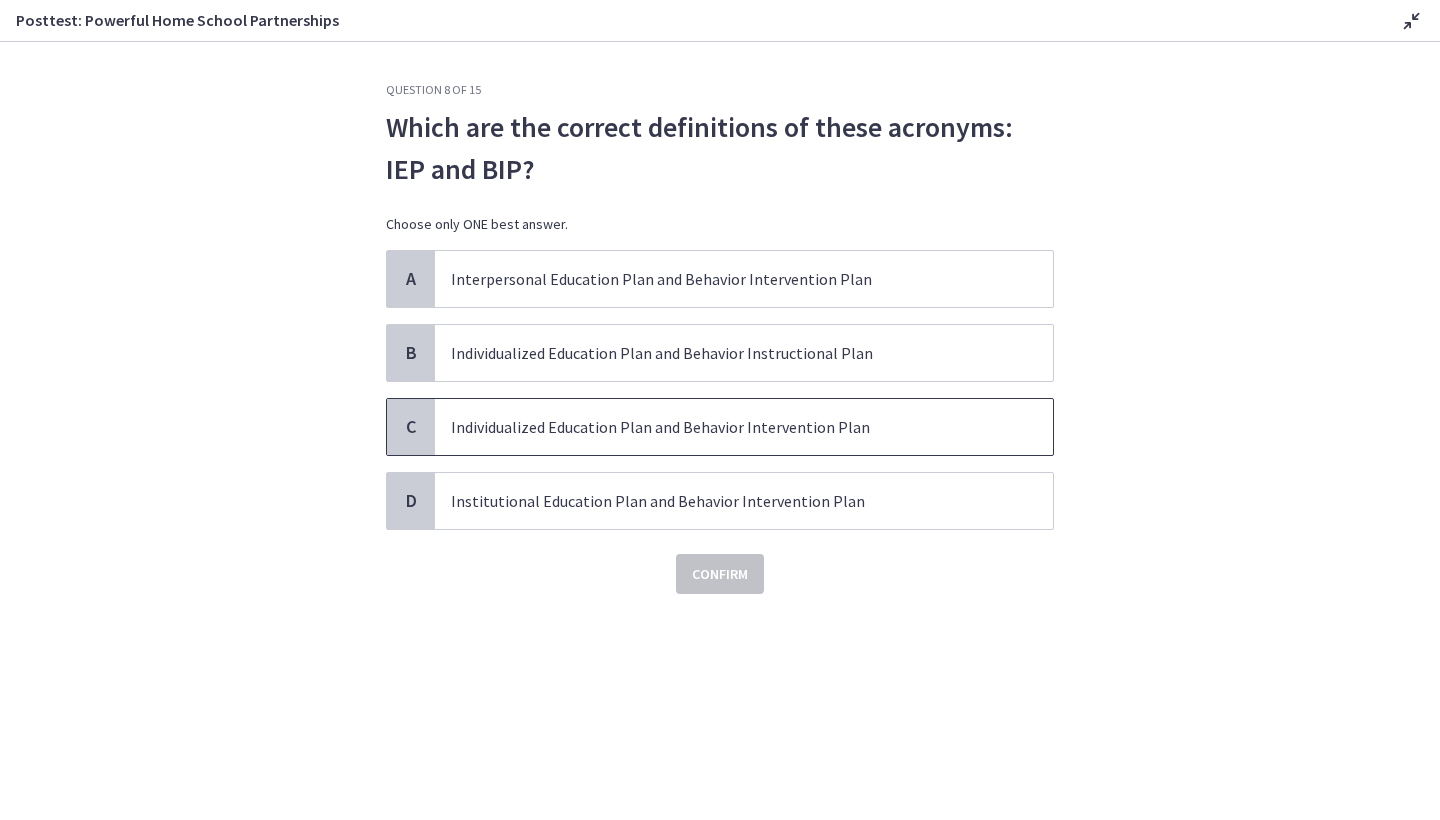 click on "Individualized Education Plan and Behavior Intervention Plan" at bounding box center [724, 427] 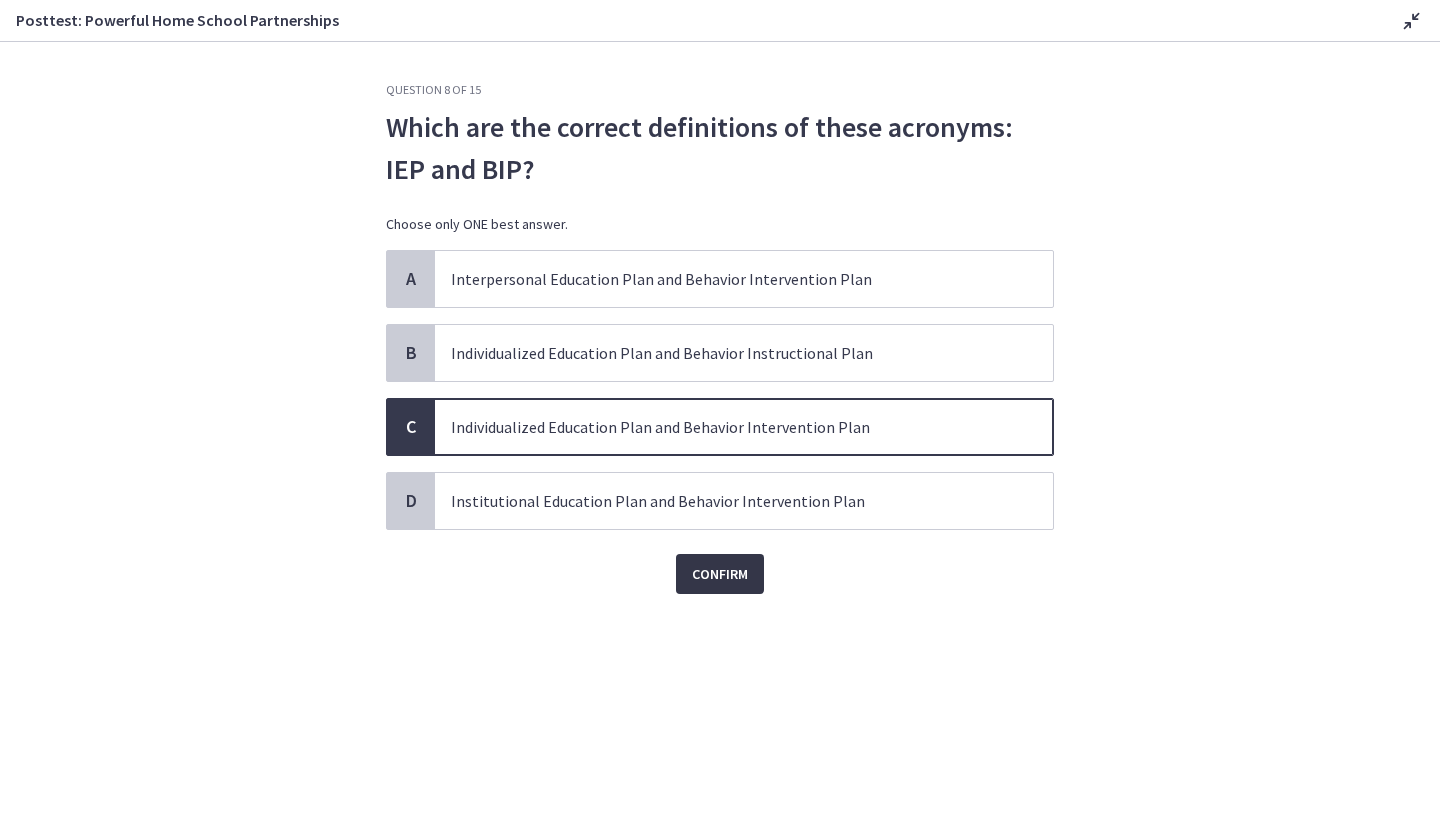 click on "Confirm" at bounding box center (720, 574) 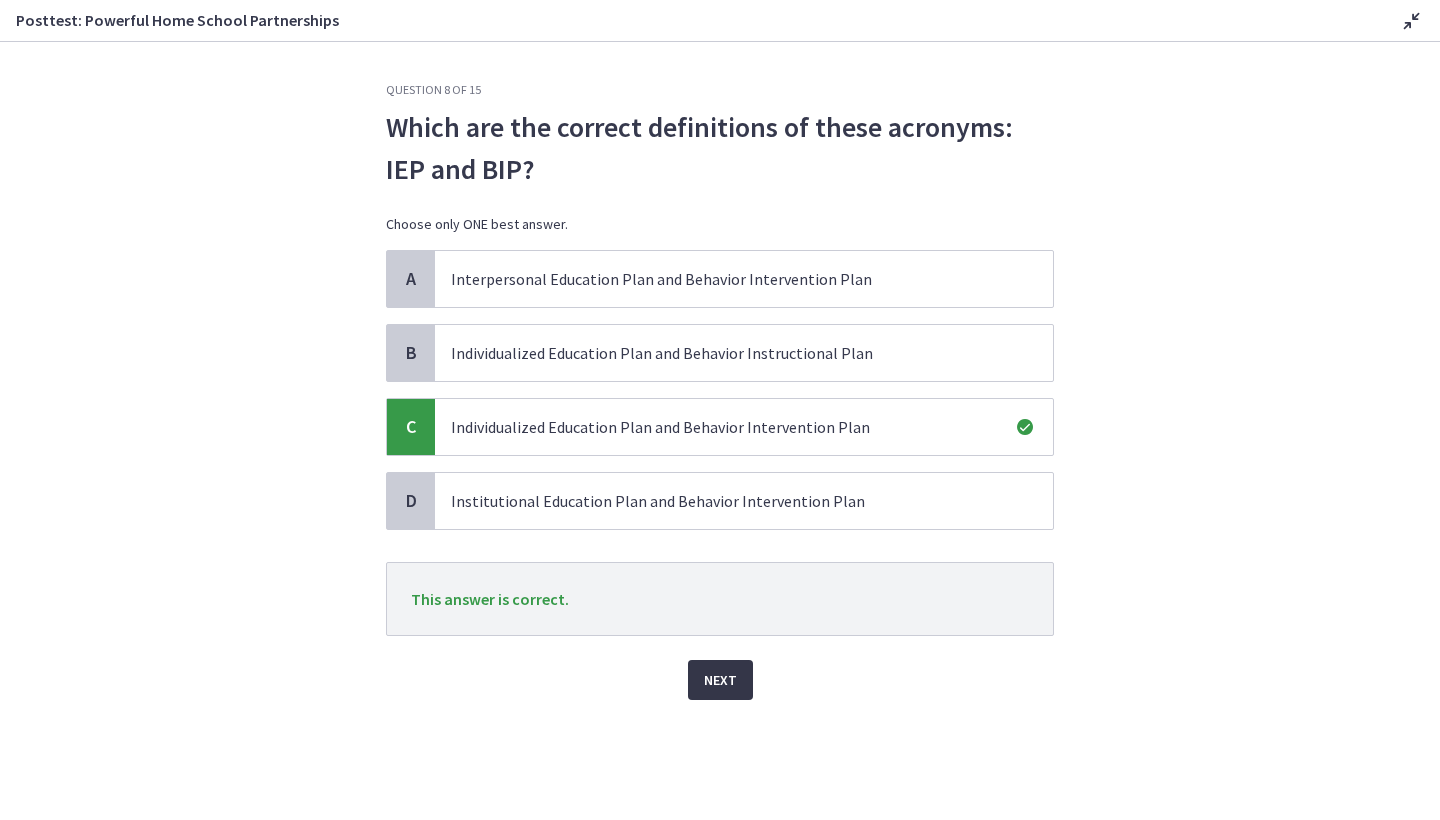 click on "Next" at bounding box center [720, 680] 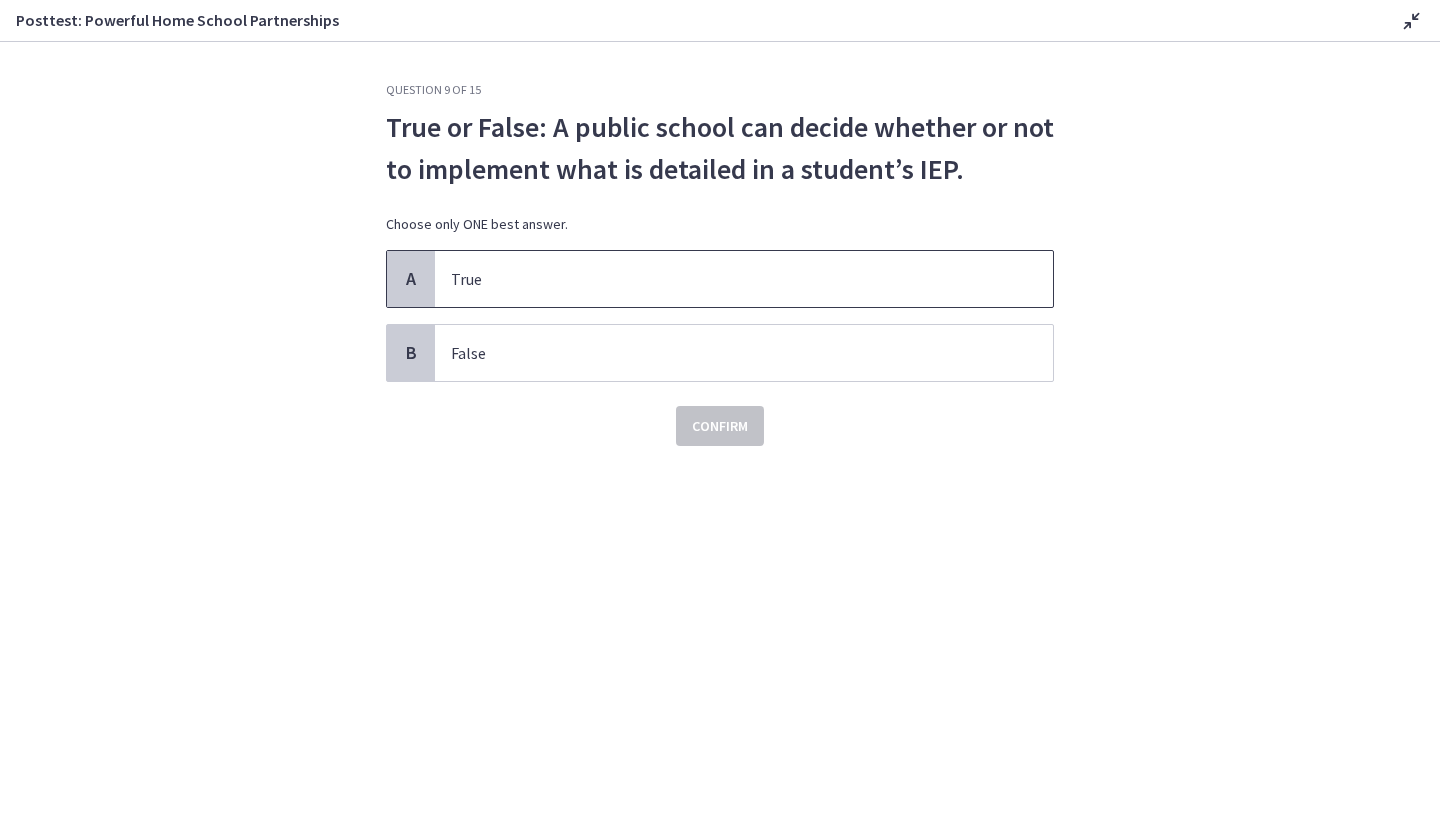 click on "True" at bounding box center [724, 279] 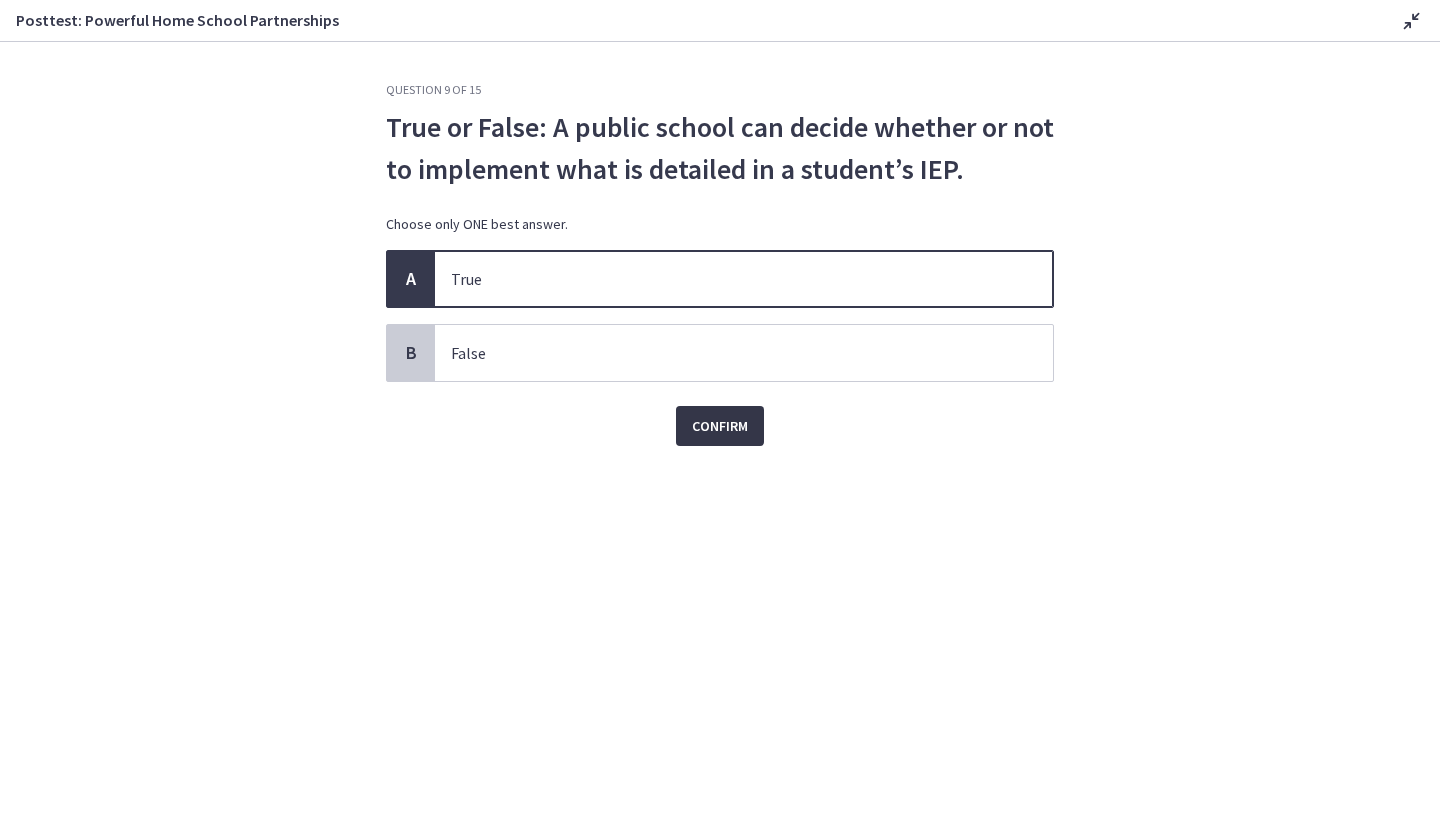 click on "Confirm" at bounding box center [720, 426] 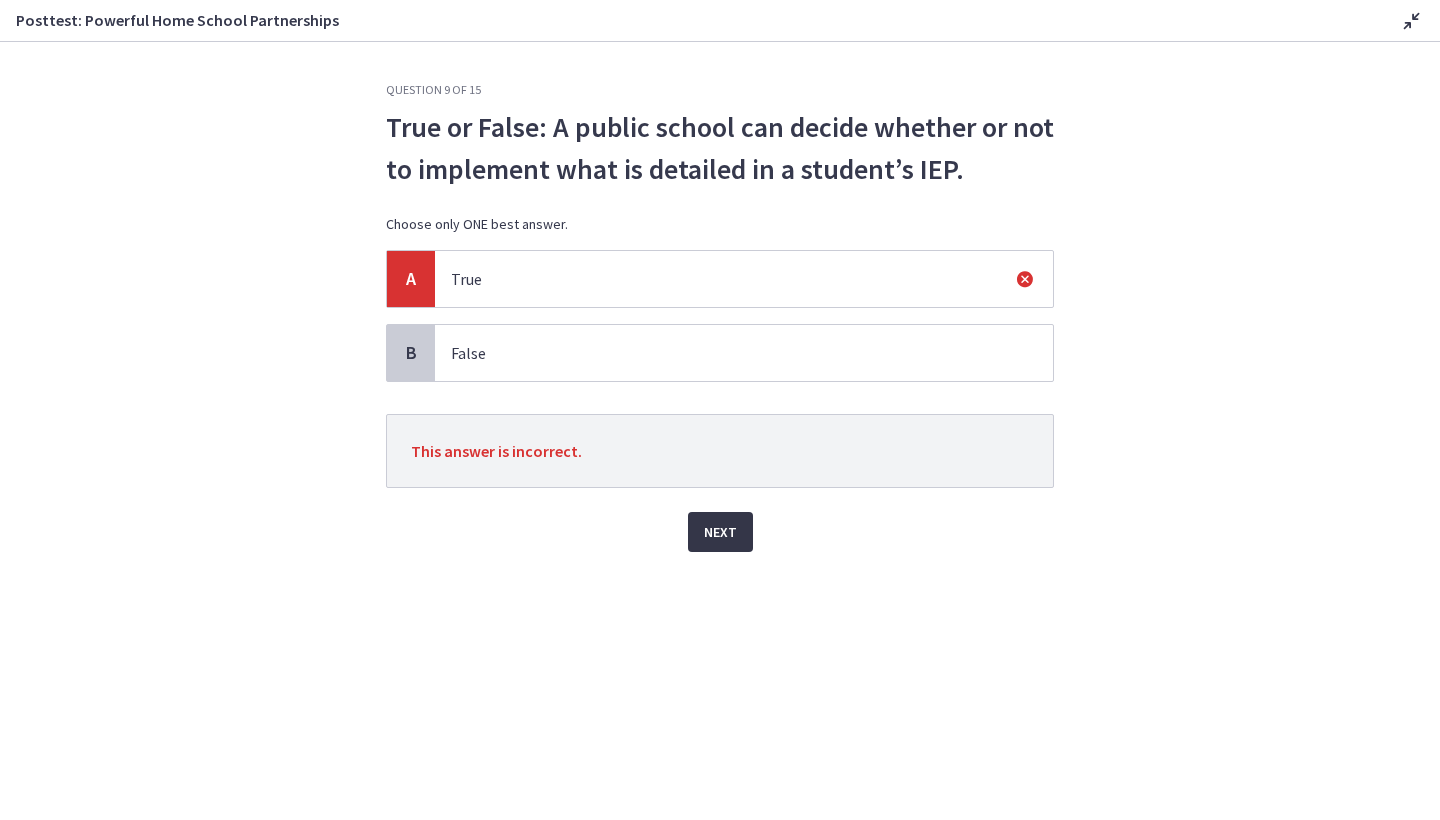 click on "Next" at bounding box center (720, 532) 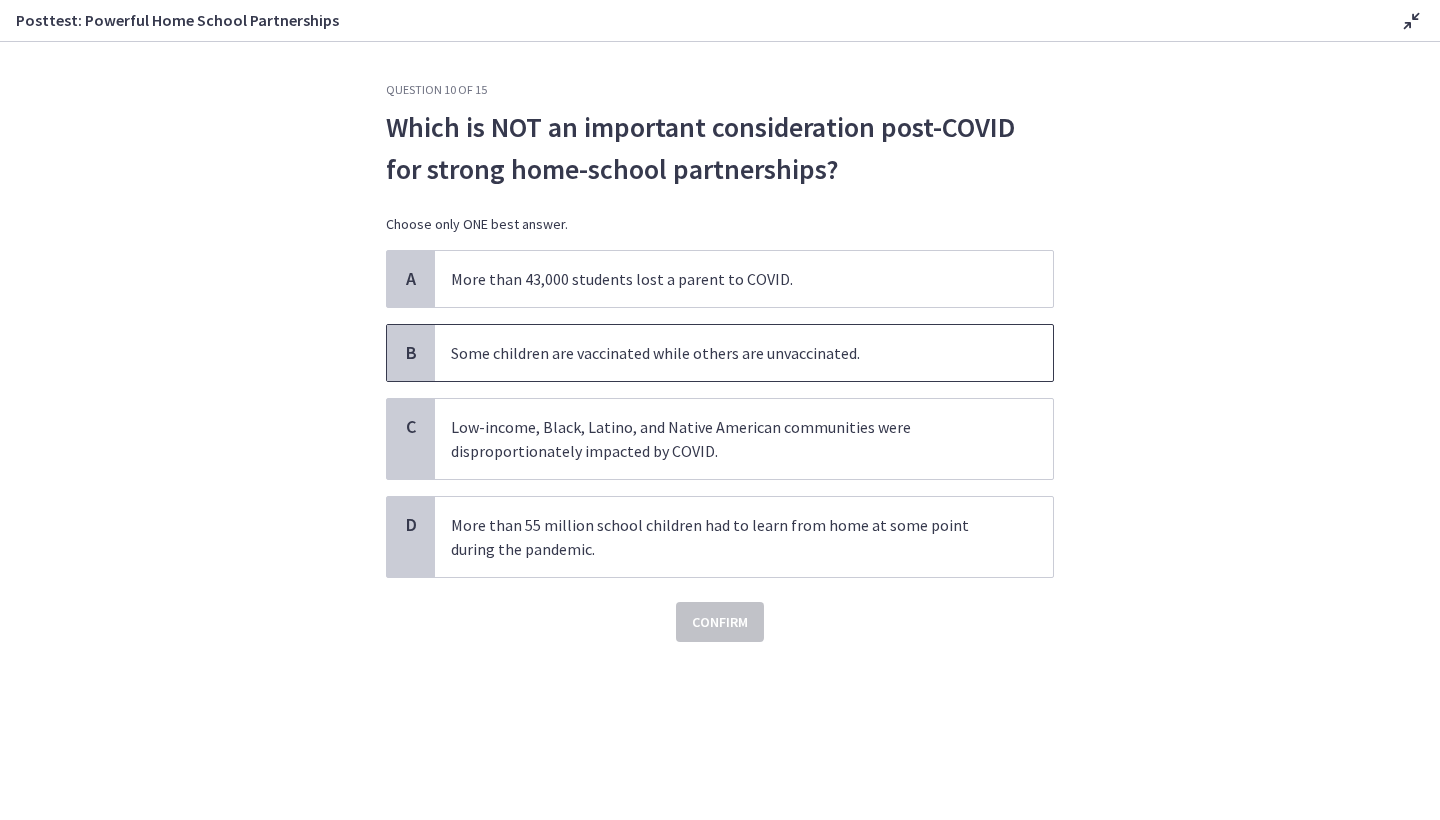 click on "Some children are vaccinated while others are unvaccinated." at bounding box center (724, 353) 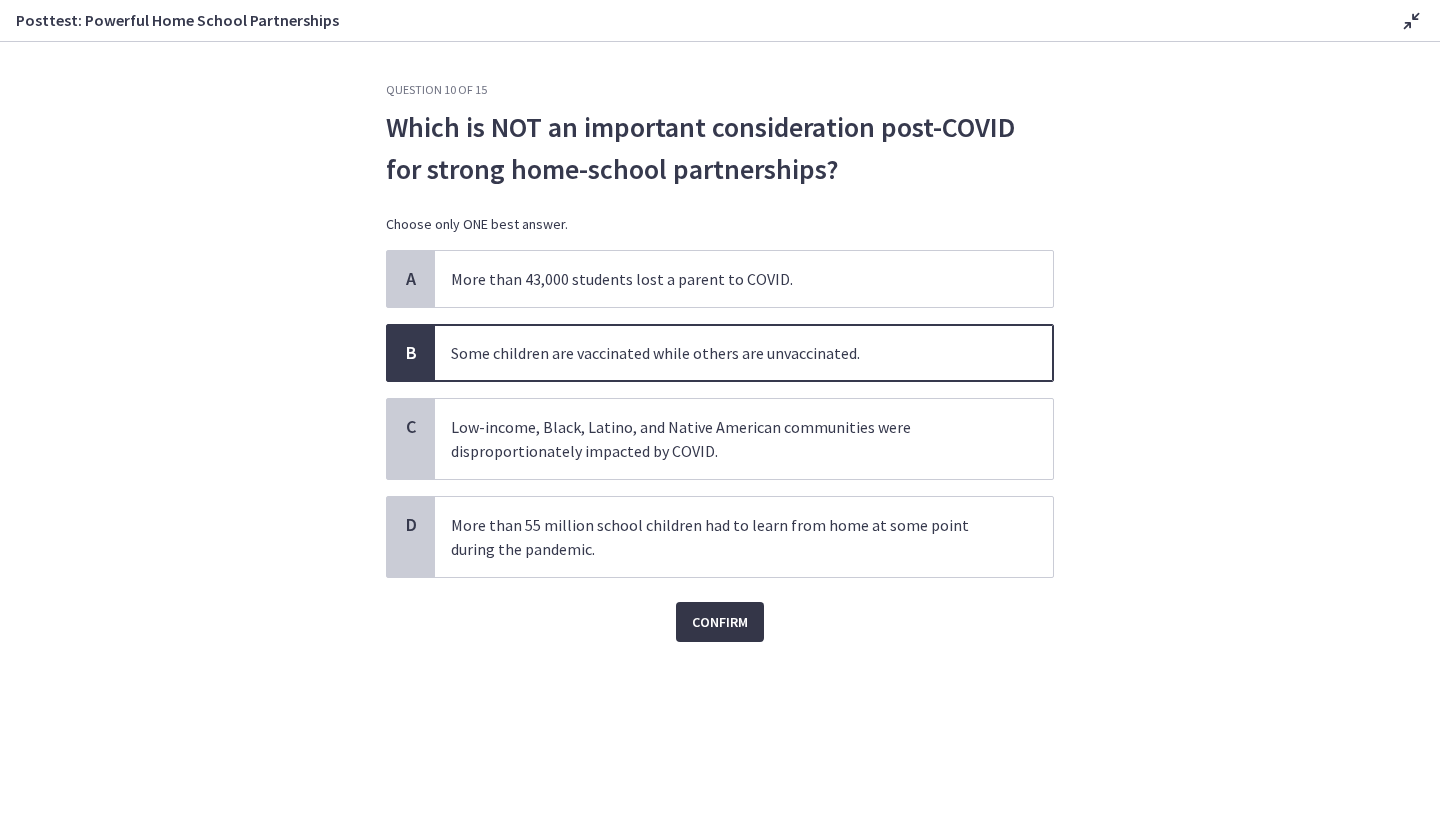click on "Confirm" at bounding box center (720, 622) 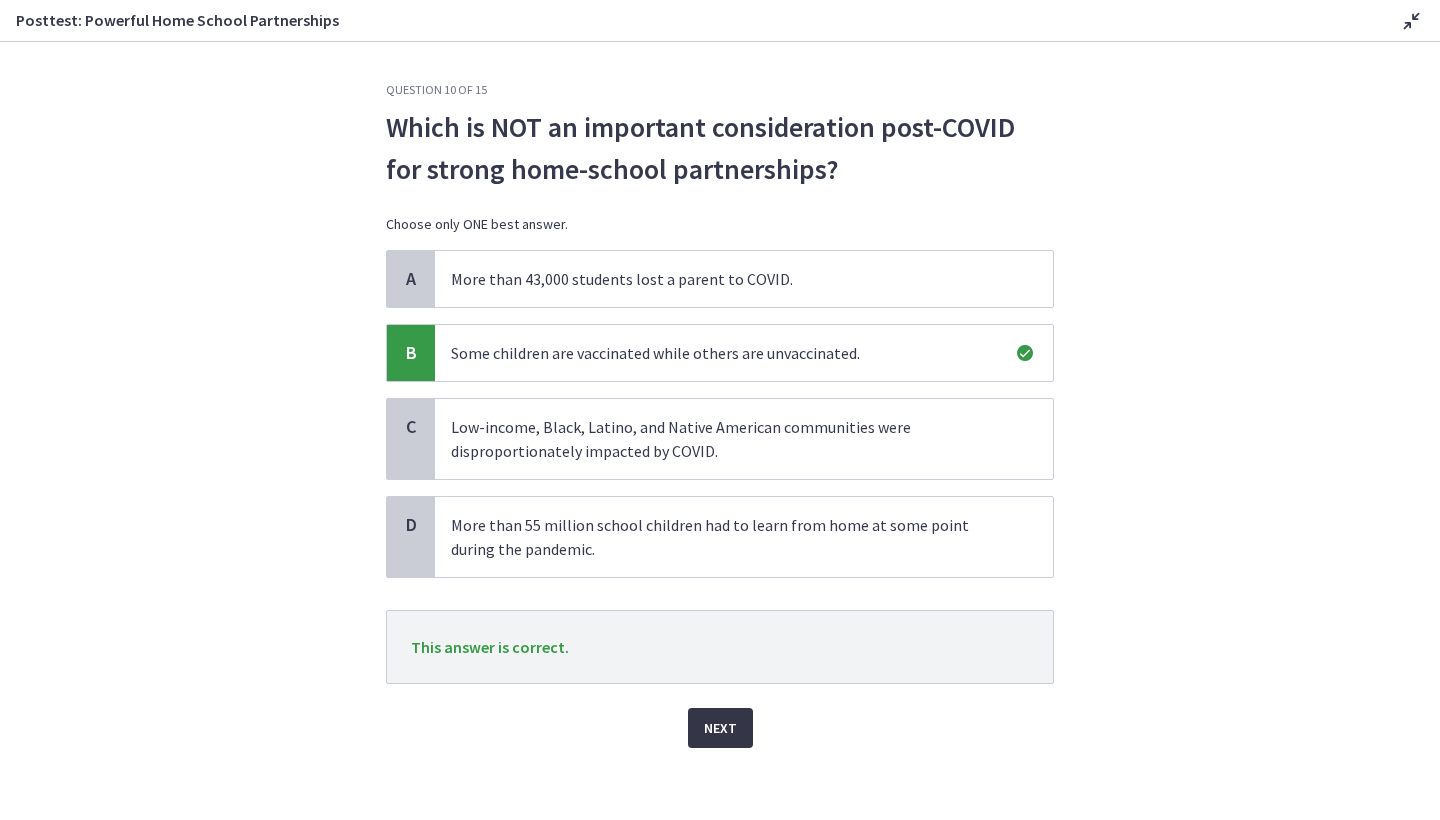 click on "Next" at bounding box center (720, 728) 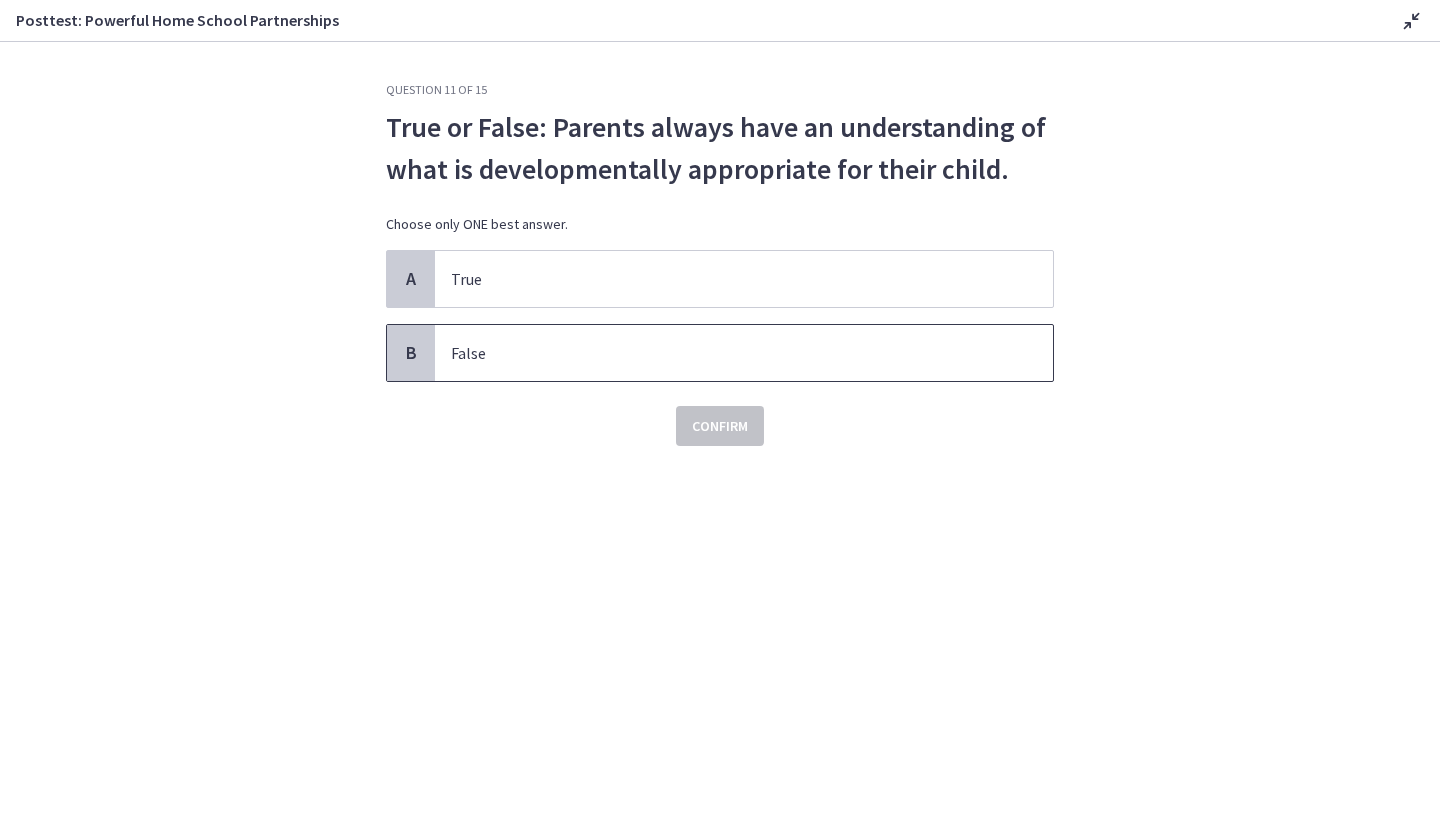 click on "False" at bounding box center [744, 353] 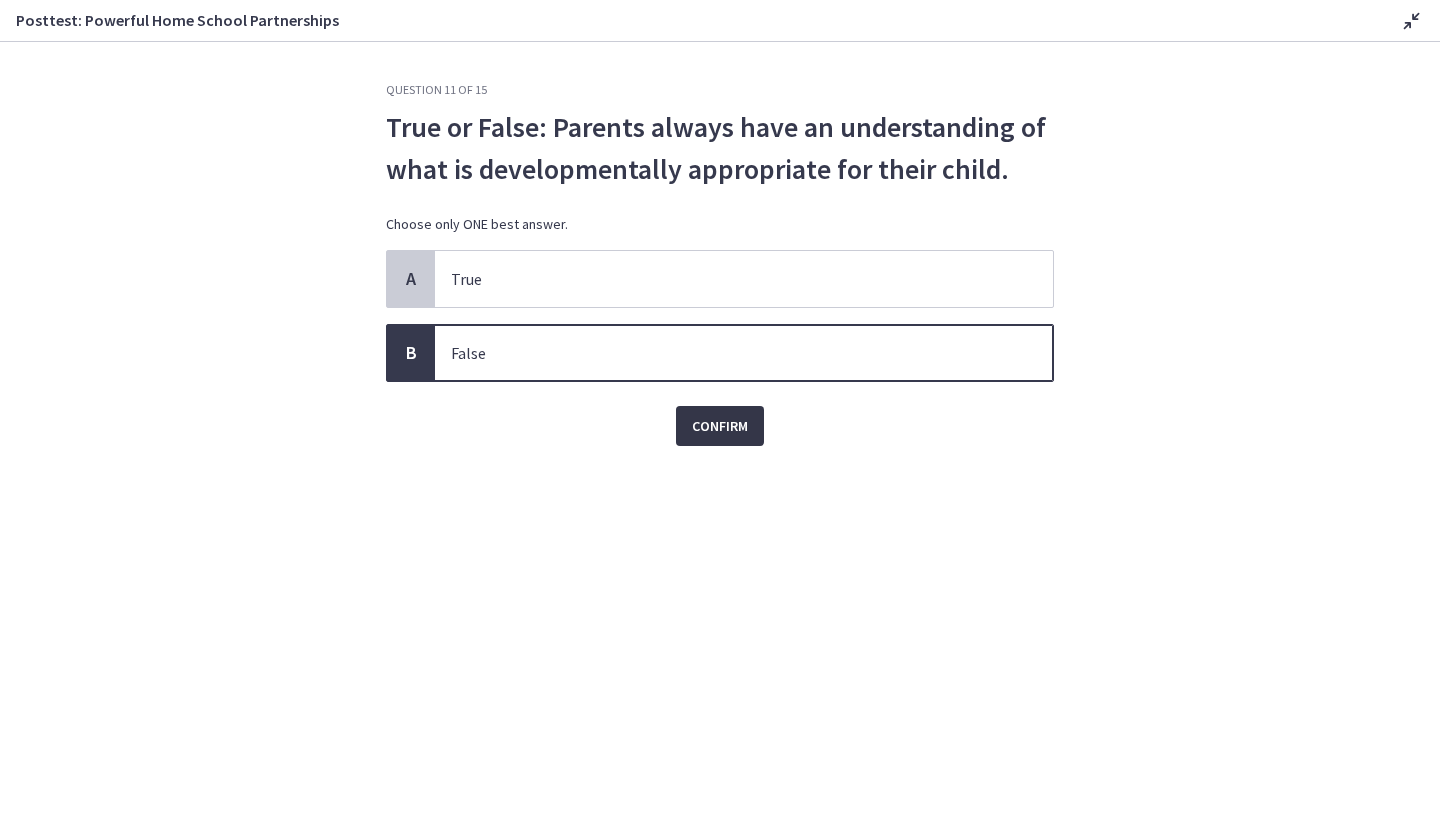 click on "Confirm" at bounding box center (720, 426) 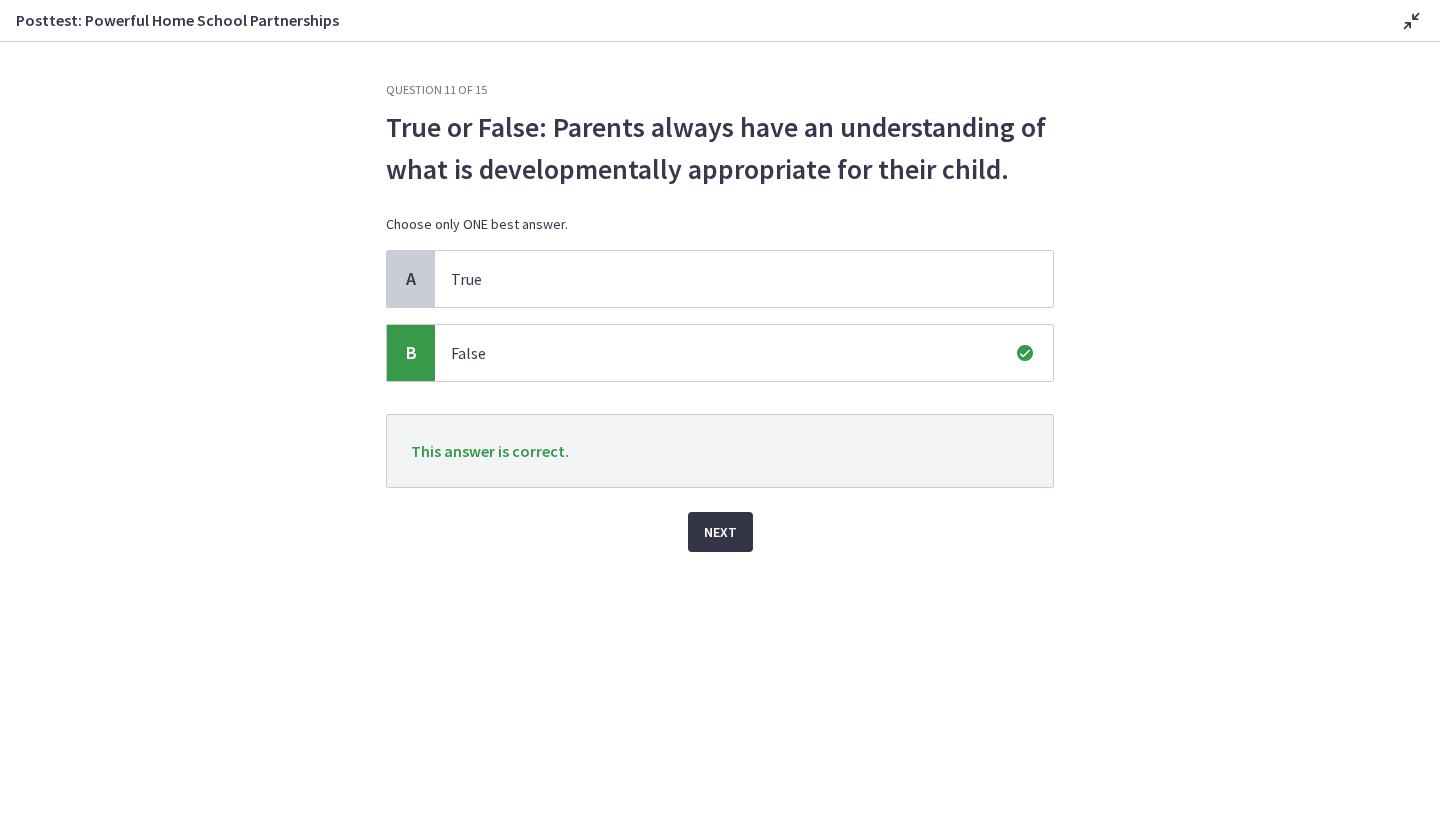 click on "Next" at bounding box center [720, 532] 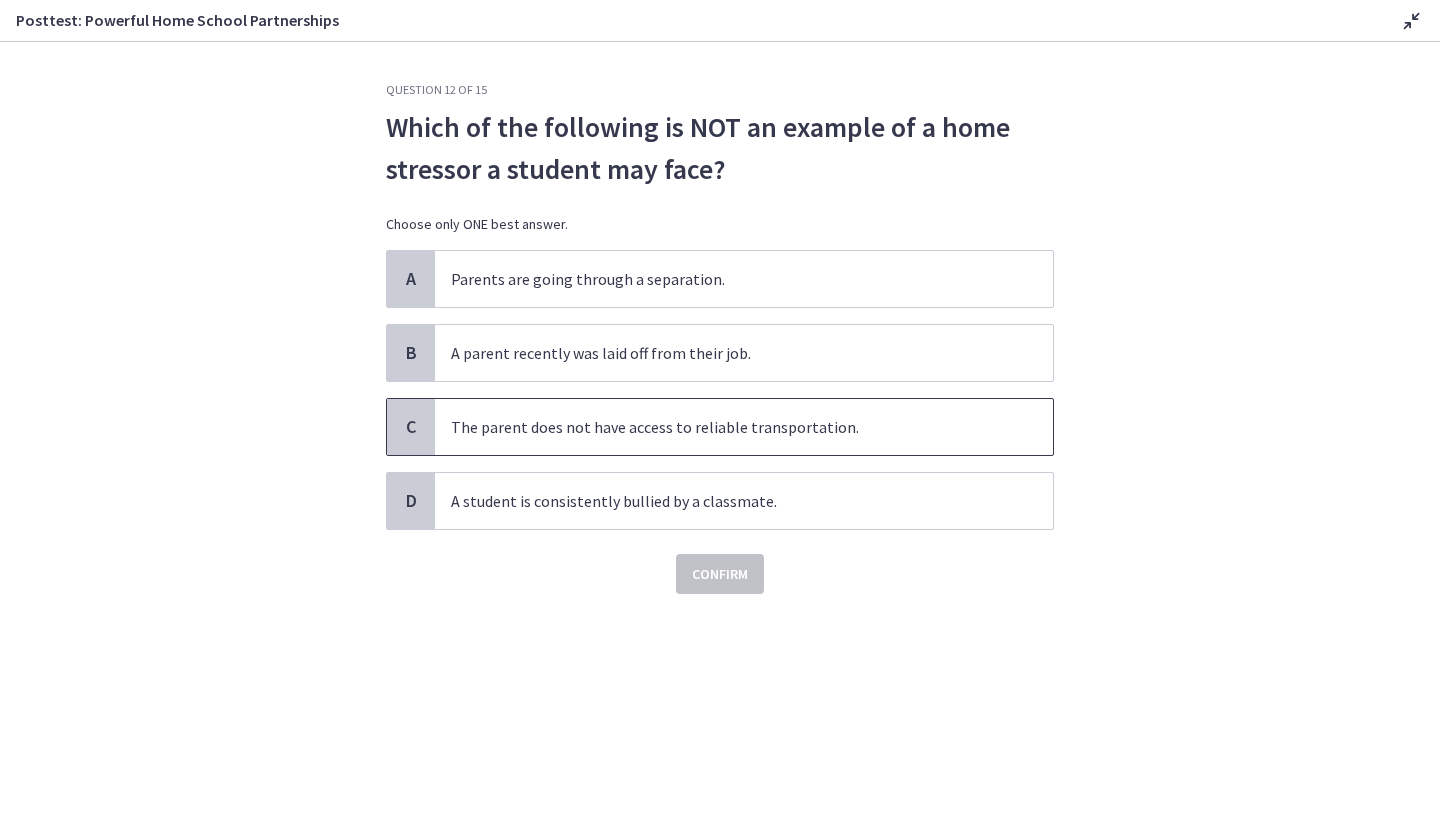 click on "The parent does not have access to reliable transportation." at bounding box center [744, 427] 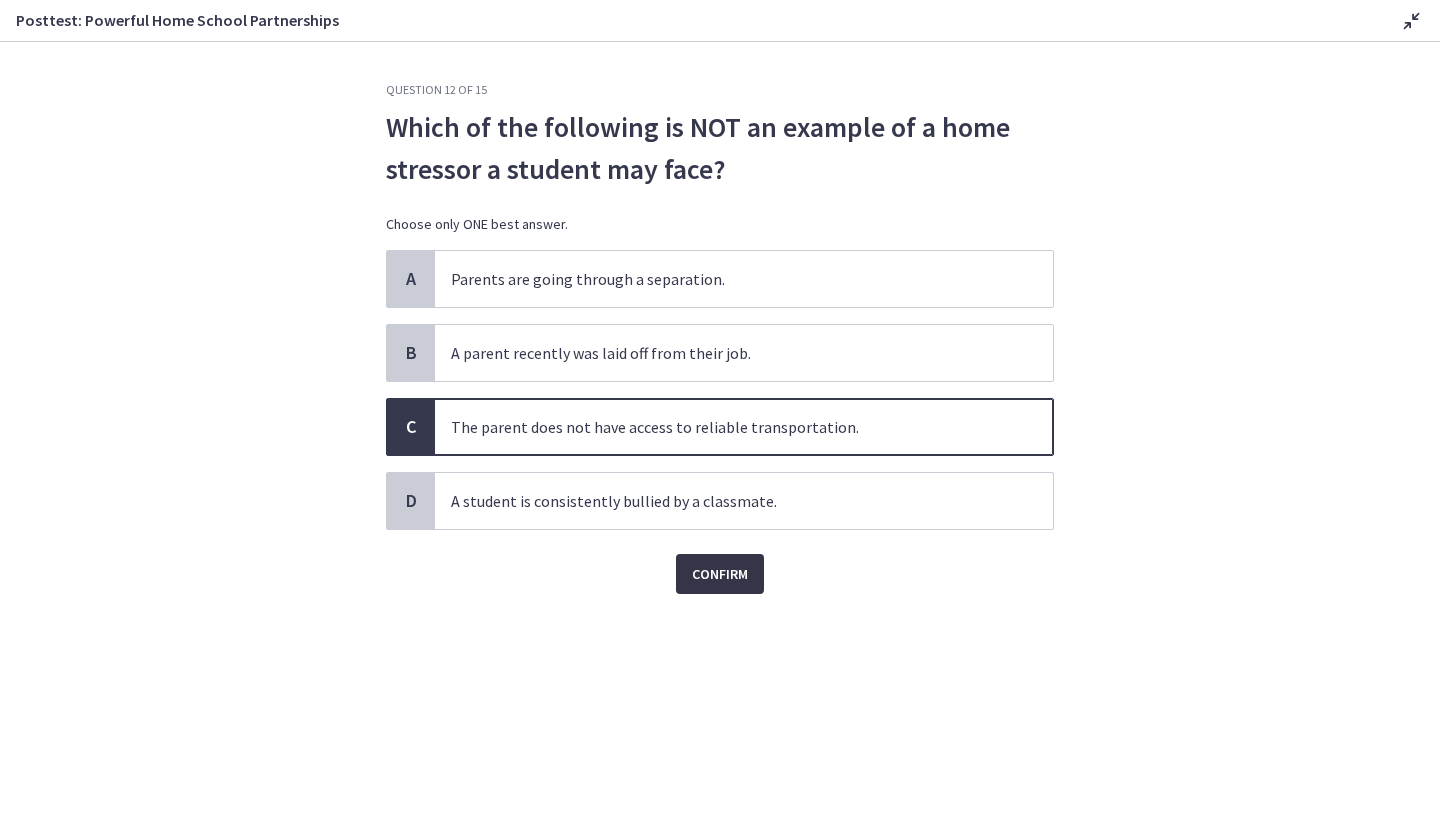 click on "Confirm" at bounding box center (720, 574) 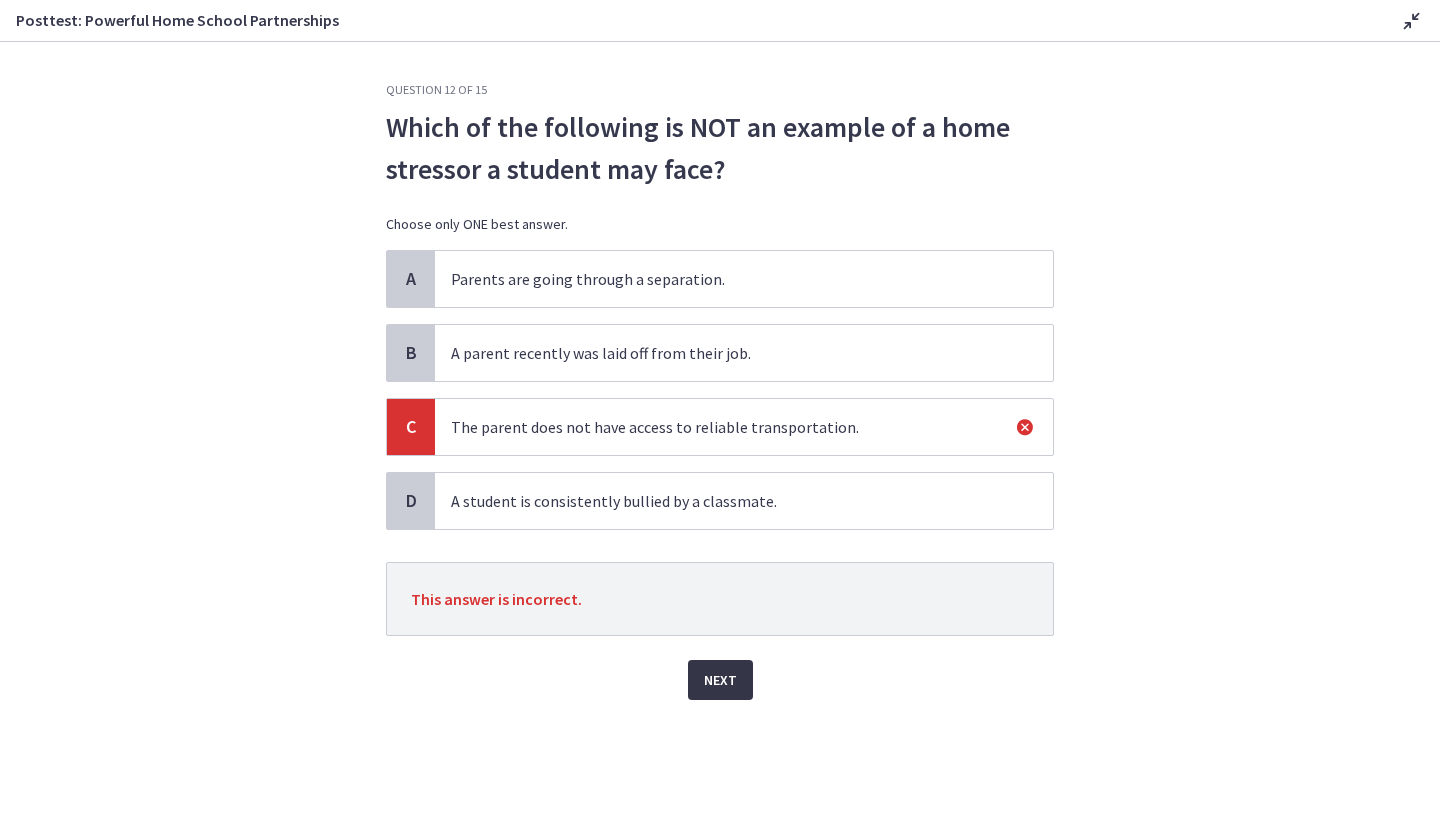 click on "Next" at bounding box center [720, 680] 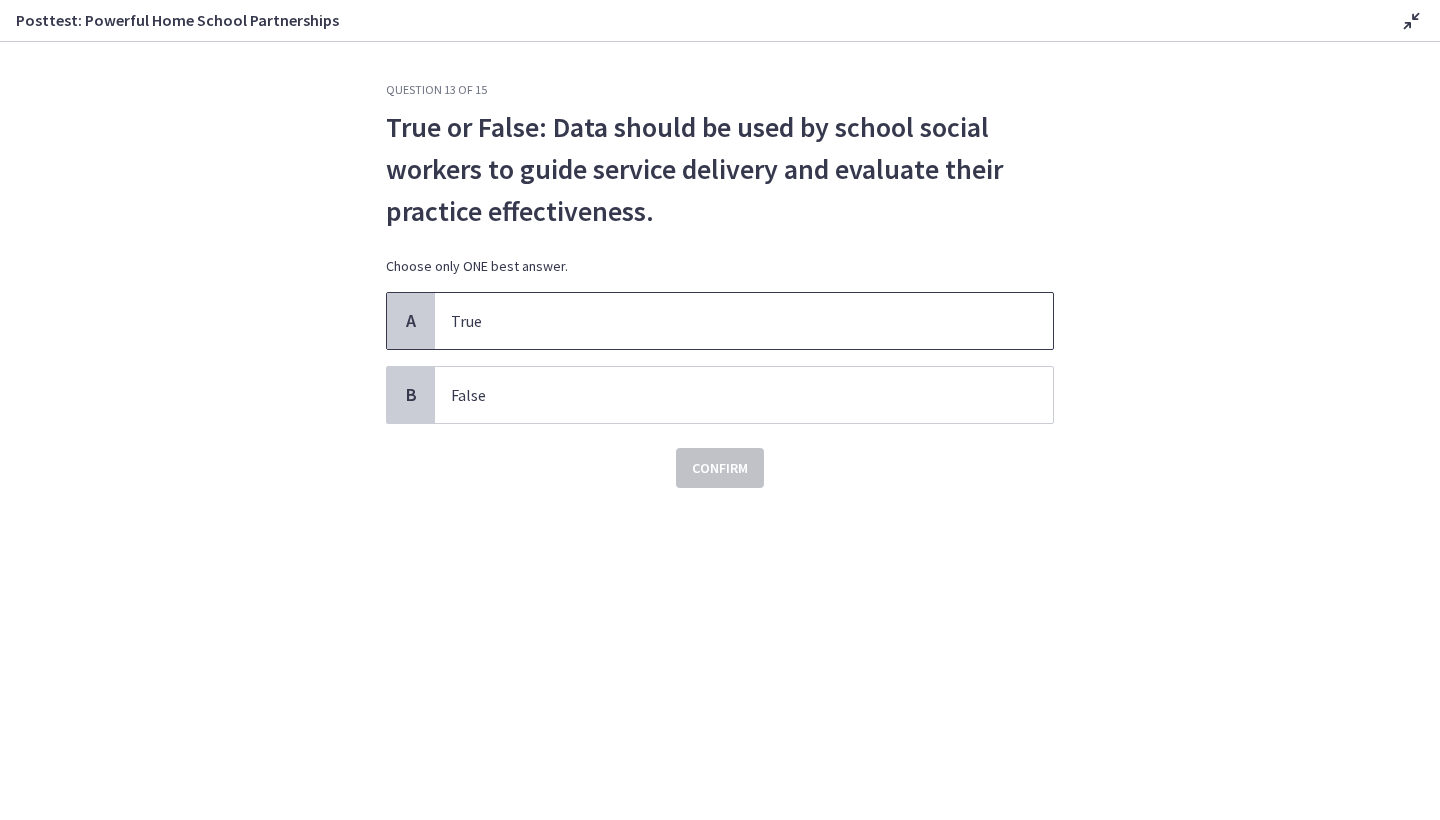 click on "True" at bounding box center [744, 321] 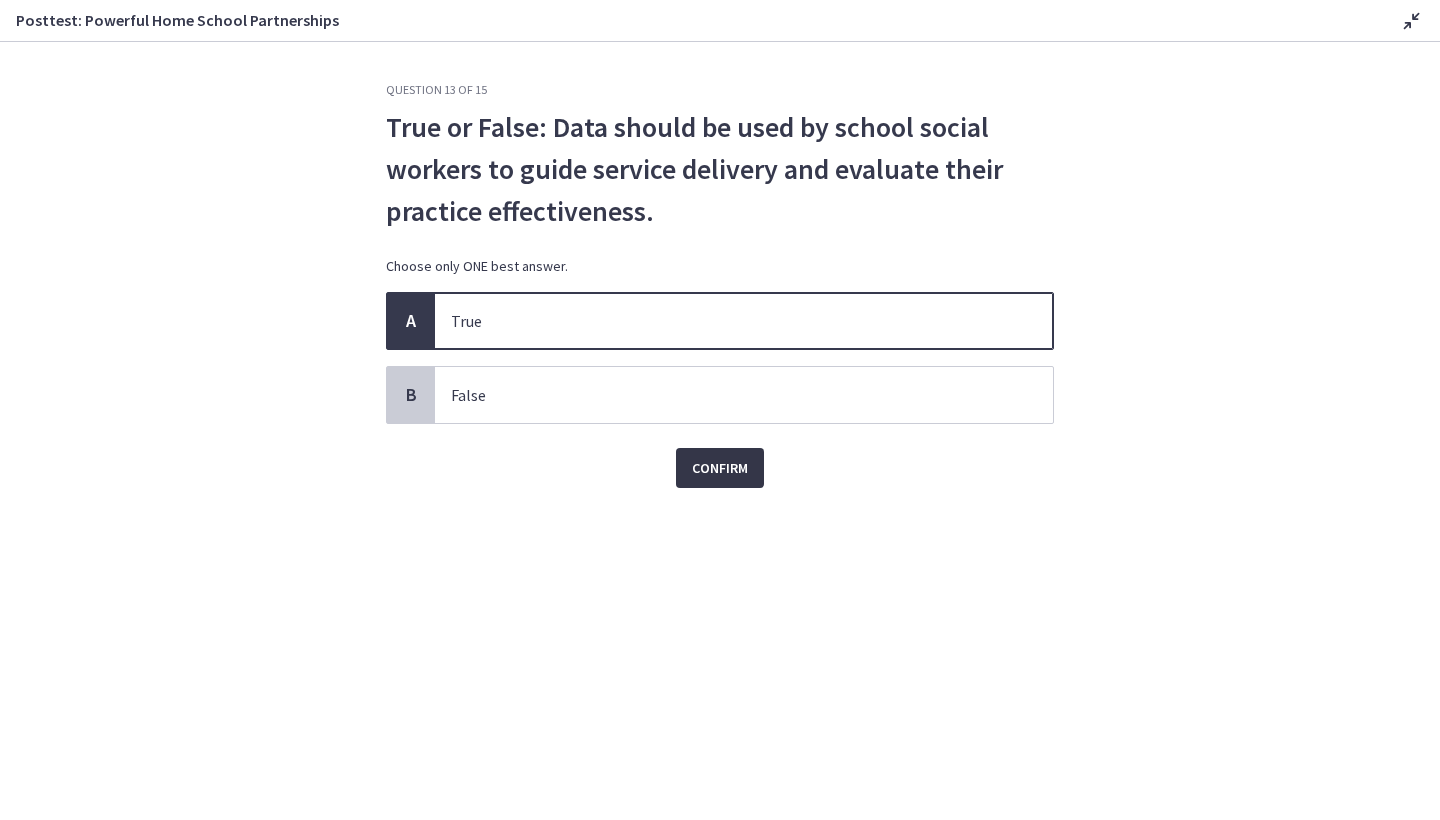 click on "Confirm" at bounding box center [720, 468] 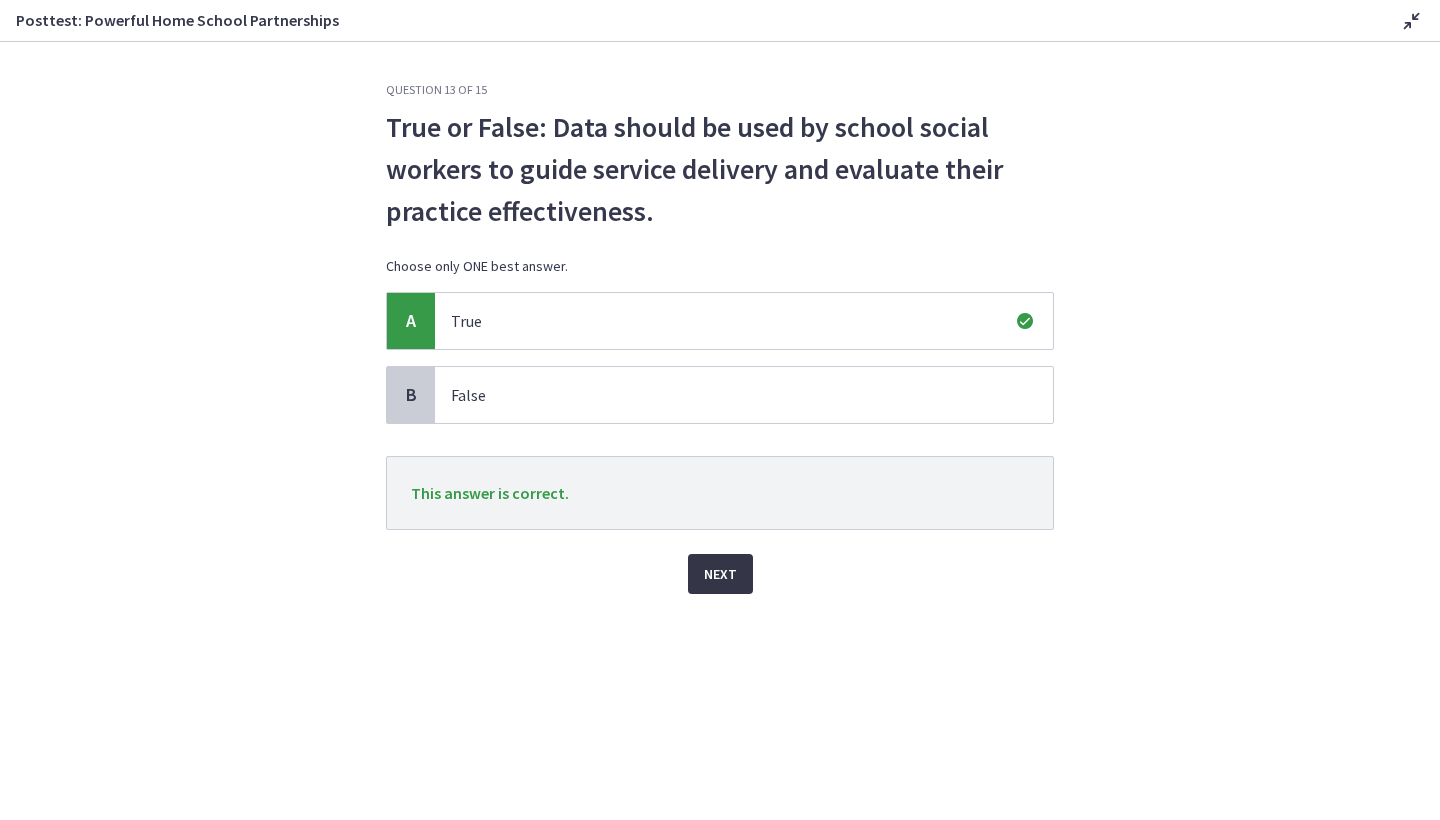 click on "Next" at bounding box center [720, 574] 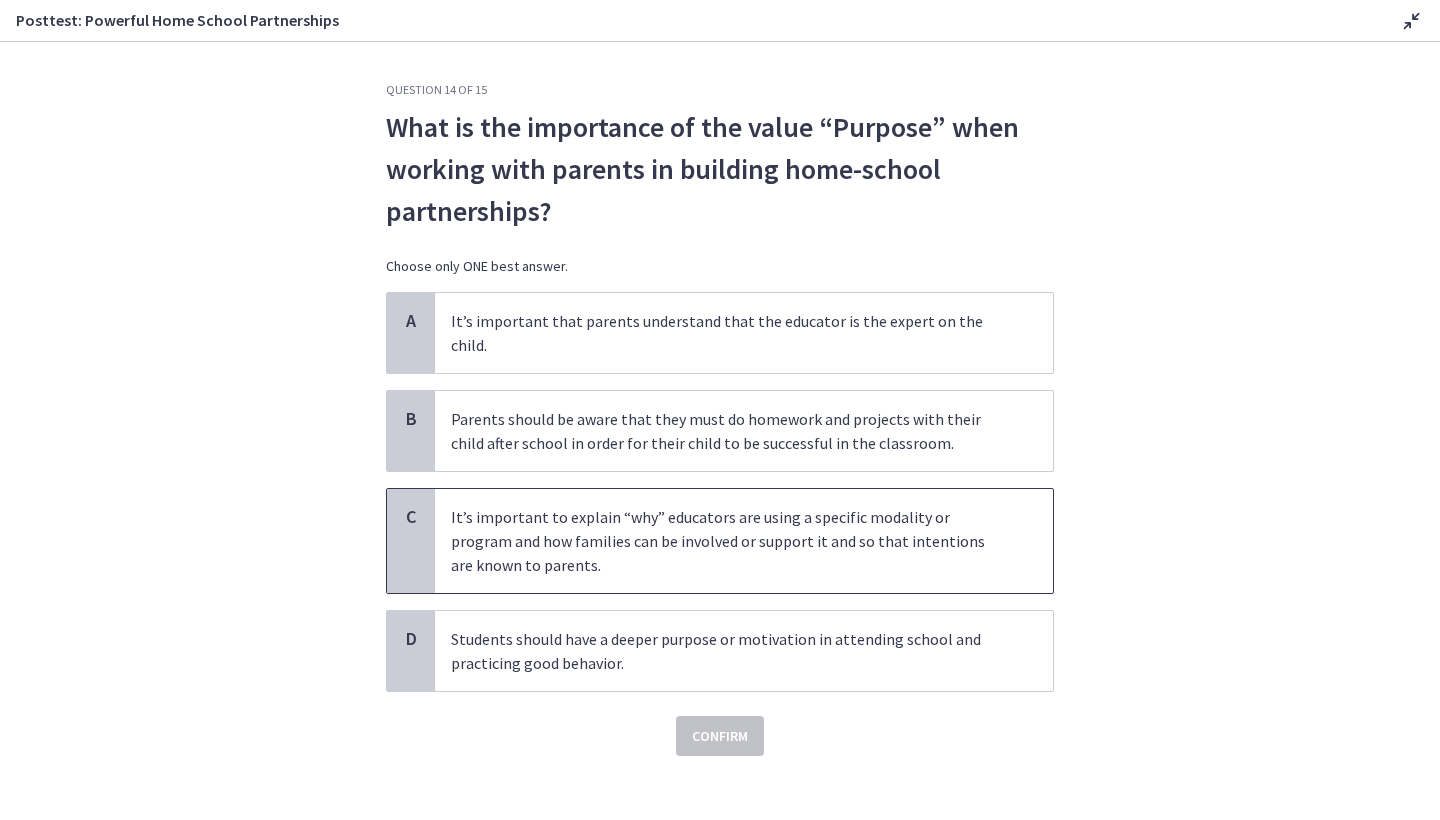 click on "It’s important to explain “why” educators are using a specific modality or program and how families can be involved or support it and so that intentions are known to parents." at bounding box center (724, 541) 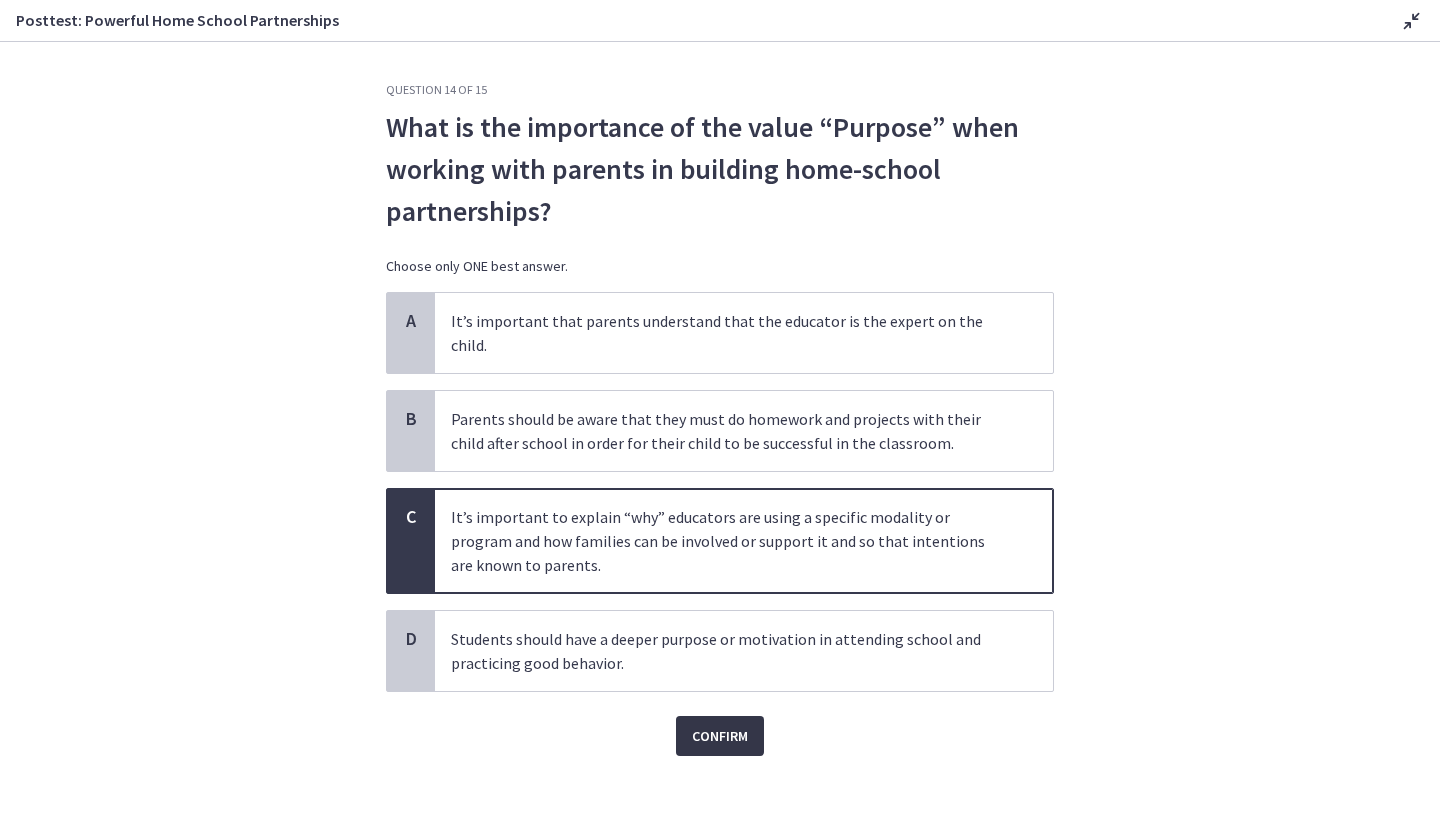 click on "Confirm" at bounding box center [720, 736] 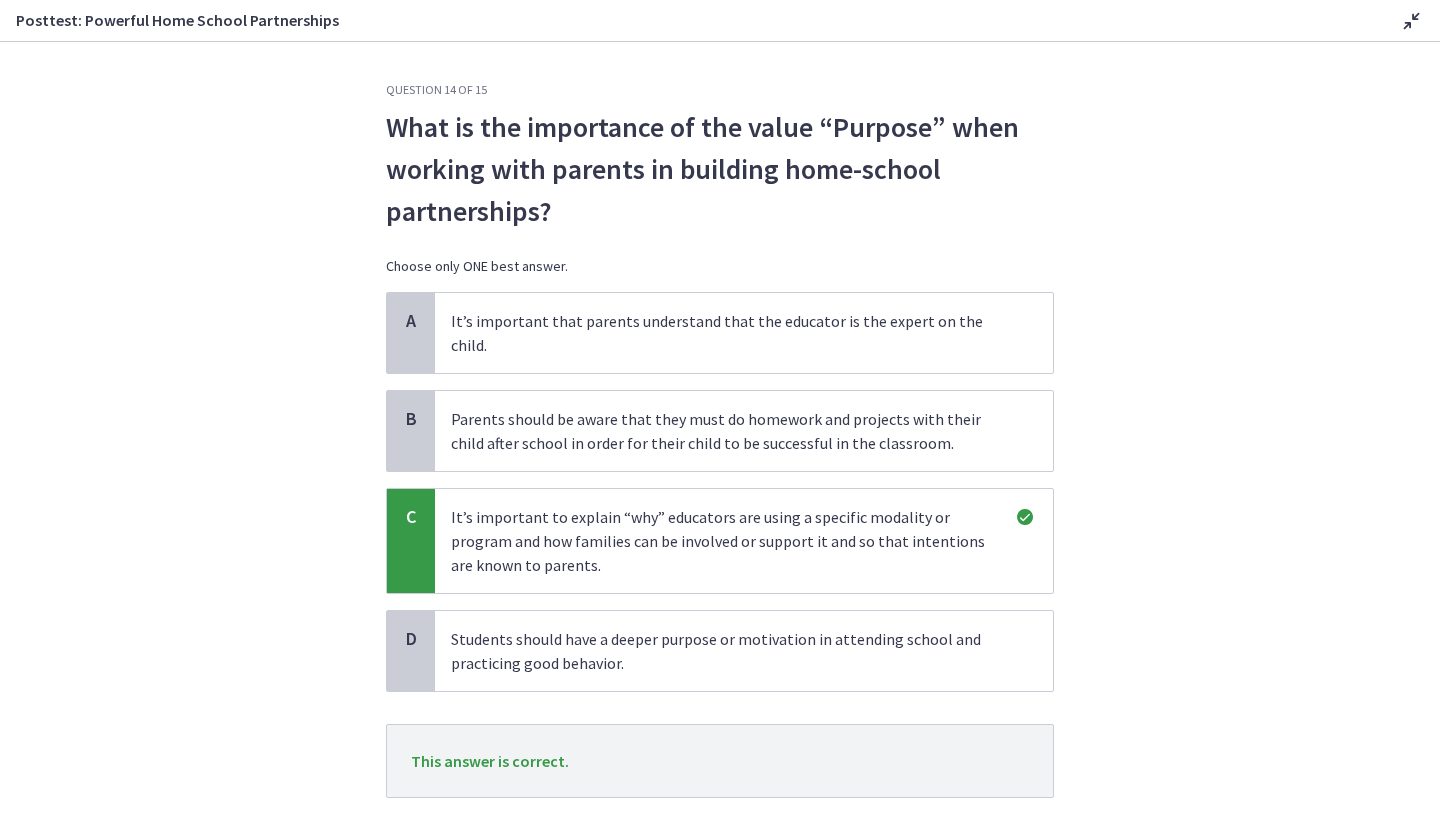 click on "Next" at bounding box center [720, 842] 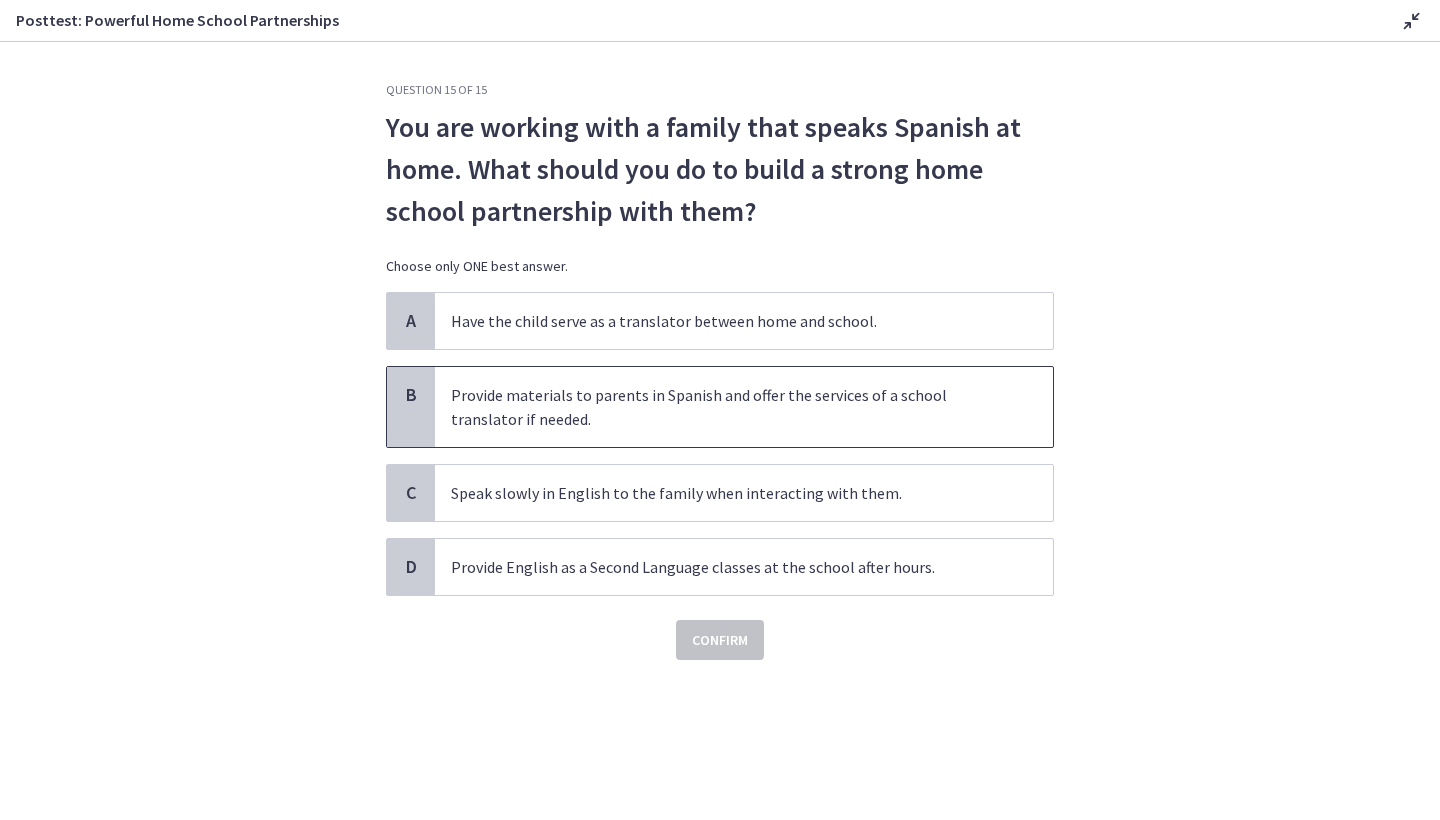 click on "Provide materials to parents in Spanish and offer the services of a school translator if needed." at bounding box center (724, 407) 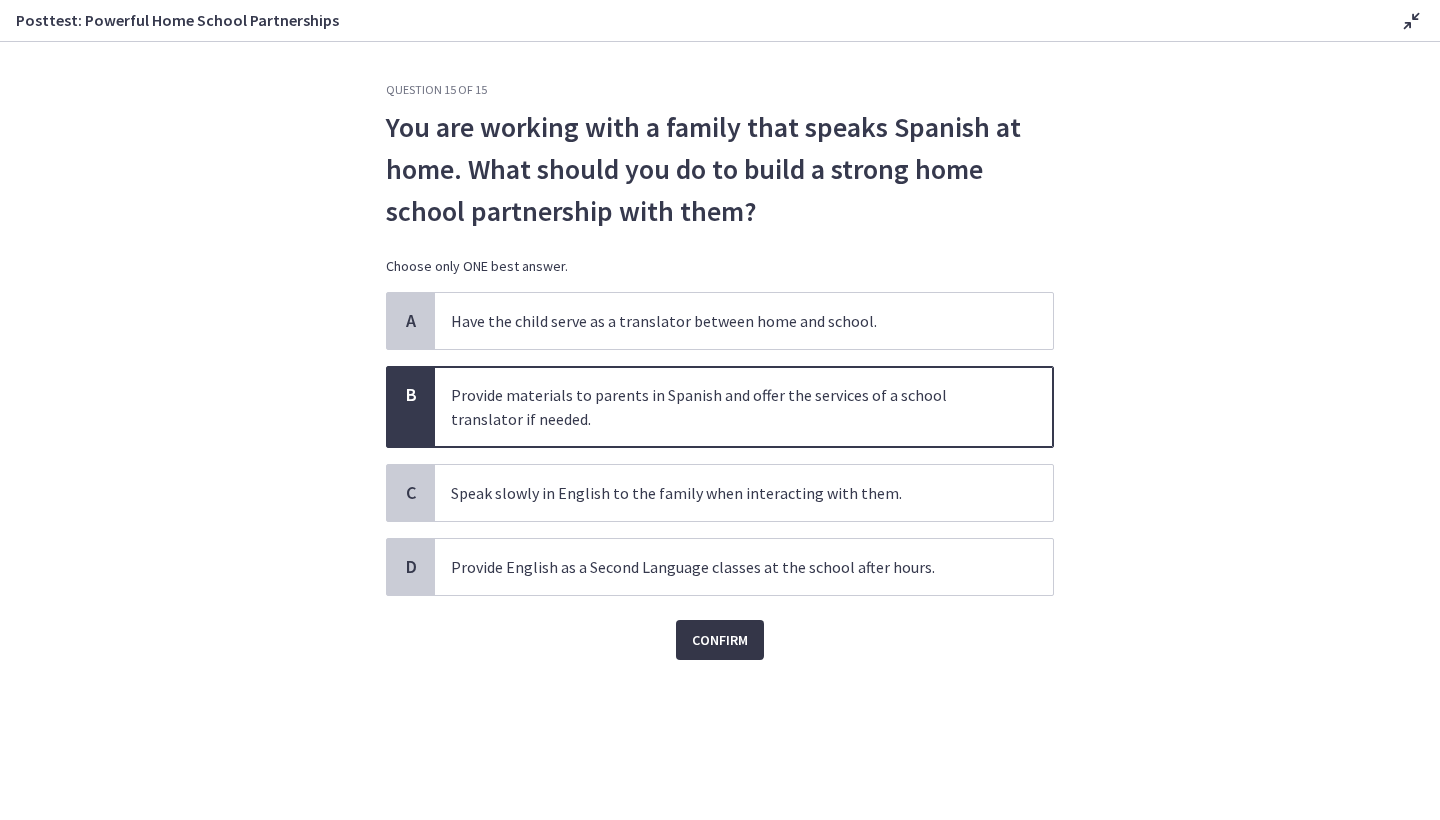 click on "Confirm" at bounding box center (720, 640) 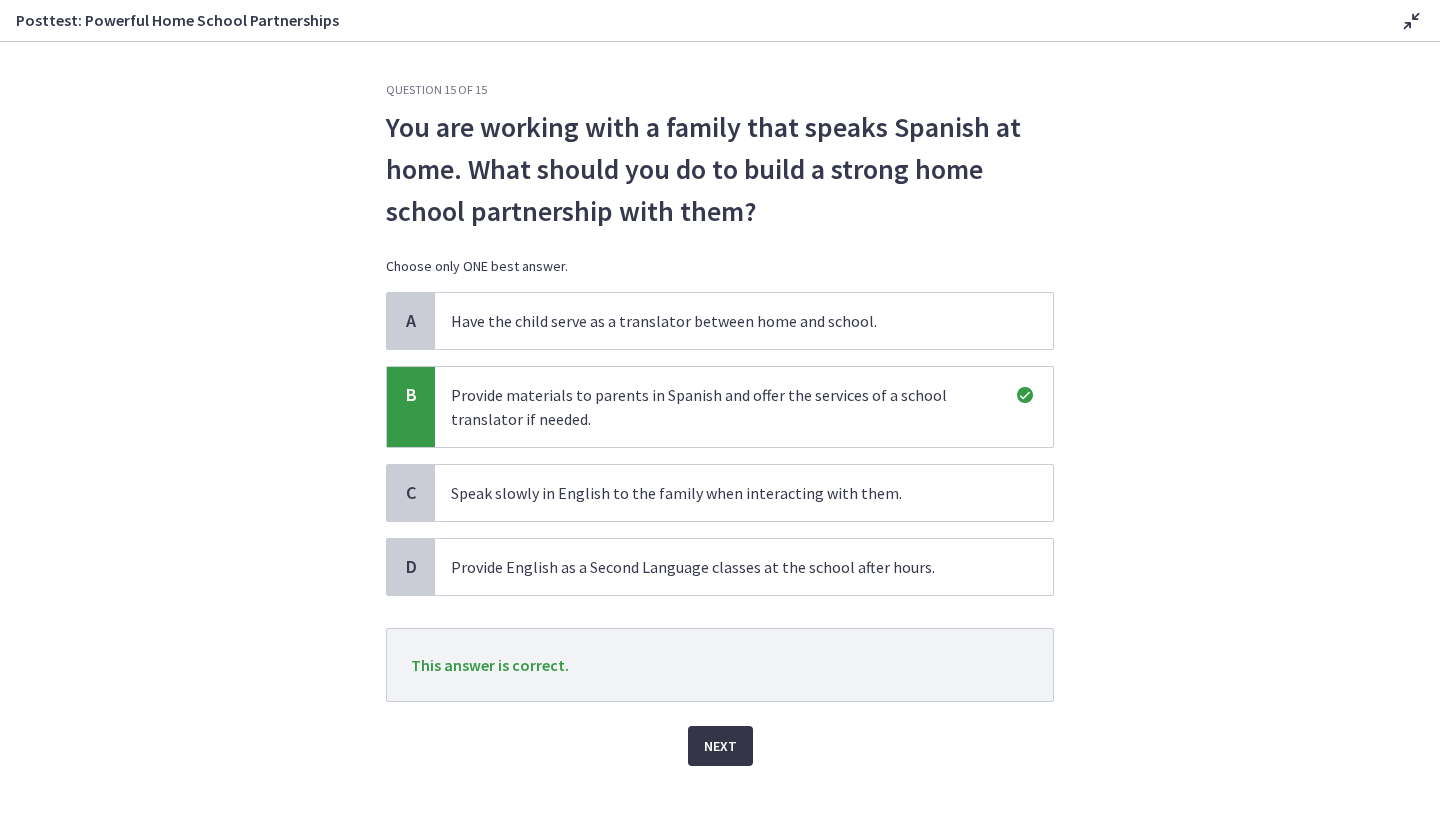 click on "Next" at bounding box center [720, 746] 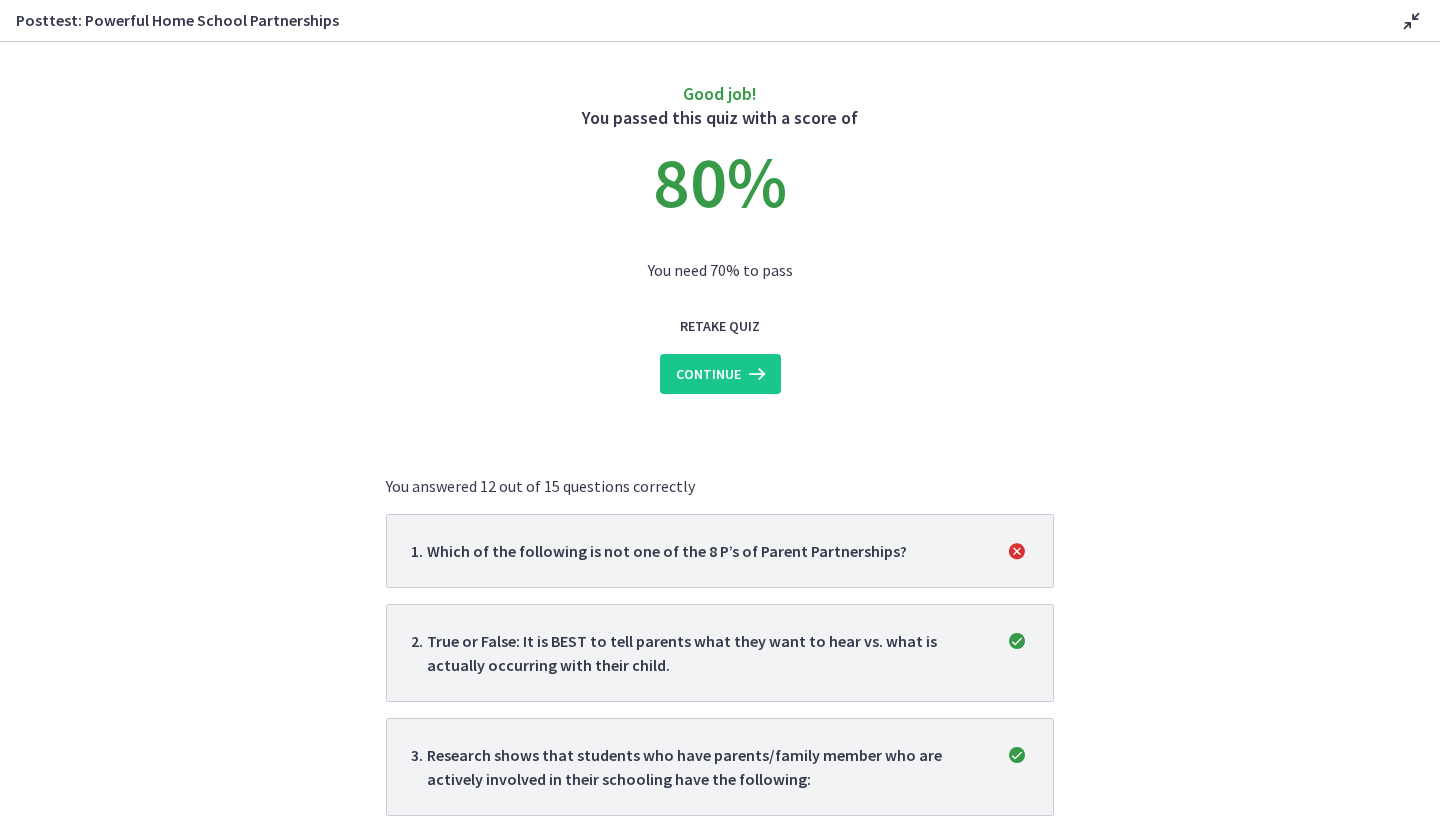 click on "Good job!
You passed this quiz with a score of
80 %
You need 70% to pass
Retake Quiz
Continue
You answered 12 out of 15 questions correctly
1 .
Which of the following is not one of the 8 P’s of Parent Partnerships?
2 .
True or False: It is BEST to tell parents what they want to hear vs. what is actually occurring with their child.
3 .
4 ." at bounding box center (720, 431) 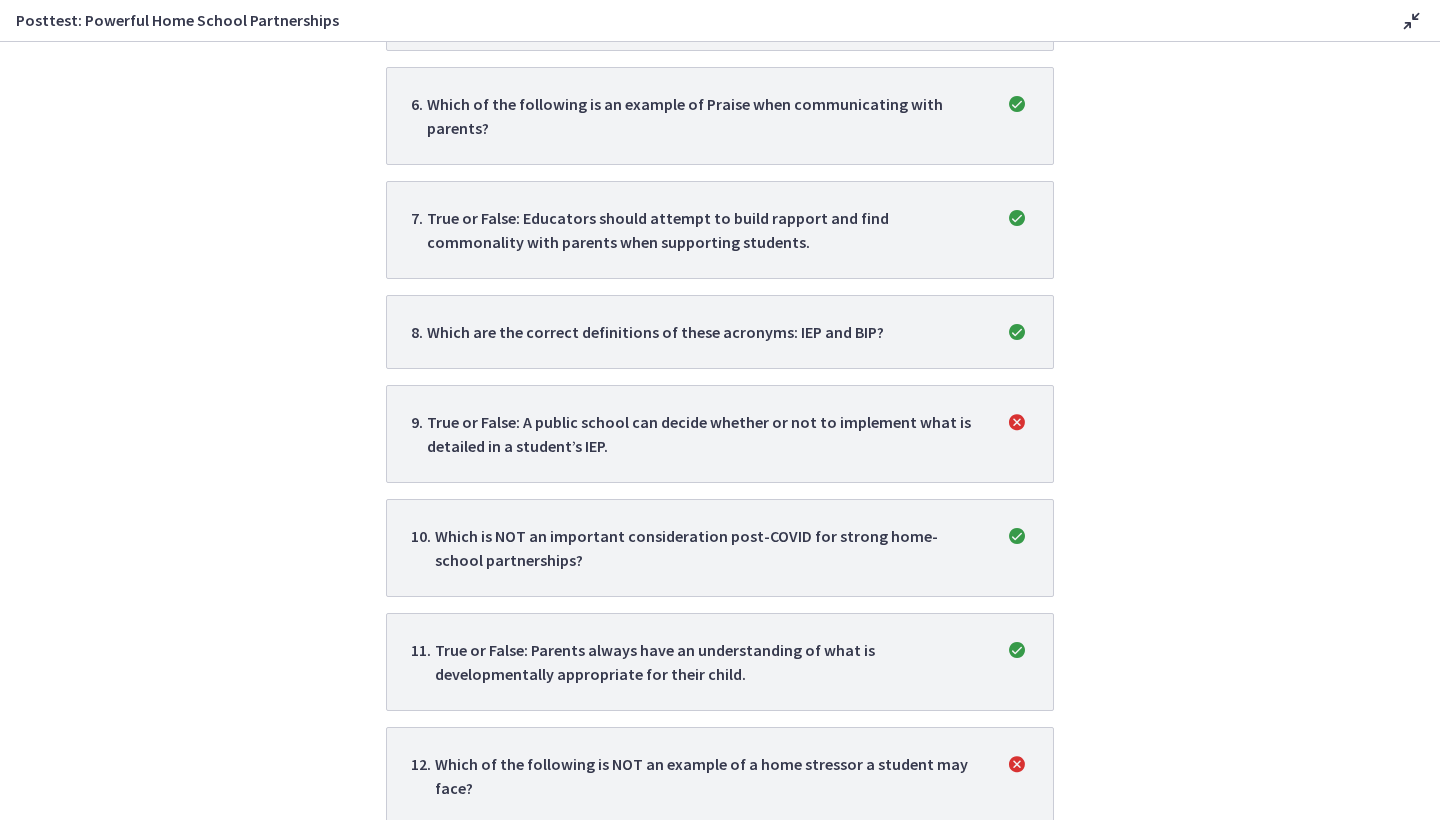 scroll, scrollTop: 970, scrollLeft: 0, axis: vertical 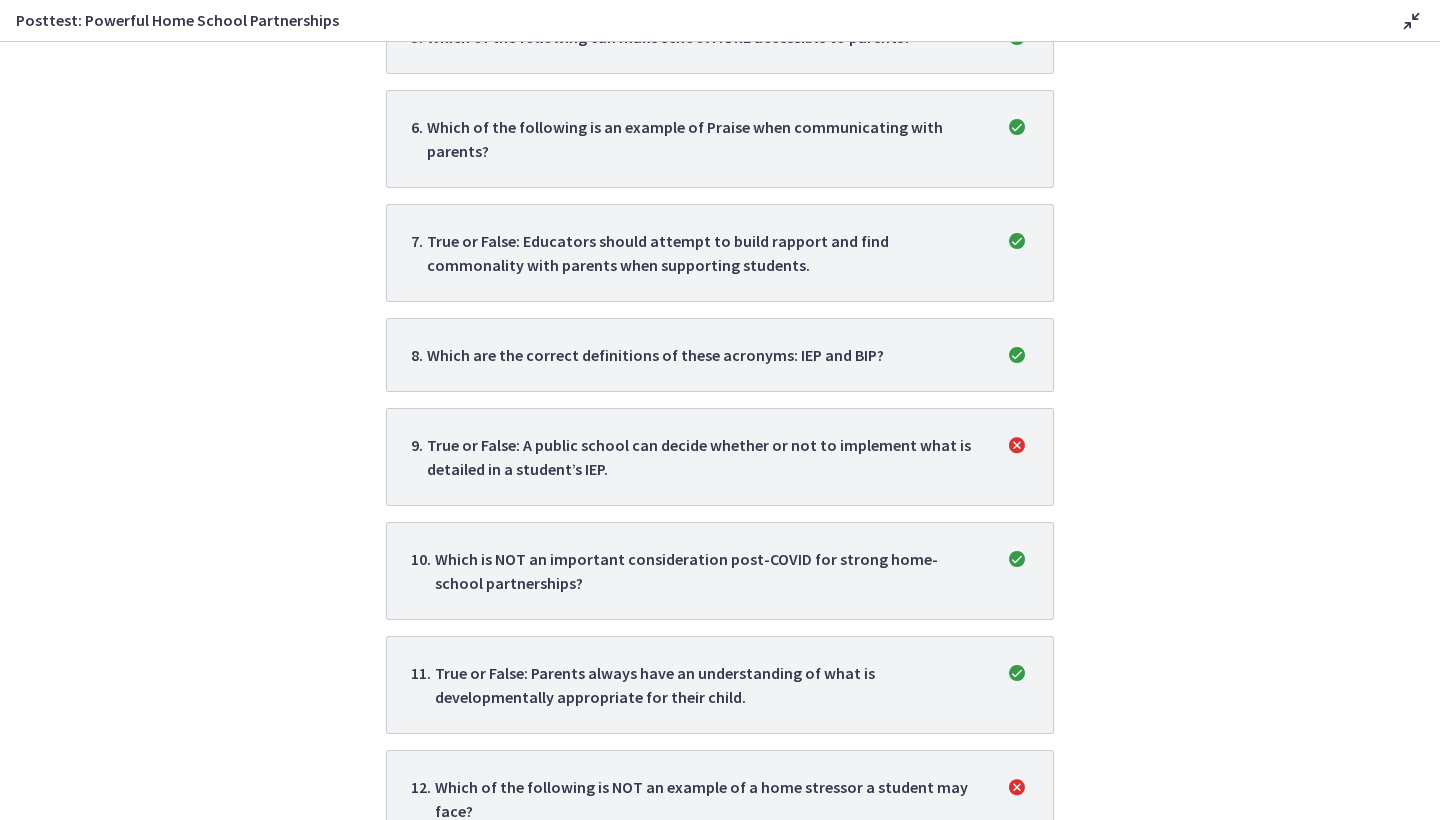 click on "True or False: A public school can decide whether or not to implement what is detailed in a student’s IEP." at bounding box center [704, 457] 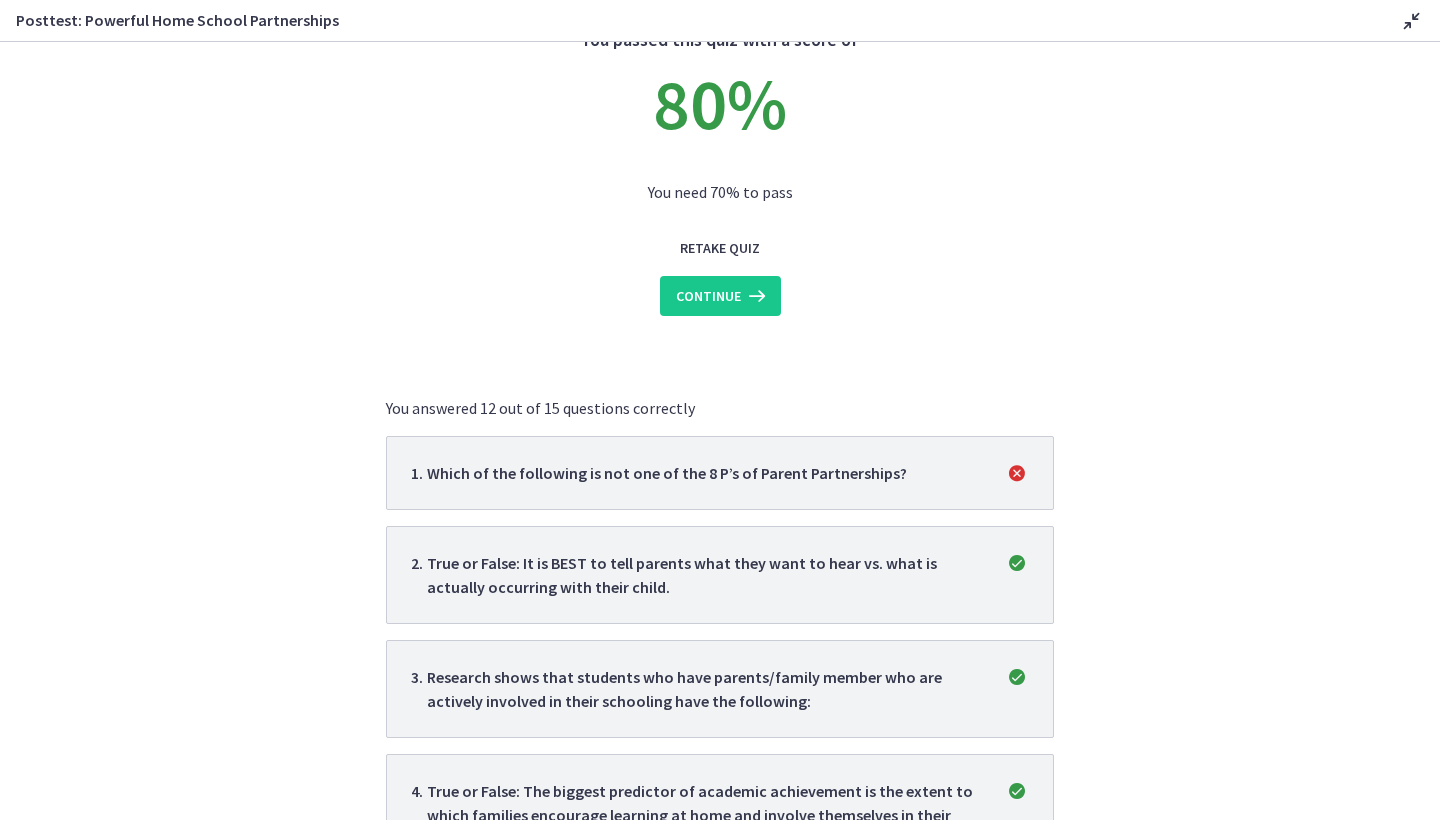 scroll, scrollTop: 66, scrollLeft: 0, axis: vertical 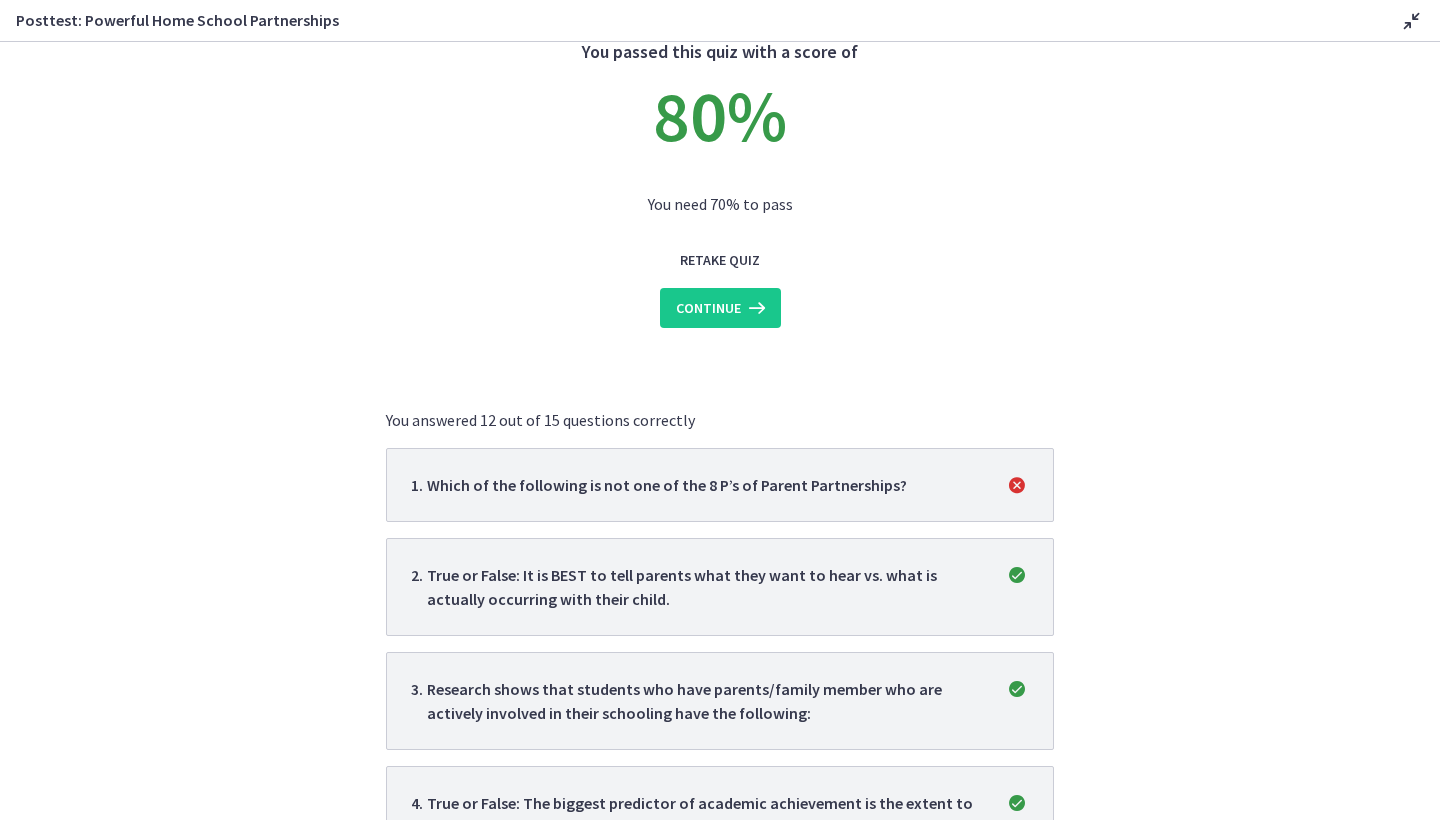 click on "1 .
Which of the following is not one of the 8 P’s of Parent Partnerships?" at bounding box center [720, 485] 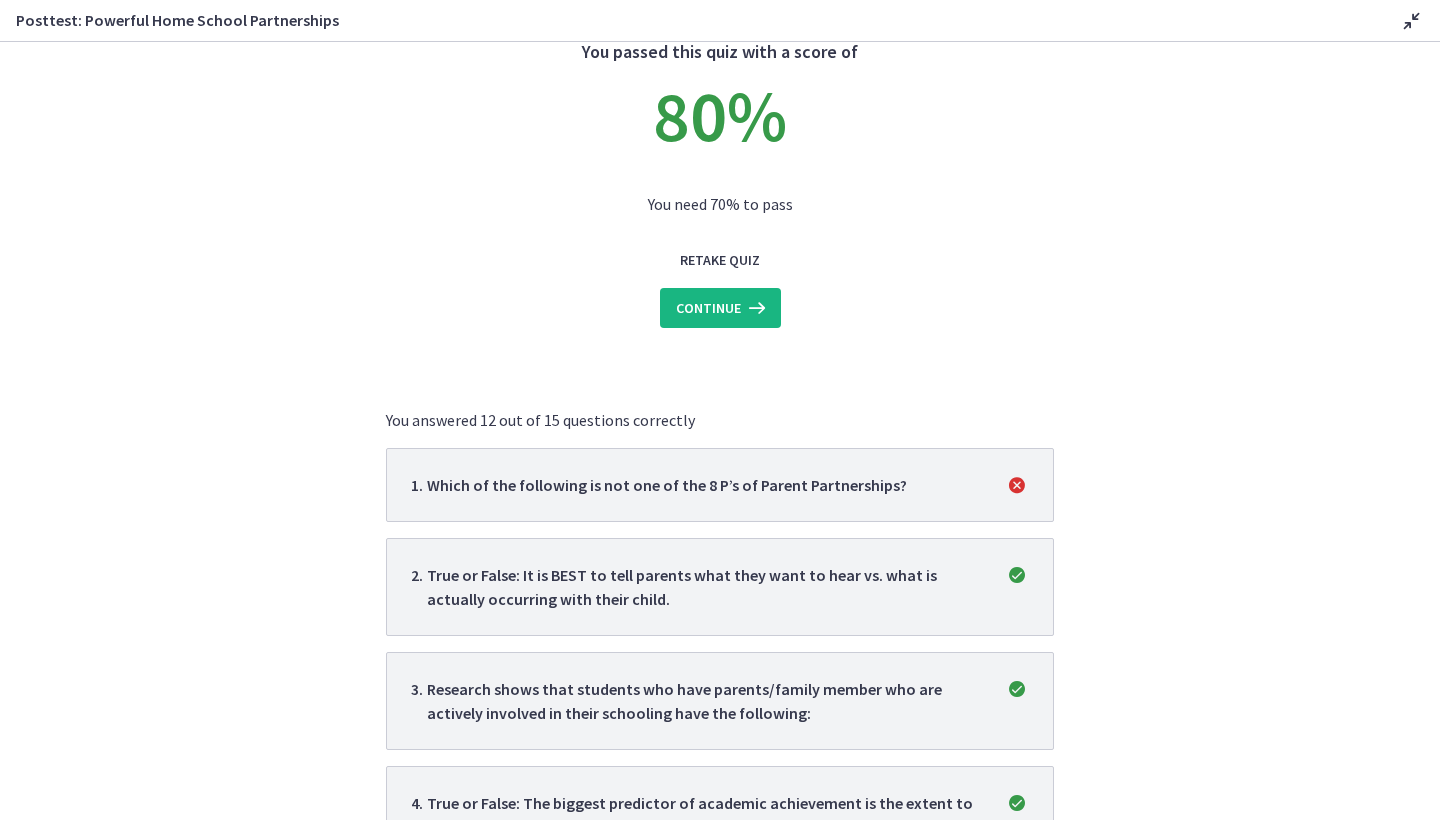 click on "Continue" at bounding box center [708, 308] 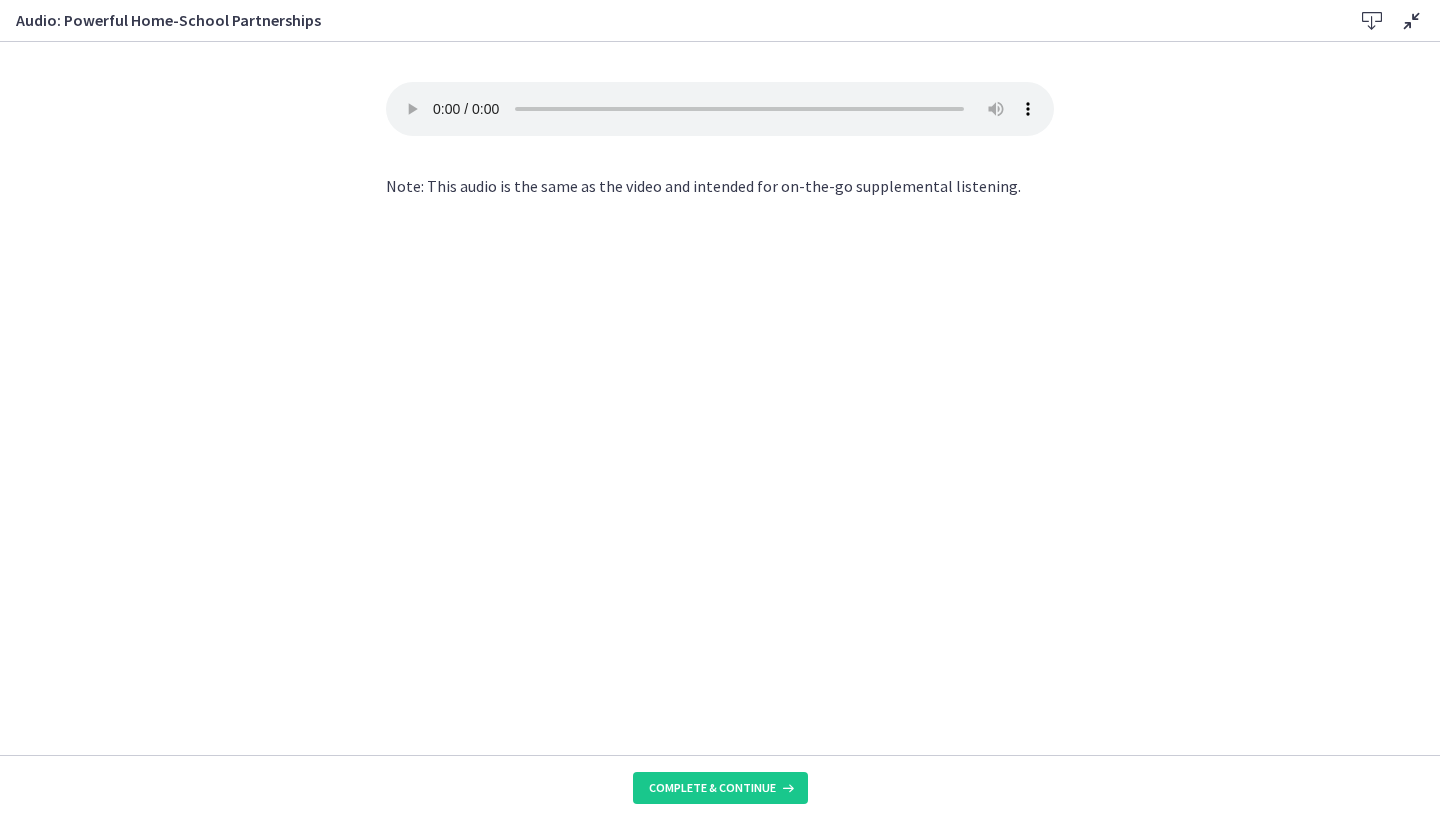click on "Your browser doesn't support the audio element. Download it
here" at bounding box center [720, 109] 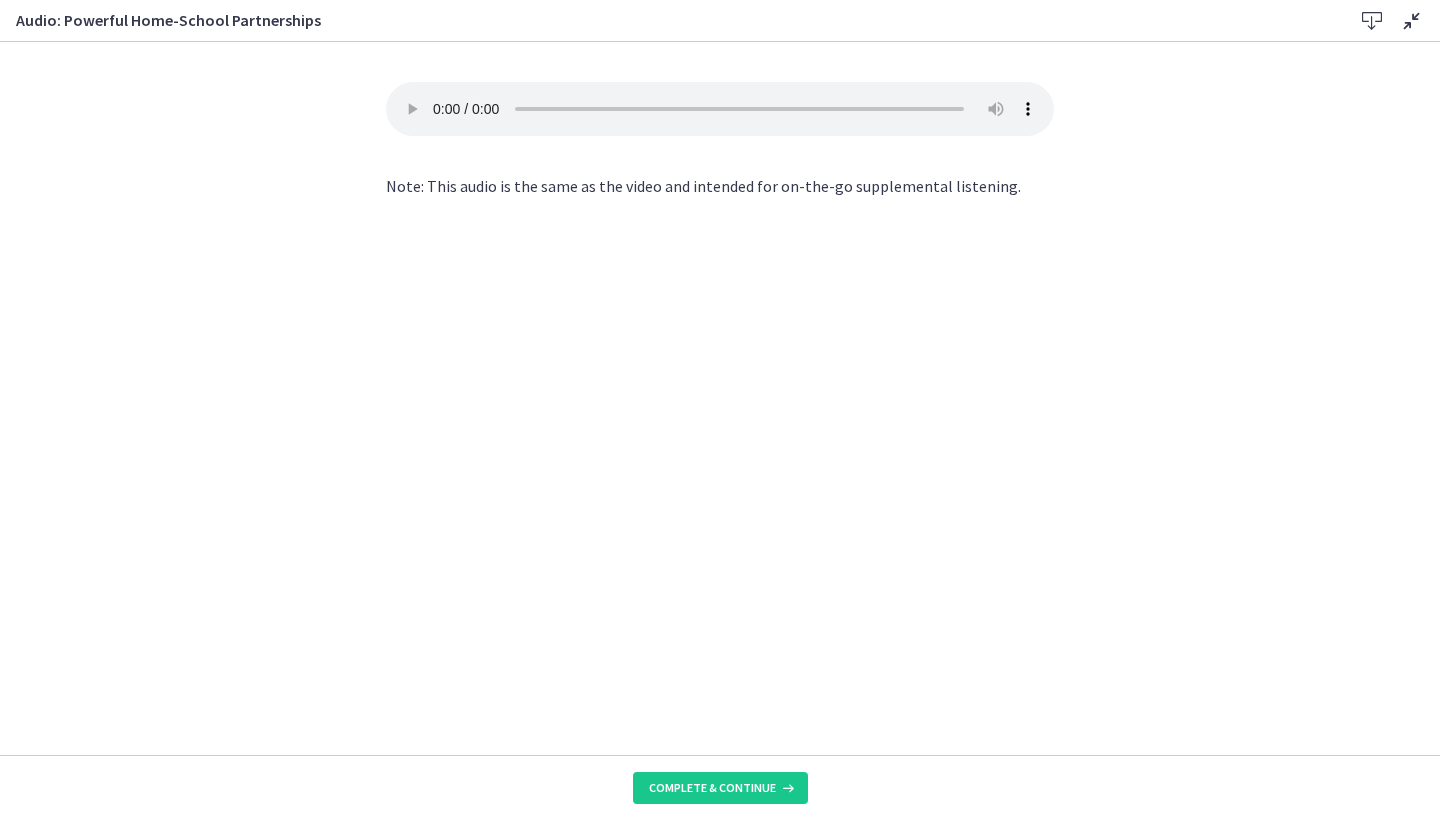 click on "Your browser doesn't support the audio element. Download it
here
Note: This audio is the same as the video and intended for on-the-go supplemental listening." 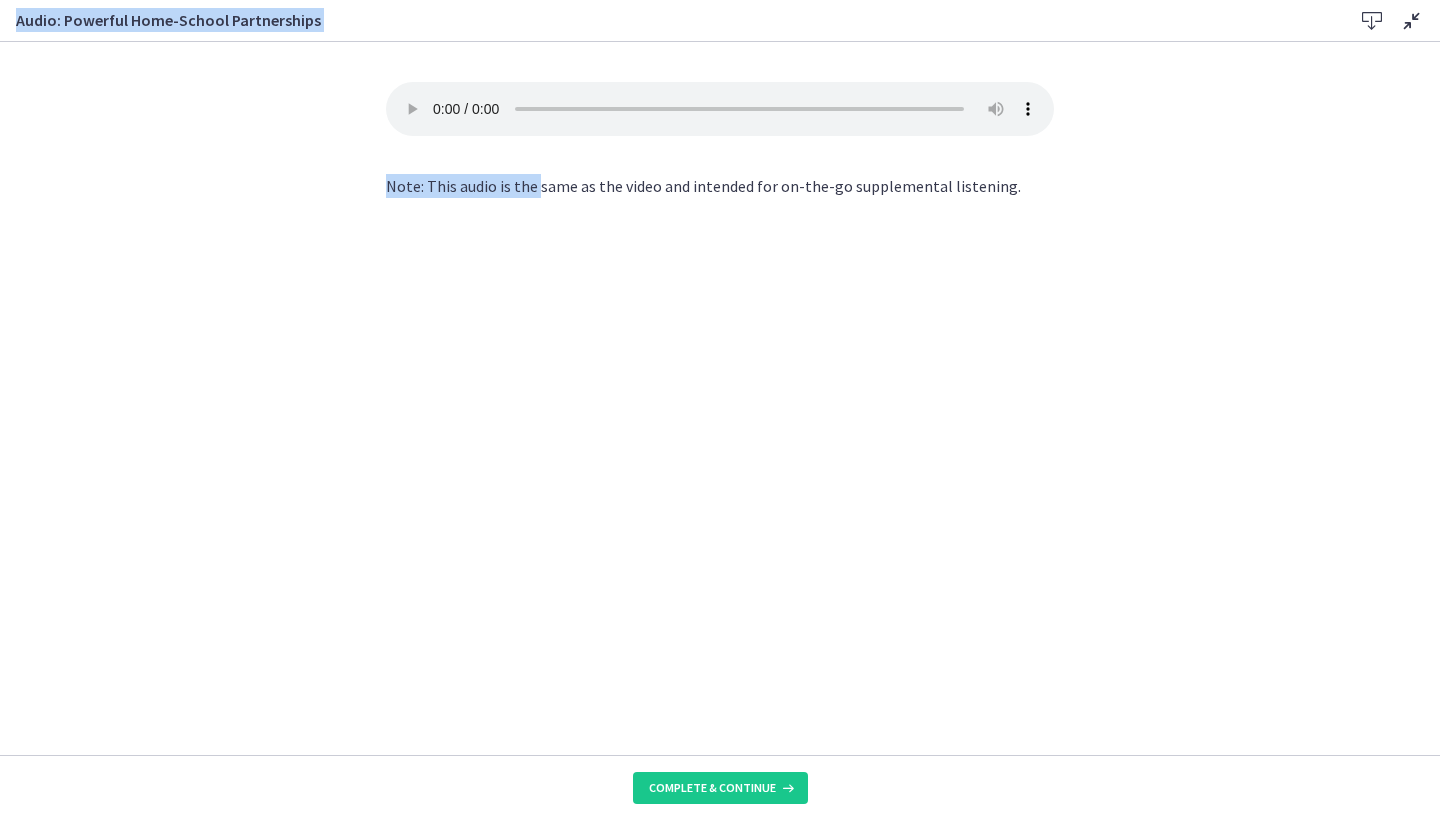 drag, startPoint x: 536, startPoint y: 169, endPoint x: 615, endPoint y: -80, distance: 261.2317 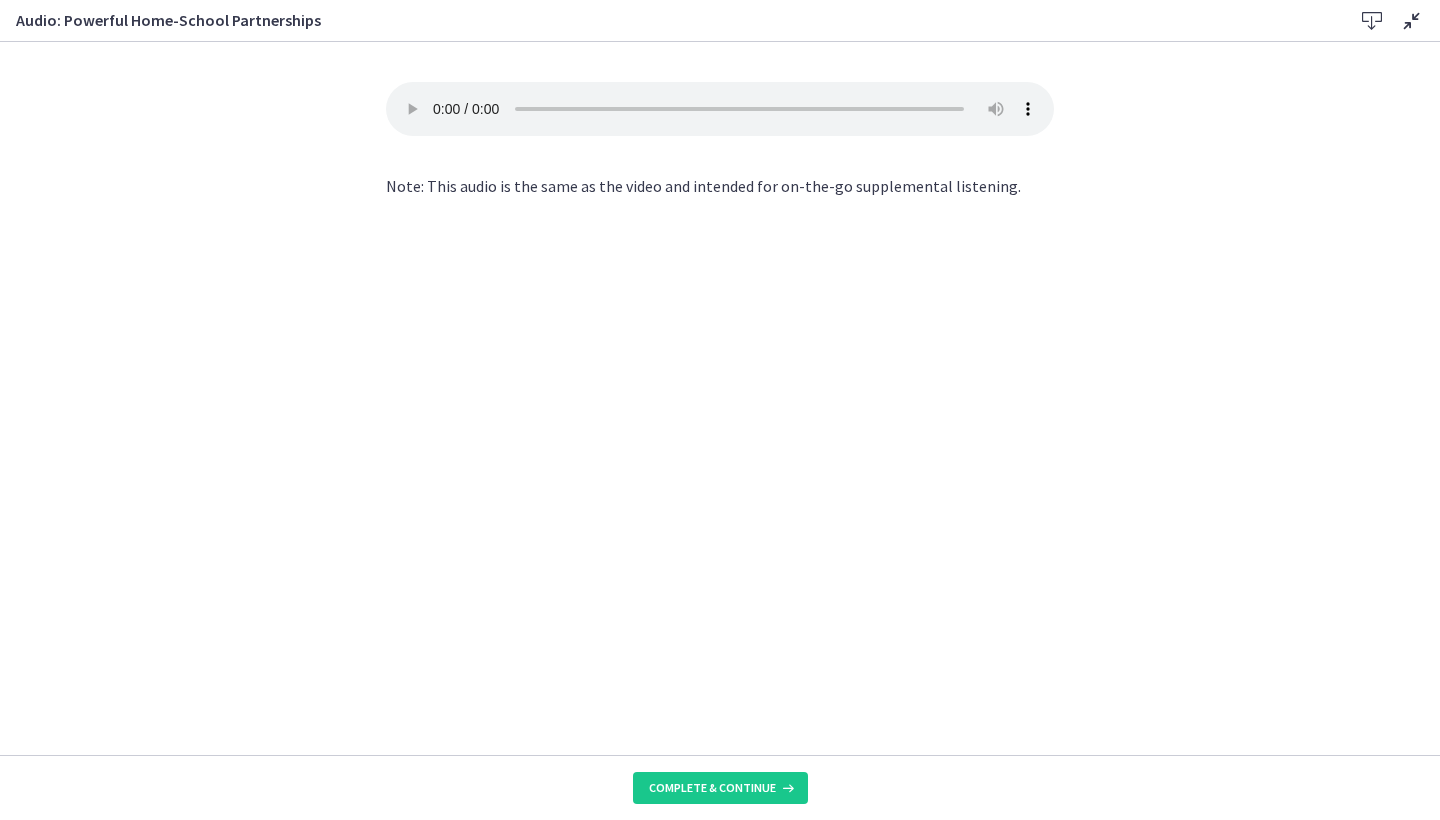 click on "Your browser doesn't support the audio element. Download it
here
Note: This audio is the same as the video and intended for on-the-go supplemental listening." 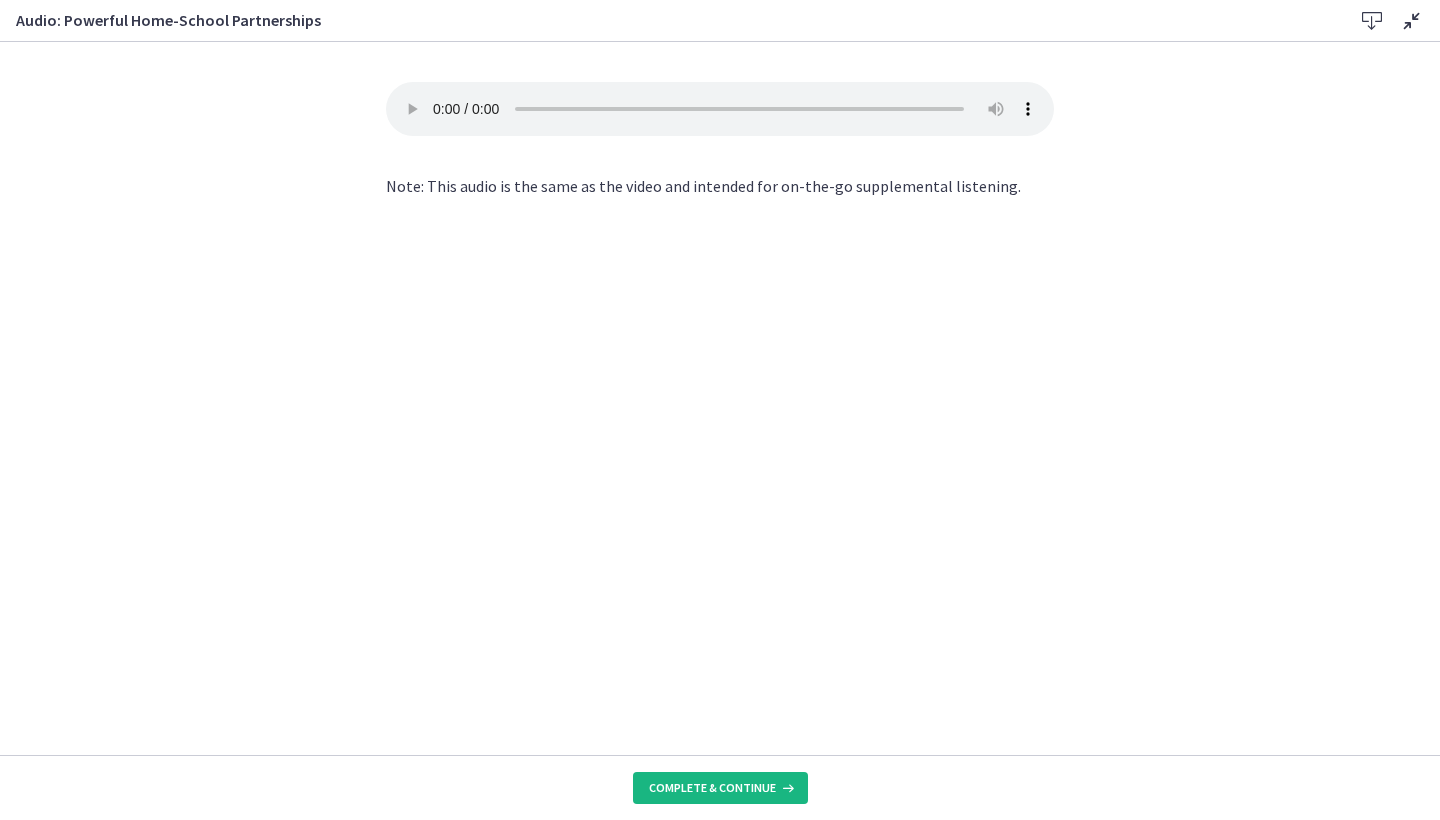 click on "Complete & continue" at bounding box center (712, 788) 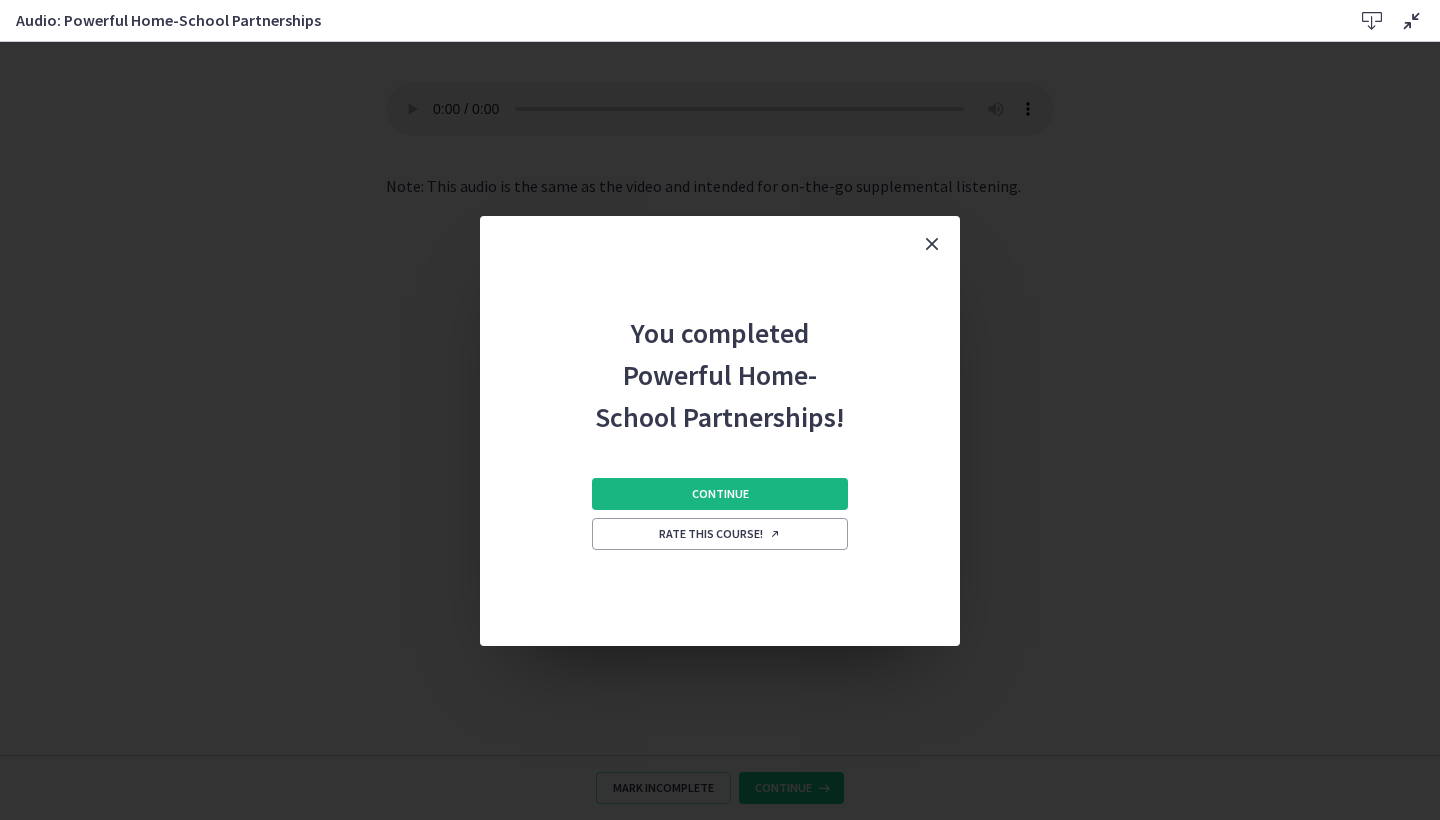 click on "Continue" at bounding box center [720, 494] 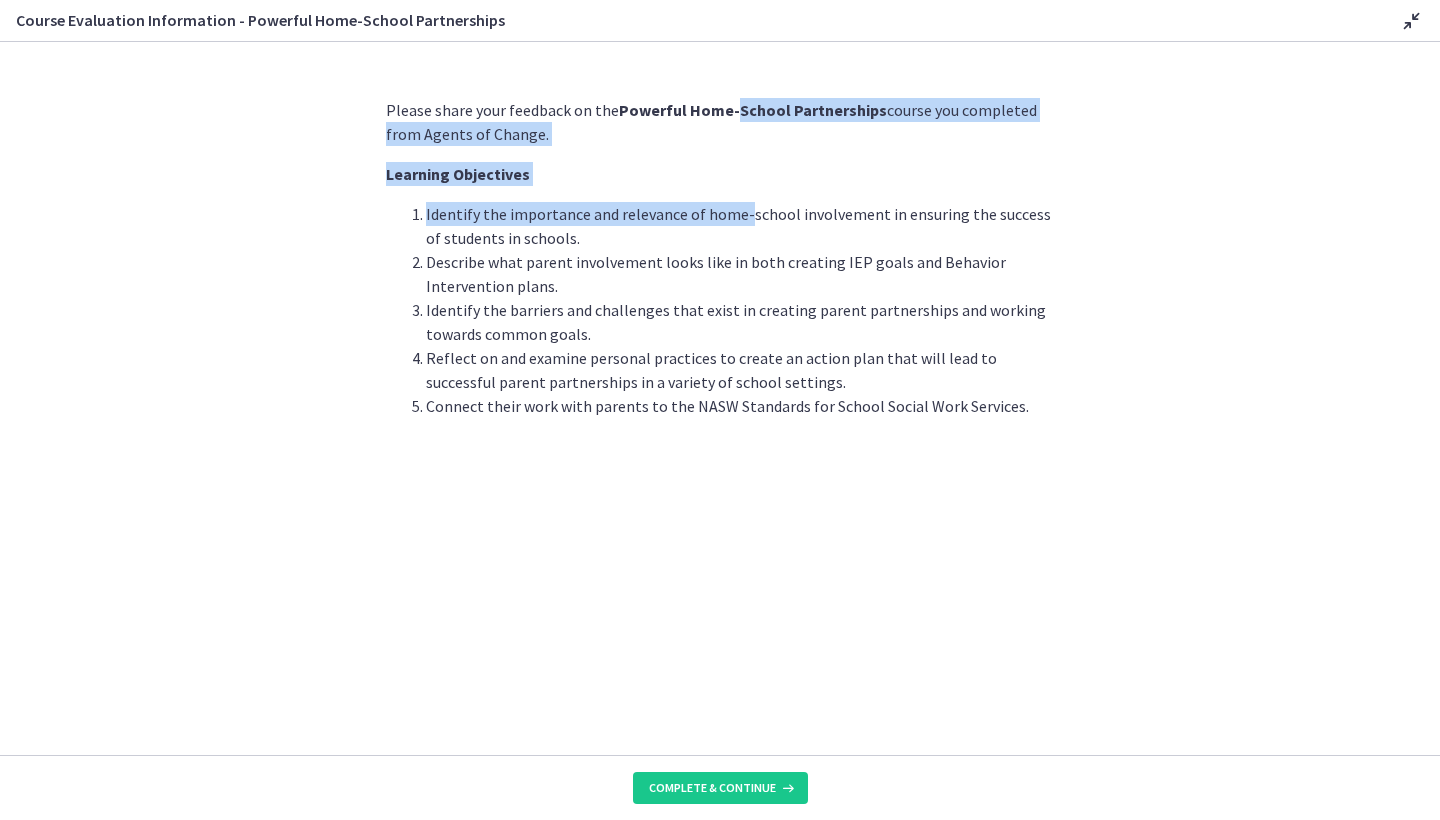drag, startPoint x: 745, startPoint y: 218, endPoint x: 744, endPoint y: 461, distance: 243.00206 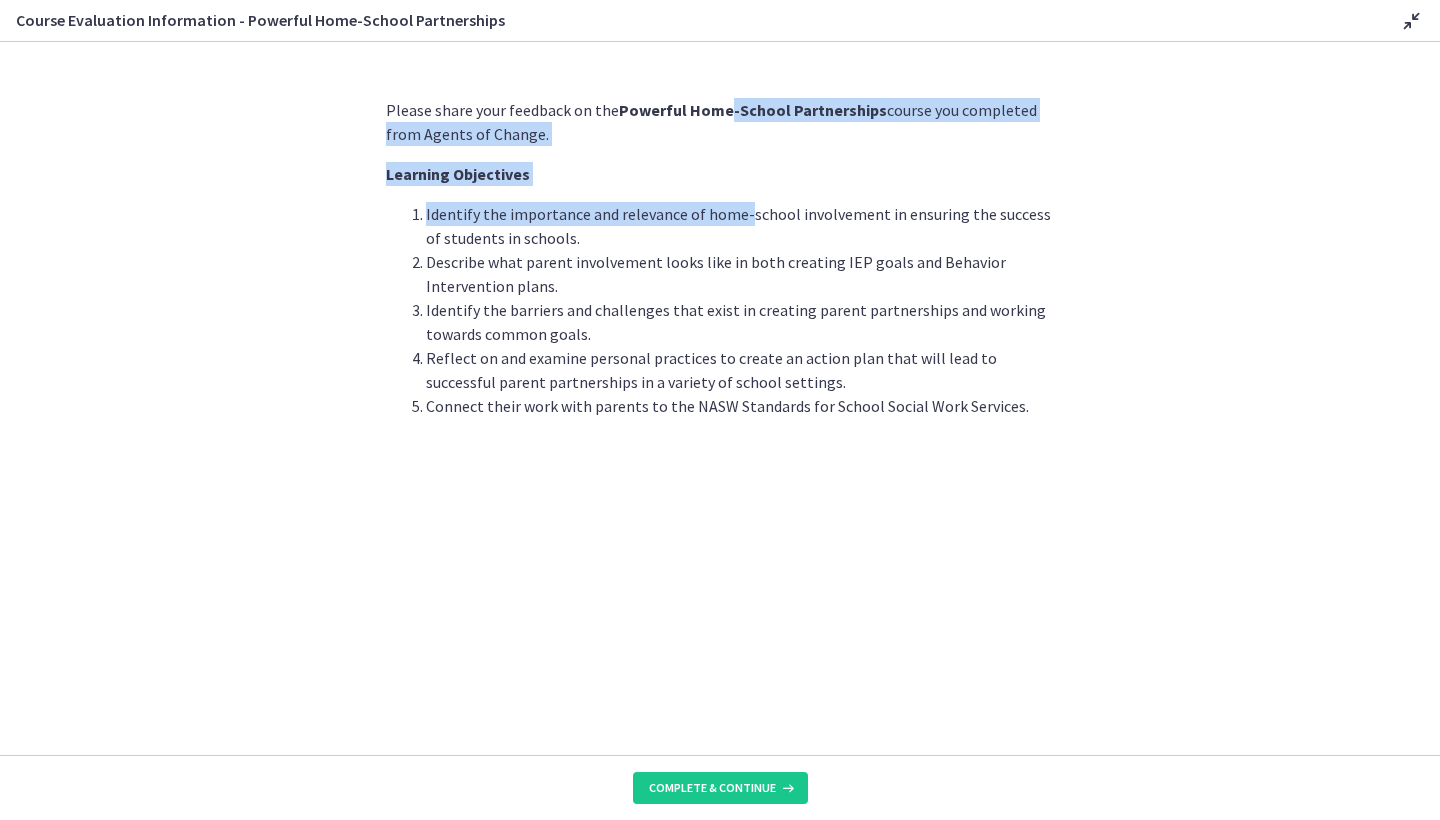 click on "Please share your feedback on the  Powerful Home-School Partnerships  course you completed from Agents of Change. Learning Objectives Identify the importance and relevance of home-school involvement in ensuring the success of students in schools. Describe what parent involvement looks like in both creating IEP goals and Behavior Intervention plans. Identify the barriers and challenges that exist in creating parent partnerships and working towards common goals. Reflect on and examine personal practices to create an action plan that will lead to successful parent partnerships in a variety of school settings. Connect their work with parents to the NASW Standards for School Social Work Services." 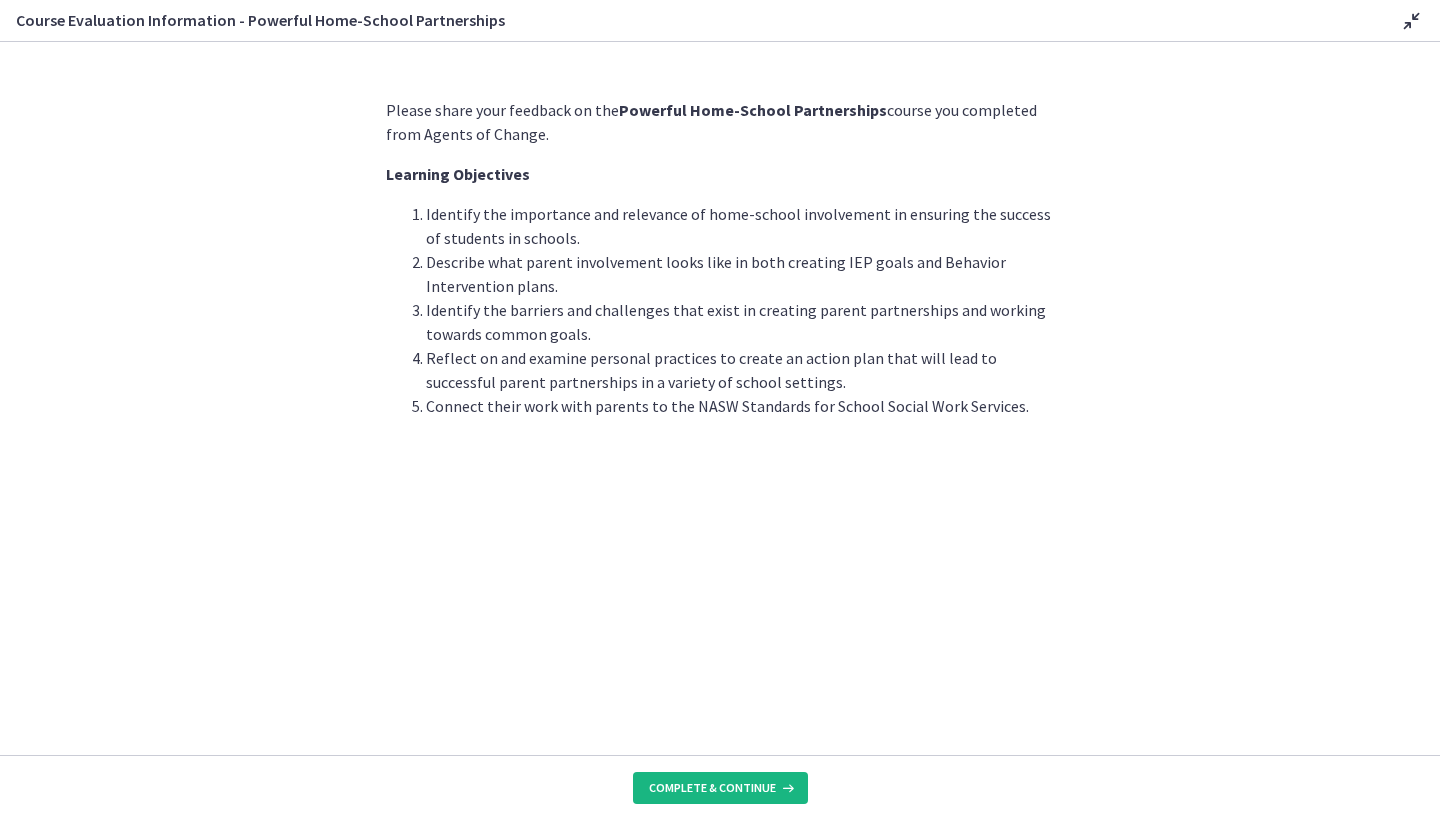 click on "Complete & continue" at bounding box center [712, 788] 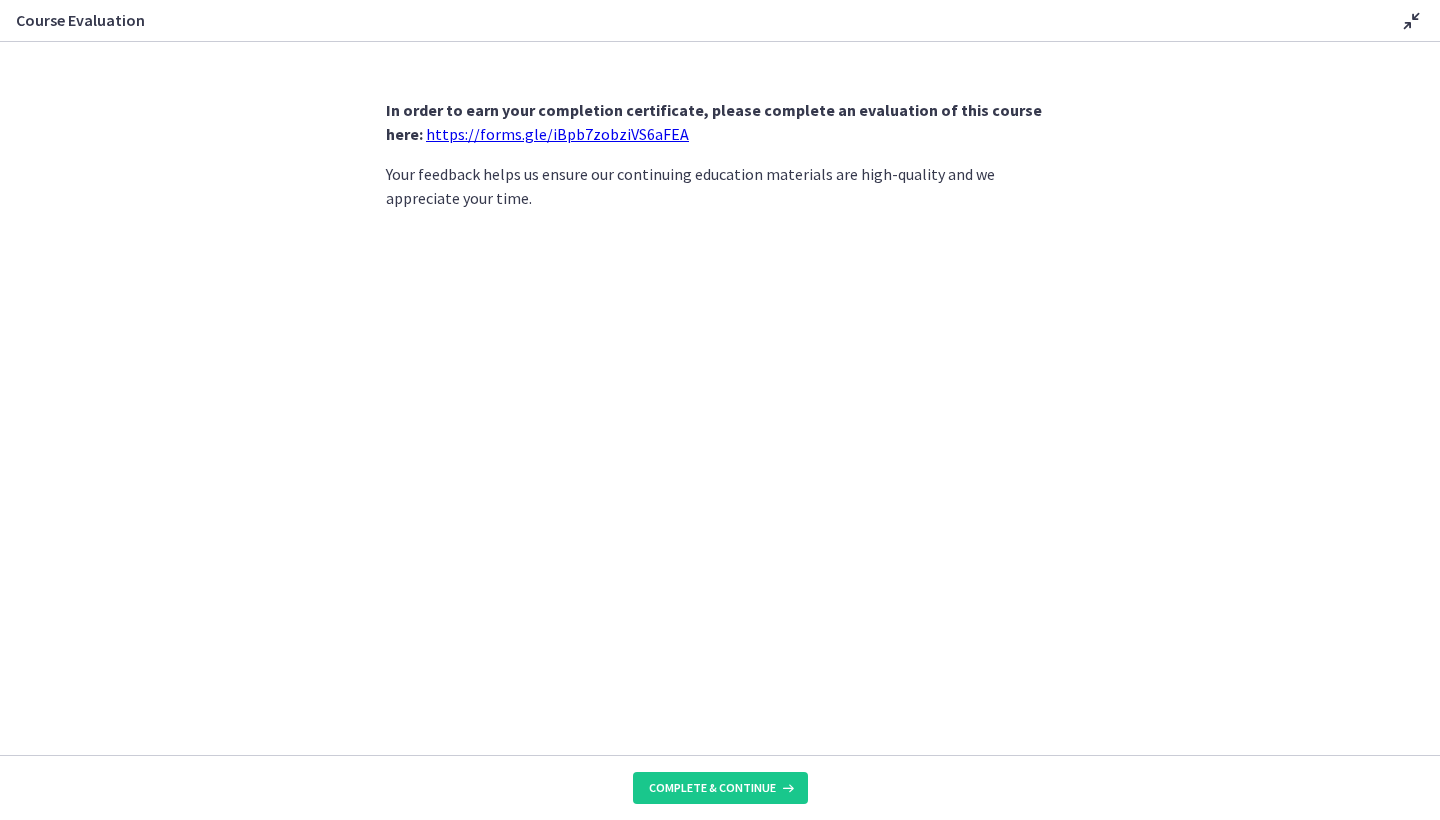 click on "https://forms.gle/iBpb7zobziVS6aFEA" at bounding box center [557, 134] 